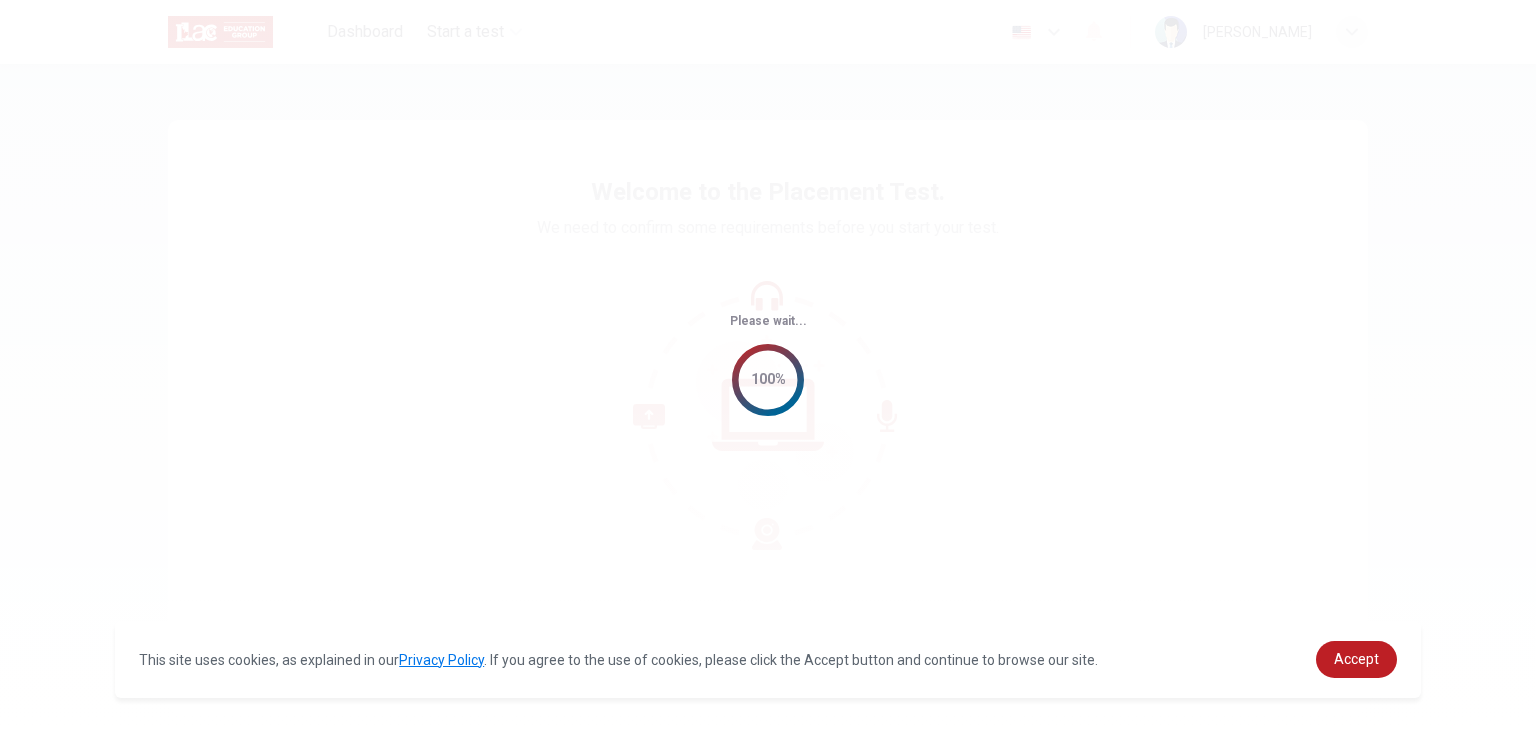 scroll, scrollTop: 0, scrollLeft: 0, axis: both 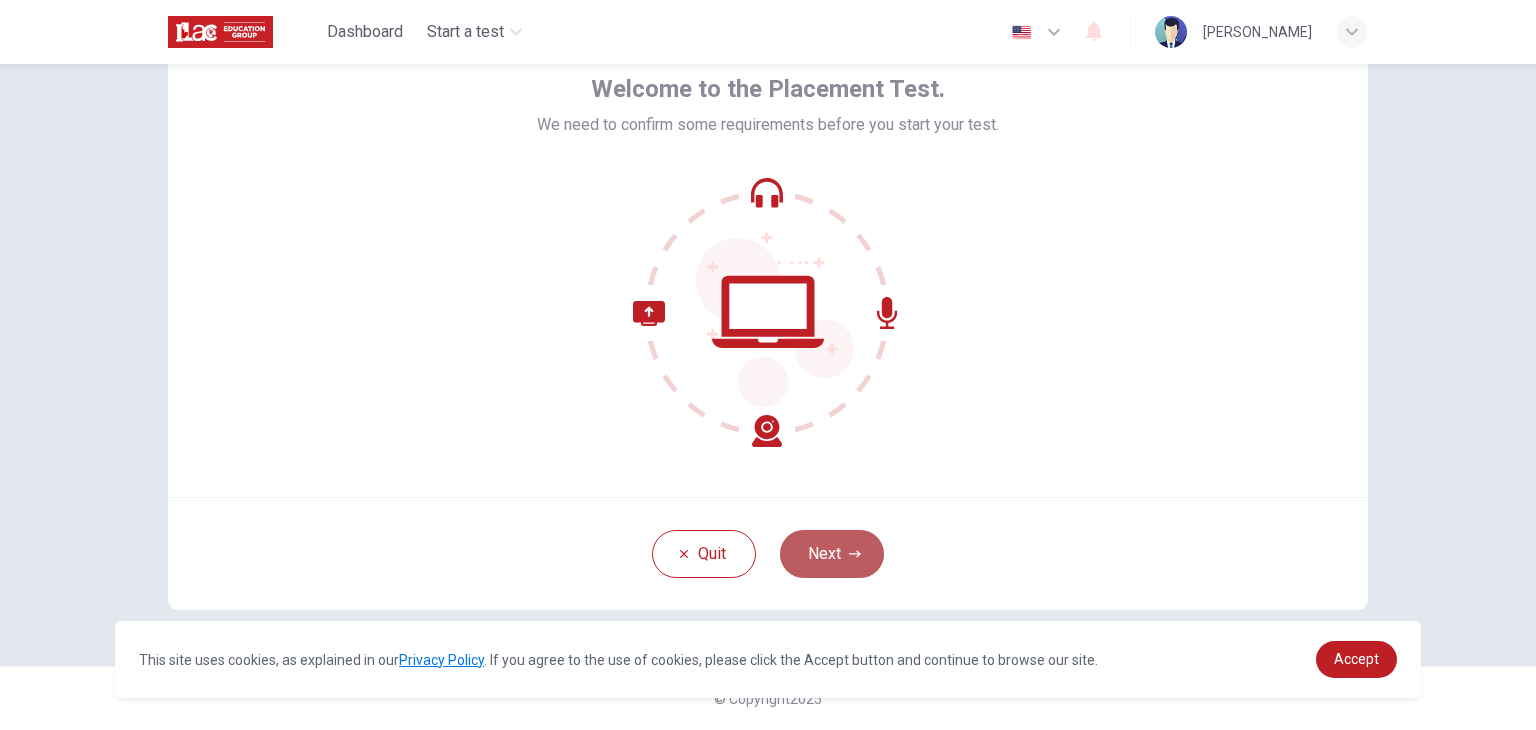 click on "Next" at bounding box center (832, 554) 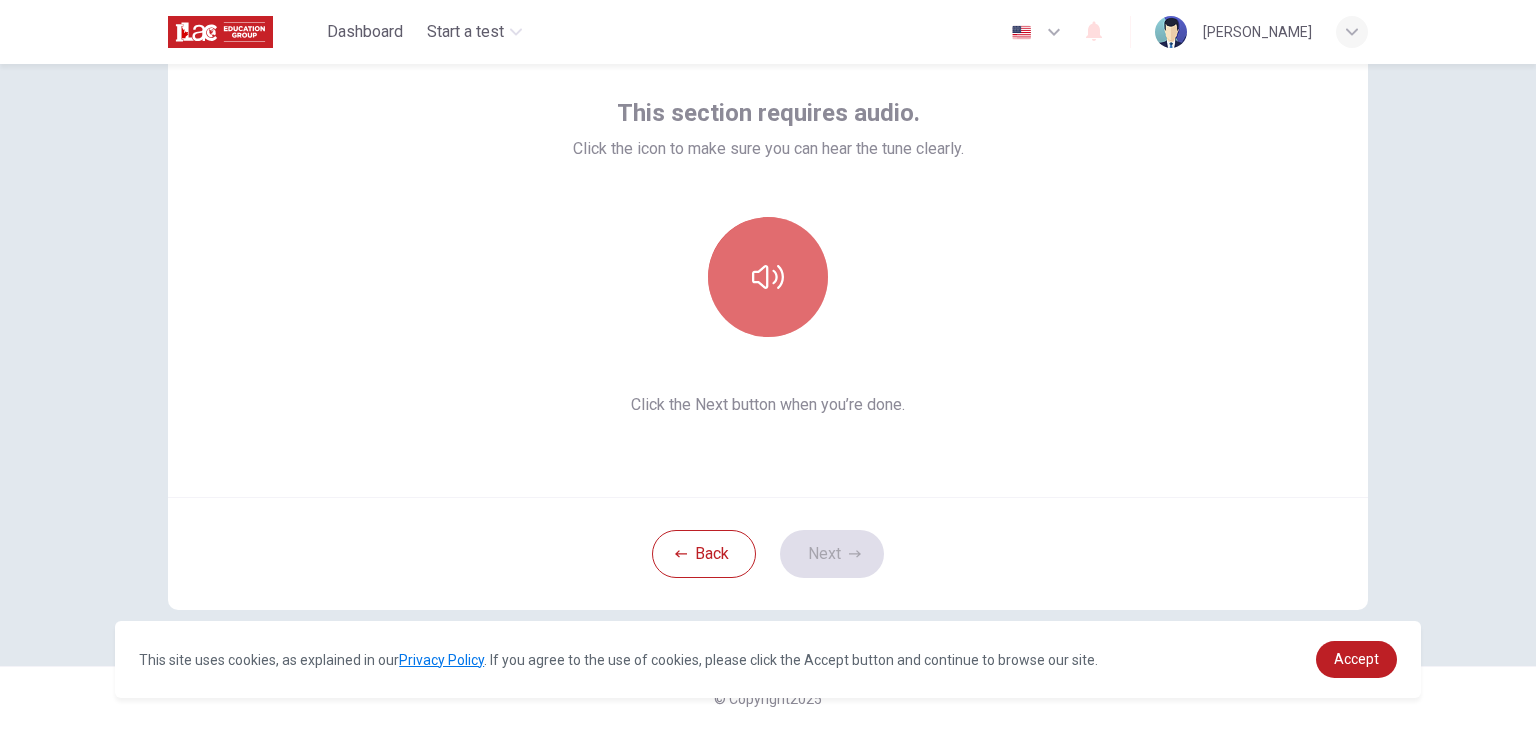 click at bounding box center (768, 277) 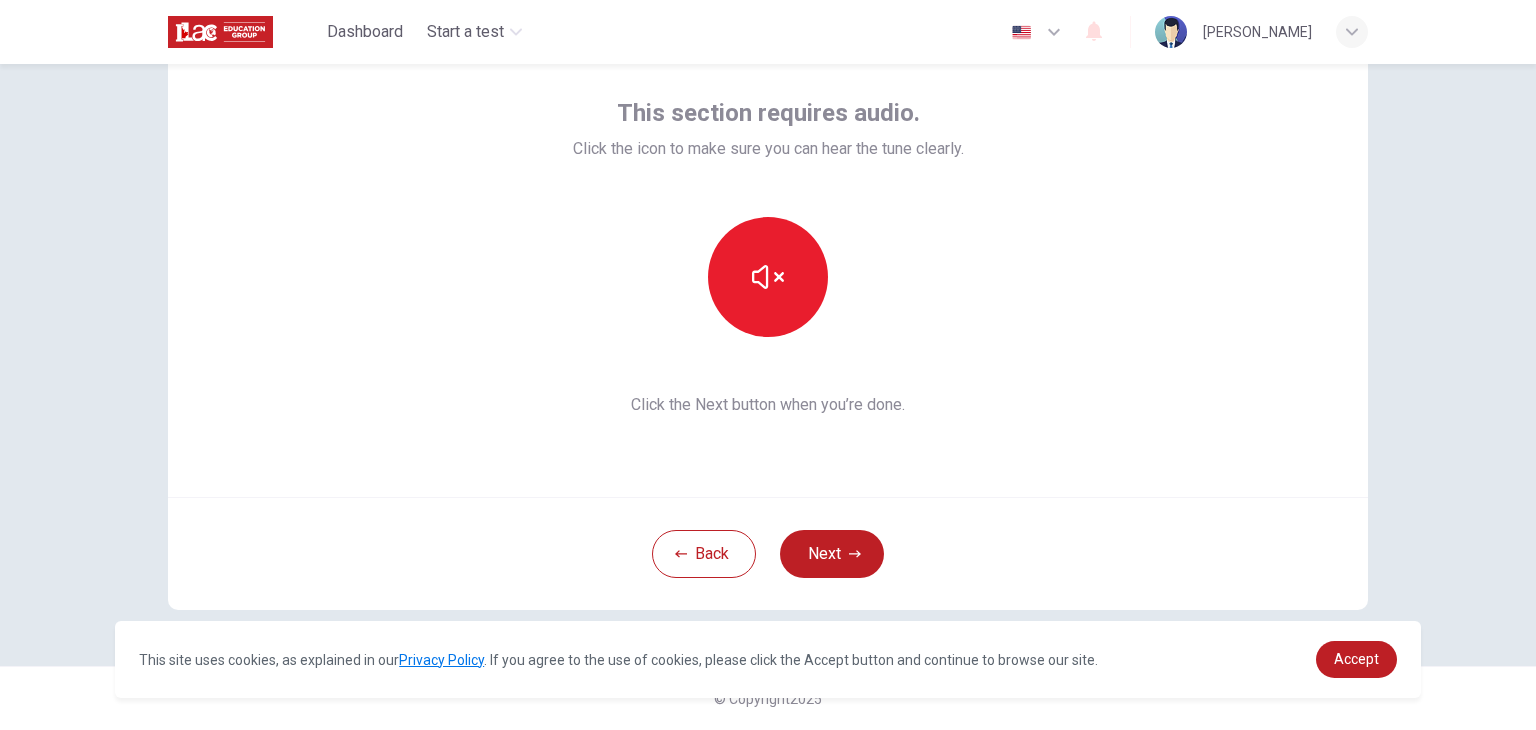 type 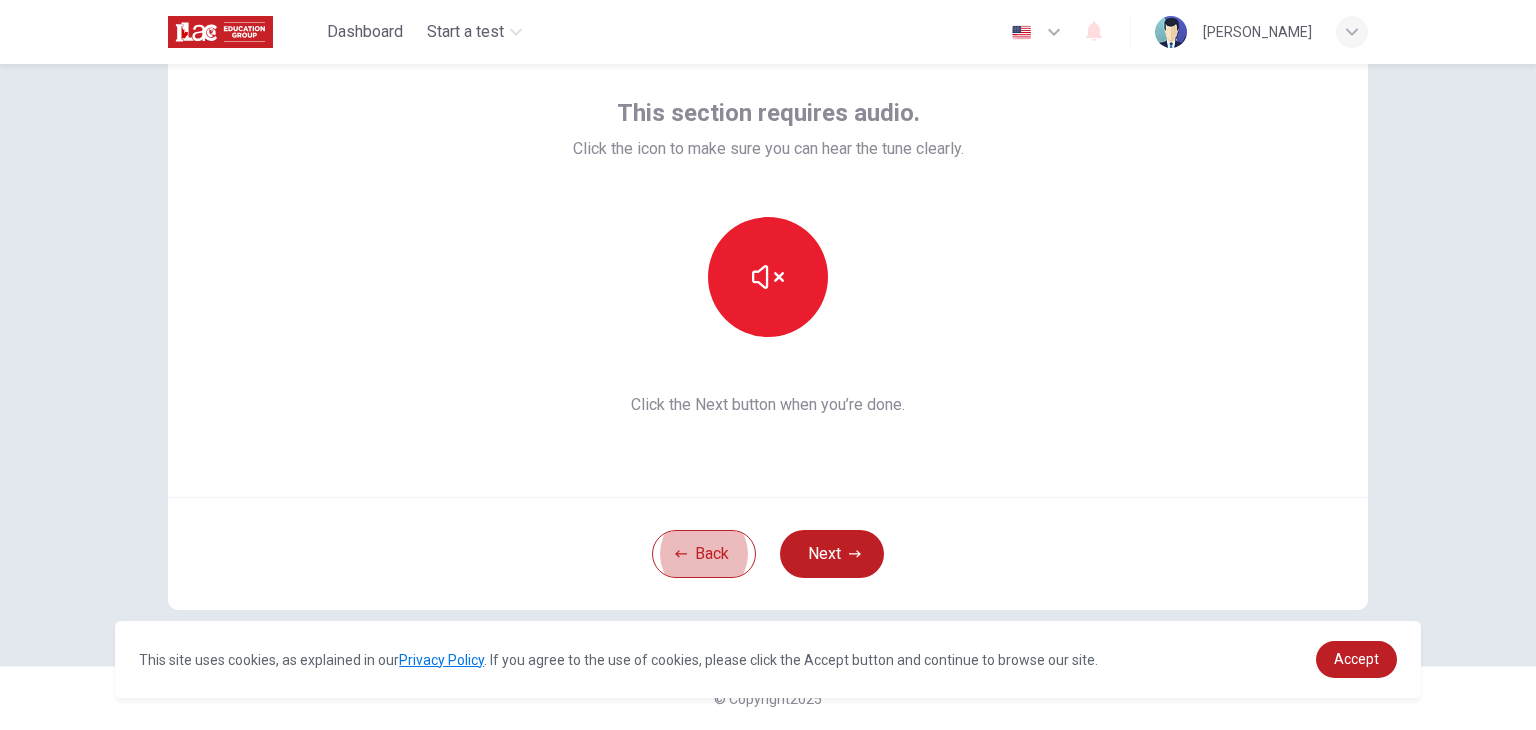 type 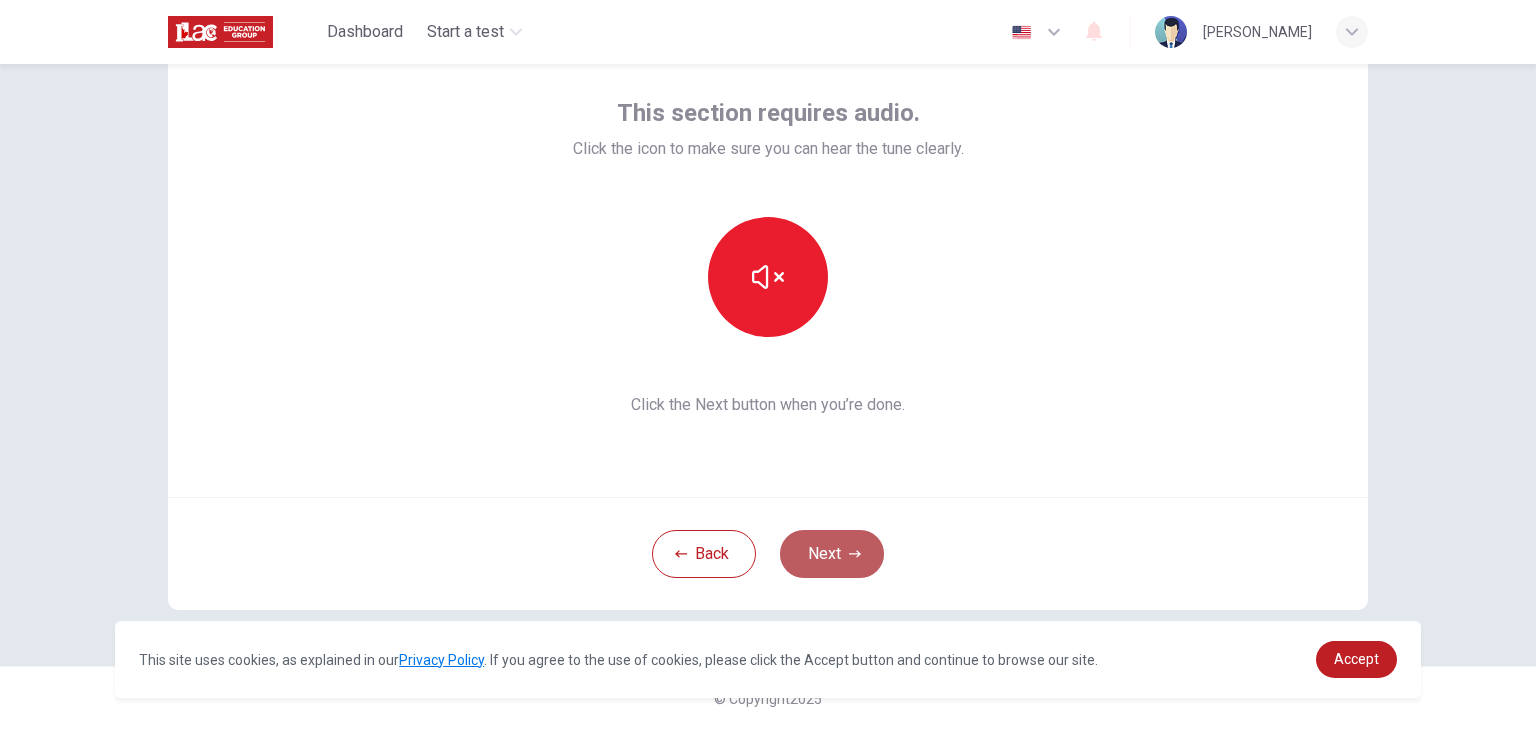 click on "Next" at bounding box center [832, 554] 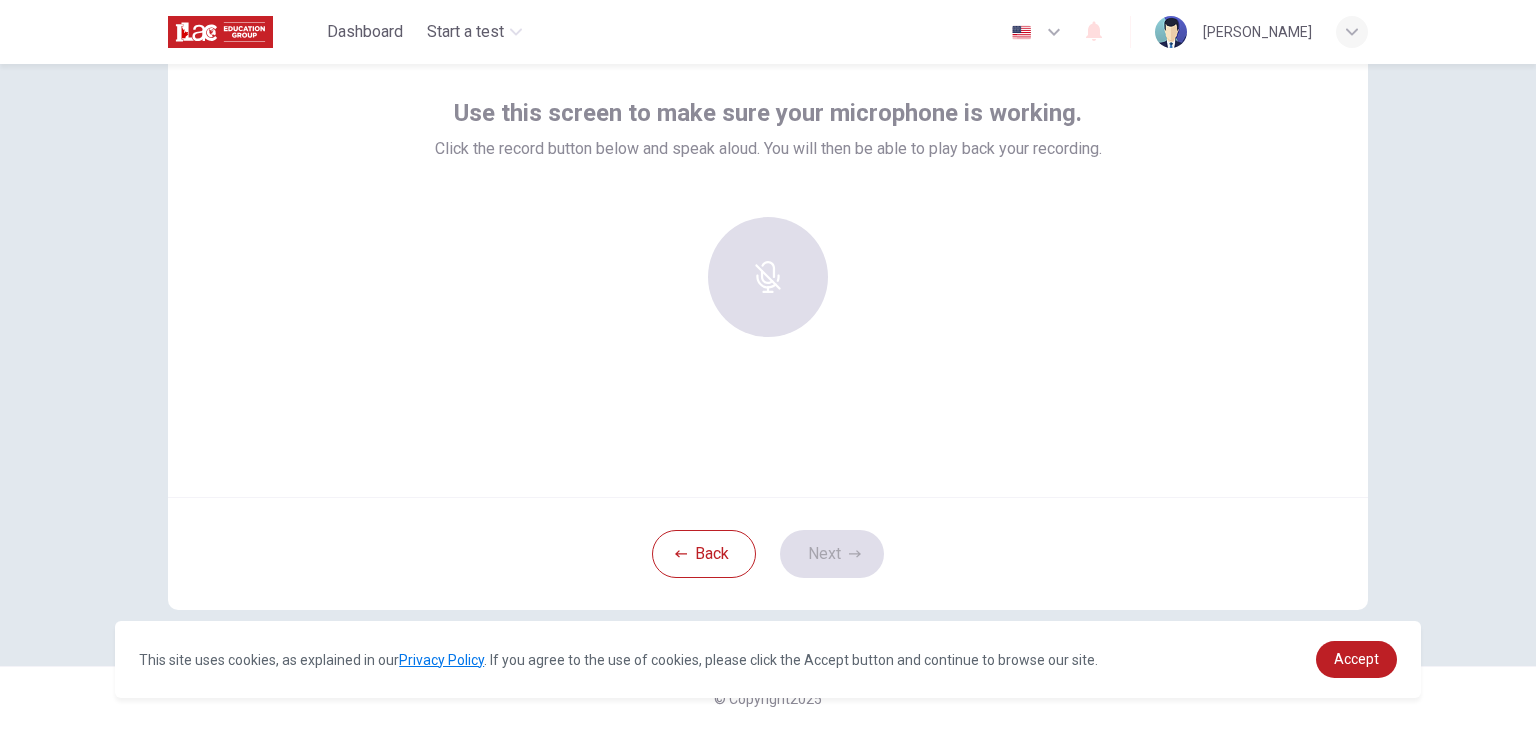 click at bounding box center (768, 277) 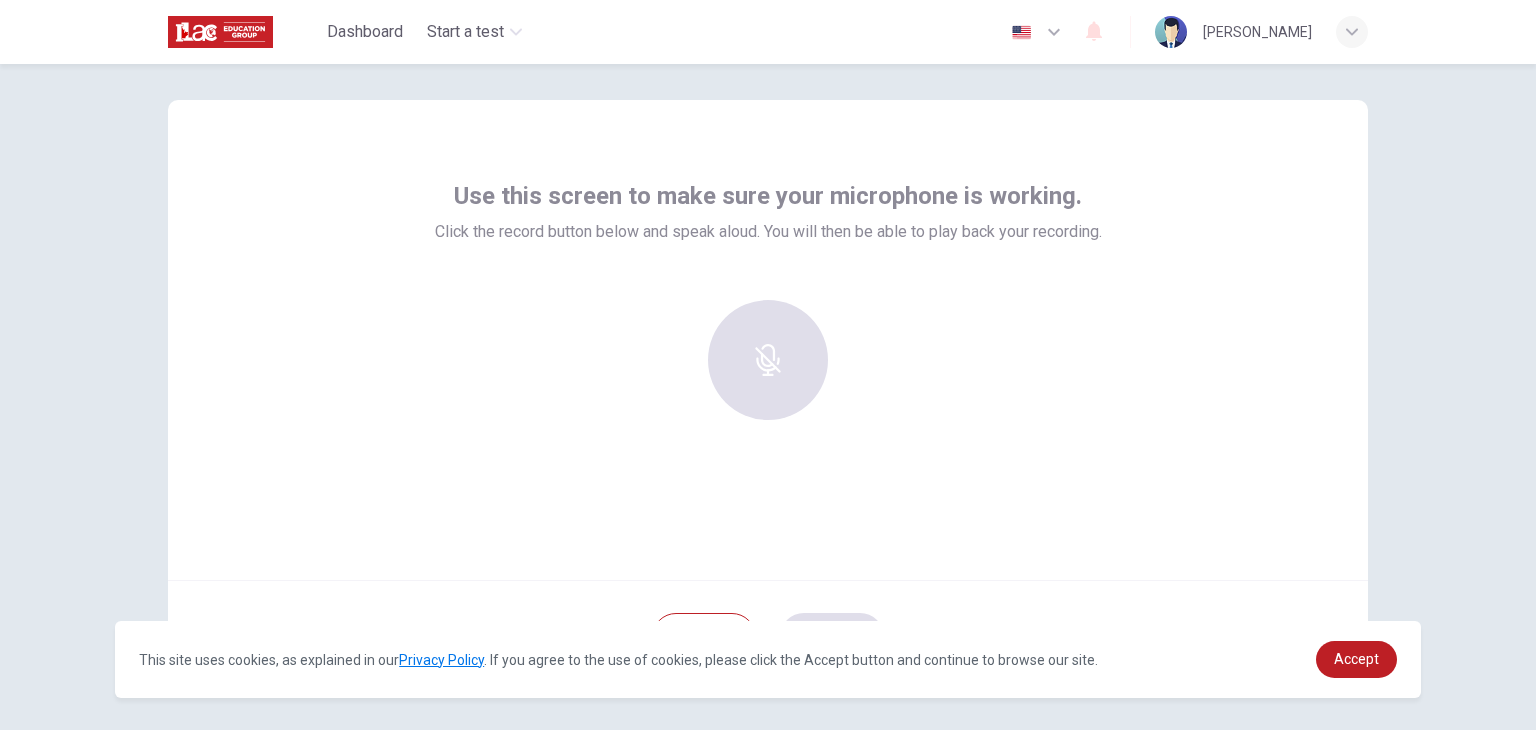 scroll, scrollTop: 0, scrollLeft: 0, axis: both 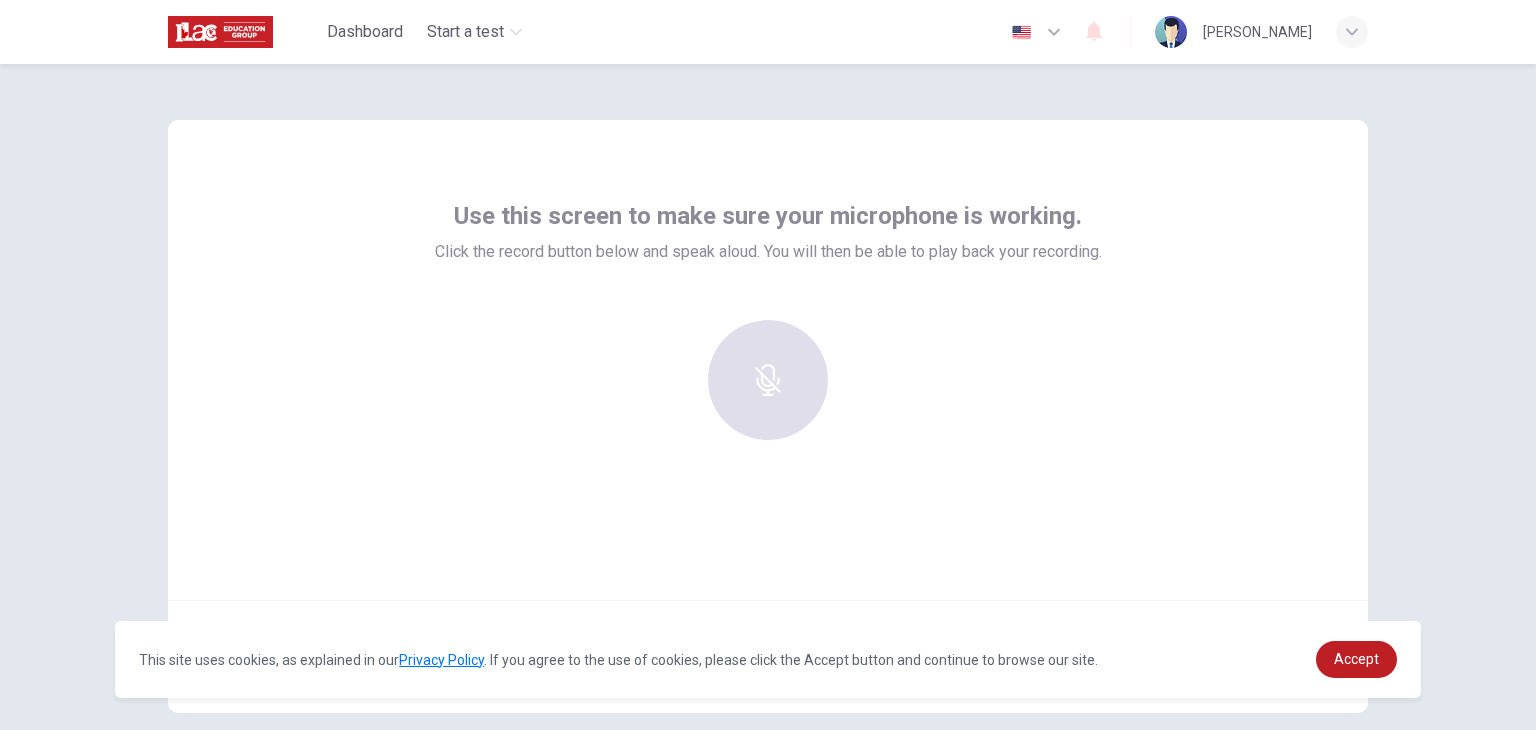click at bounding box center (768, 380) 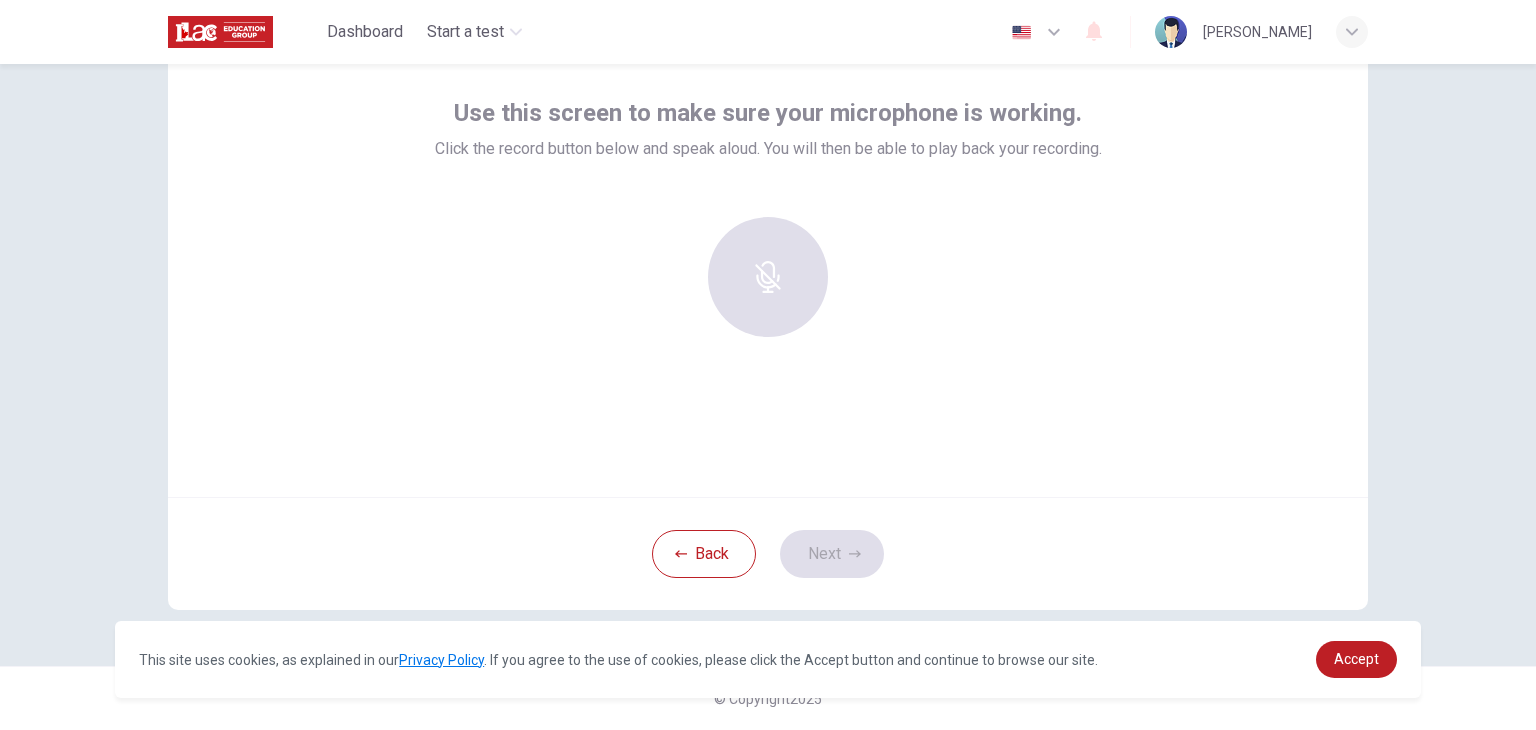 click at bounding box center [768, 285] 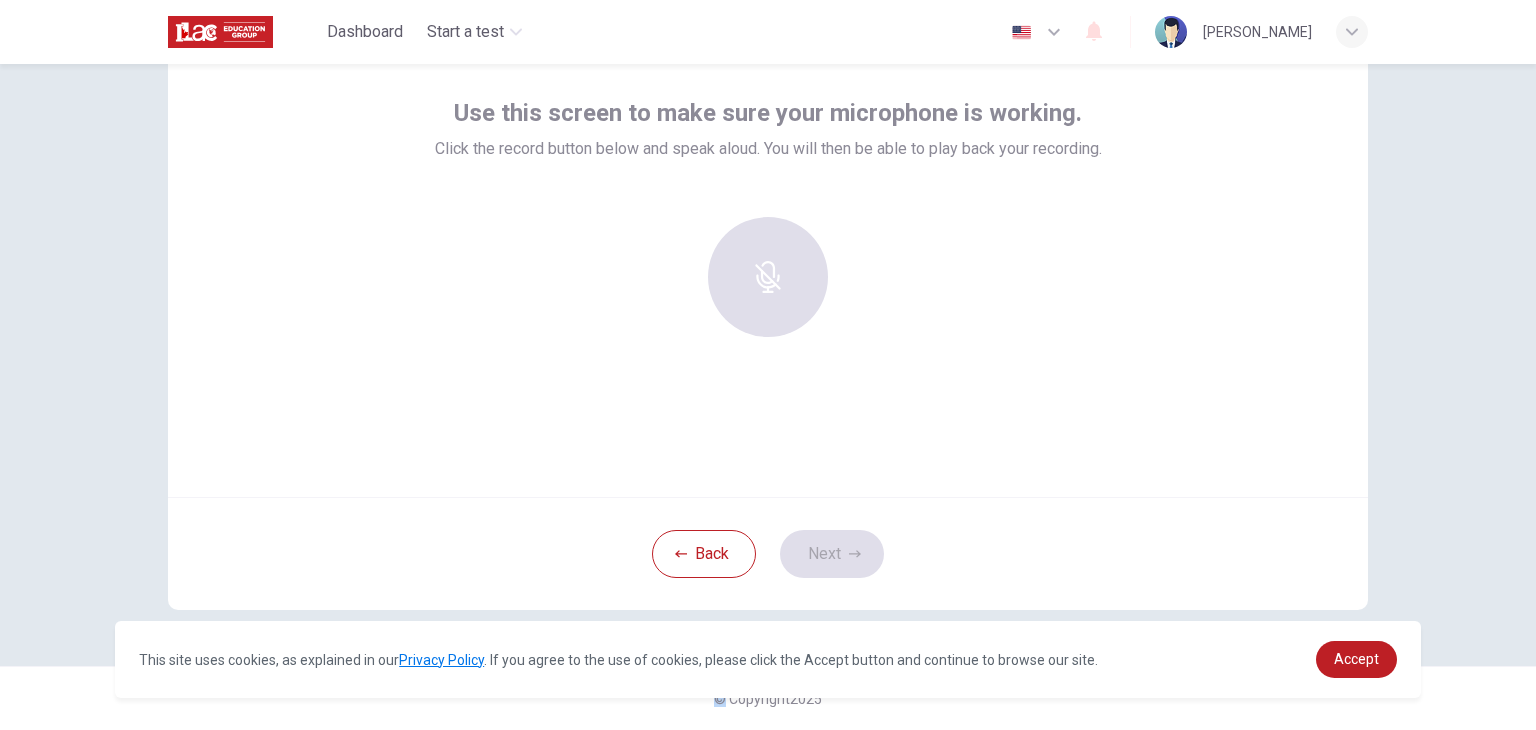 click at bounding box center [768, 277] 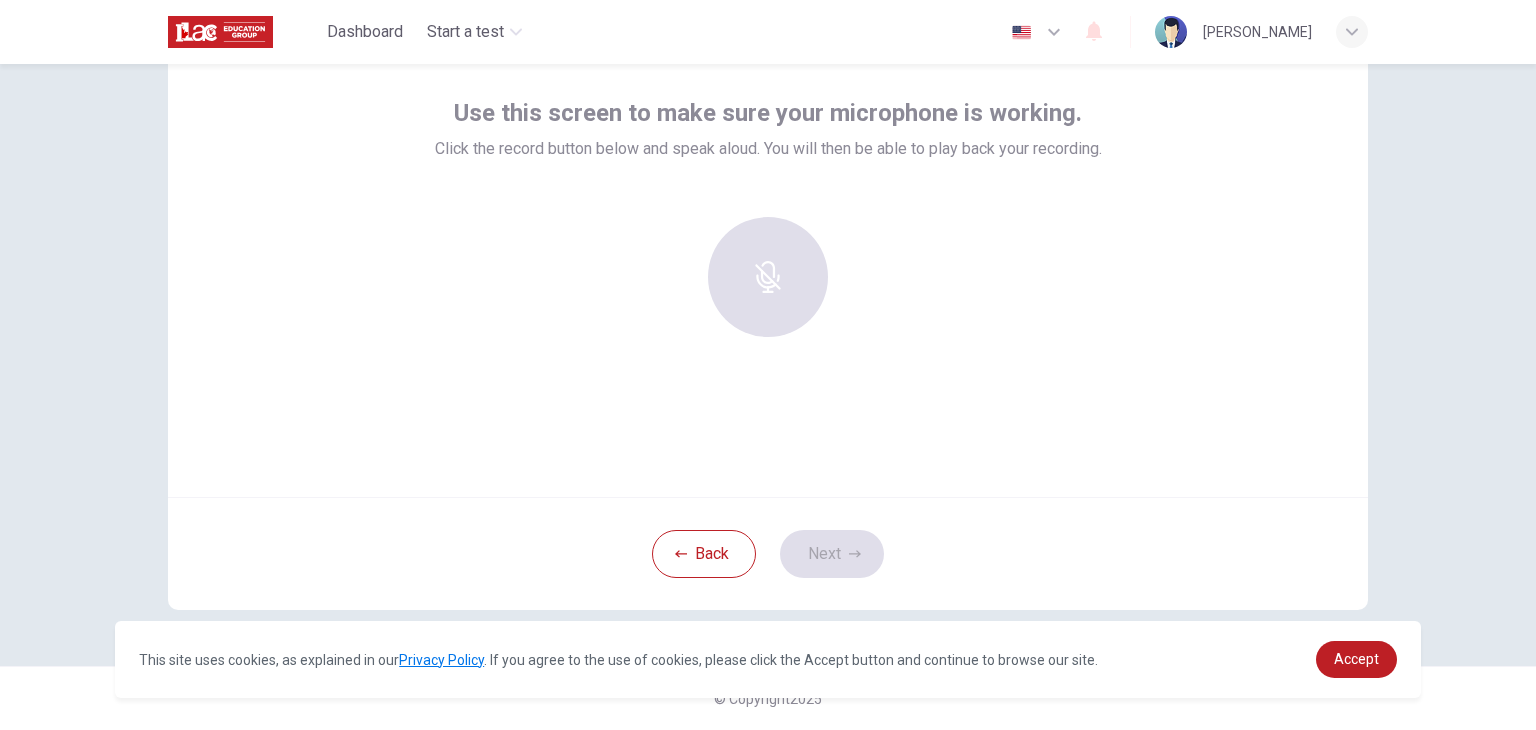 click at bounding box center (768, 277) 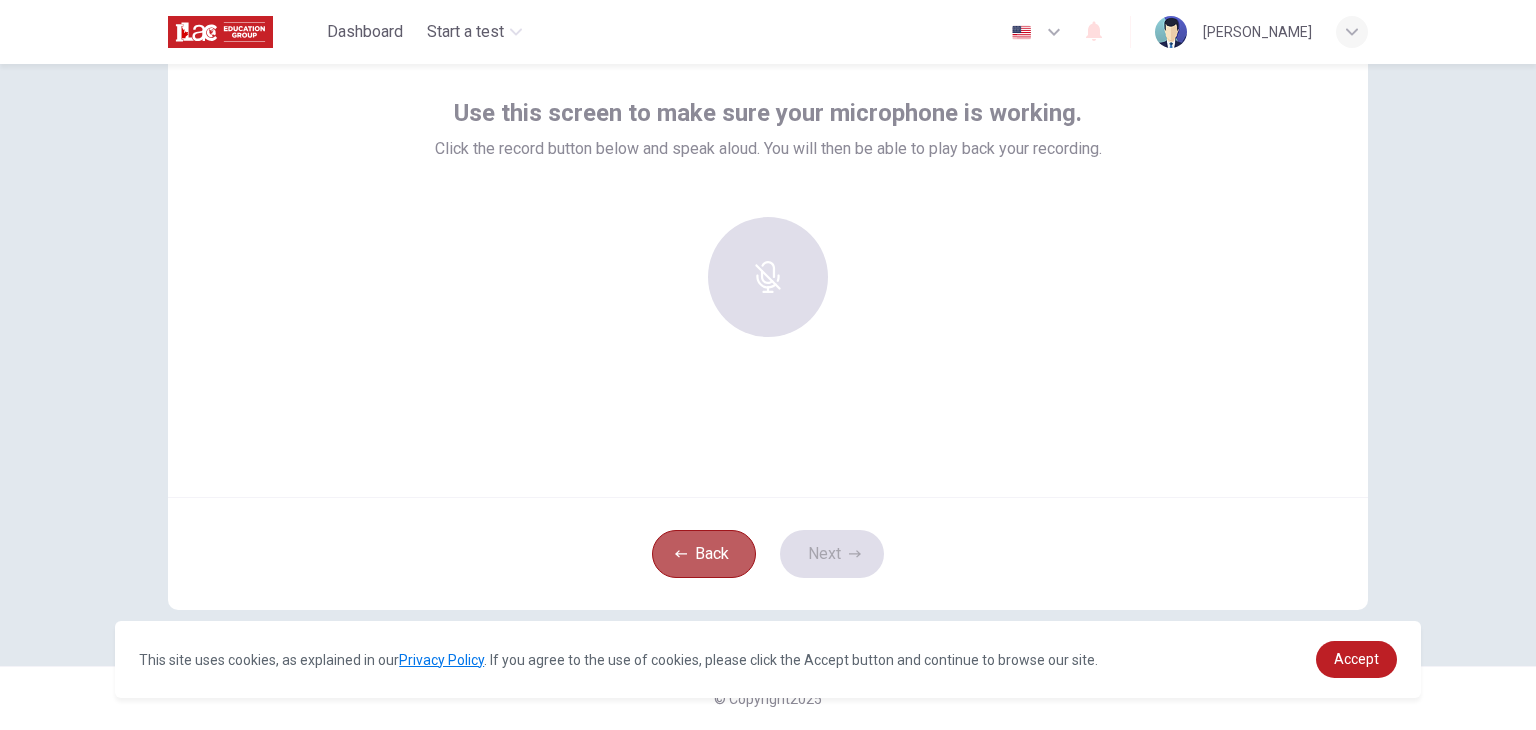click on "Back" at bounding box center [704, 554] 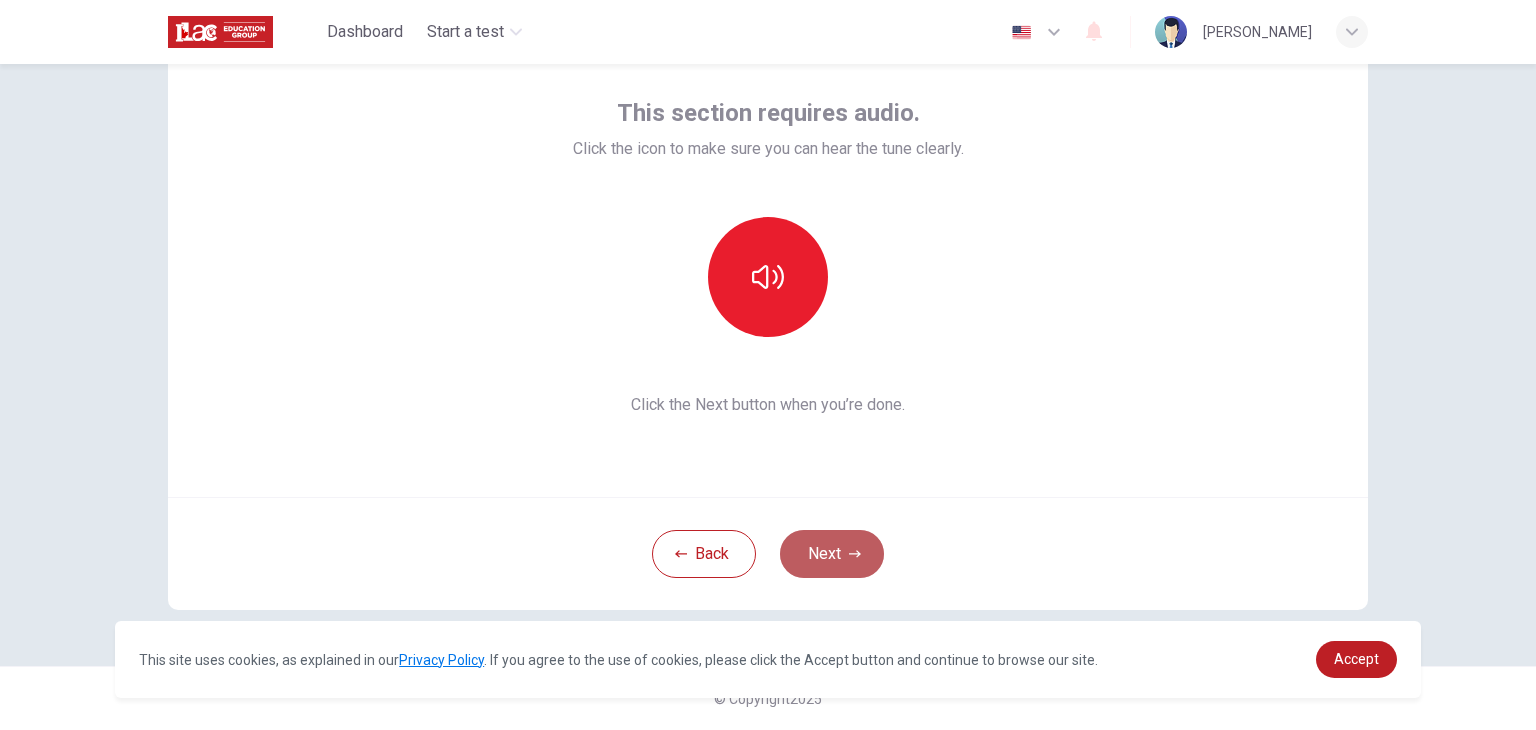 click 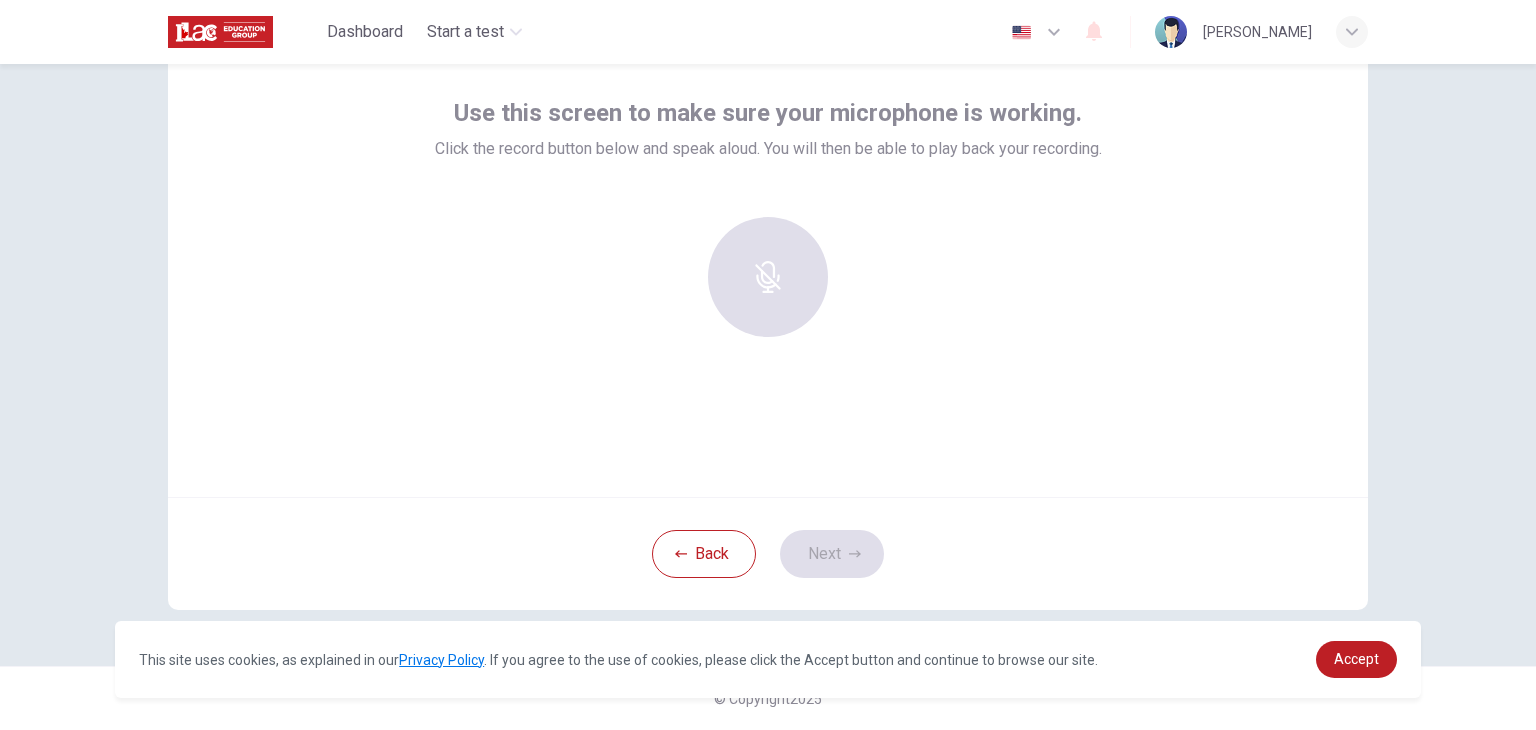 click on "Use this screen to make sure your microphone is working. Click the record button below and speak aloud. You will then be able to play back your recording." at bounding box center [768, 225] 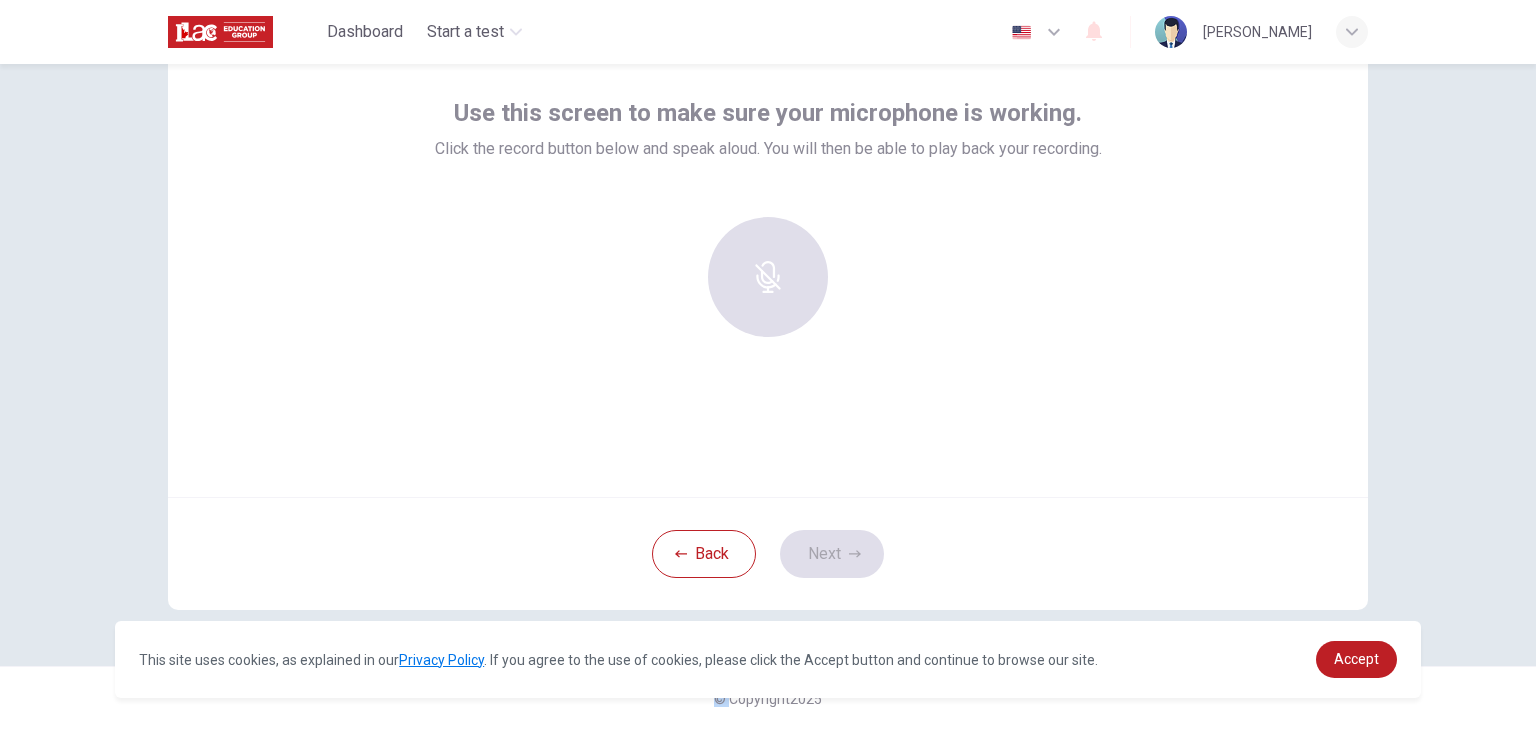 click on "Use this screen to make sure your microphone is working. Click the record button below and speak aloud. You will then be able to play back your recording." at bounding box center [768, 225] 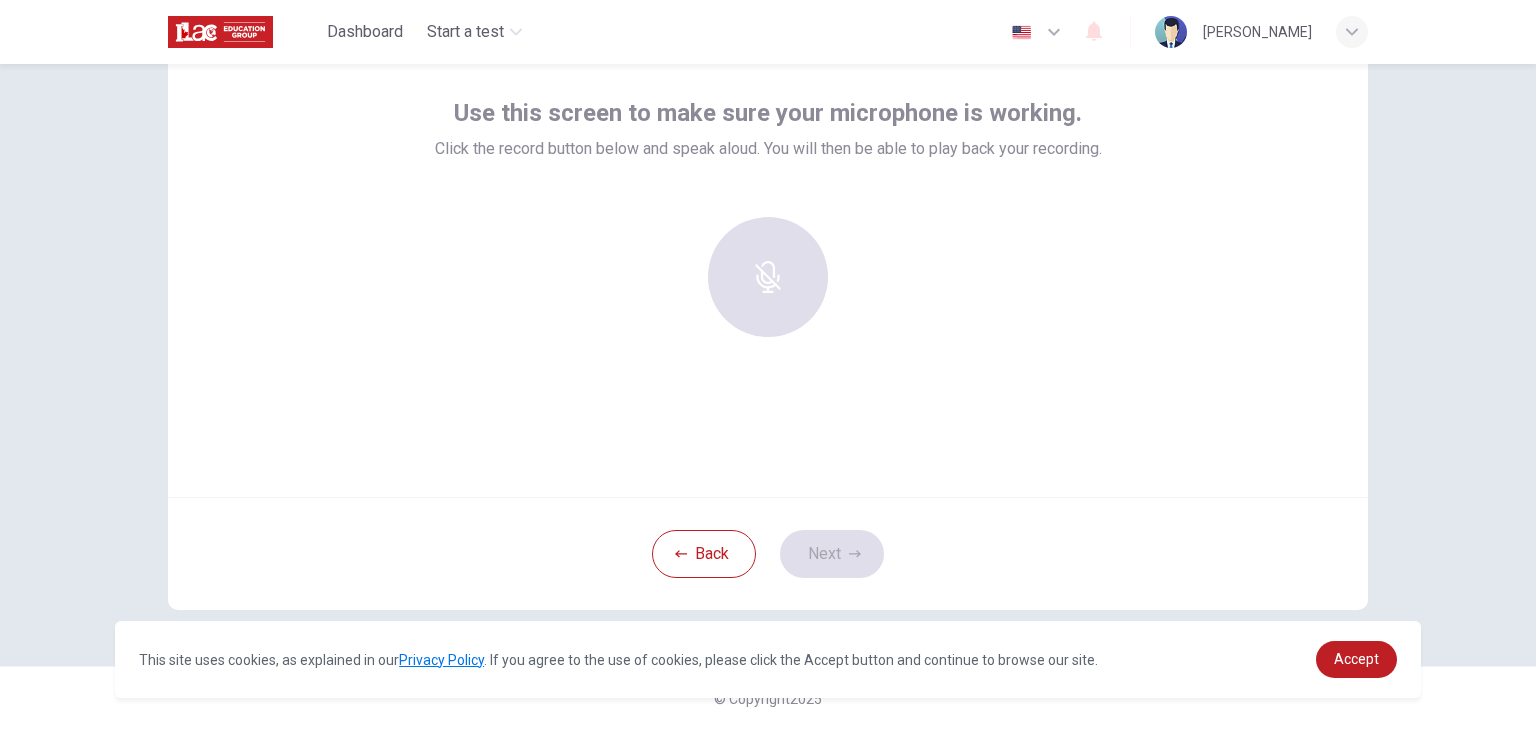 click at bounding box center (768, 277) 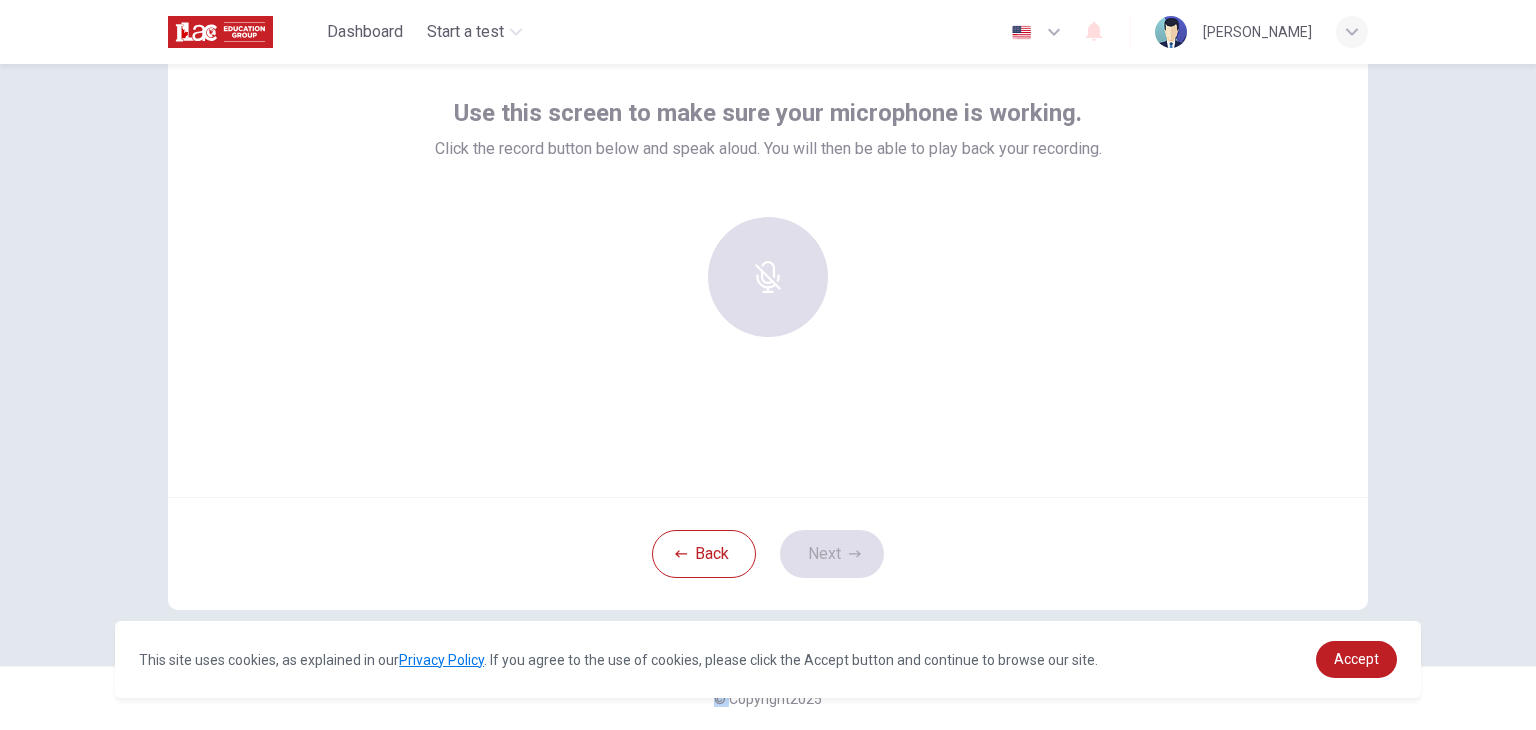 click at bounding box center (768, 277) 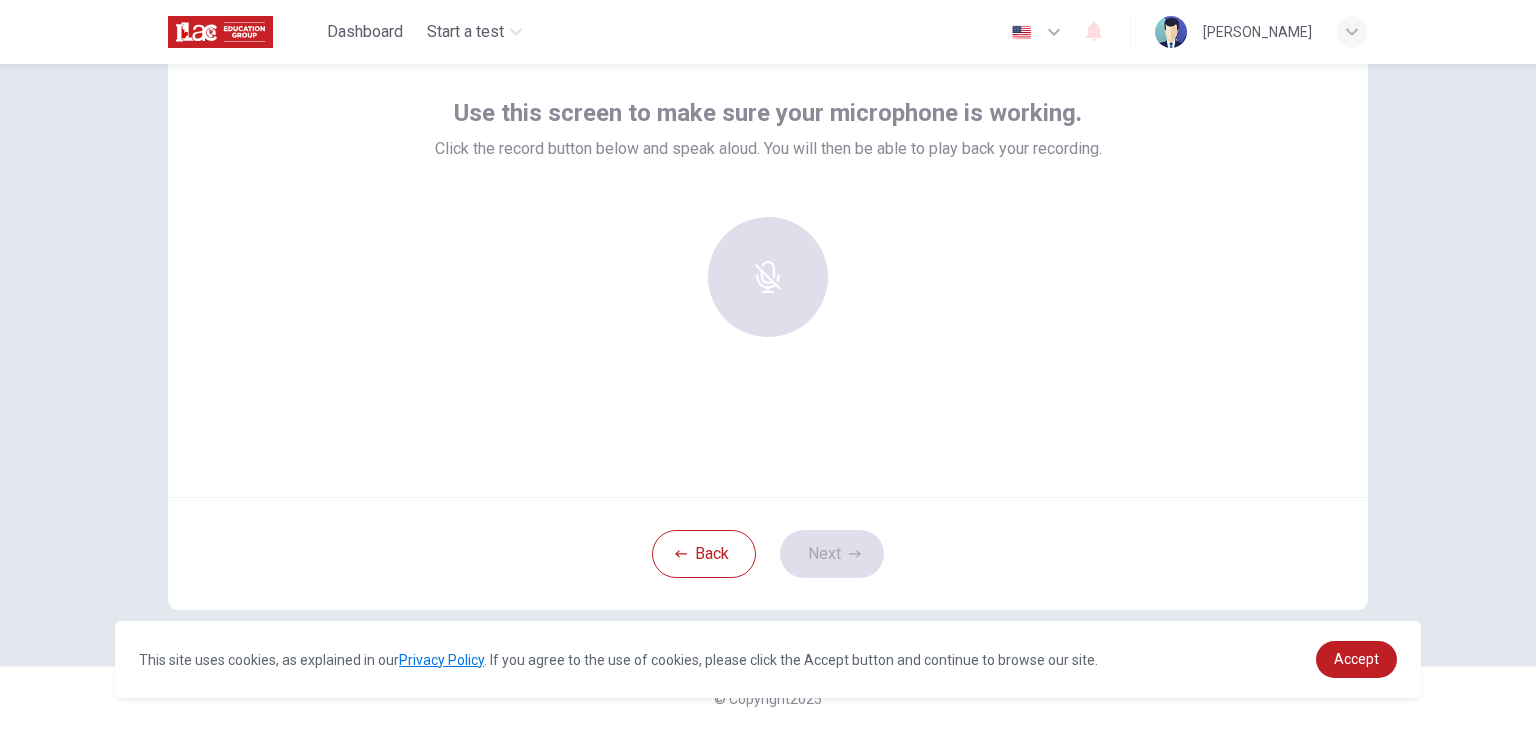 click at bounding box center [768, 277] 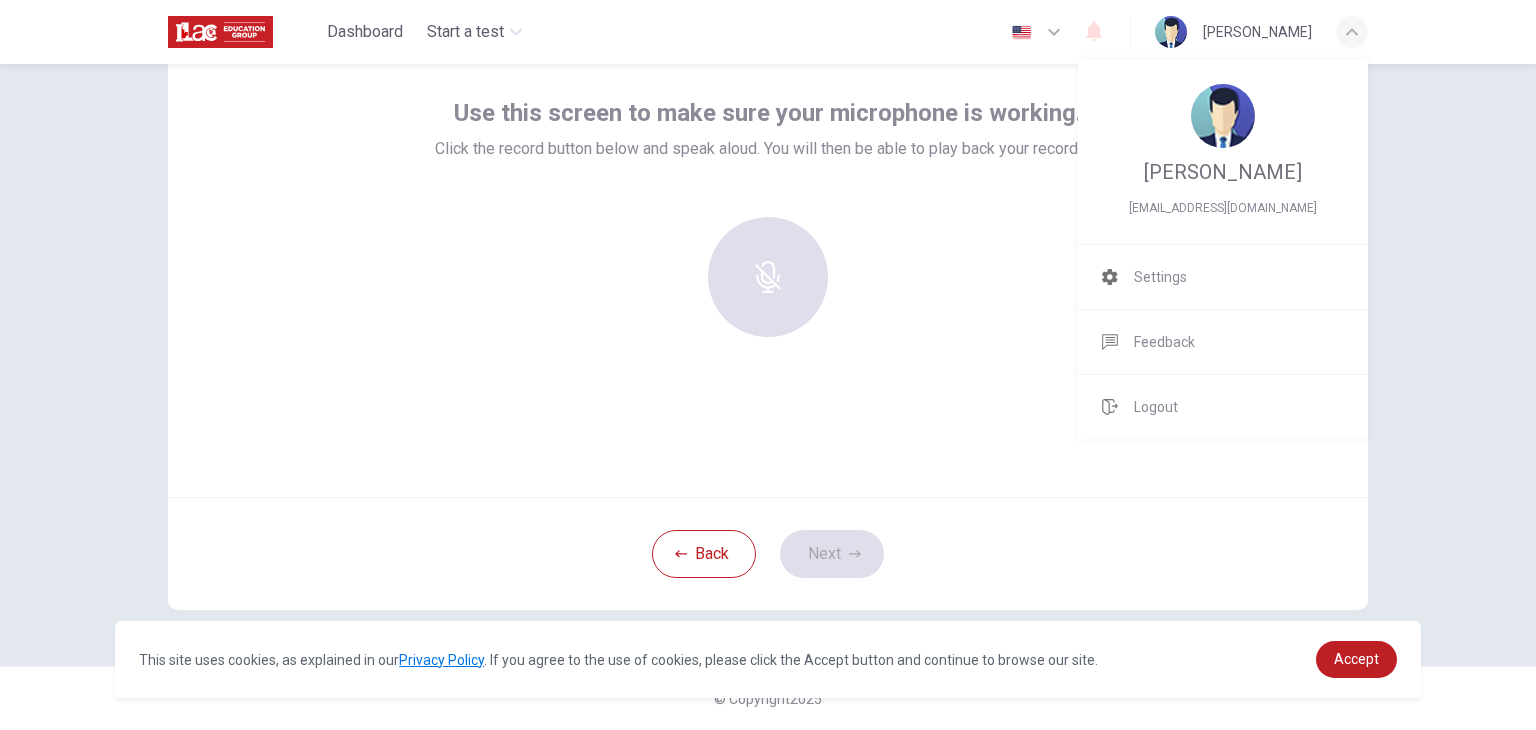 click at bounding box center (768, 365) 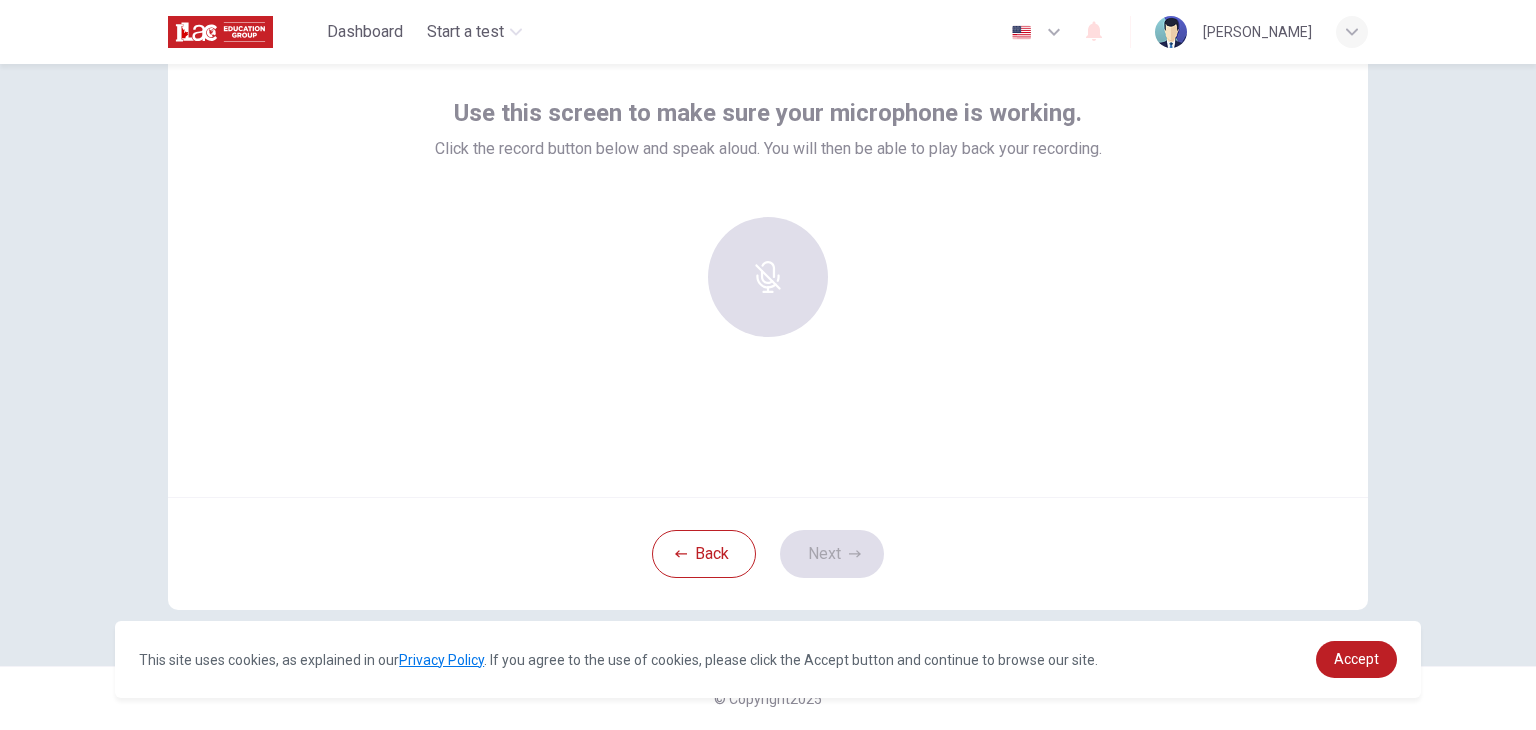 click on "Use this screen to make sure your microphone is working. Click the record button below and speak aloud. You will then be able to play back your recording. Back Next" at bounding box center (768, 313) 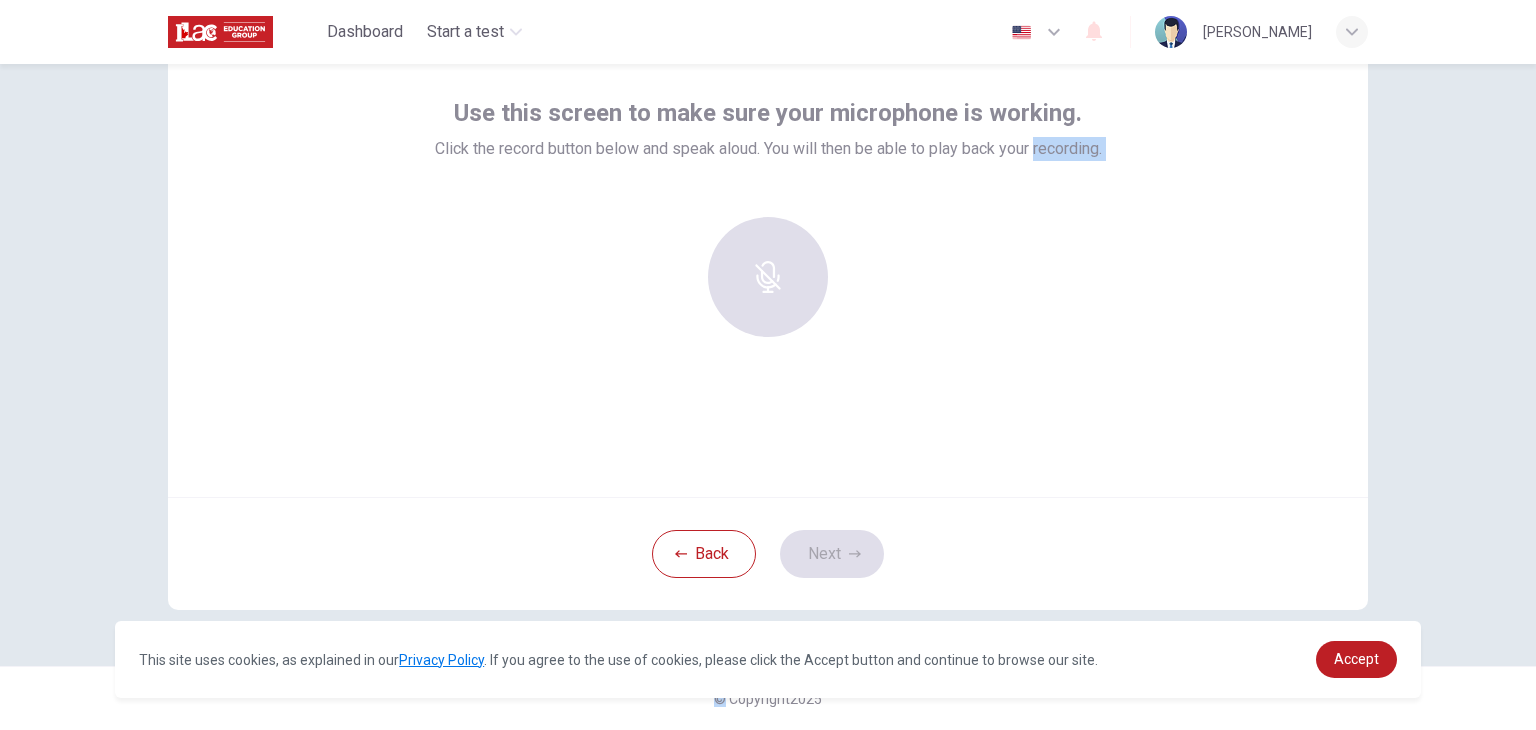 drag, startPoint x: 1052, startPoint y: 174, endPoint x: 660, endPoint y: 366, distance: 436.49512 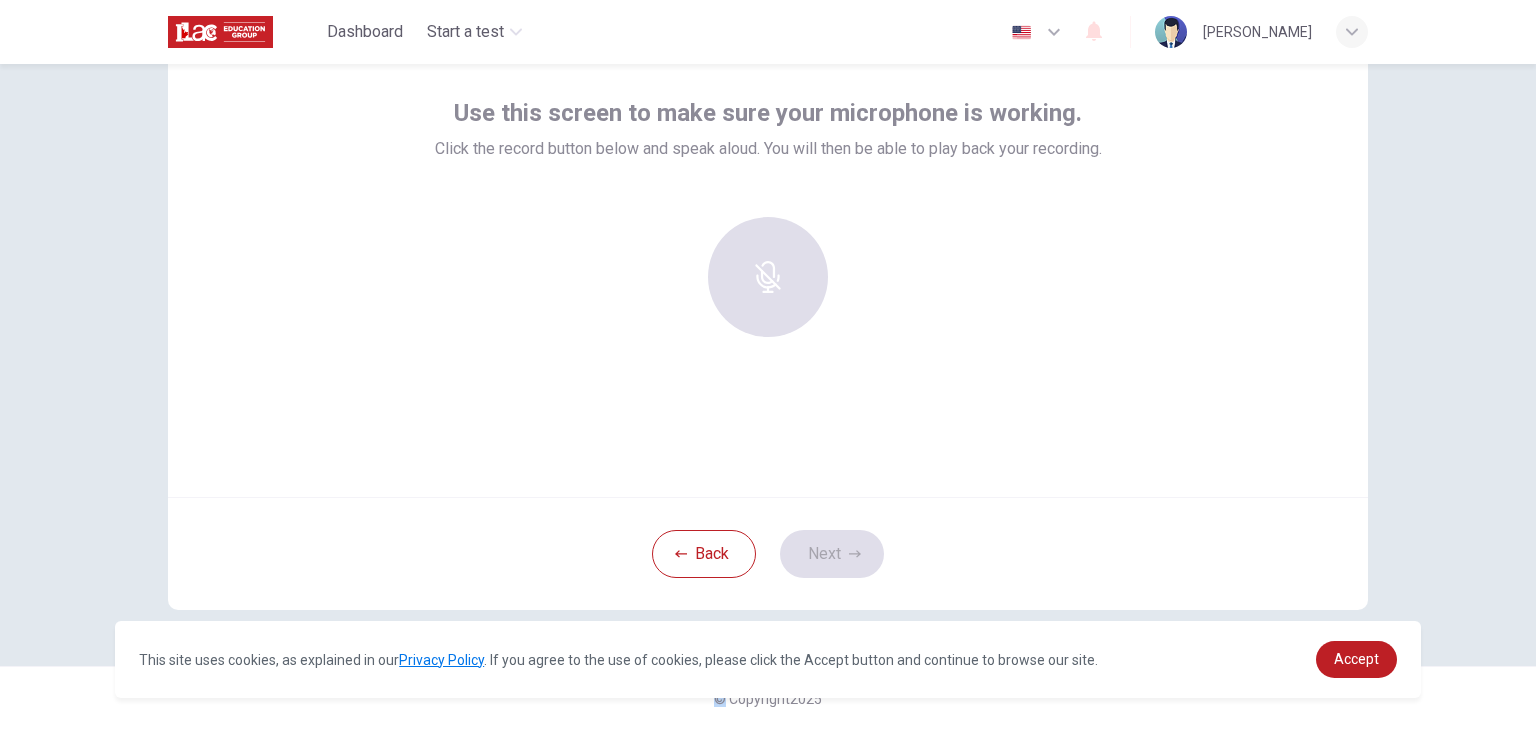drag, startPoint x: 749, startPoint y: 281, endPoint x: 664, endPoint y: 457, distance: 195.45076 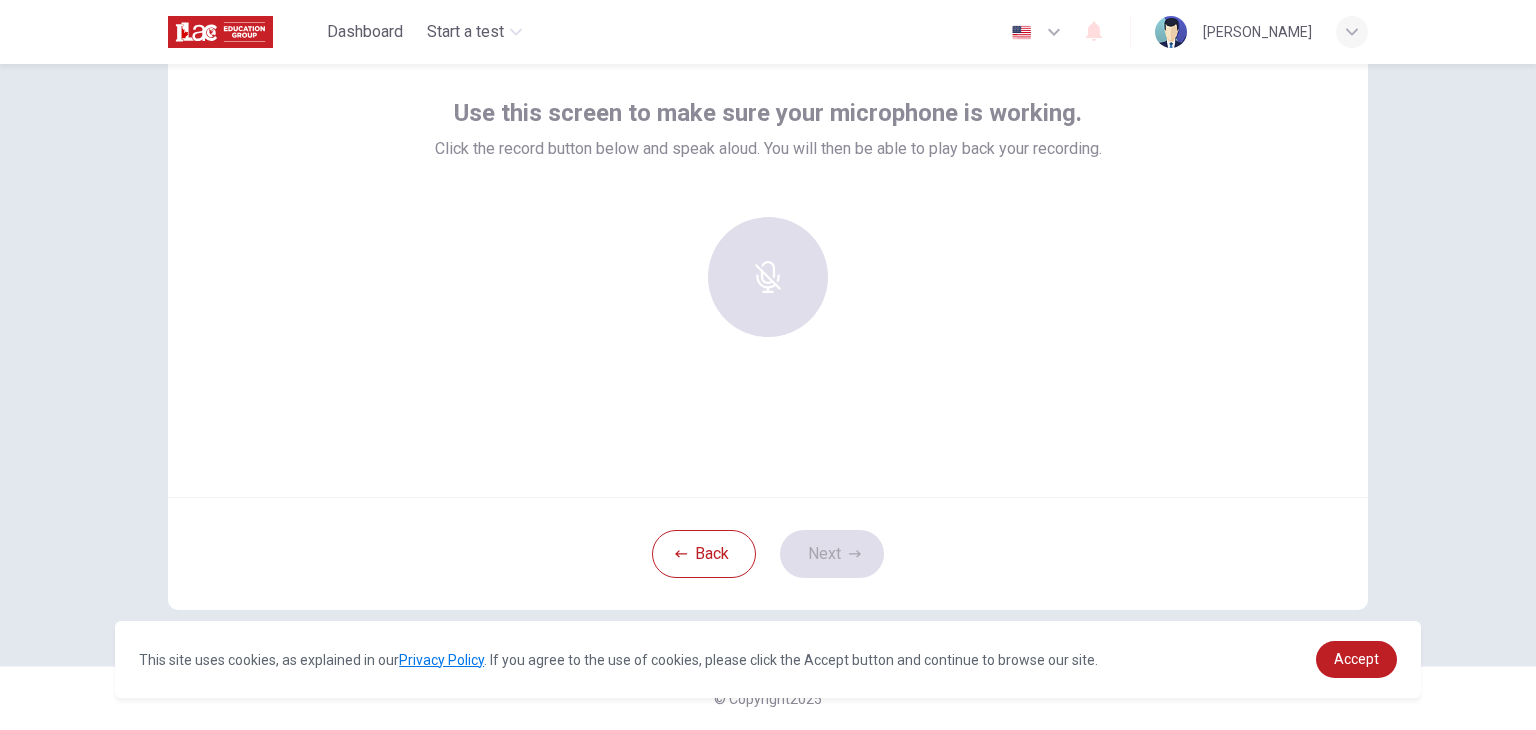 click on "Use this screen to make sure your microphone is working. Click the record button below and speak aloud. You will then be able to play back your recording." at bounding box center (768, 257) 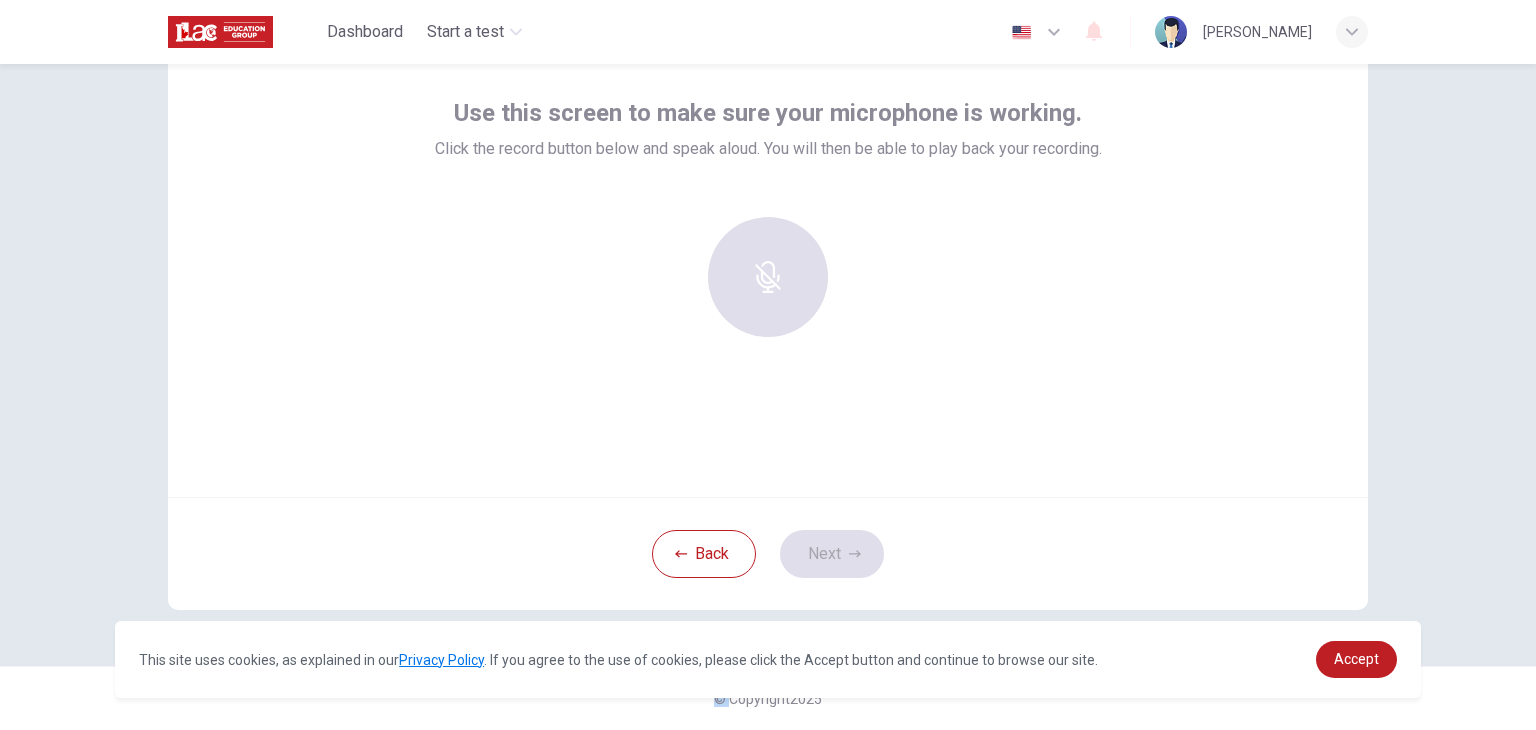click on "Use this screen to make sure your microphone is working. Click the record button below and speak aloud. You will then be able to play back your recording." at bounding box center (768, 257) 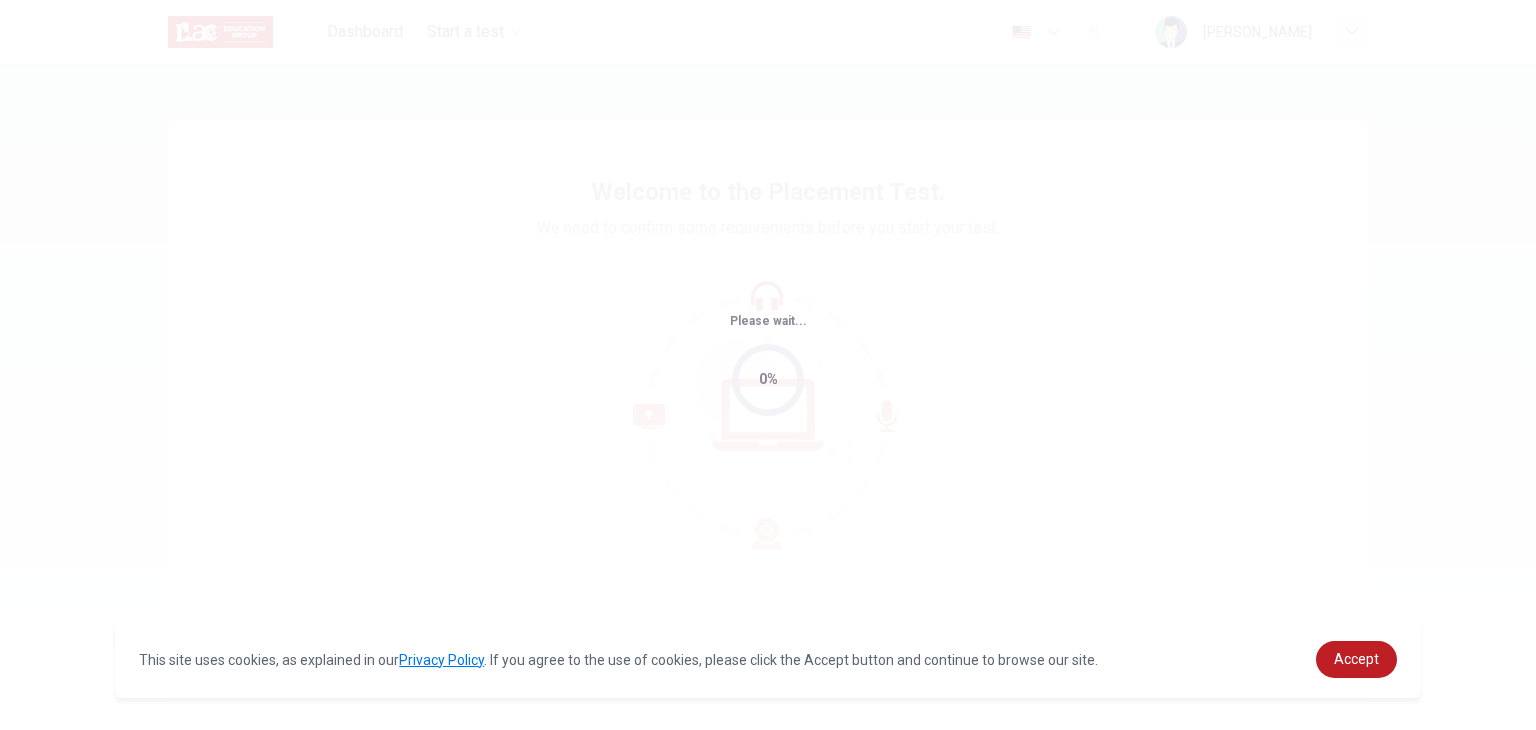 scroll, scrollTop: 0, scrollLeft: 0, axis: both 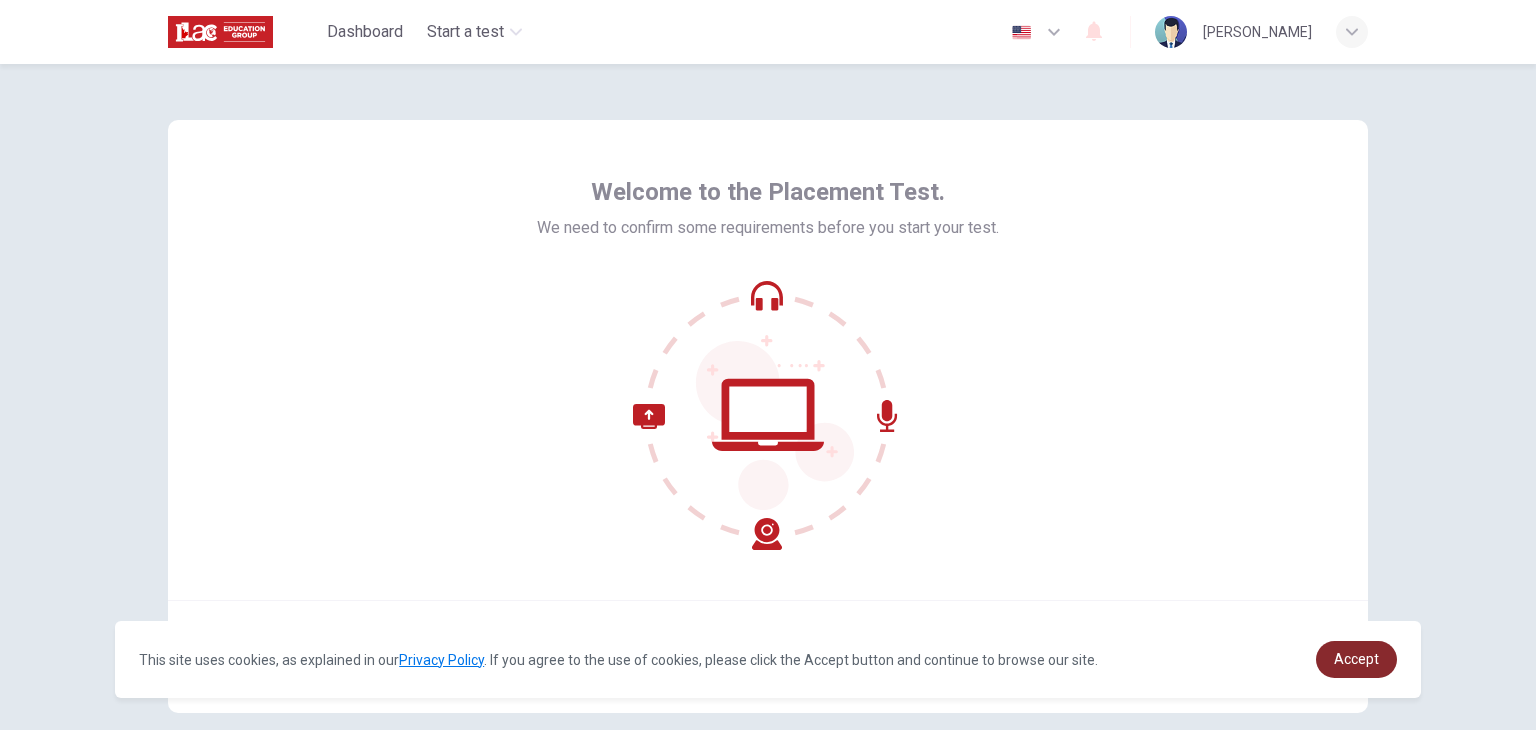 click on "Accept" at bounding box center [1356, 659] 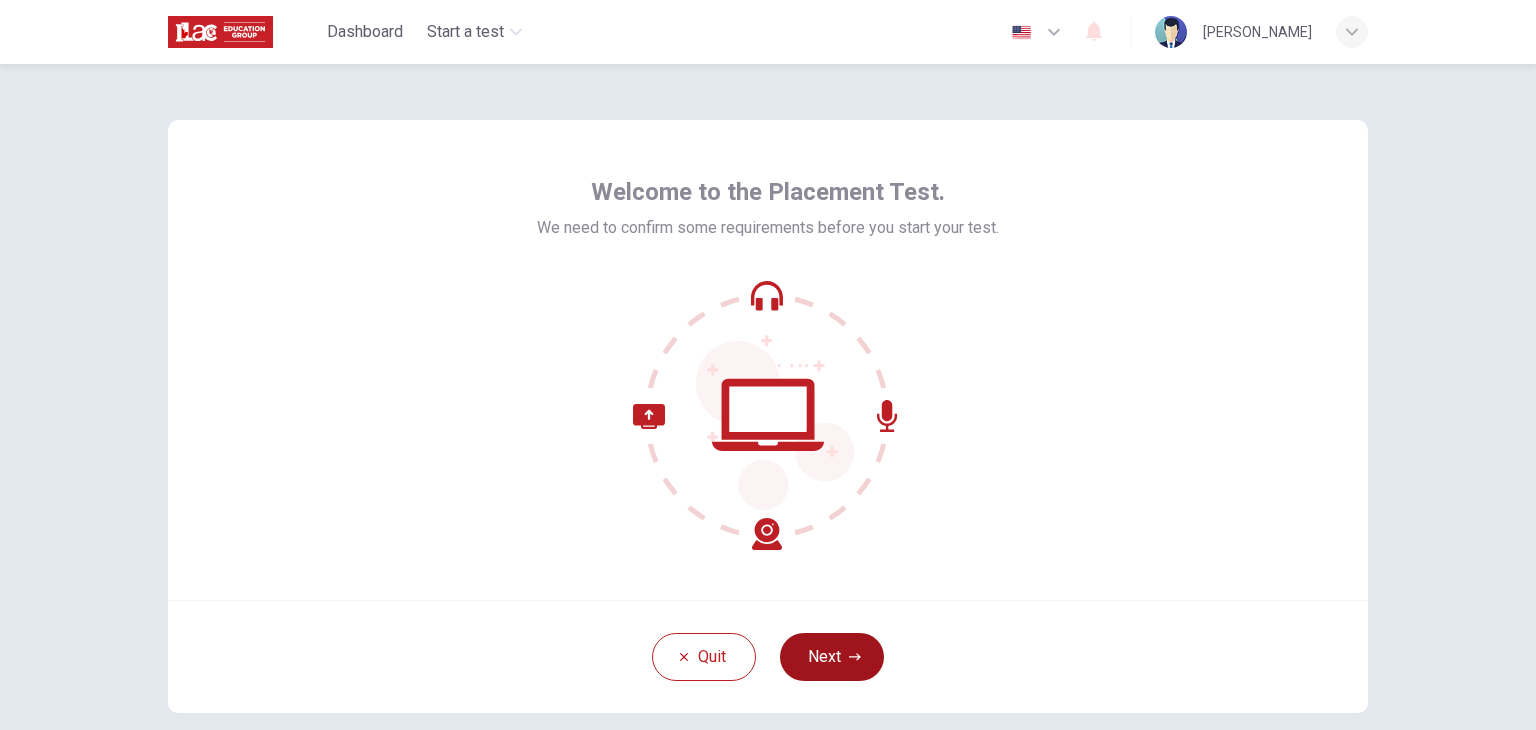 click on "Next" at bounding box center (832, 657) 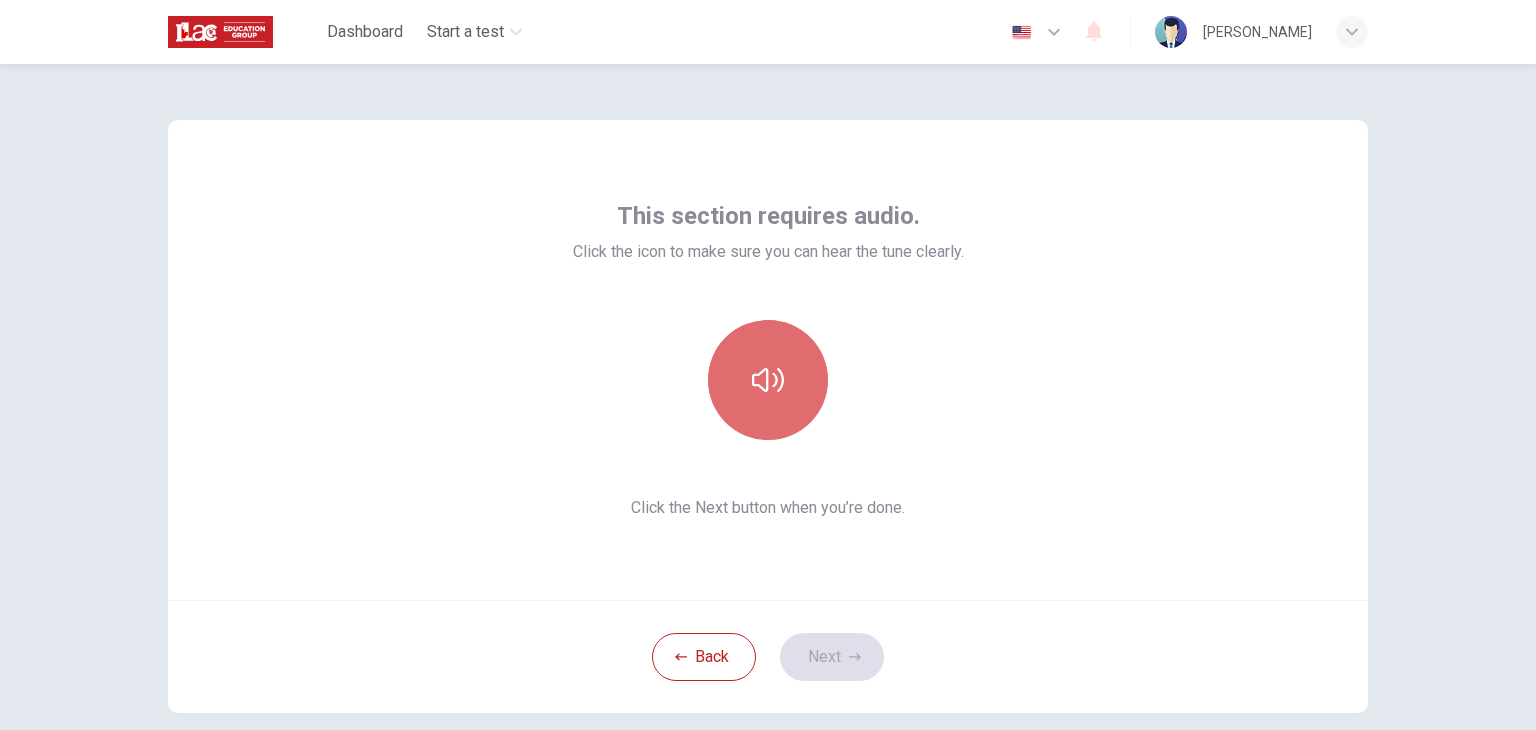 click at bounding box center [768, 380] 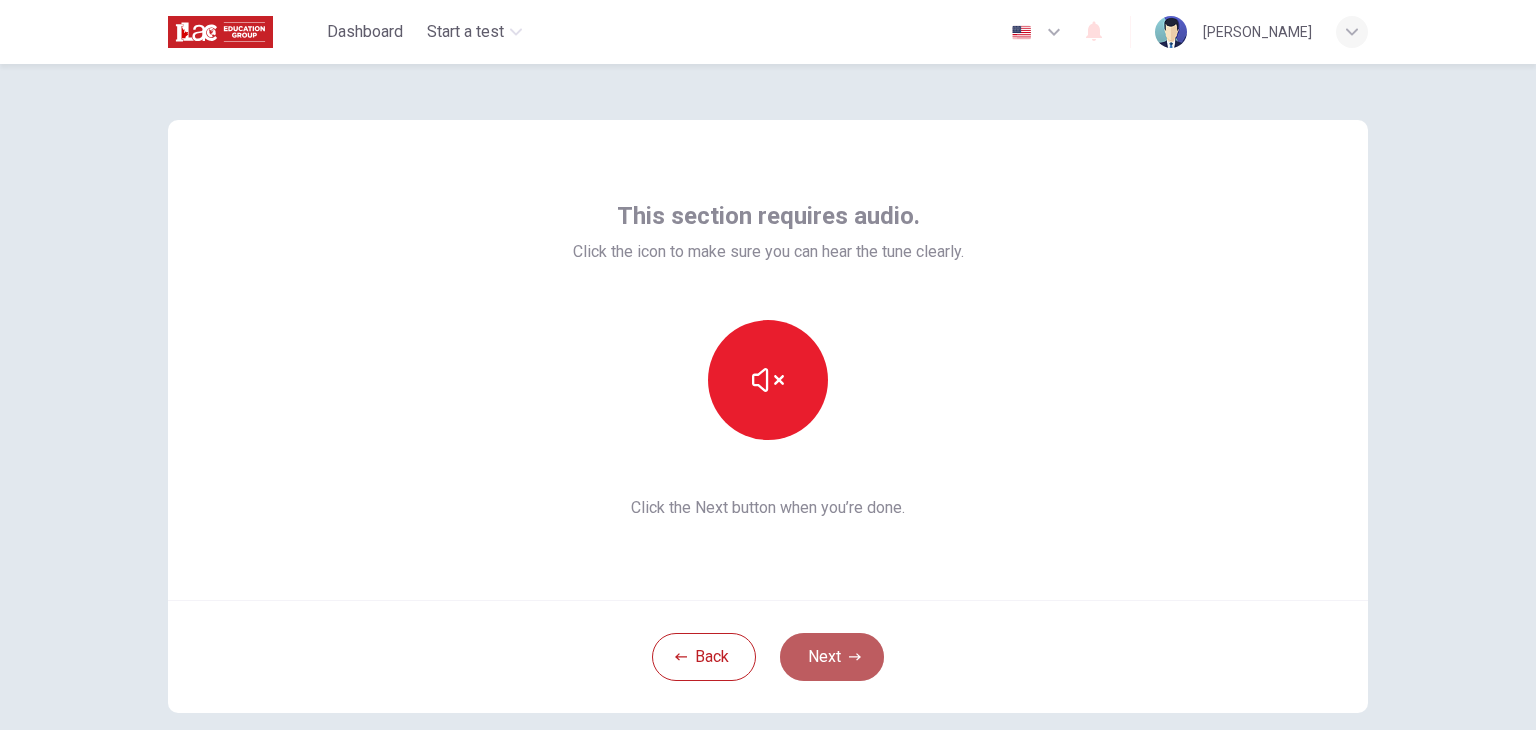 click on "Next" at bounding box center (832, 657) 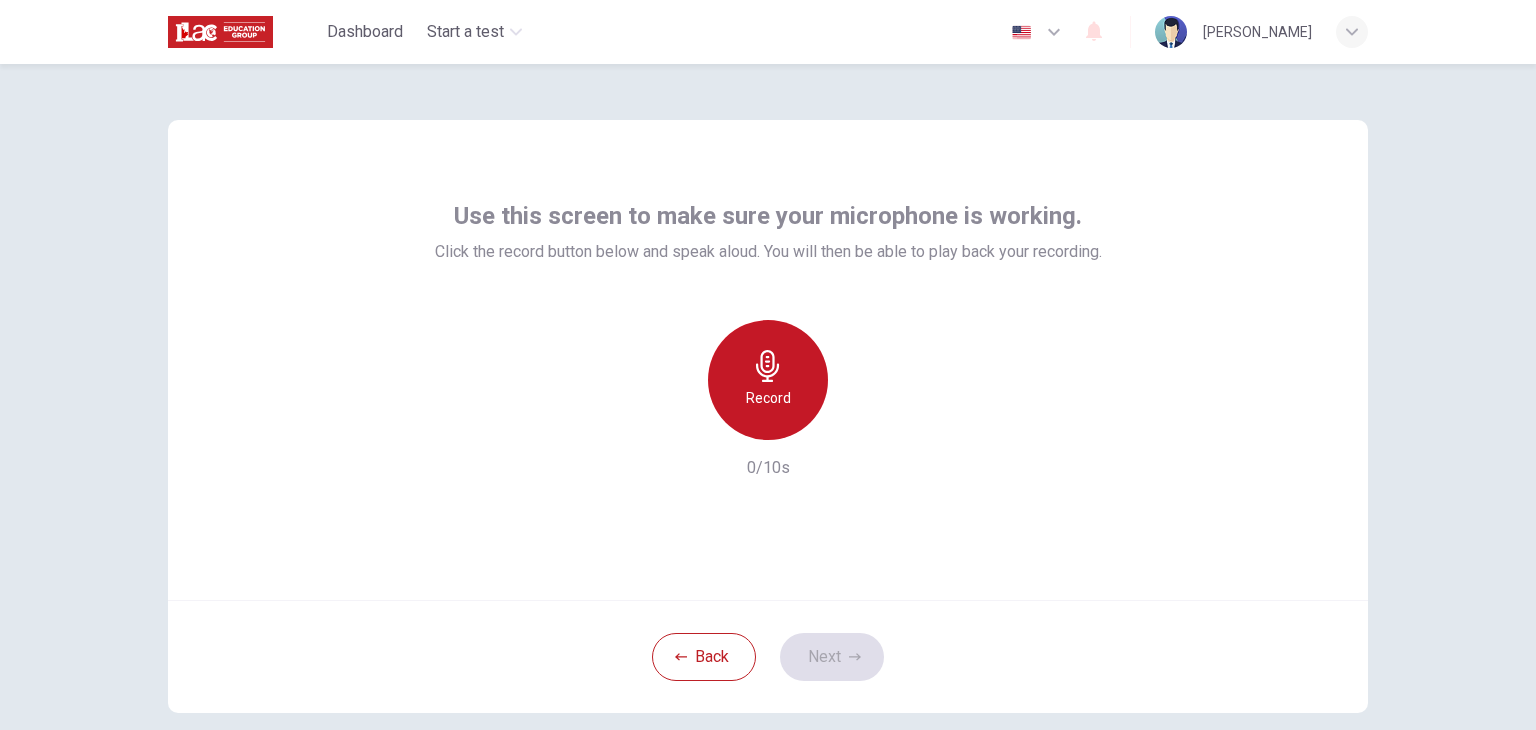 click on "Record" at bounding box center [768, 398] 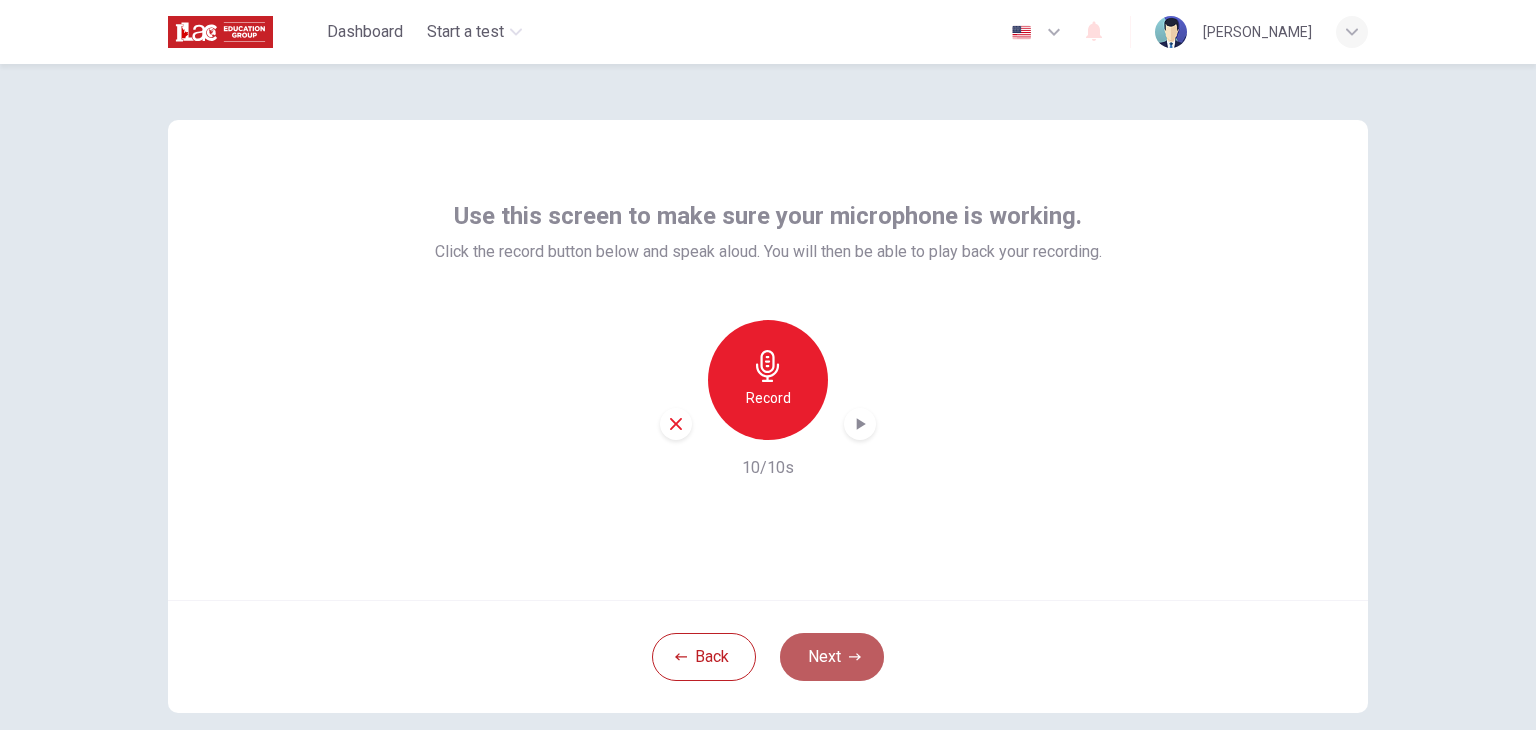 click on "Next" at bounding box center (832, 657) 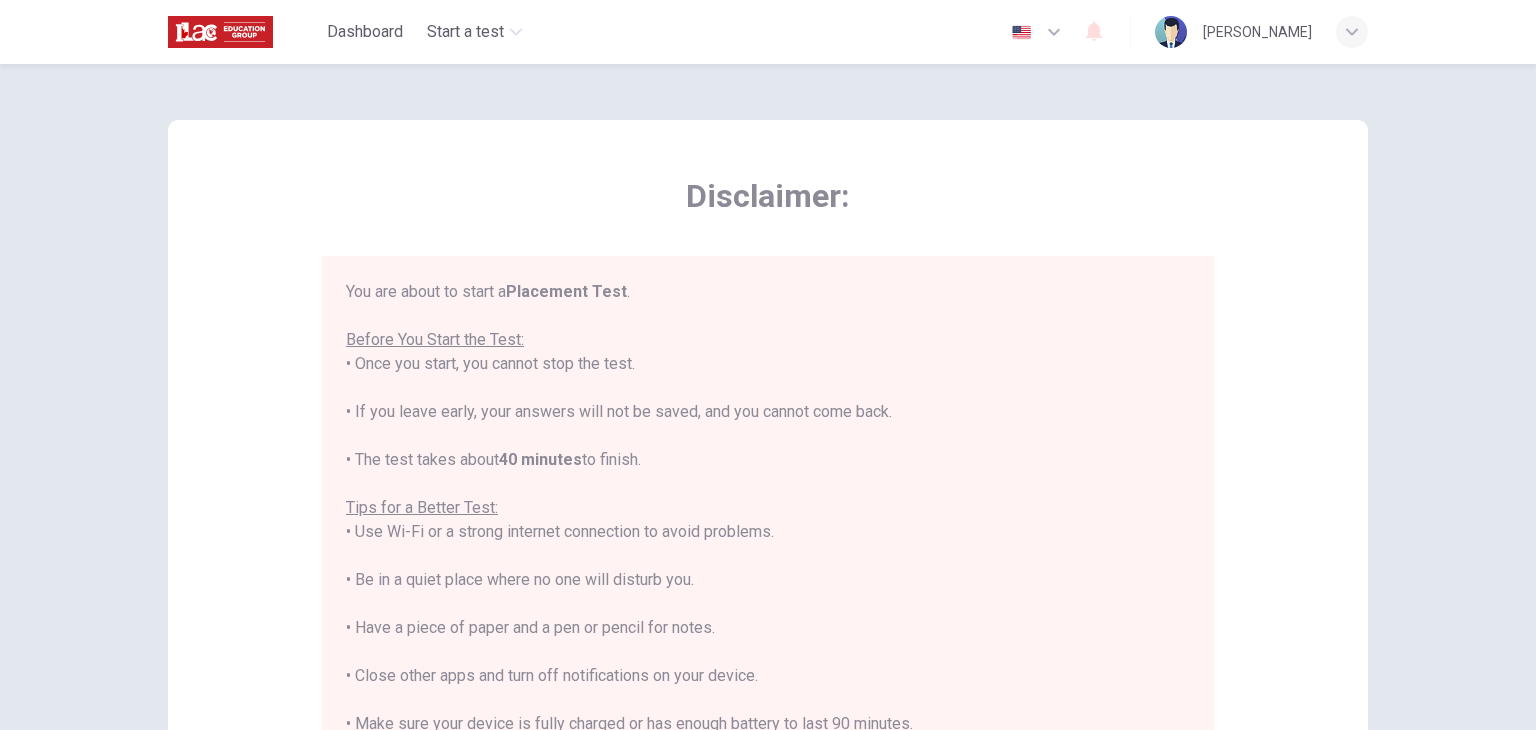 scroll, scrollTop: 382, scrollLeft: 0, axis: vertical 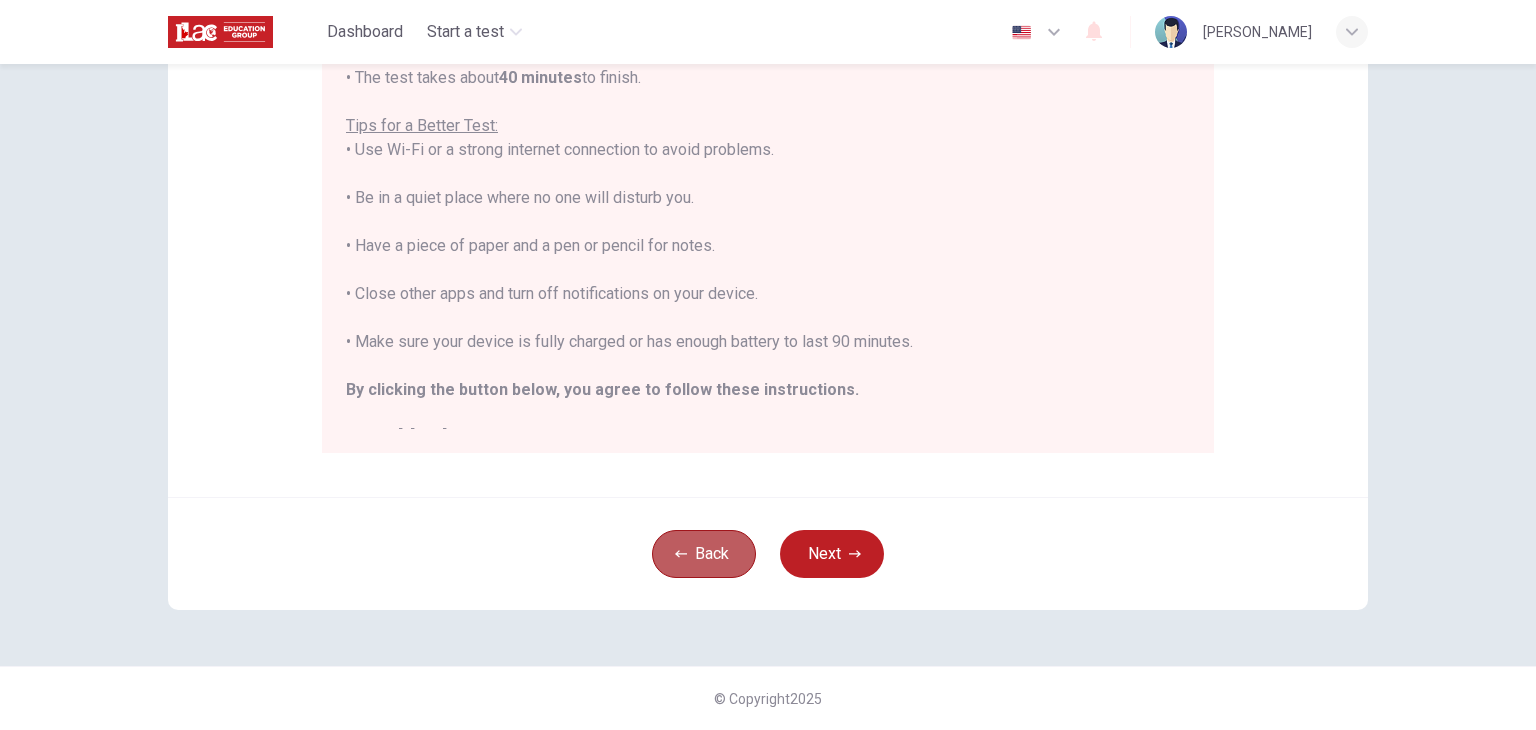click on "Back" at bounding box center (704, 554) 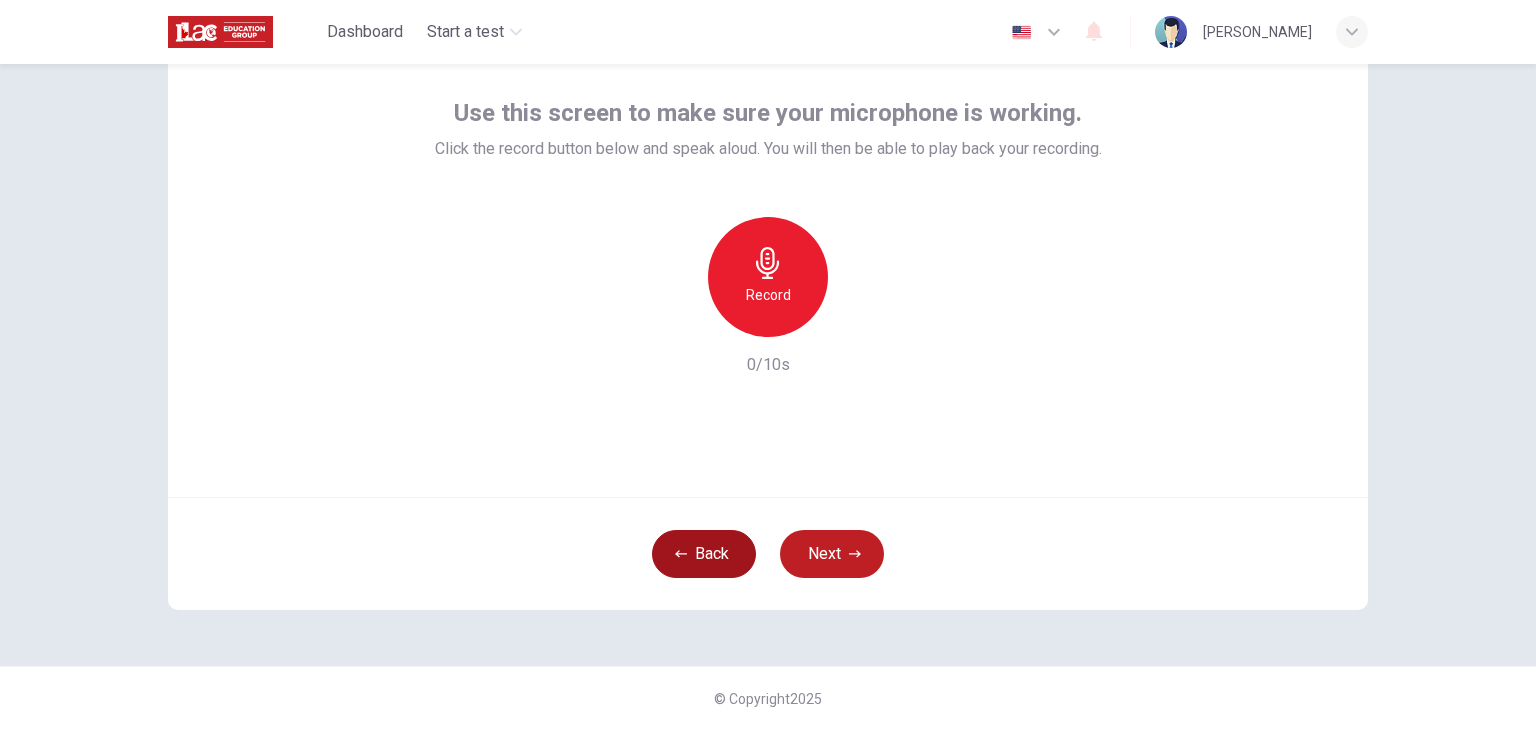 scroll, scrollTop: 103, scrollLeft: 0, axis: vertical 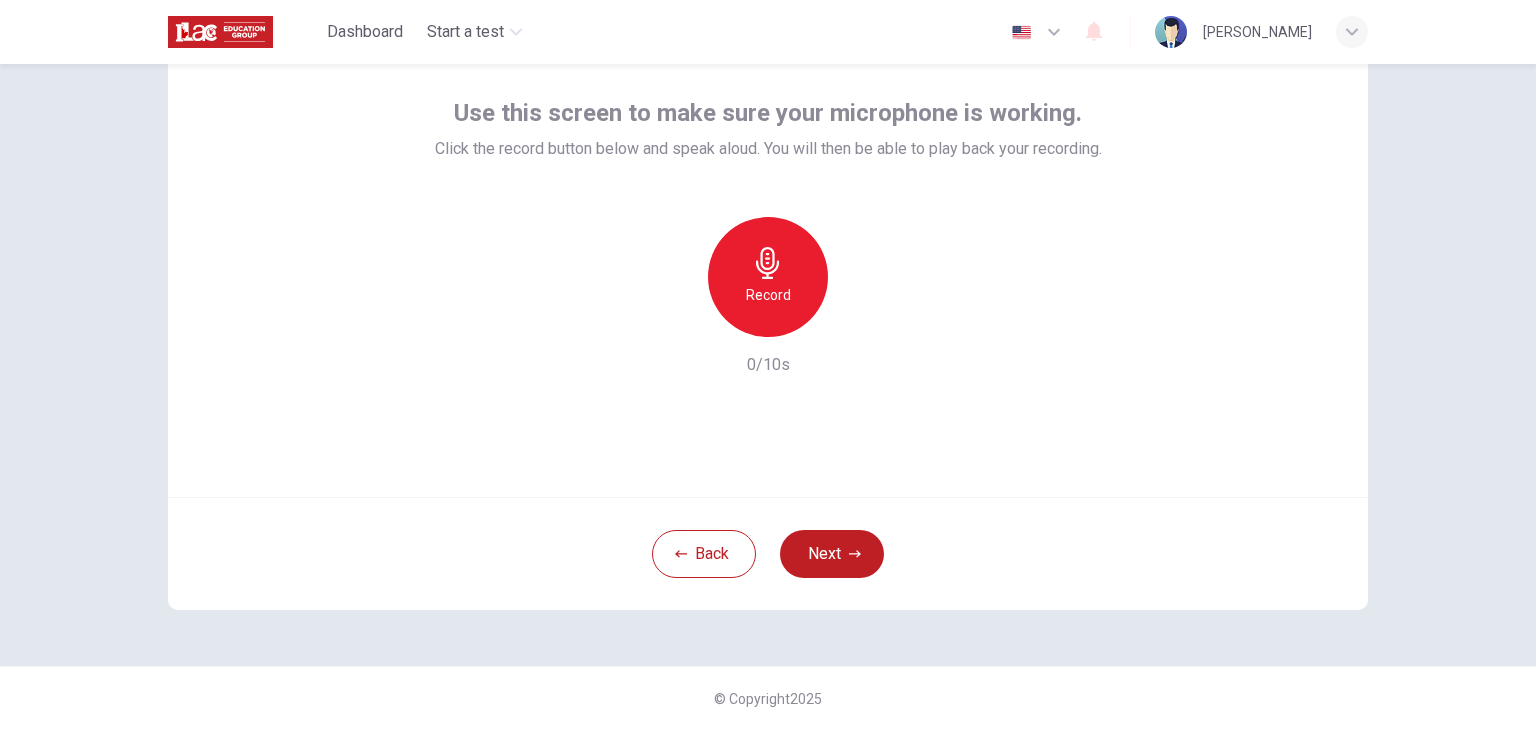 click on "Record" at bounding box center (768, 277) 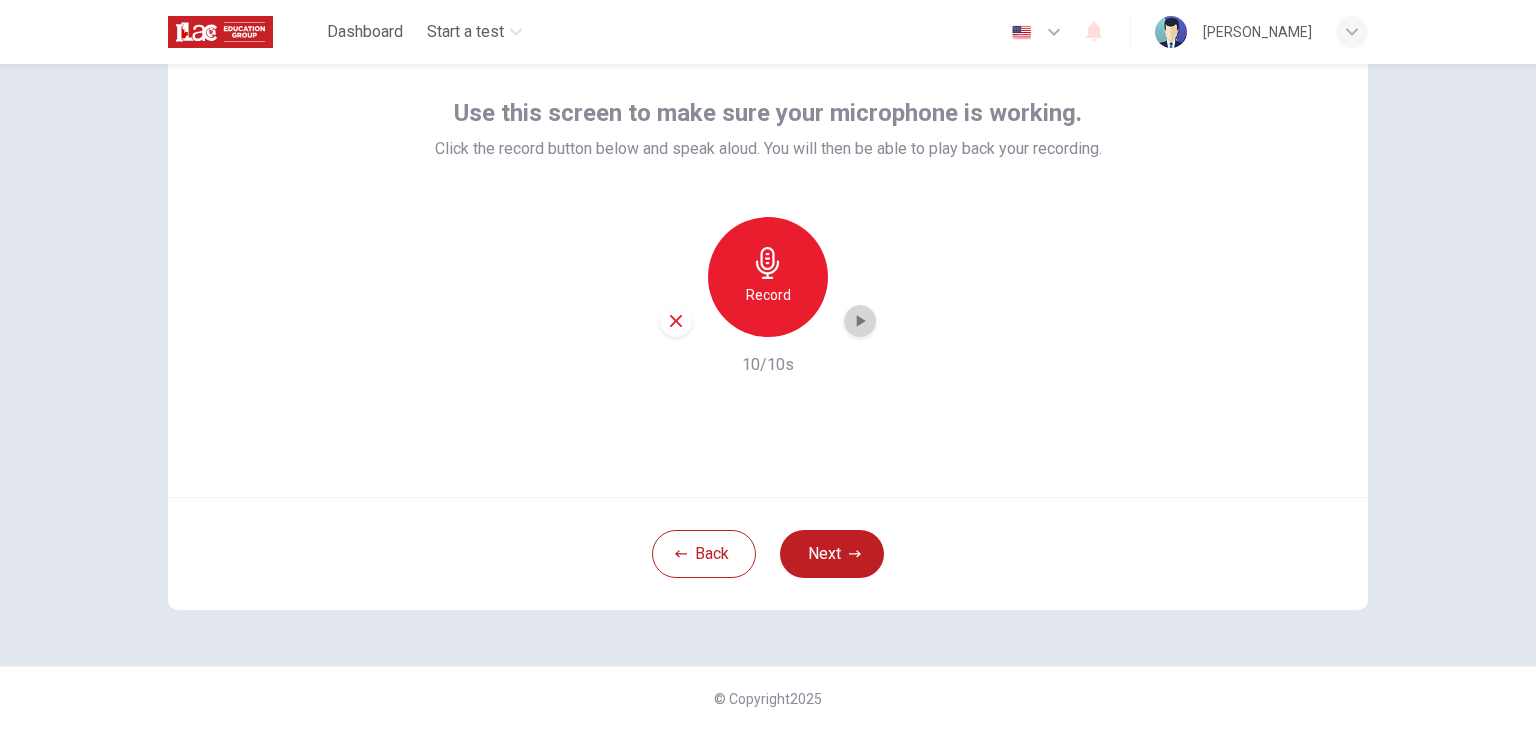 click 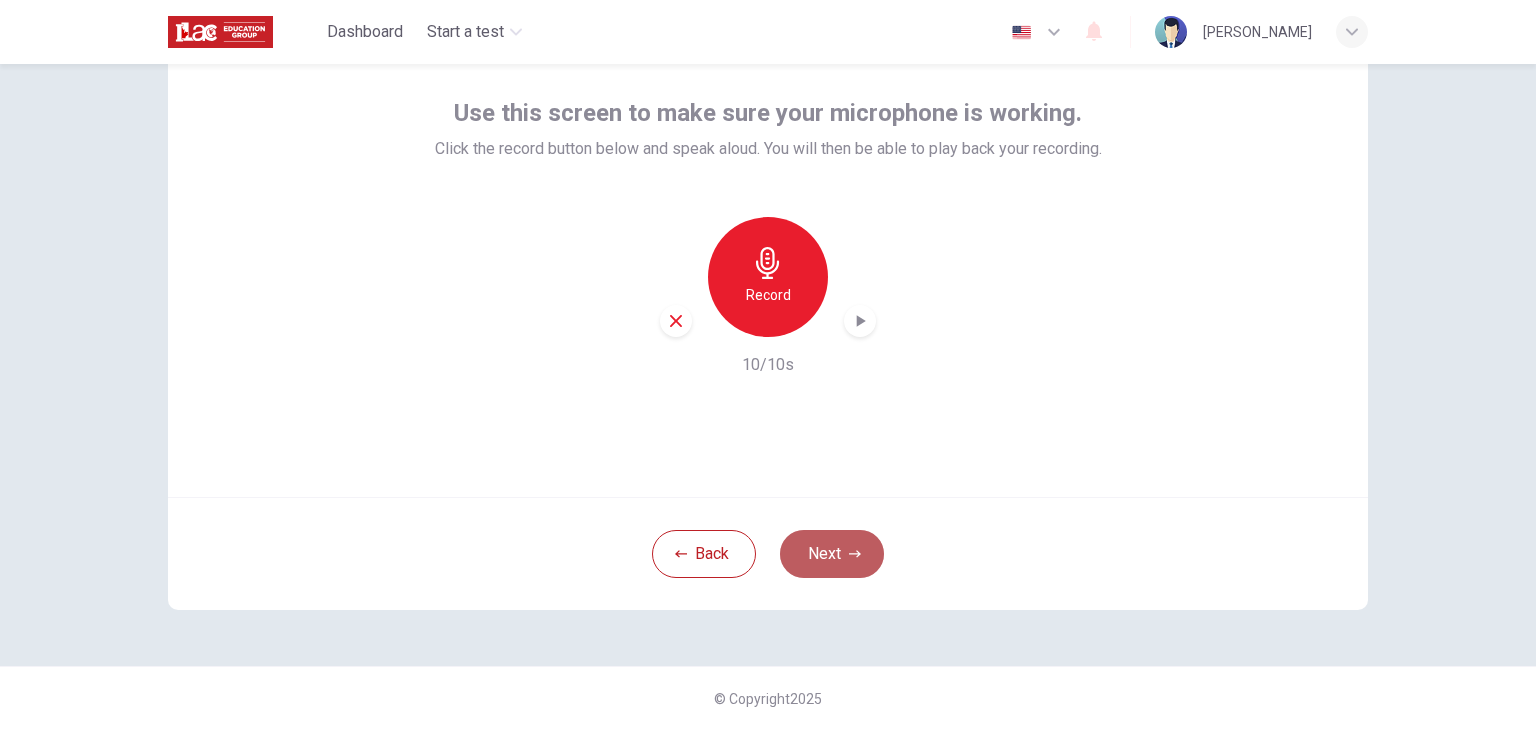 click on "Next" at bounding box center (832, 554) 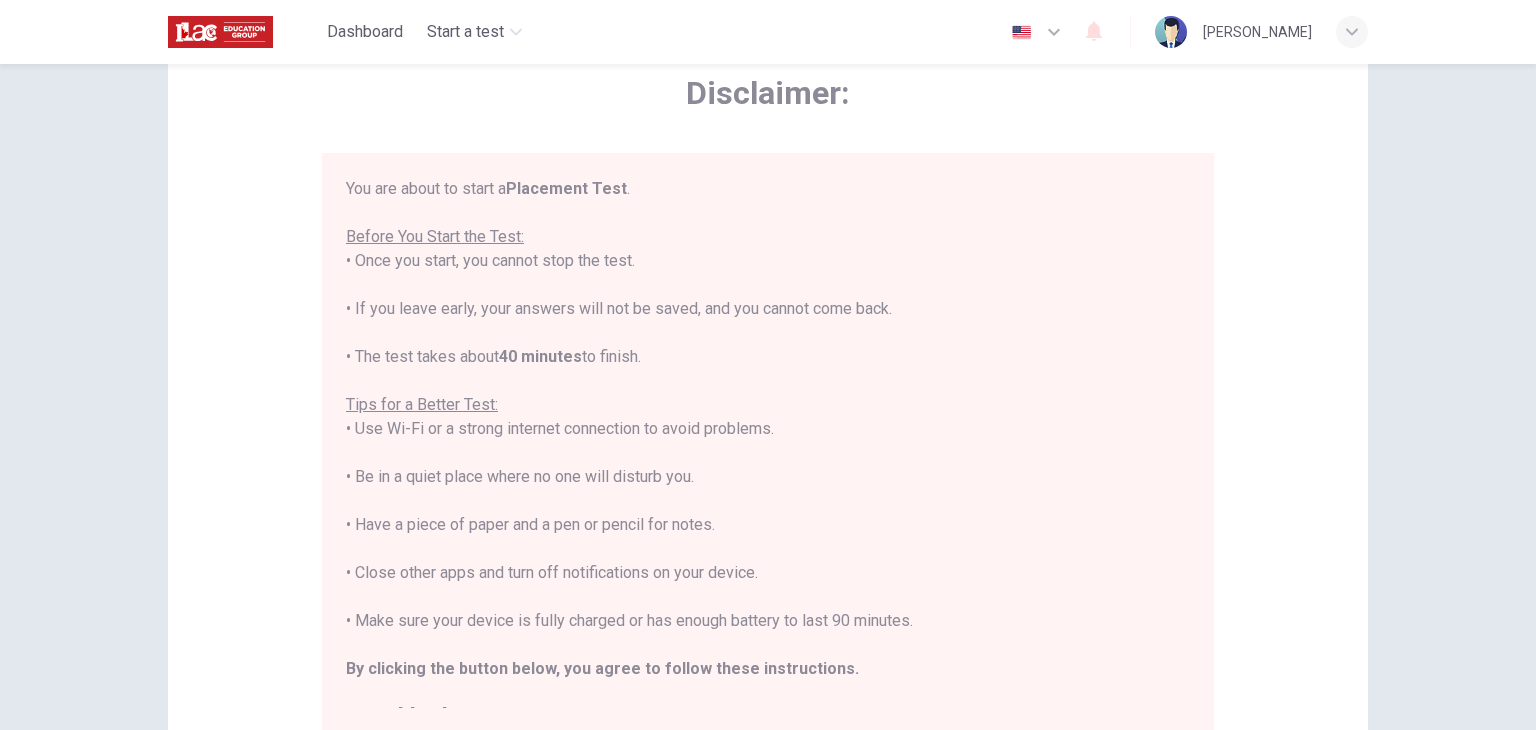 scroll, scrollTop: 23, scrollLeft: 0, axis: vertical 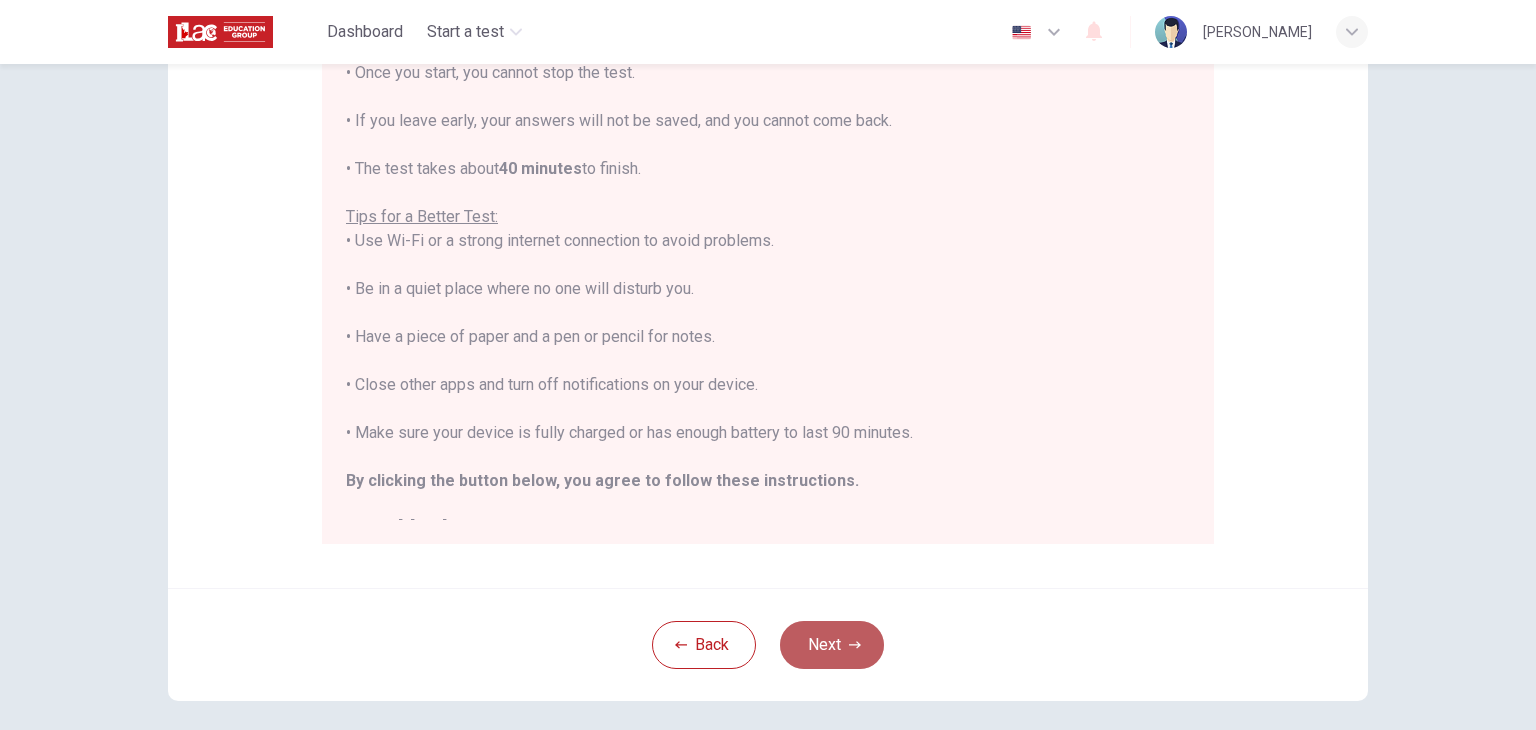 click on "Next" at bounding box center [832, 645] 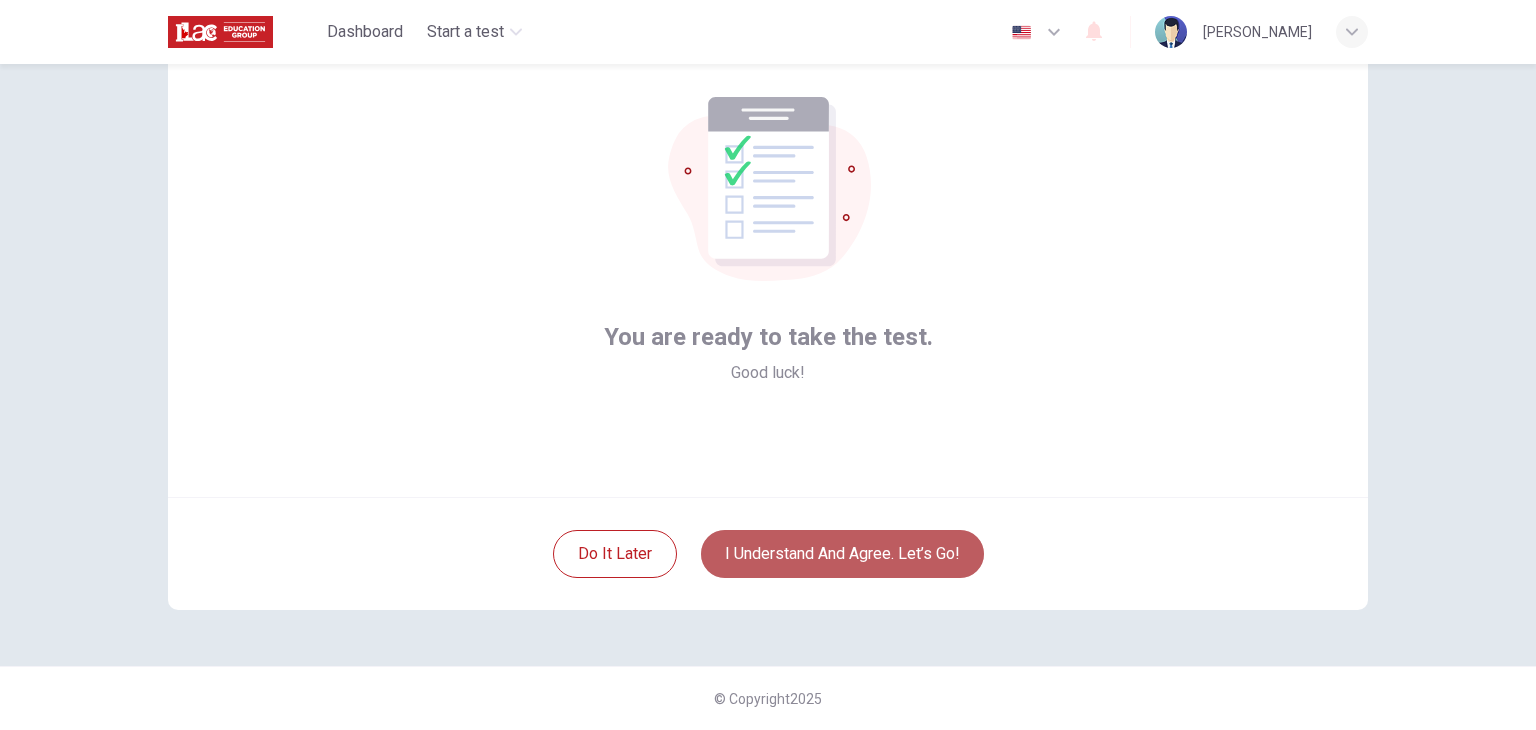 click on "I understand and agree. Let’s go!" at bounding box center (842, 554) 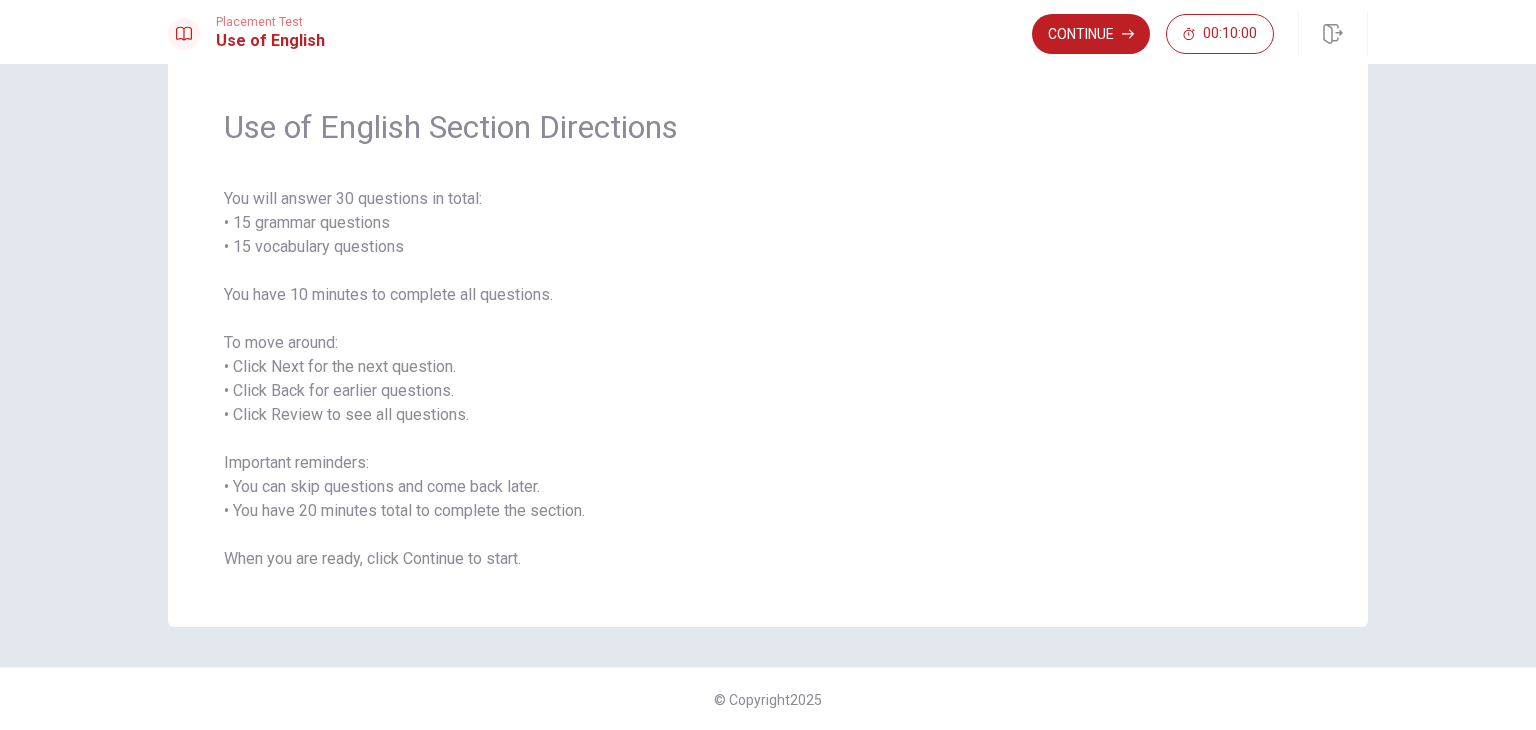 scroll, scrollTop: 54, scrollLeft: 0, axis: vertical 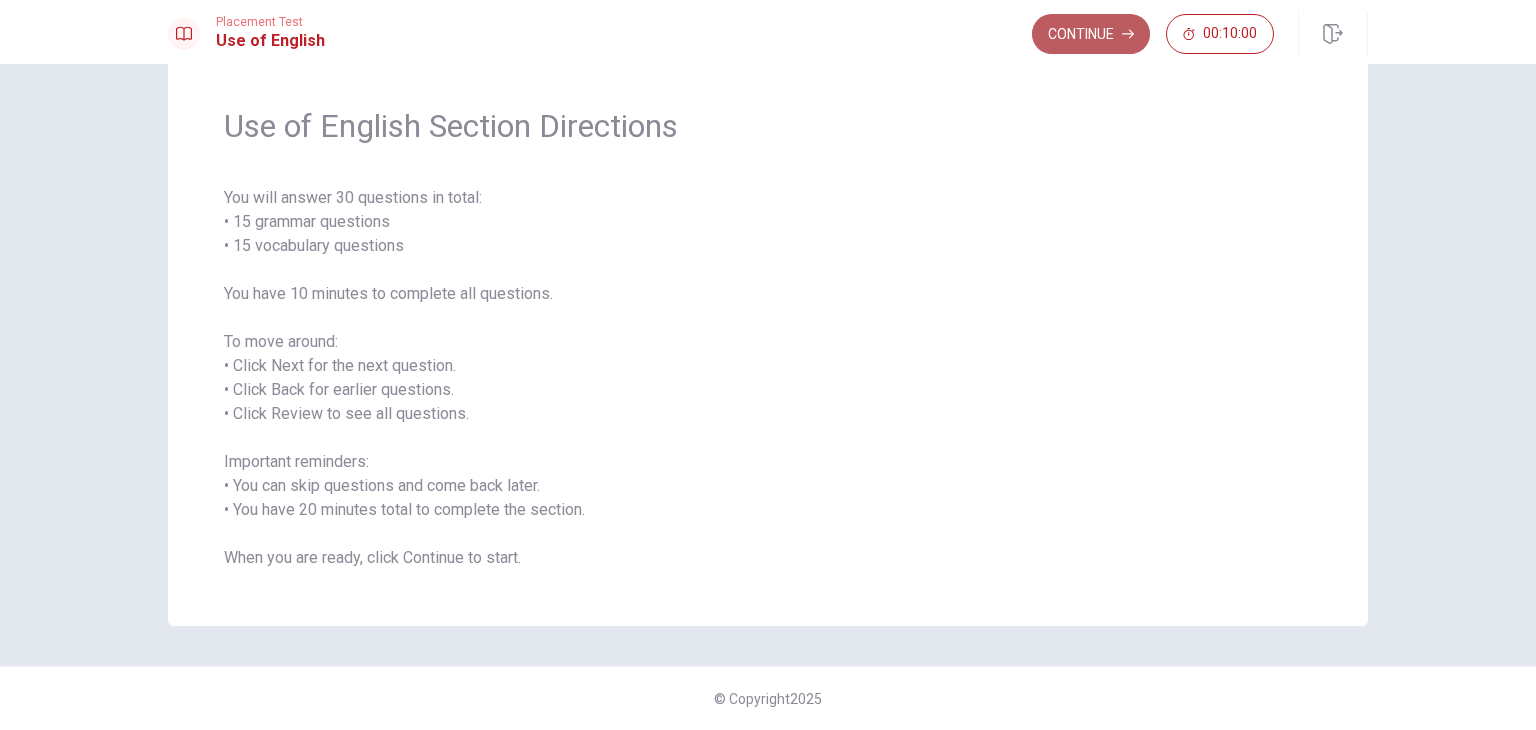 click on "Continue" at bounding box center (1091, 34) 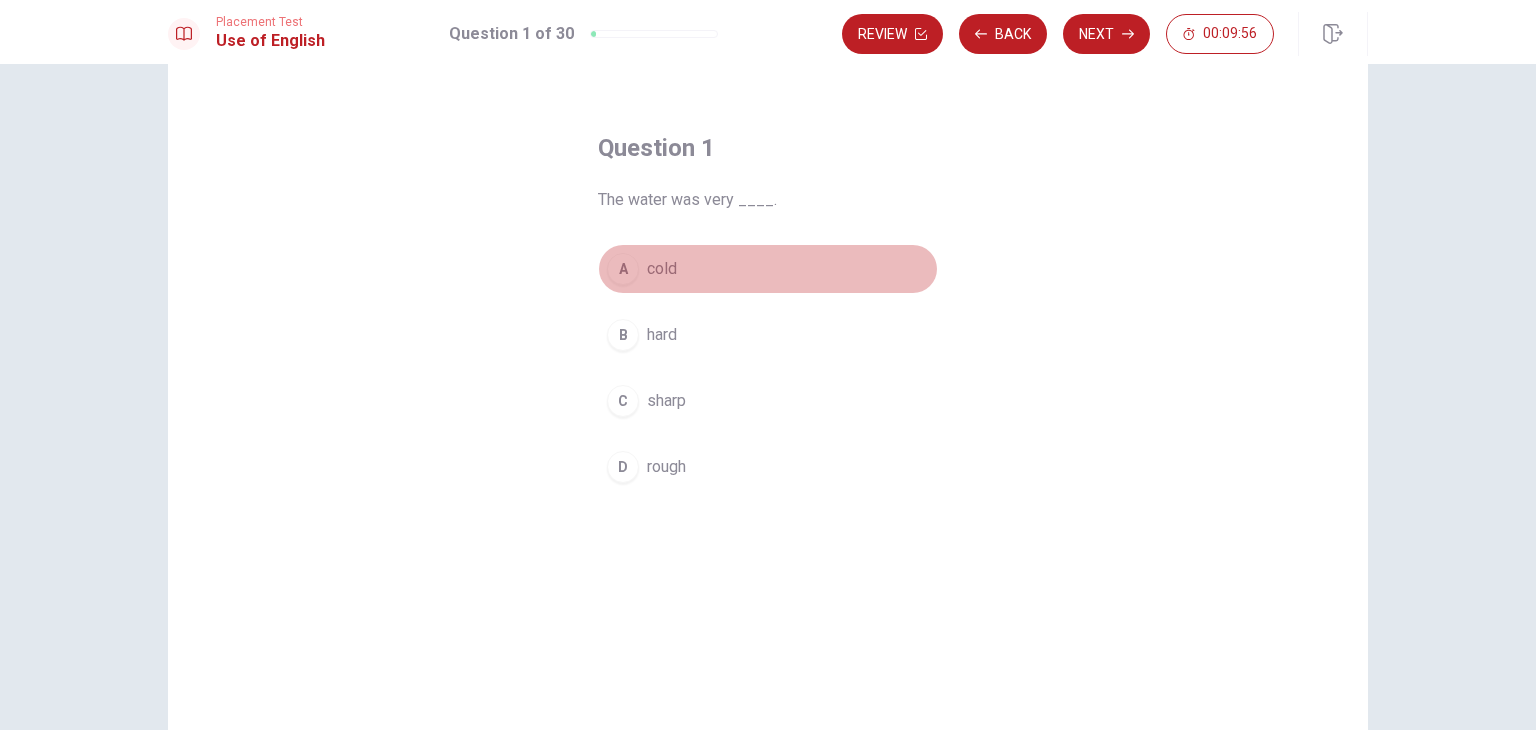 click on "A" at bounding box center (623, 269) 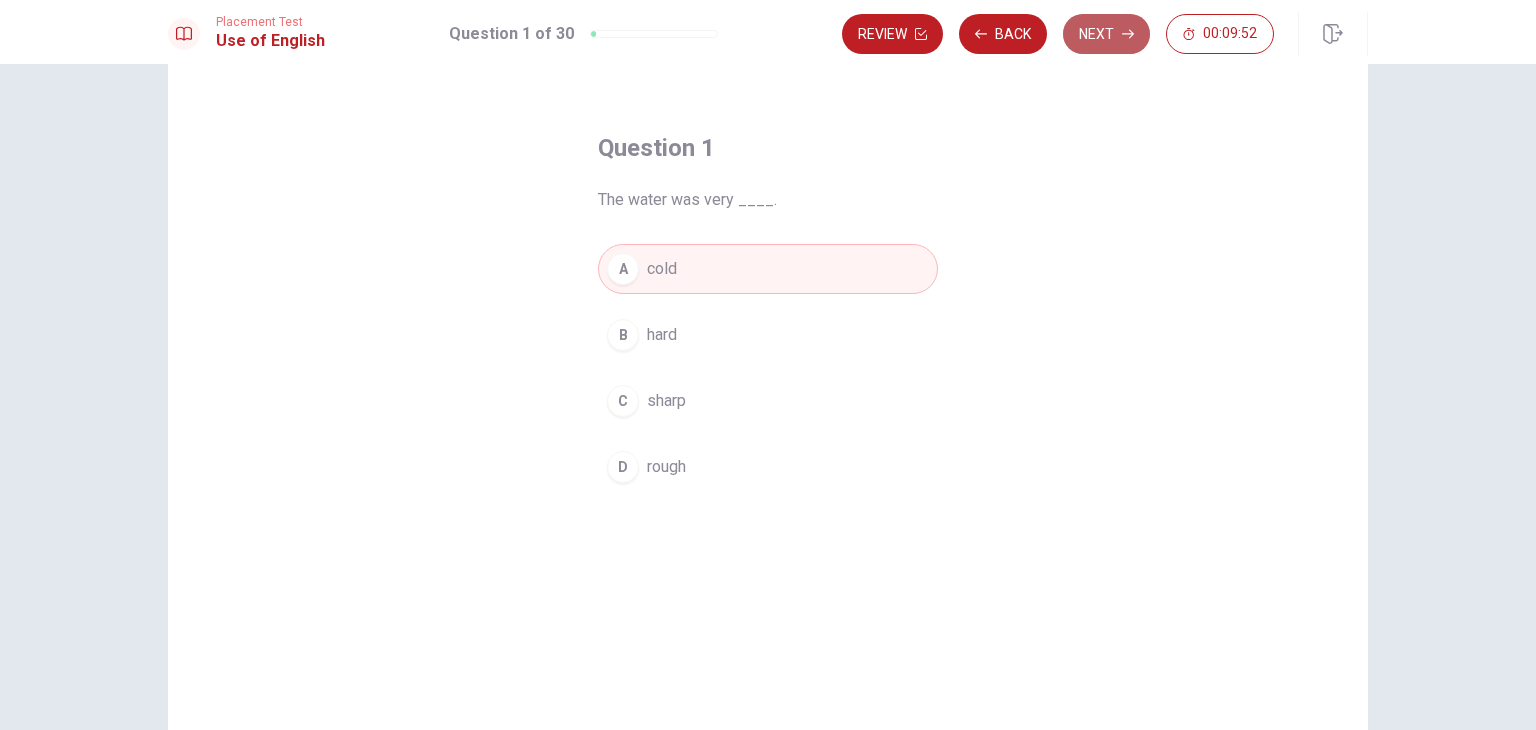 click on "Next" at bounding box center [1106, 34] 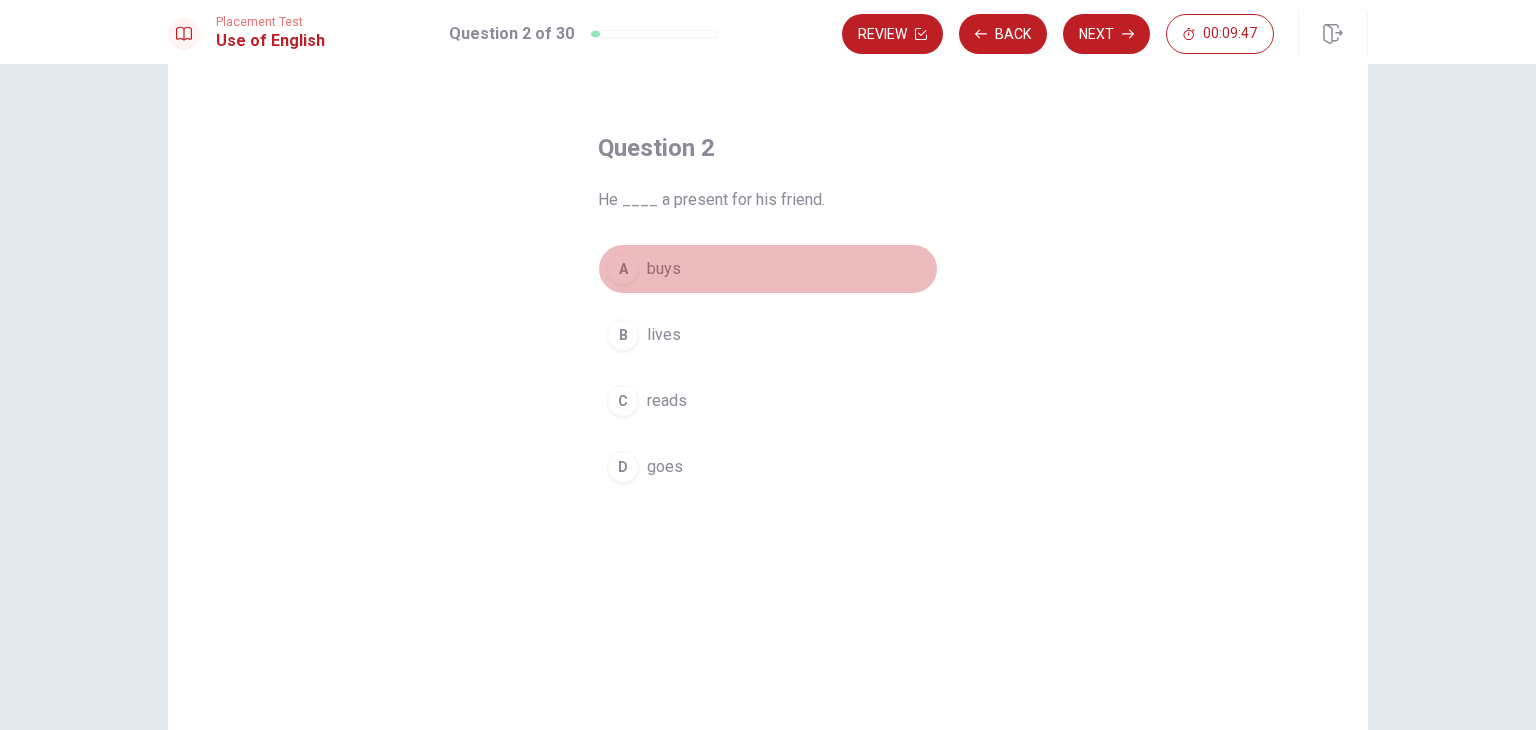 click on "A" at bounding box center (623, 269) 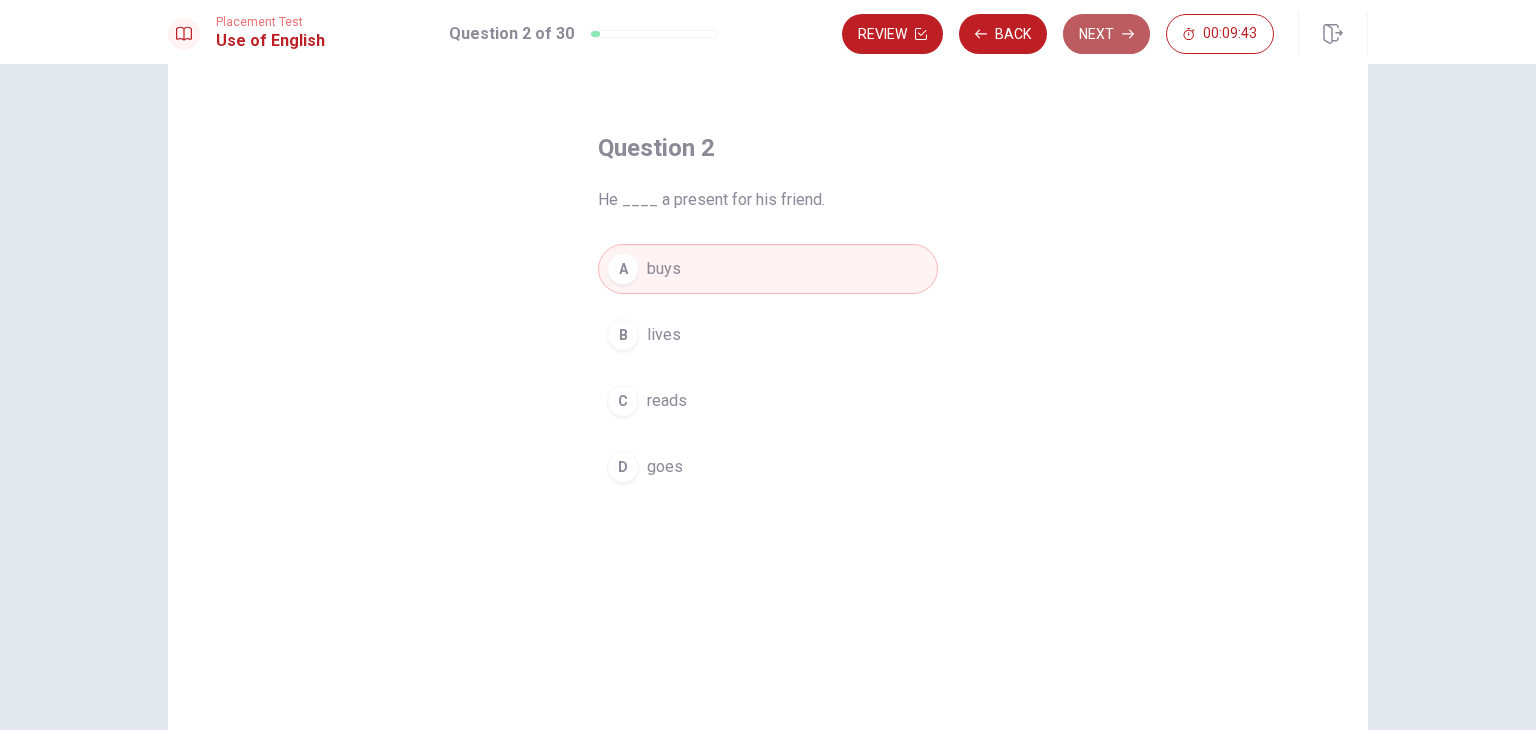 click on "Next" at bounding box center (1106, 34) 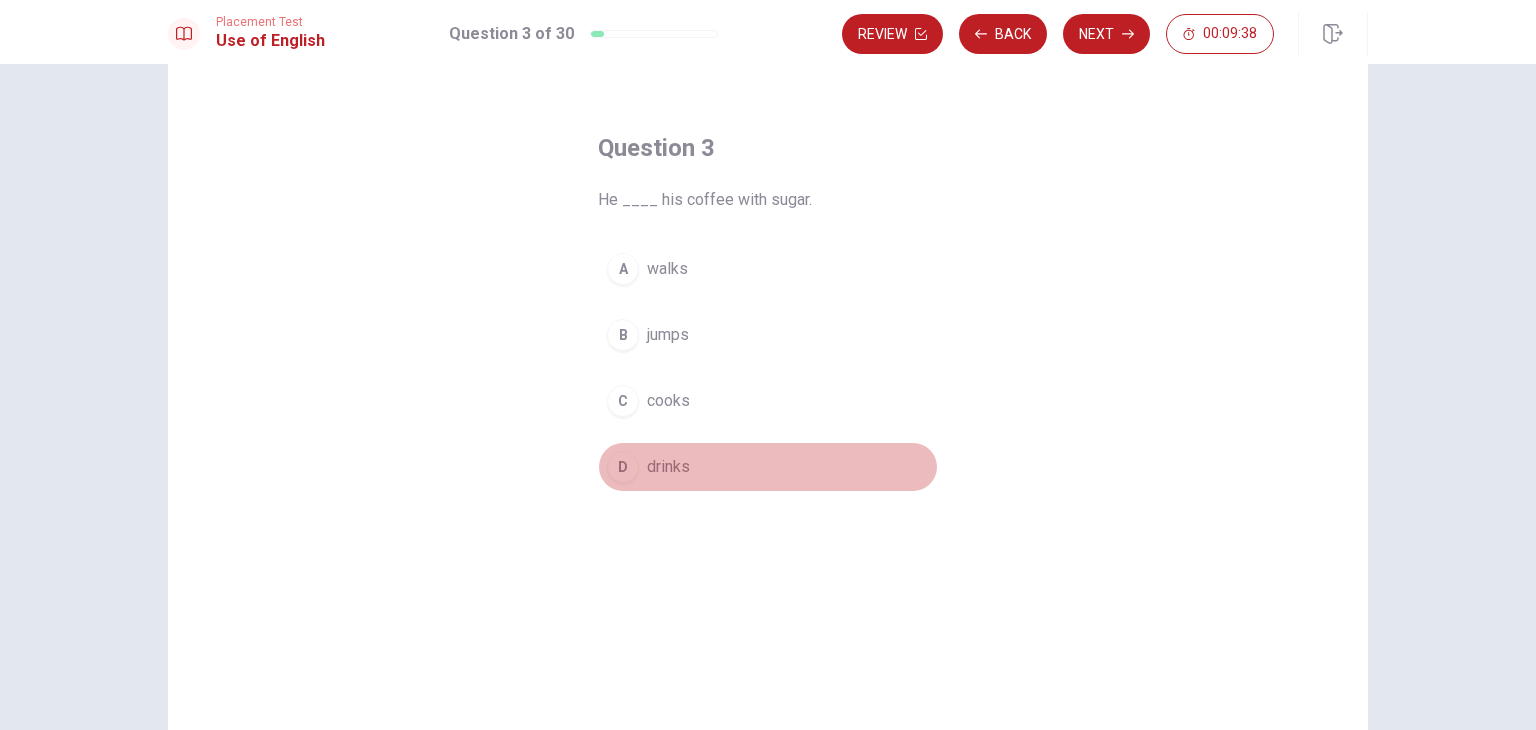 click on "D" at bounding box center (623, 467) 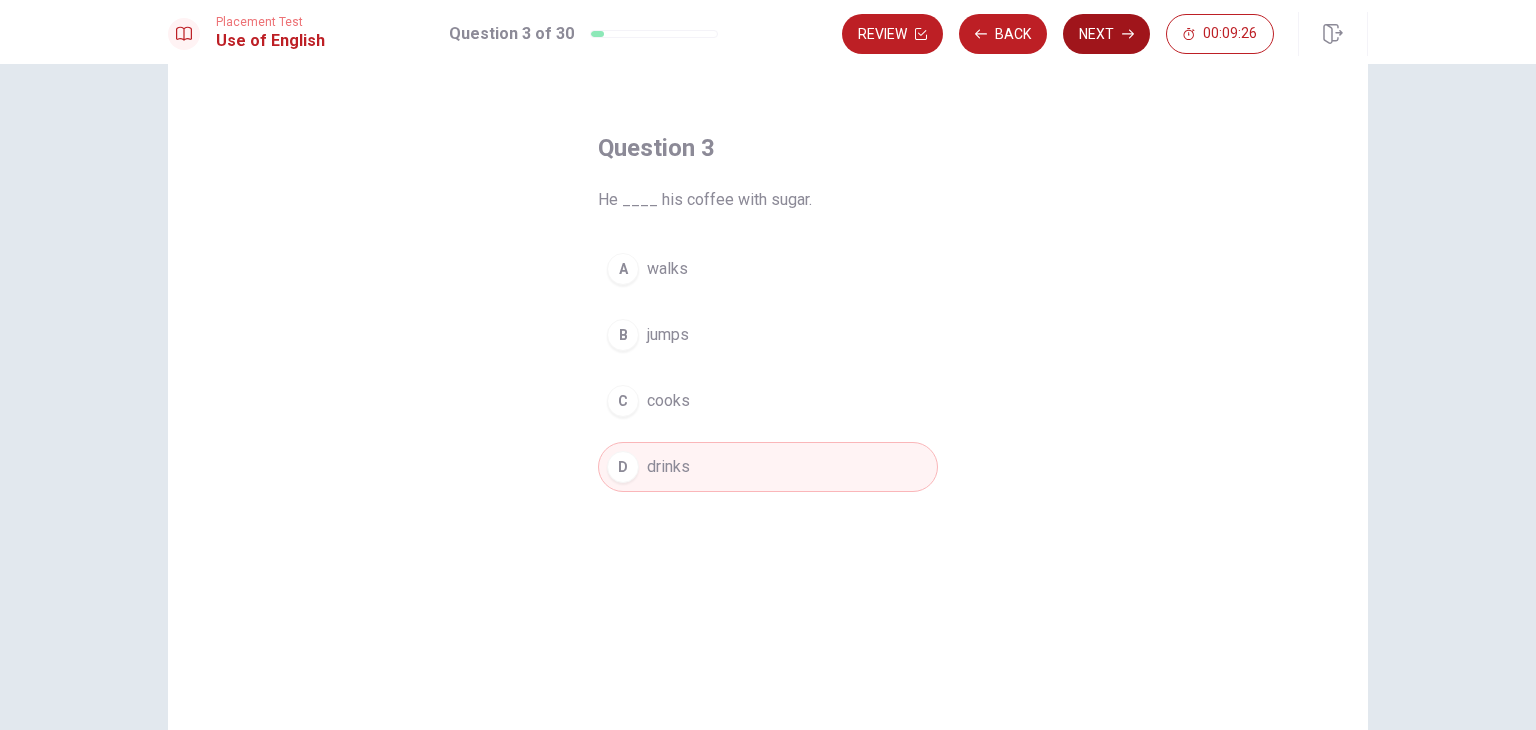 click on "Next" at bounding box center (1106, 34) 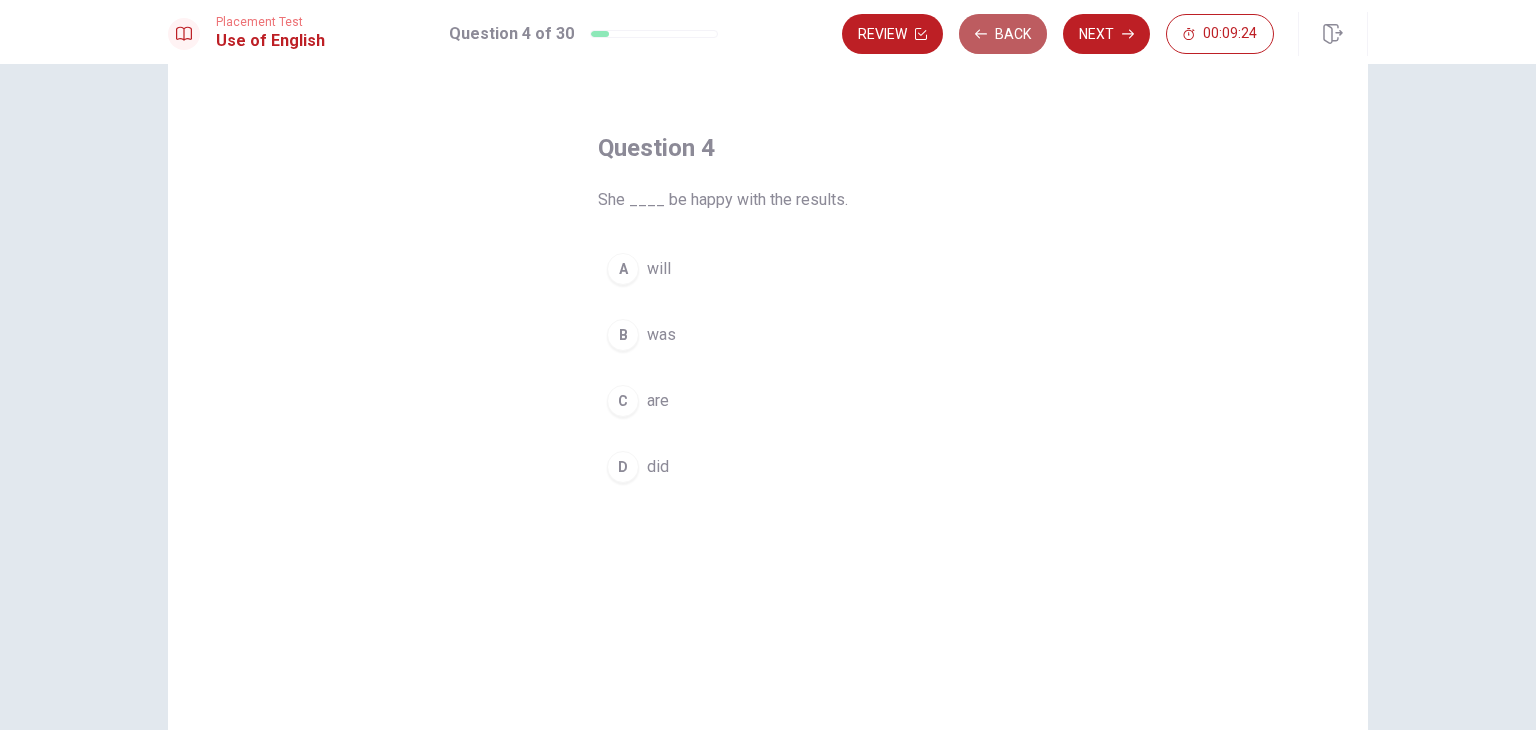 click on "Back" at bounding box center (1003, 34) 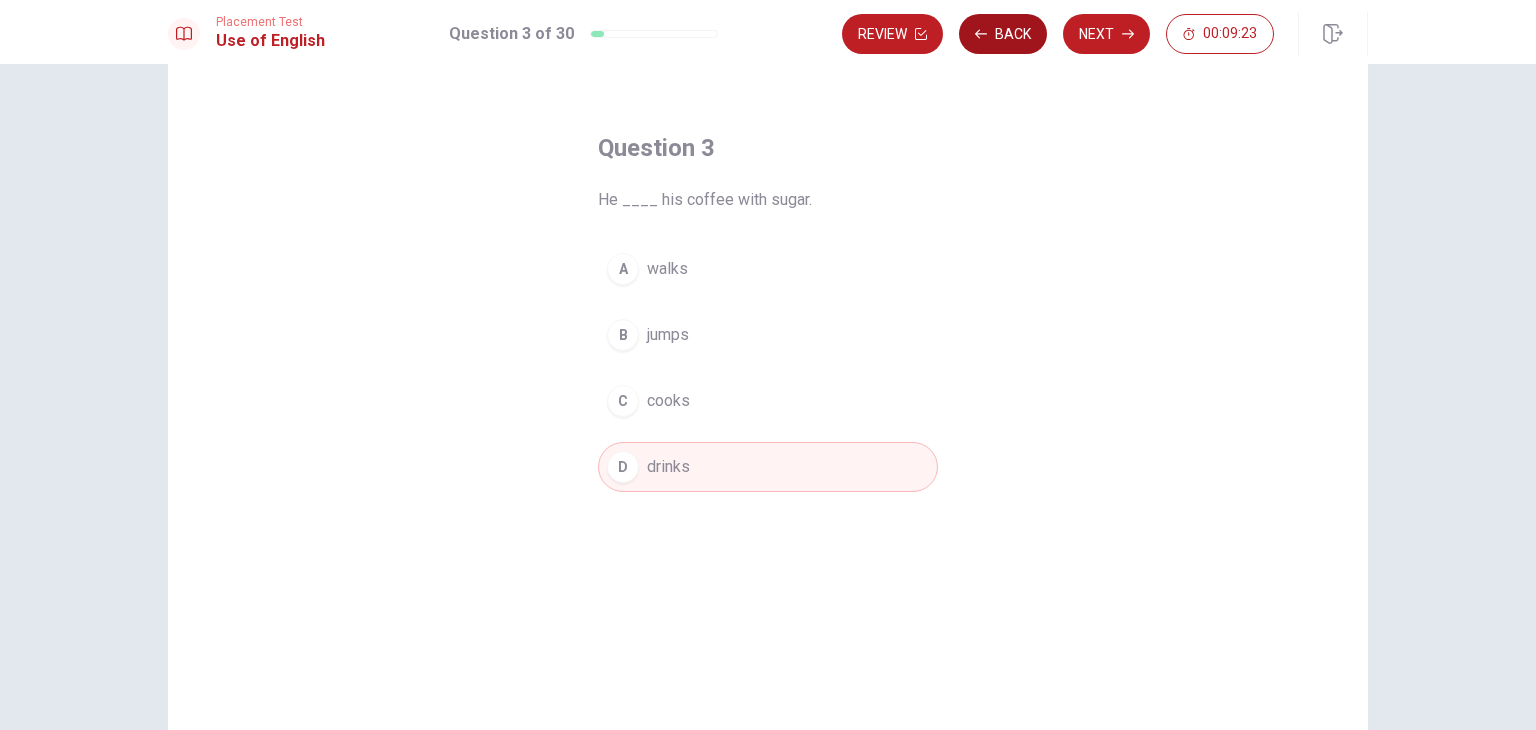 click on "Back" at bounding box center (1003, 34) 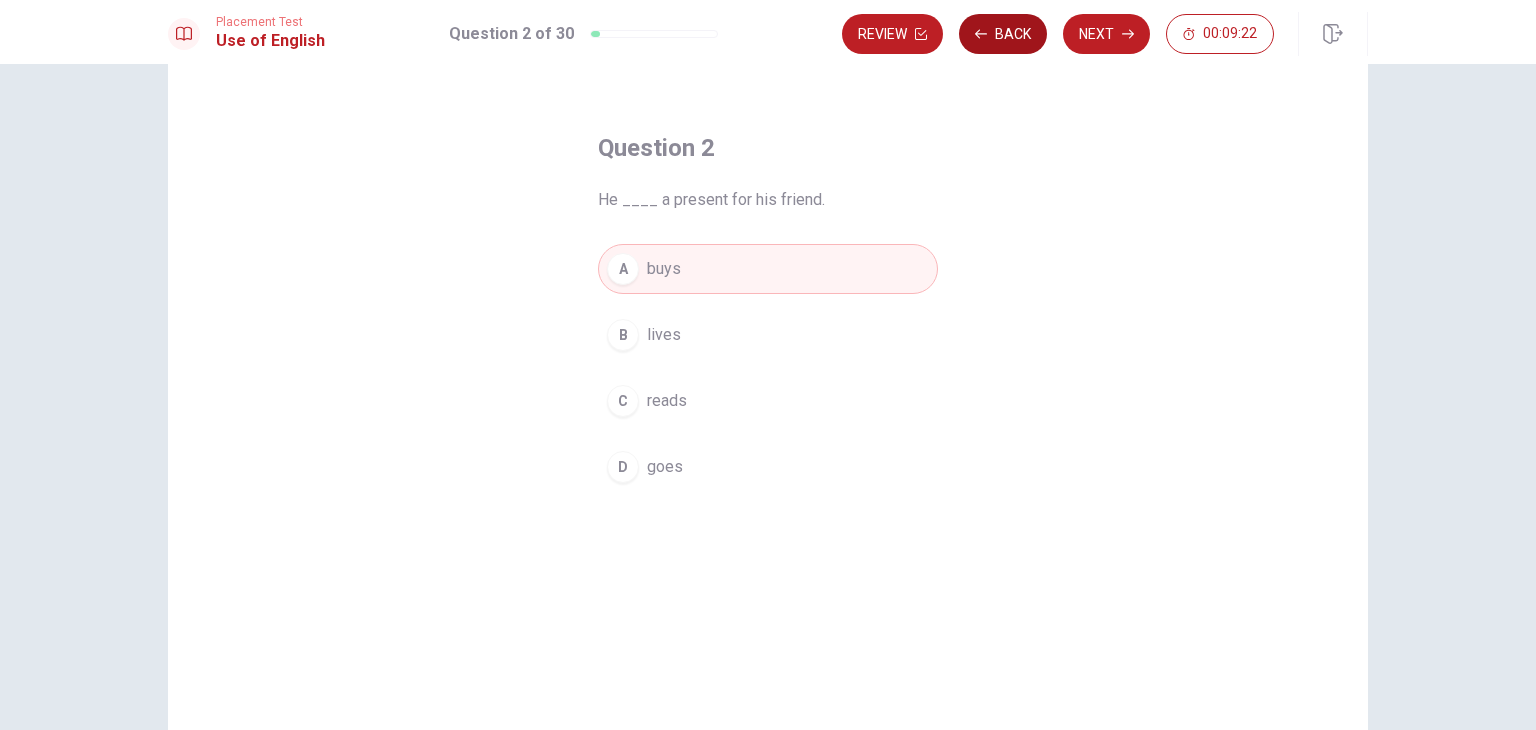 click on "Back" at bounding box center [1003, 34] 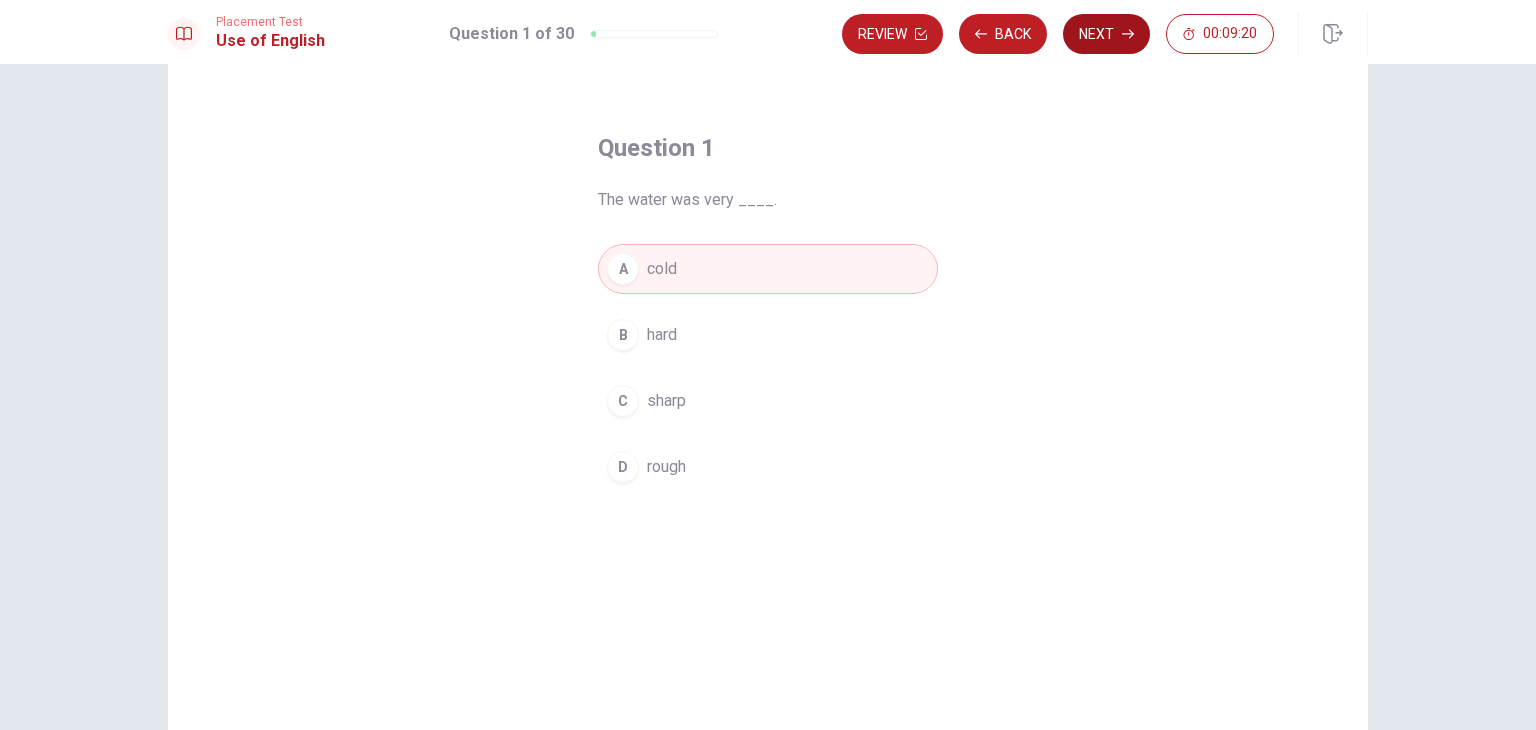 click on "Next" at bounding box center (1106, 34) 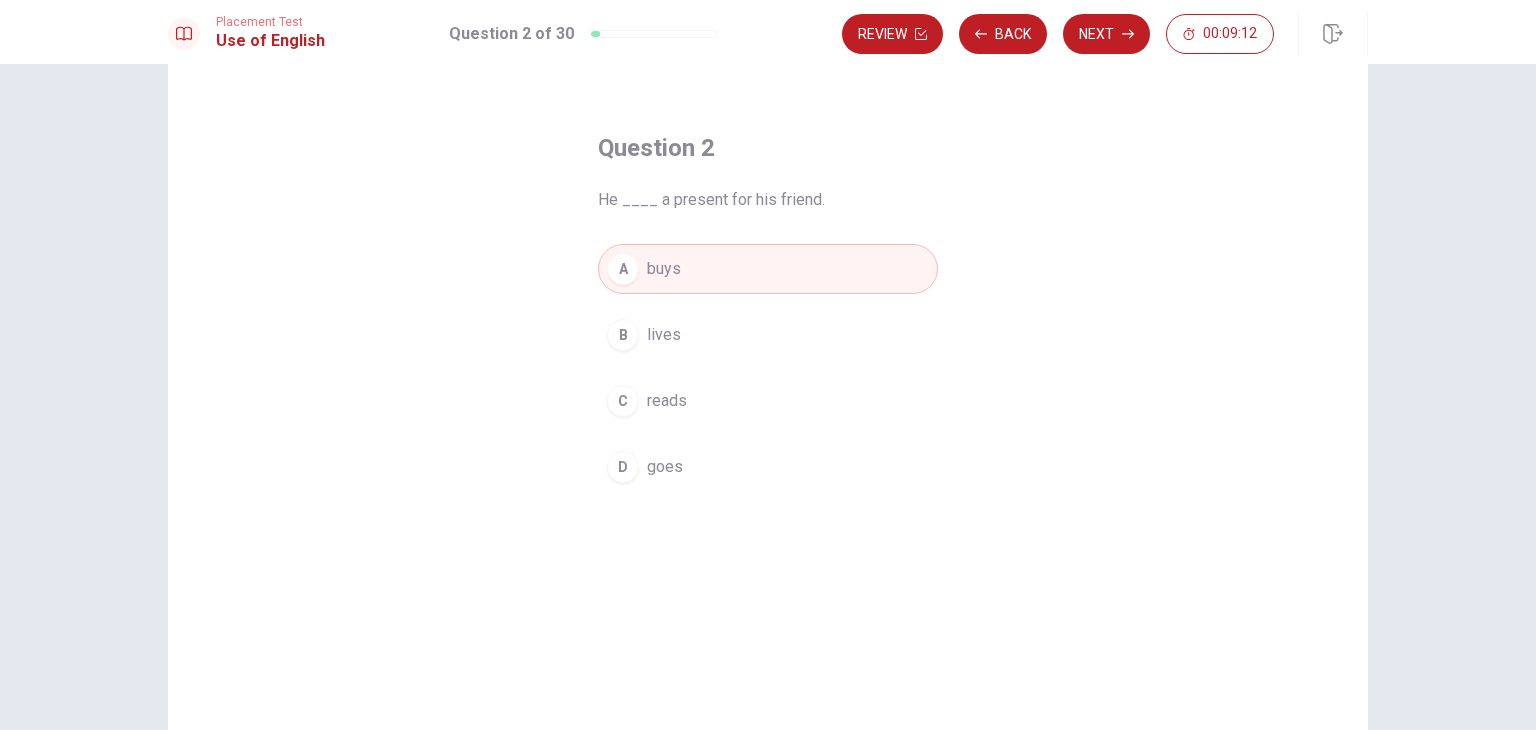 click on "Next" at bounding box center (1106, 34) 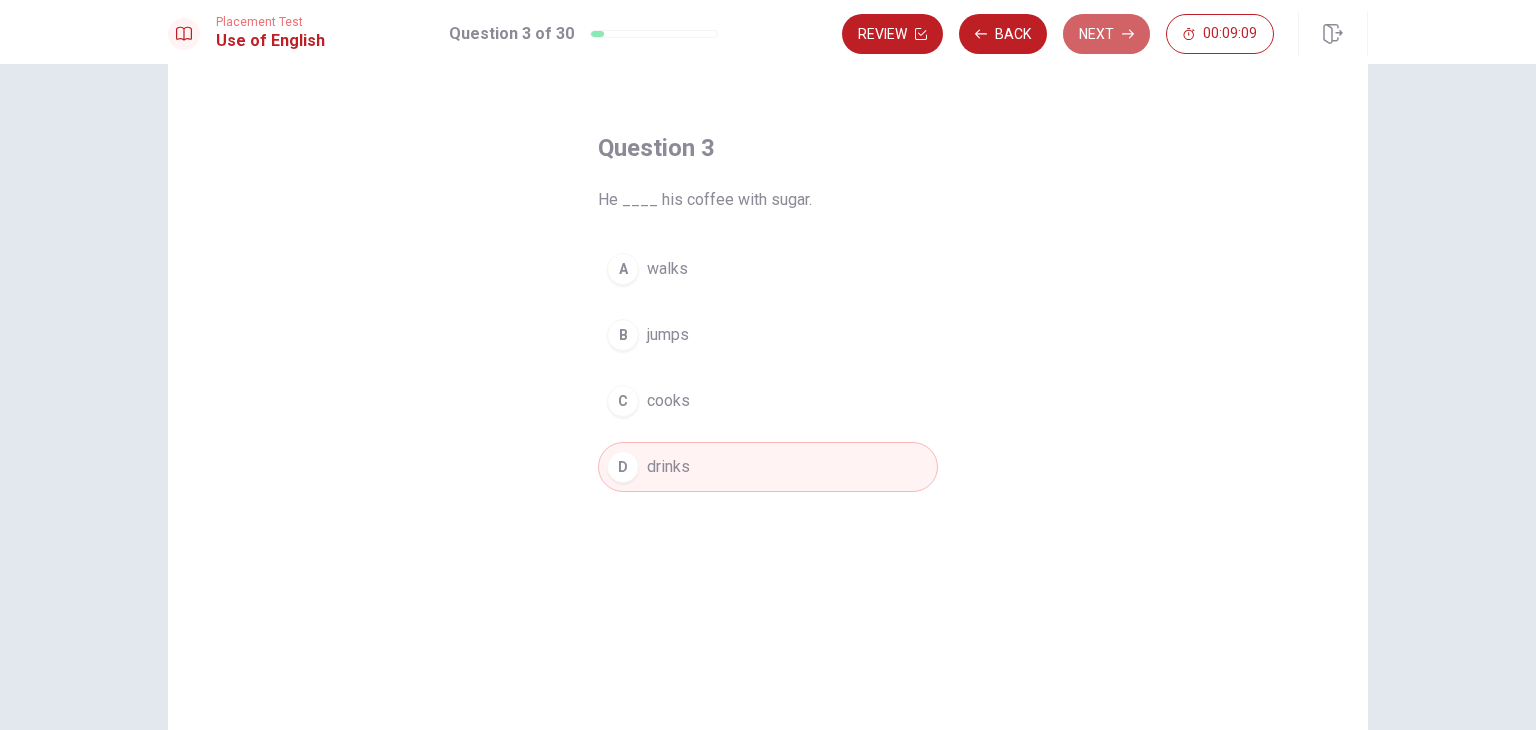 click on "Next" at bounding box center (1106, 34) 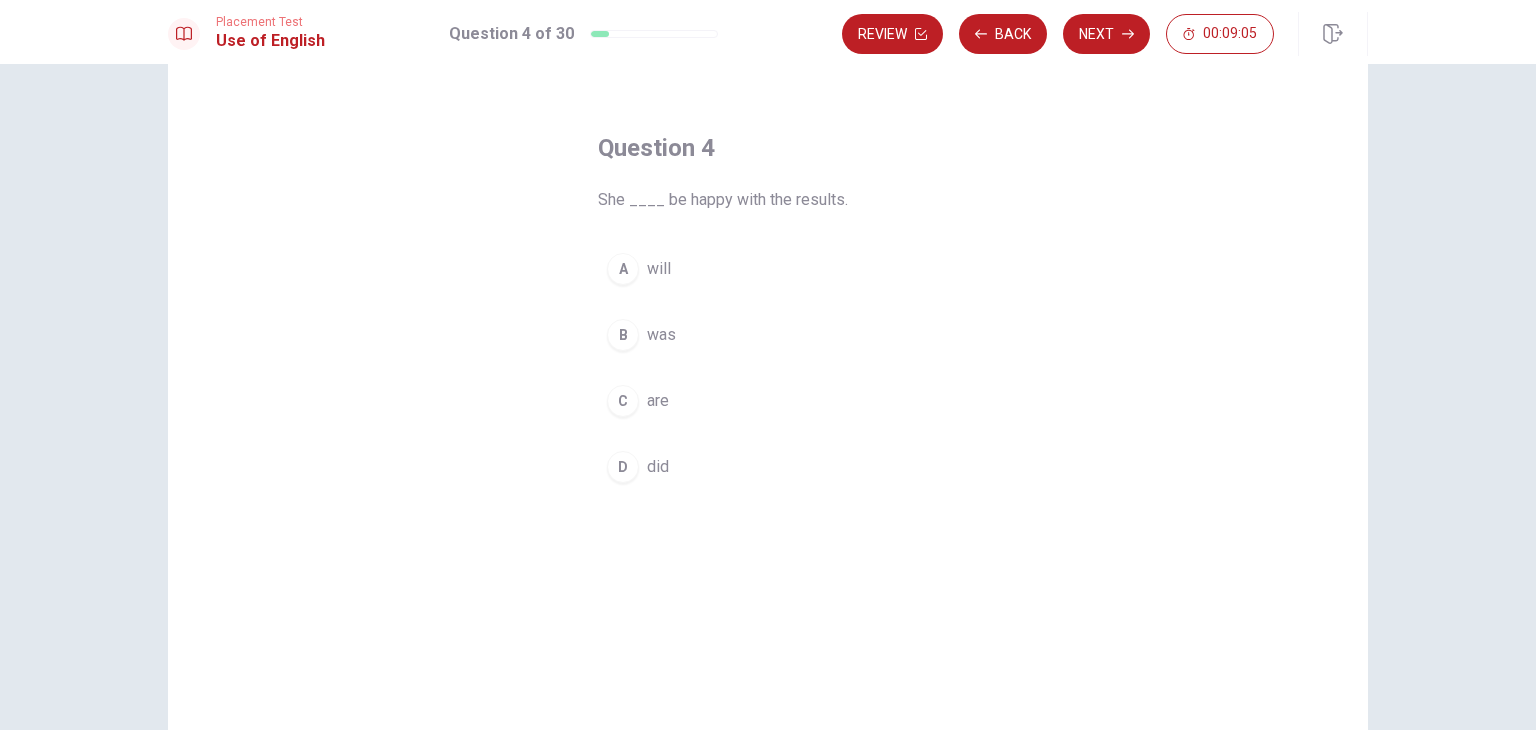 click on "A" at bounding box center [623, 269] 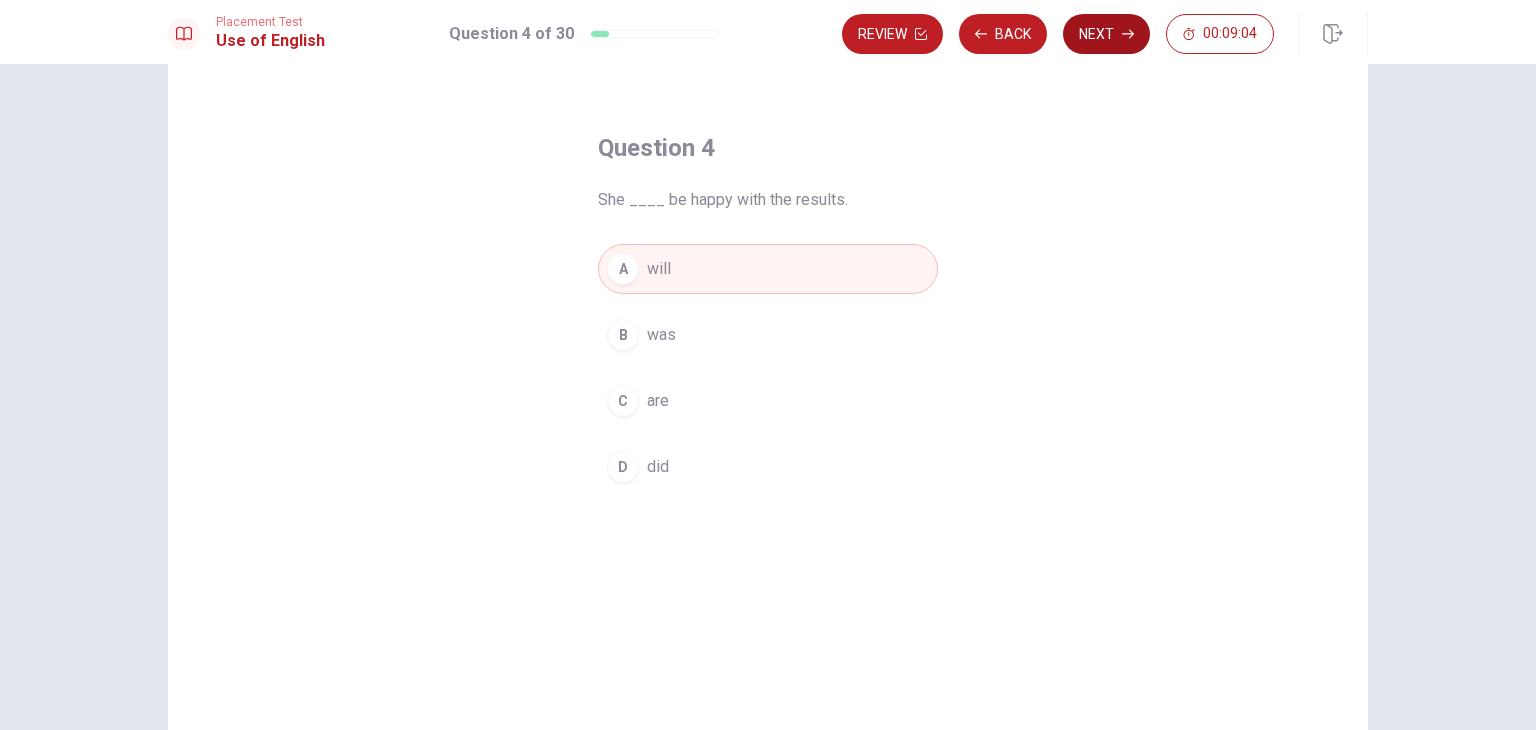 click on "Next" at bounding box center [1106, 34] 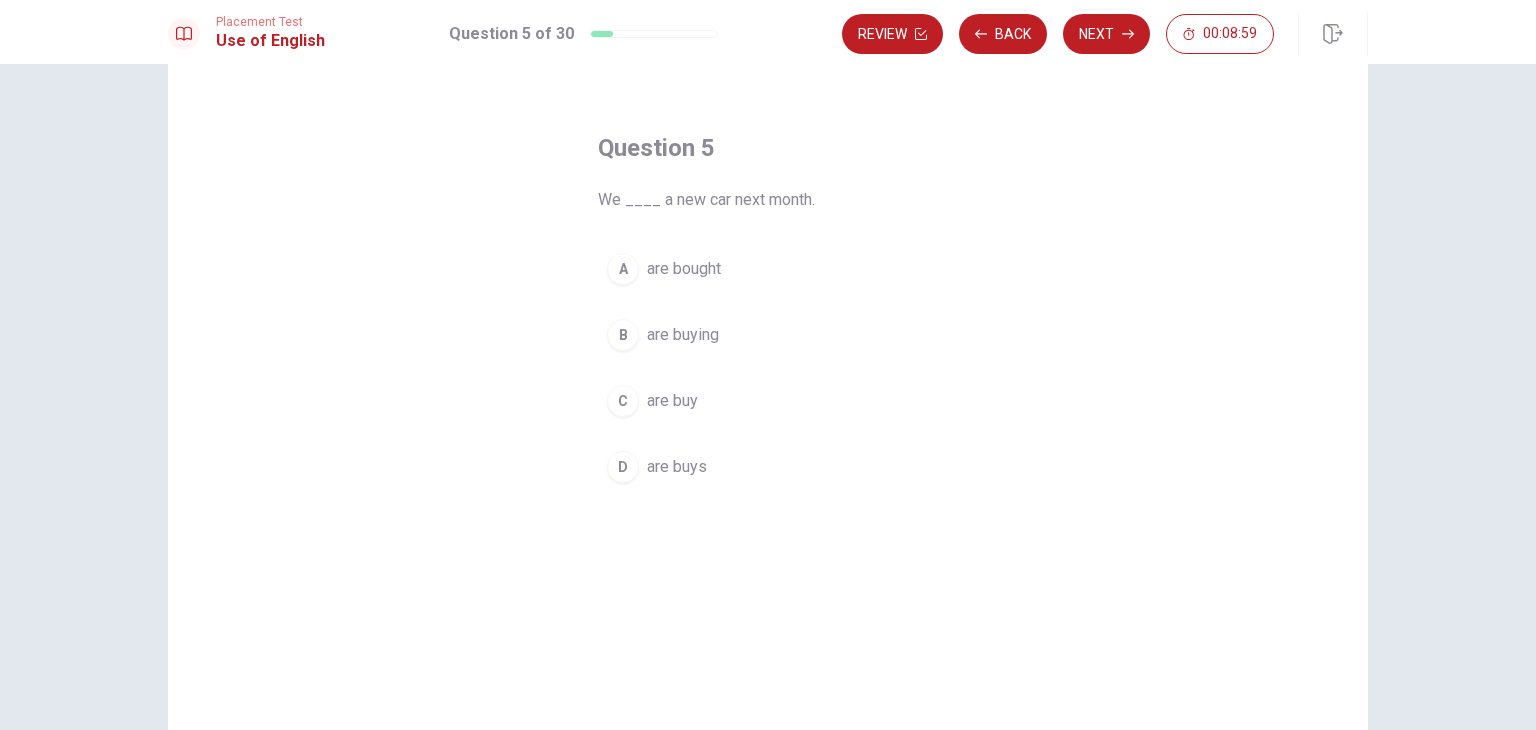 click on "are buying" at bounding box center (683, 335) 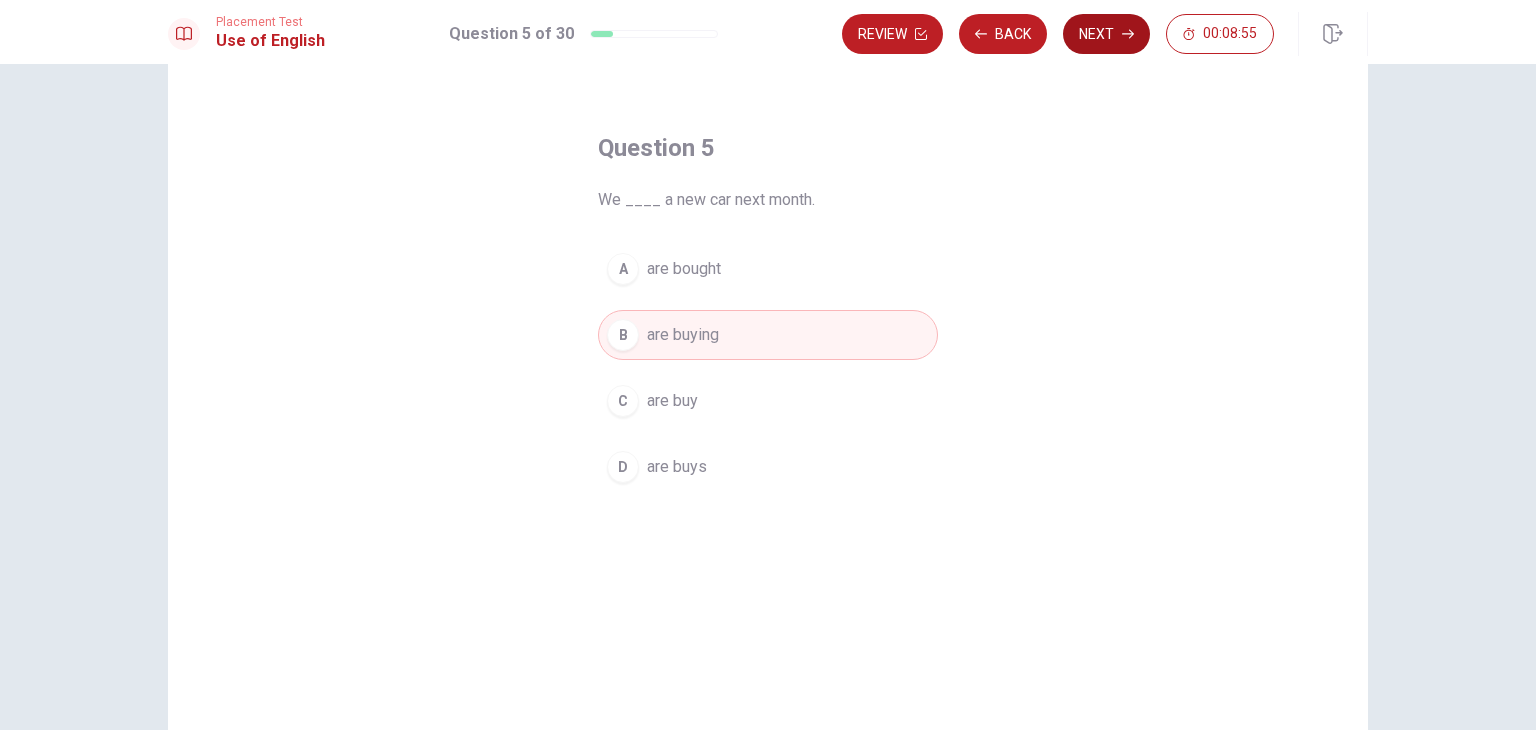 click on "Next" at bounding box center [1106, 34] 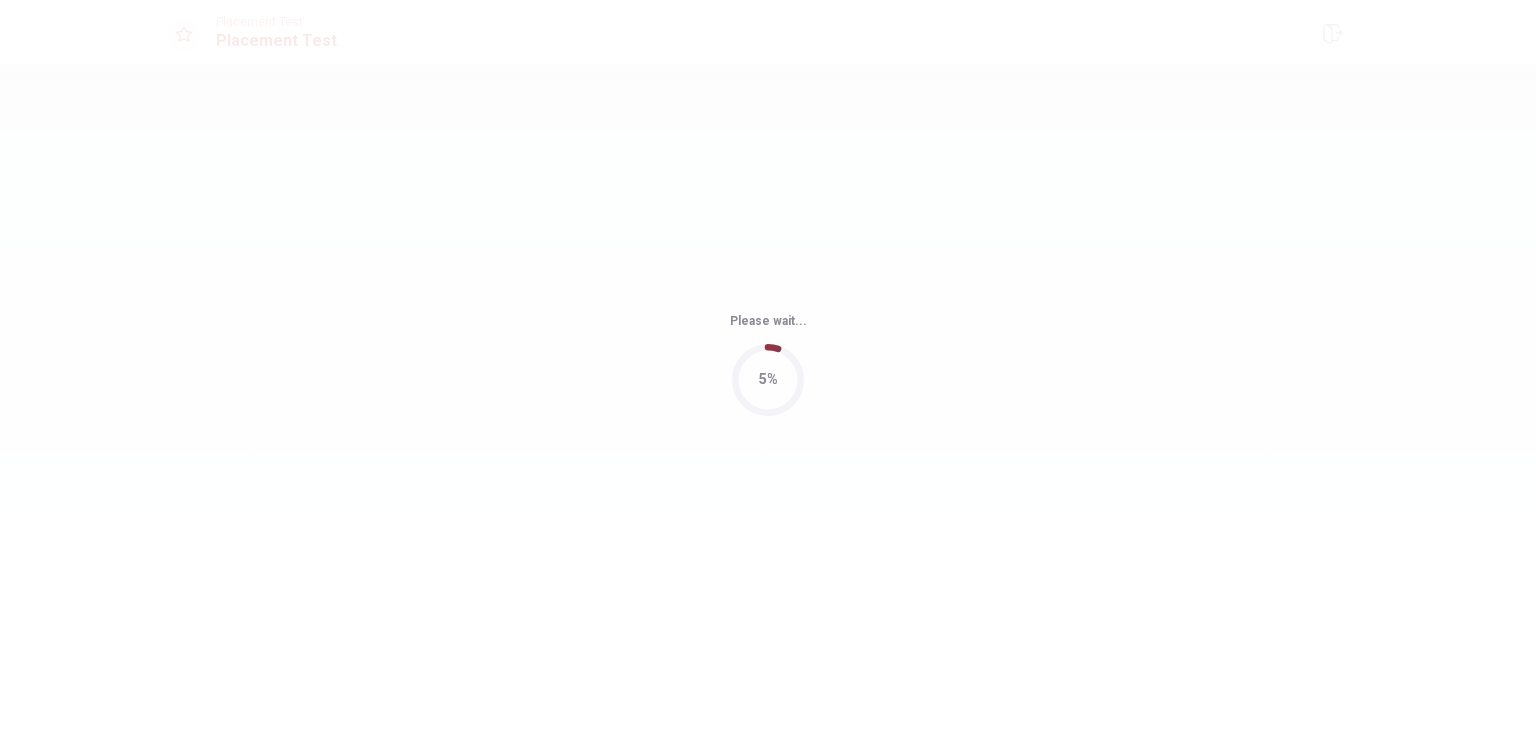 scroll, scrollTop: 0, scrollLeft: 0, axis: both 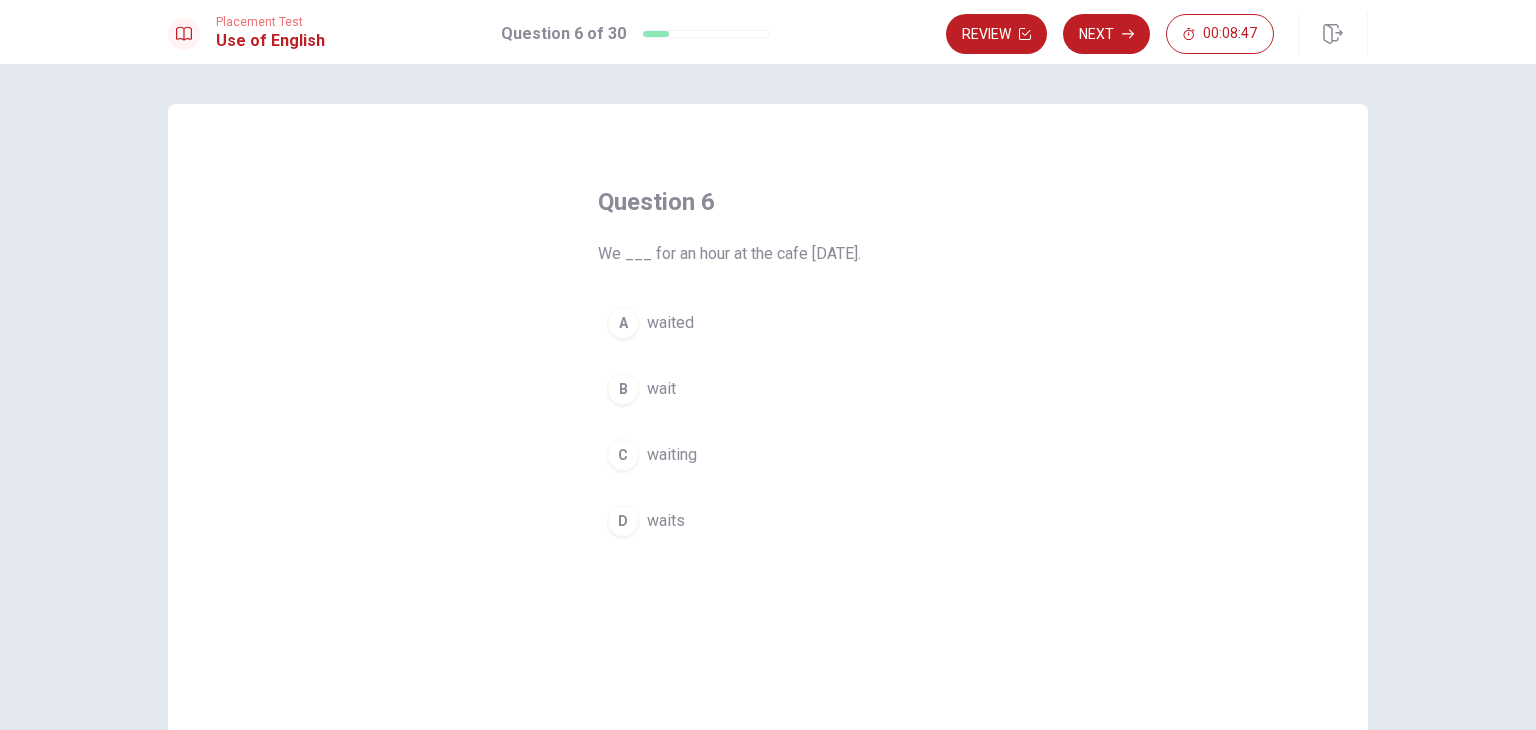 click on "A" at bounding box center [623, 323] 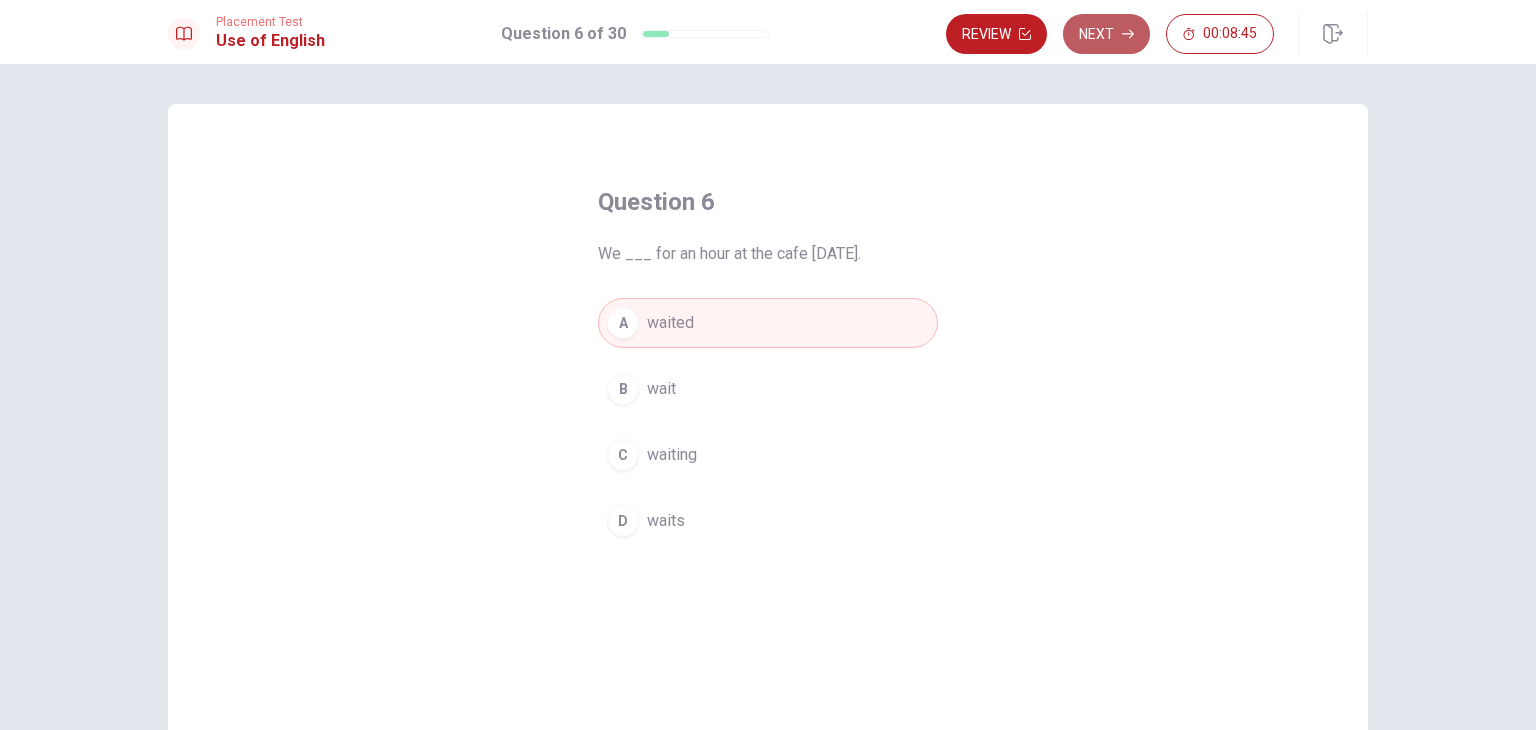 click on "Next" at bounding box center (1106, 34) 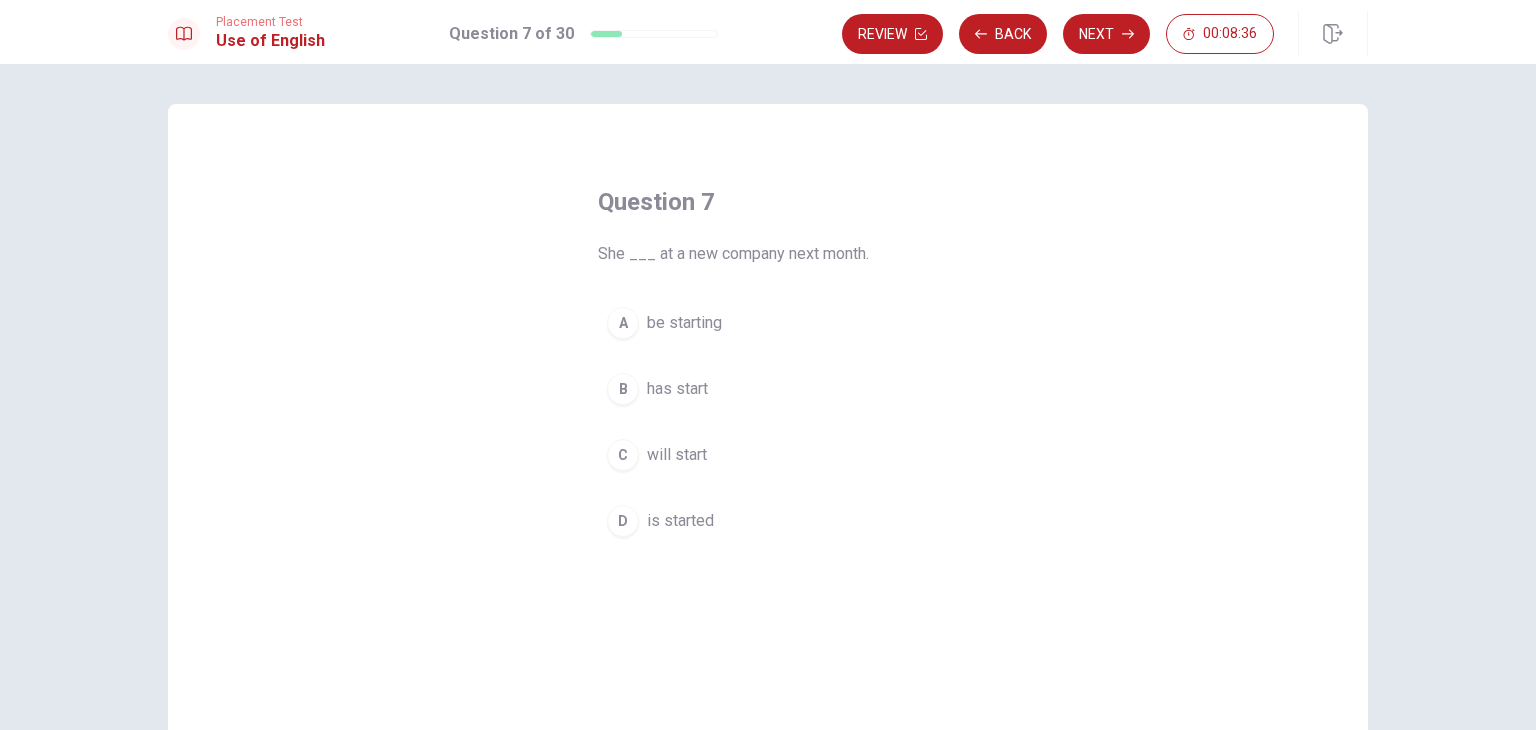 click on "will start" at bounding box center (677, 455) 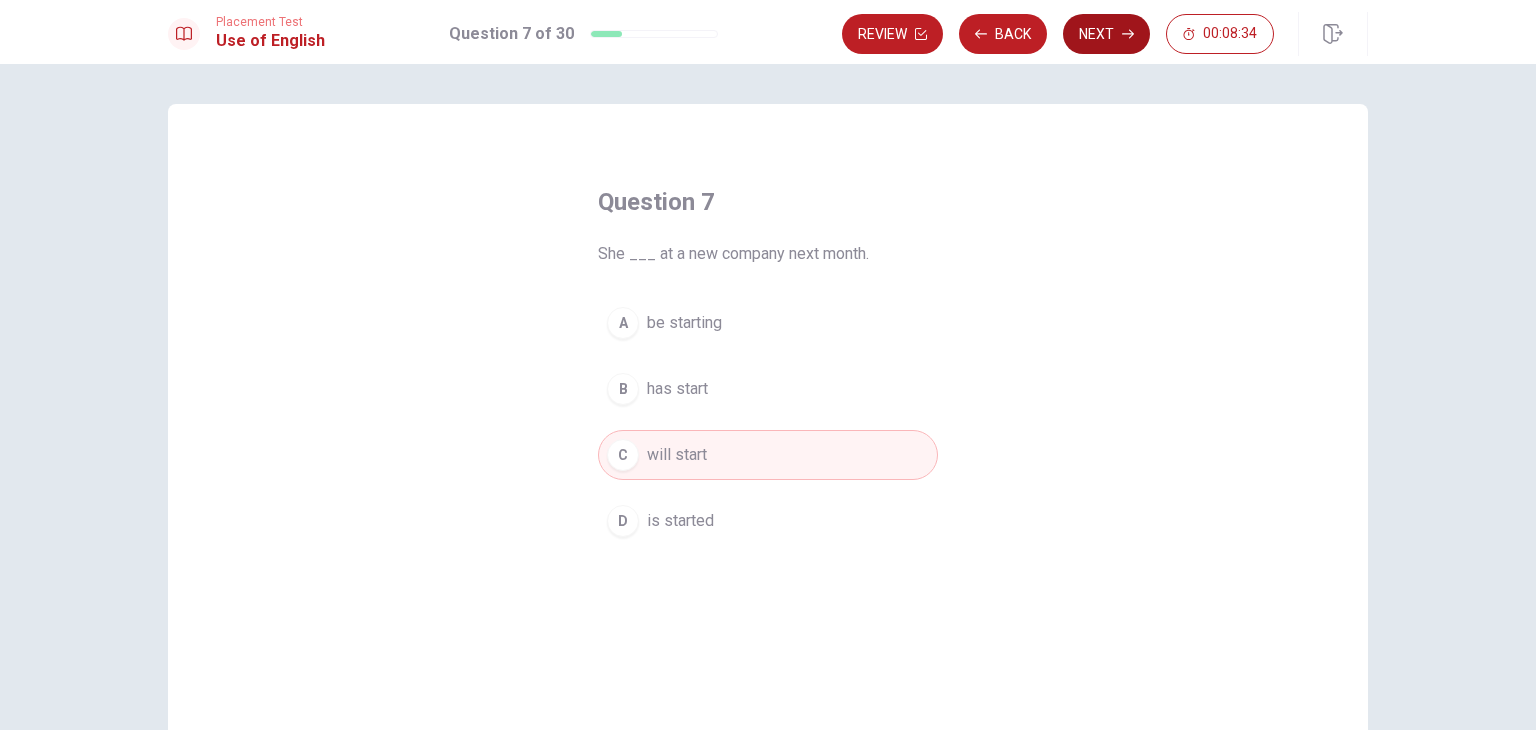 click on "Next" at bounding box center [1106, 34] 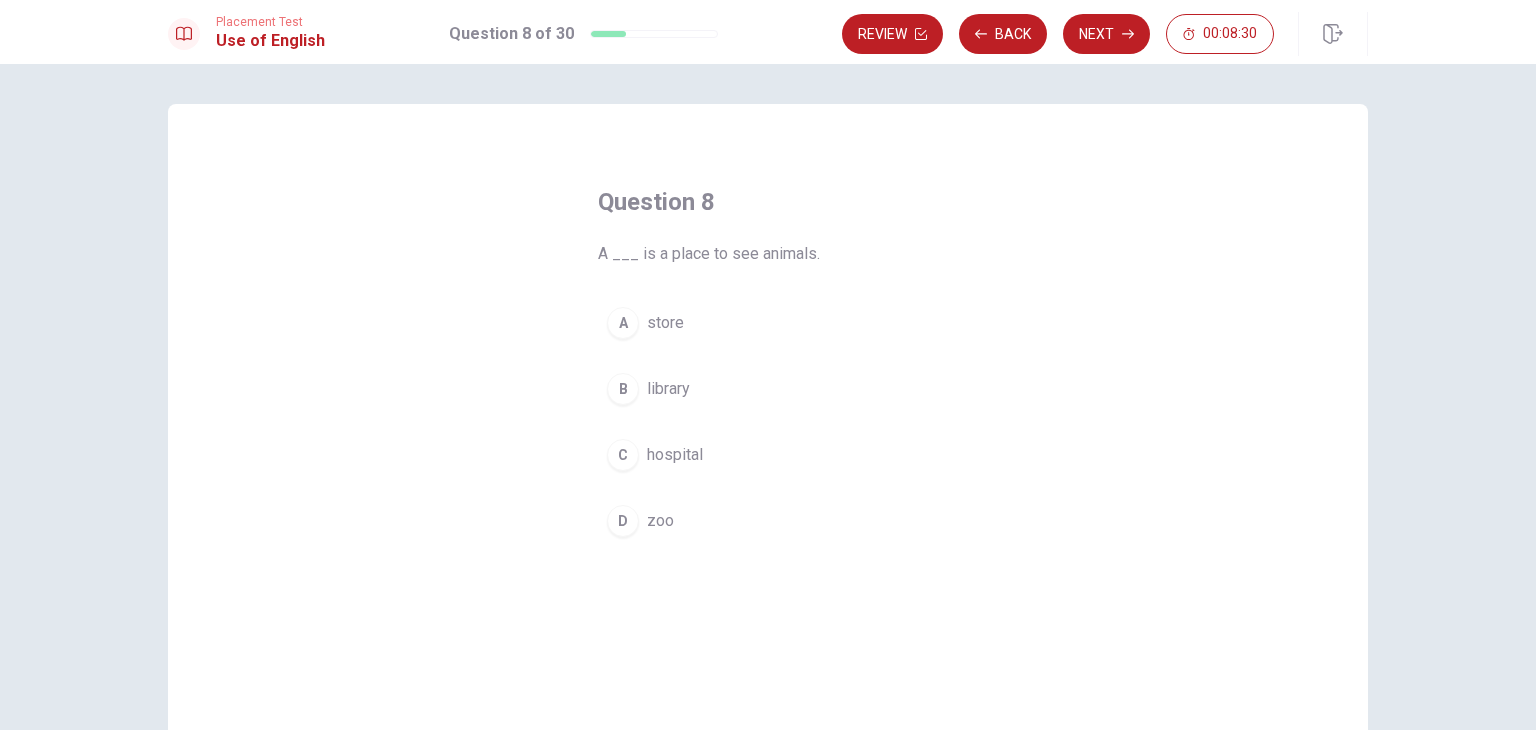 click on "D" at bounding box center (623, 521) 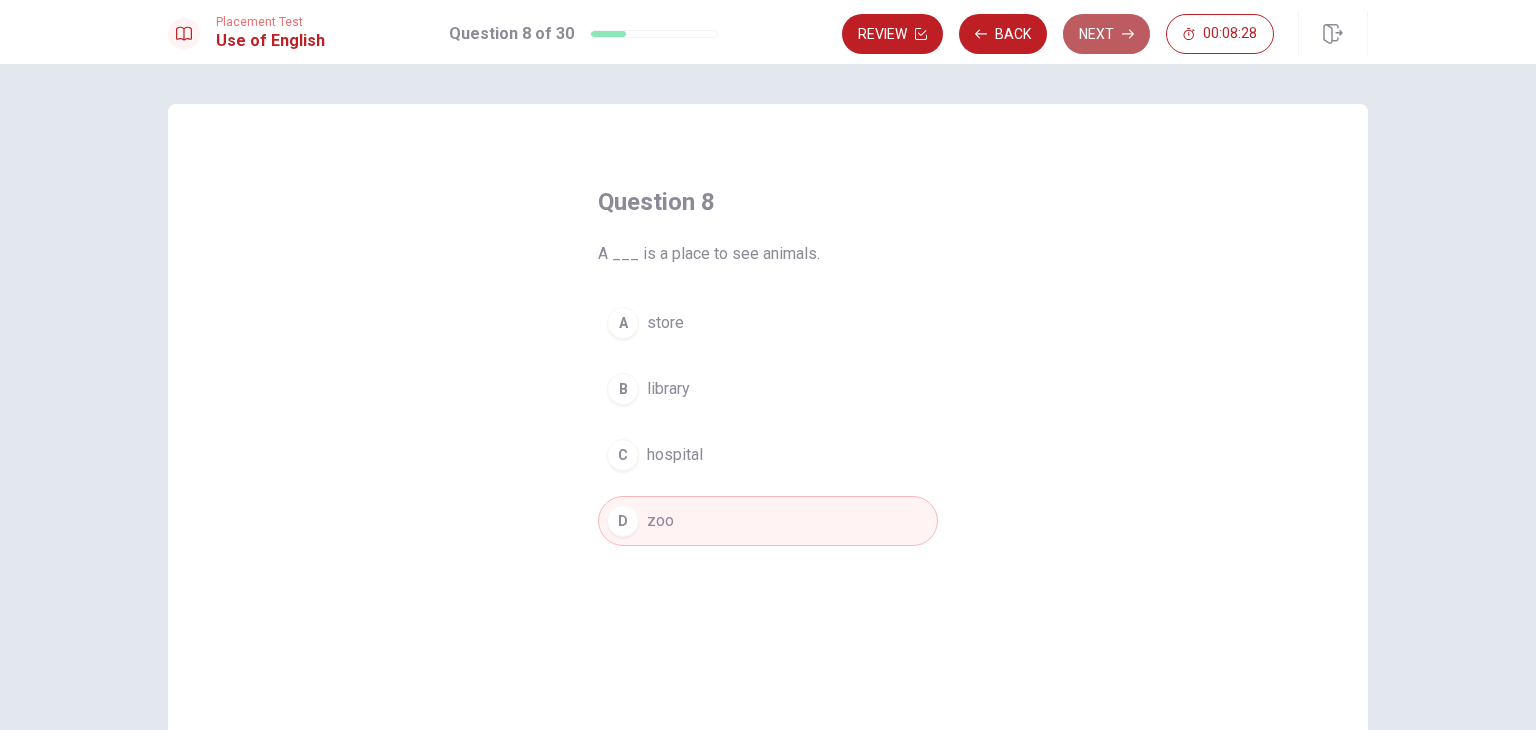 click on "Next" at bounding box center [1106, 34] 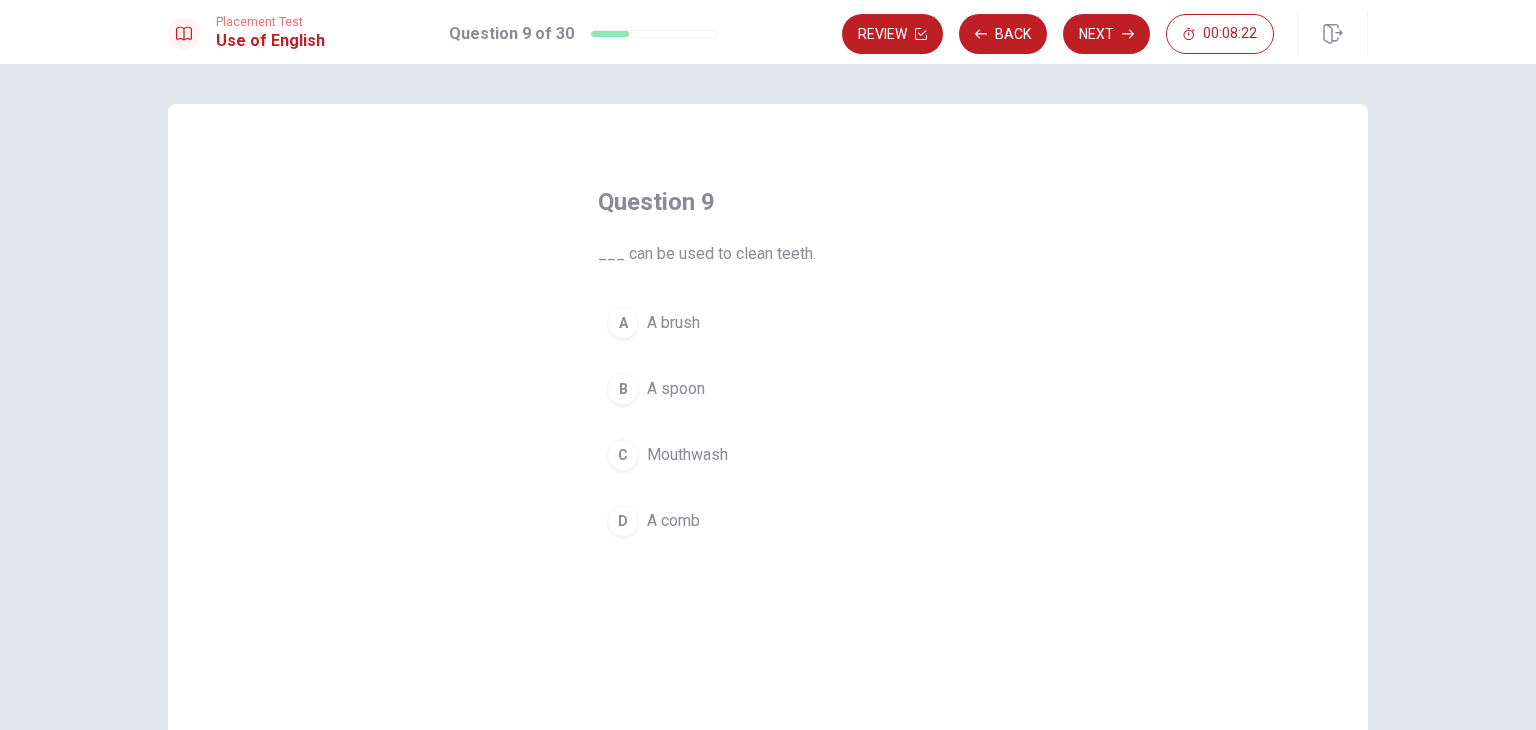 click on "A" at bounding box center (623, 323) 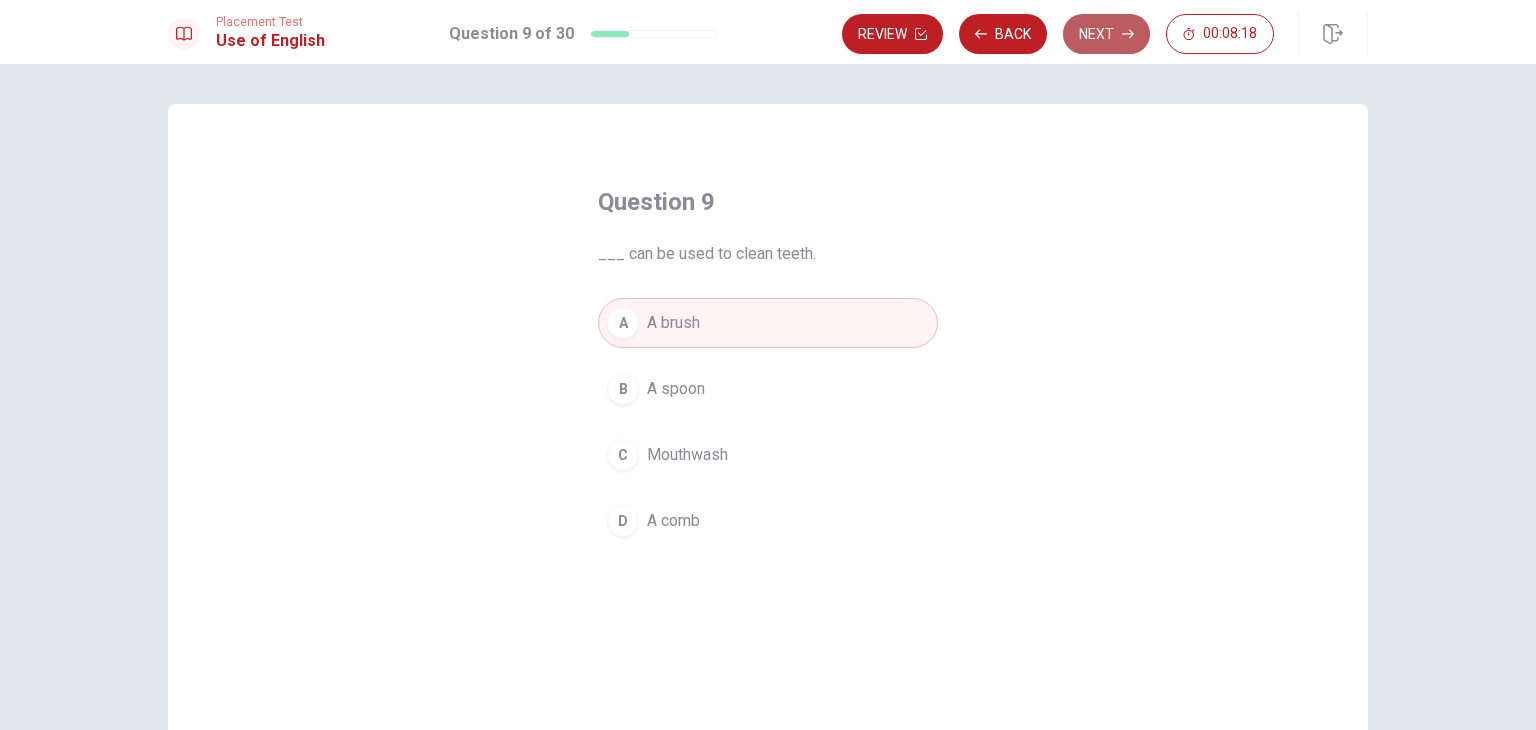click 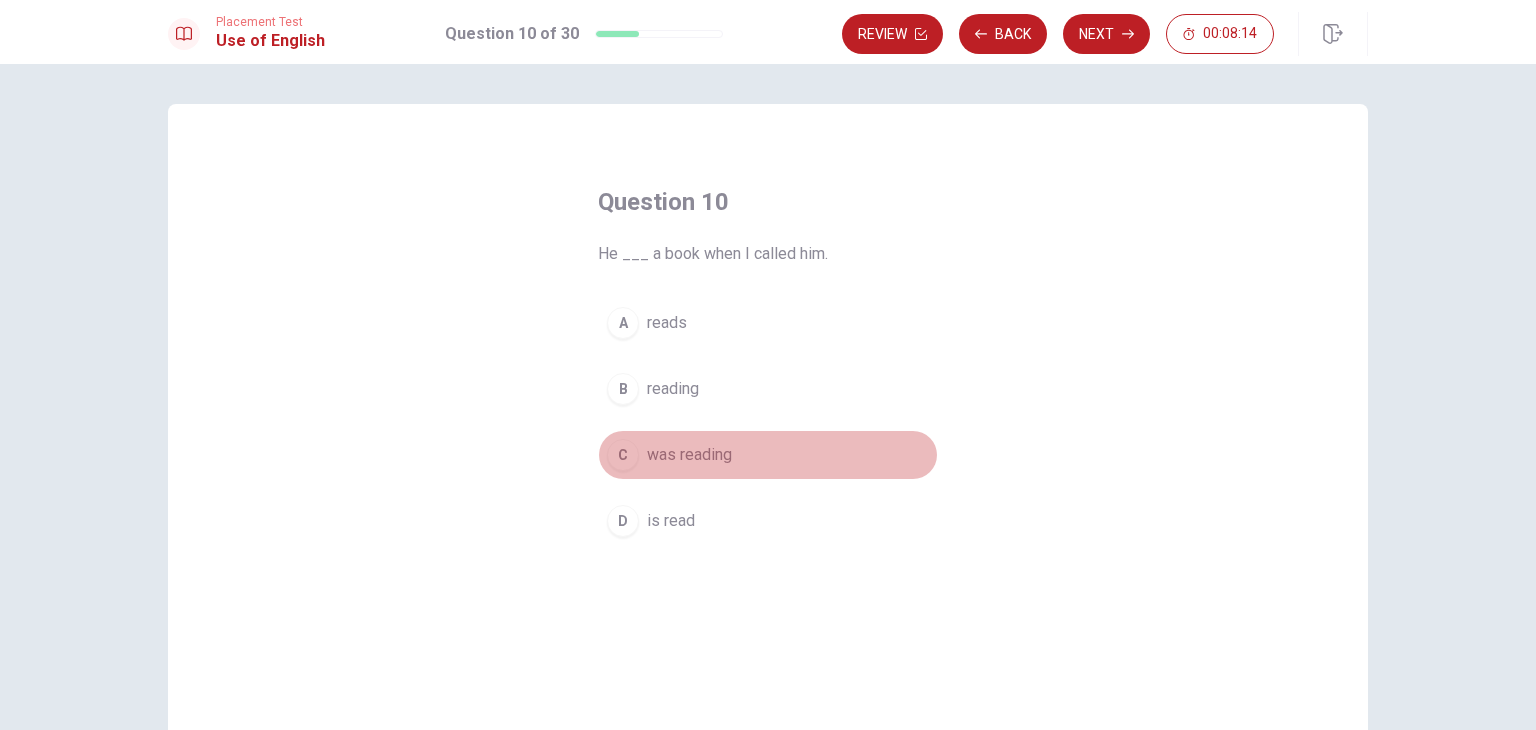 click on "was reading" at bounding box center [689, 455] 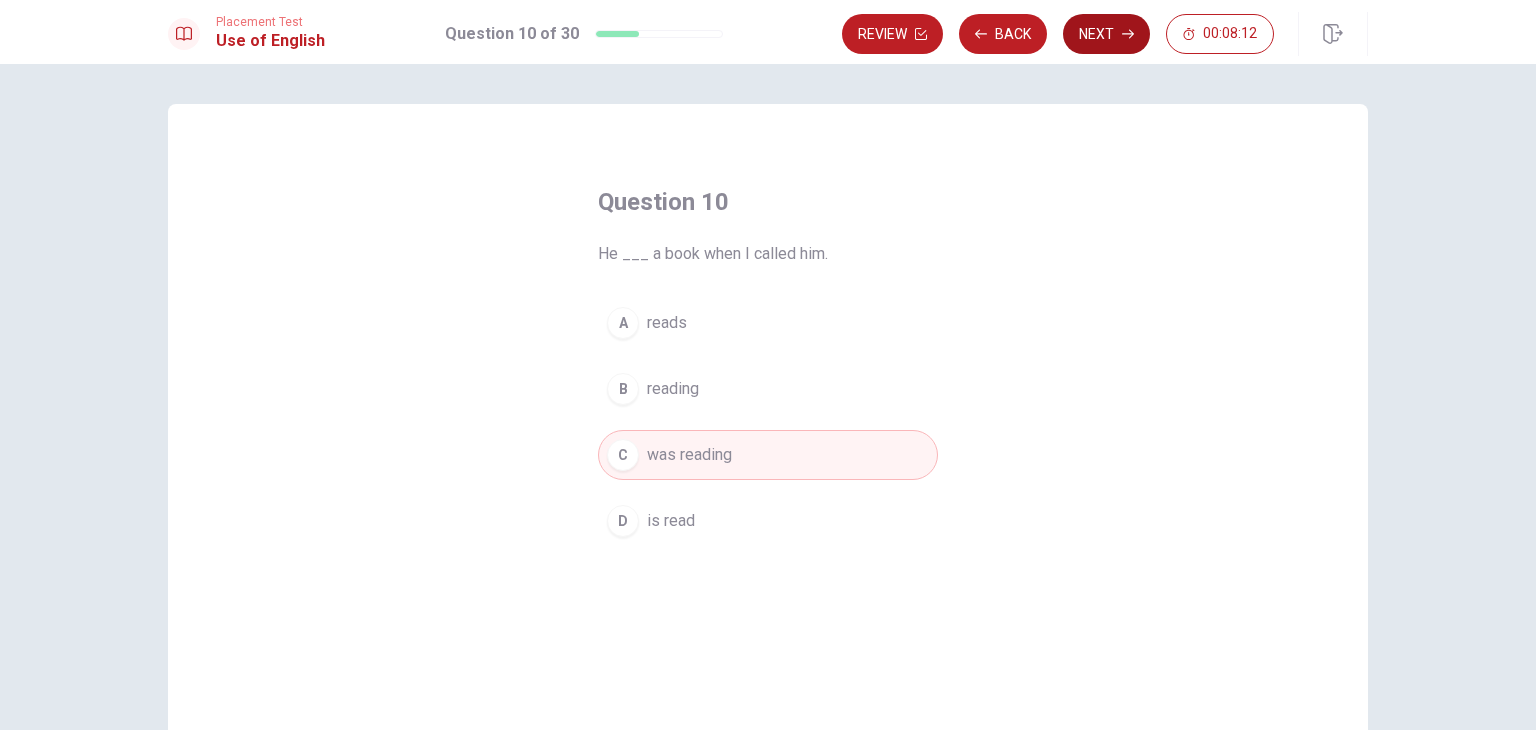 click on "Next" at bounding box center (1106, 34) 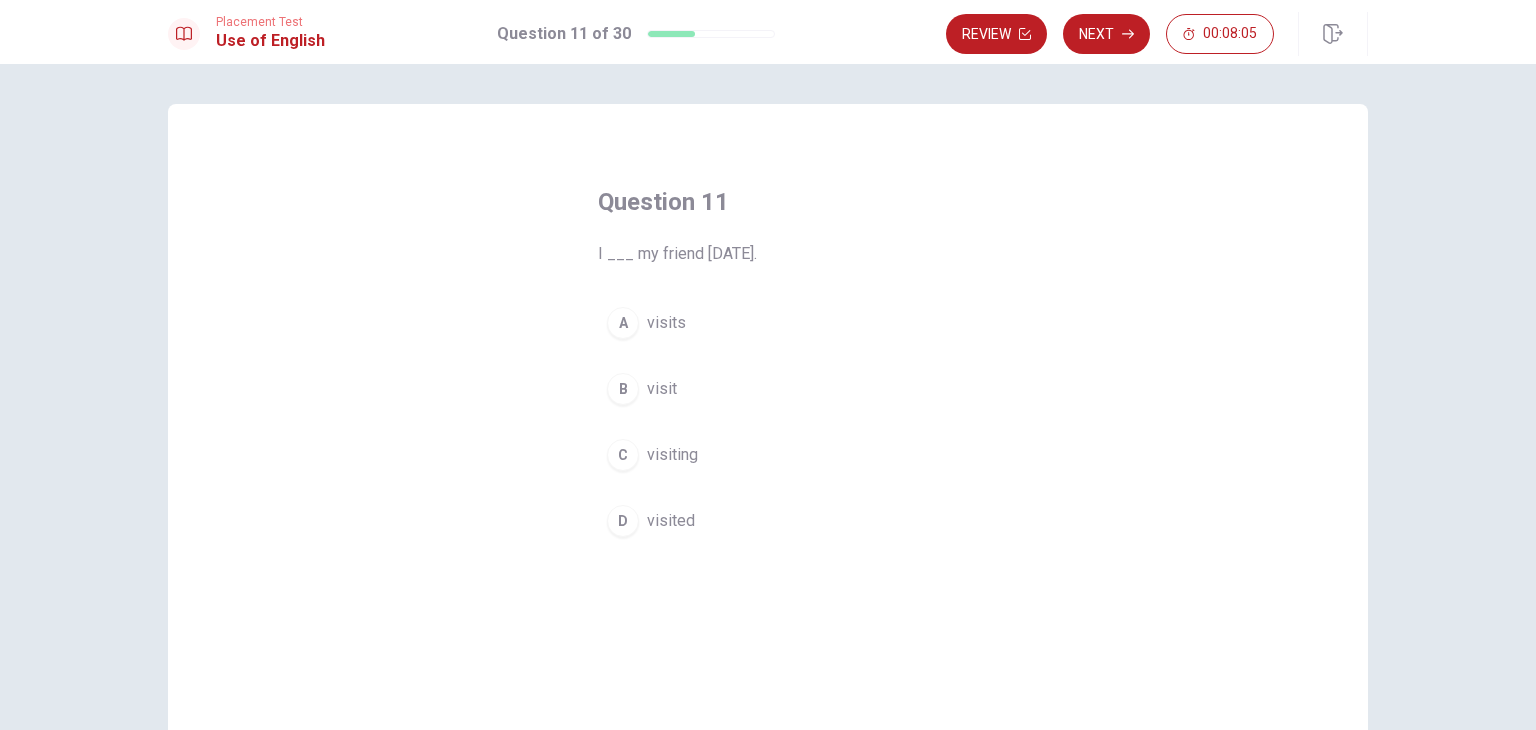 click on "D" at bounding box center [623, 521] 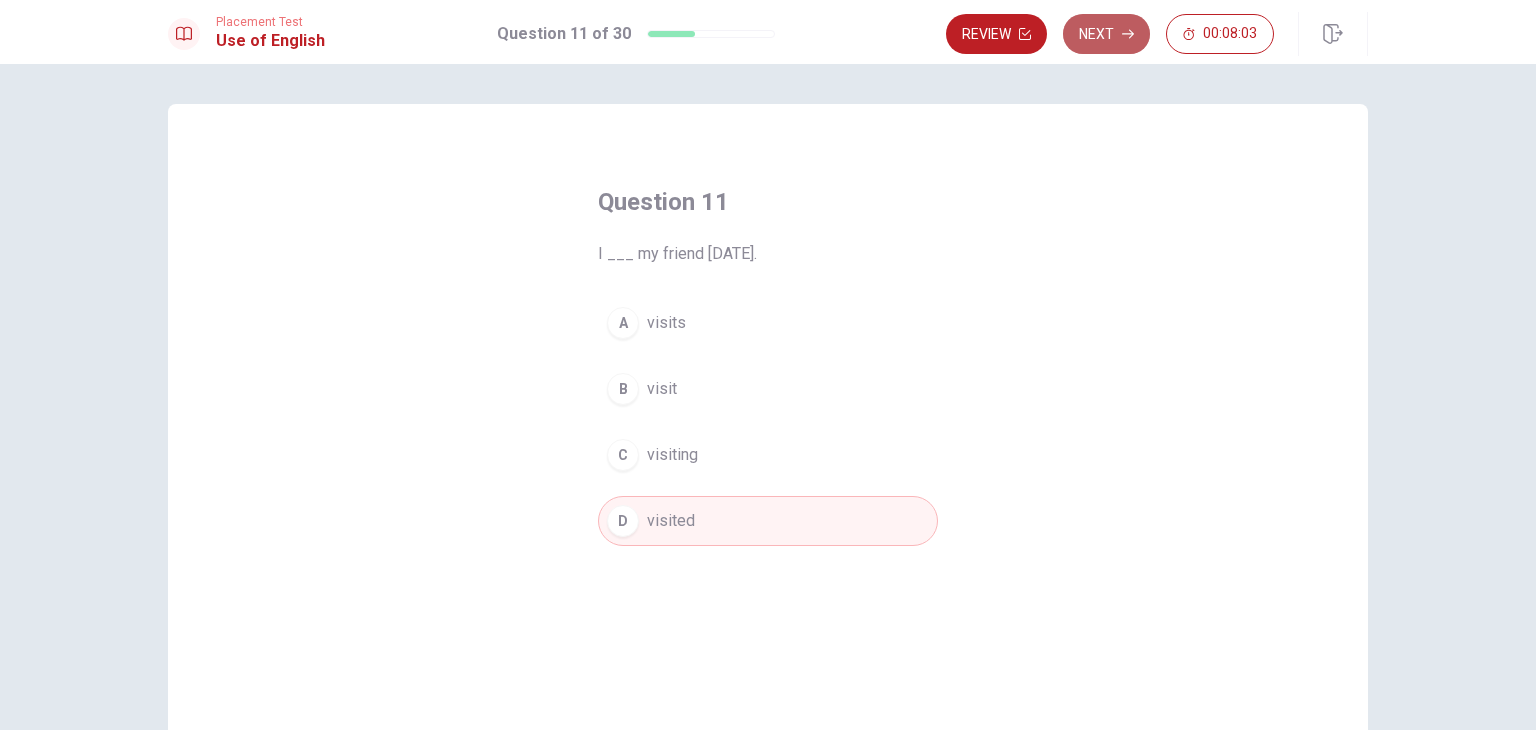 click on "Next" at bounding box center (1106, 34) 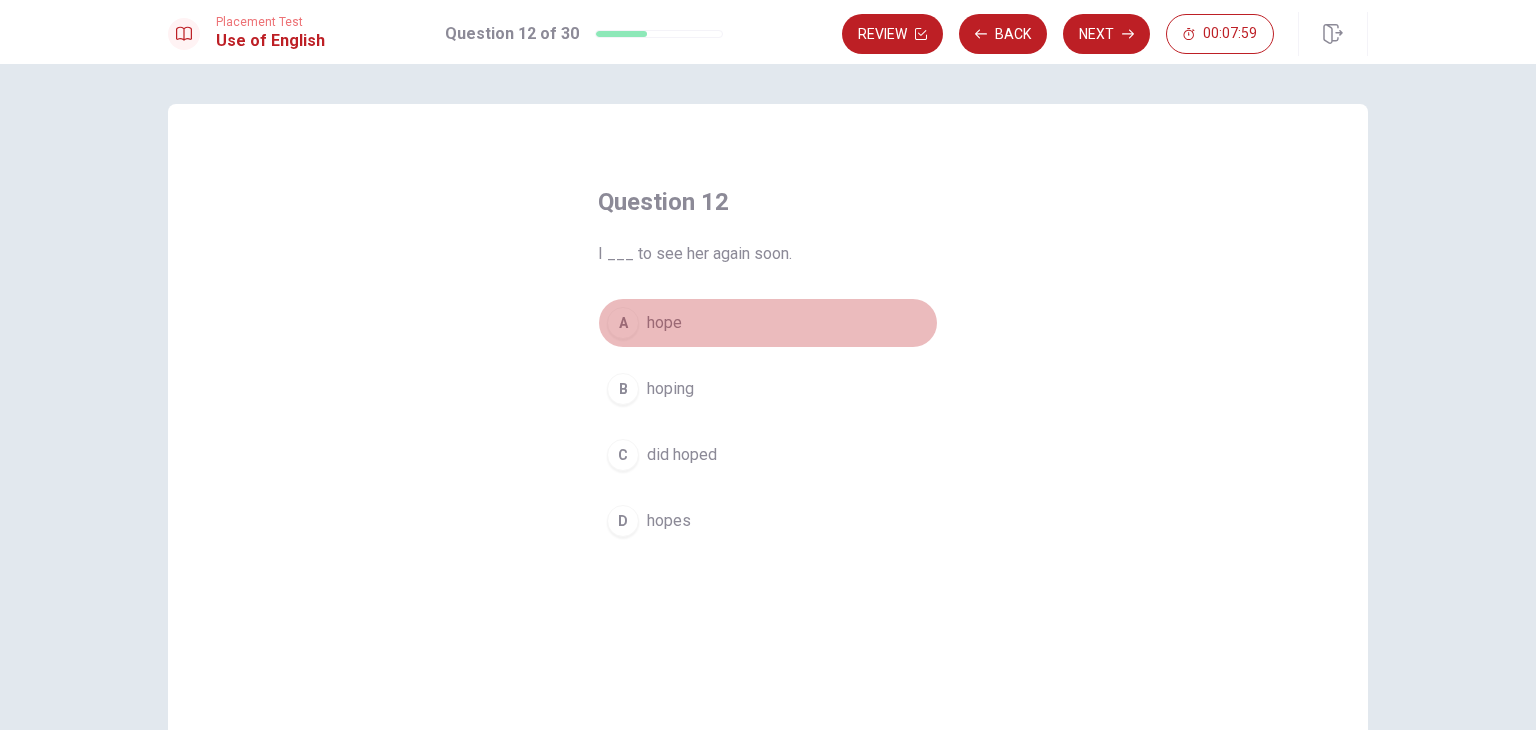 click on "A hope" at bounding box center [768, 323] 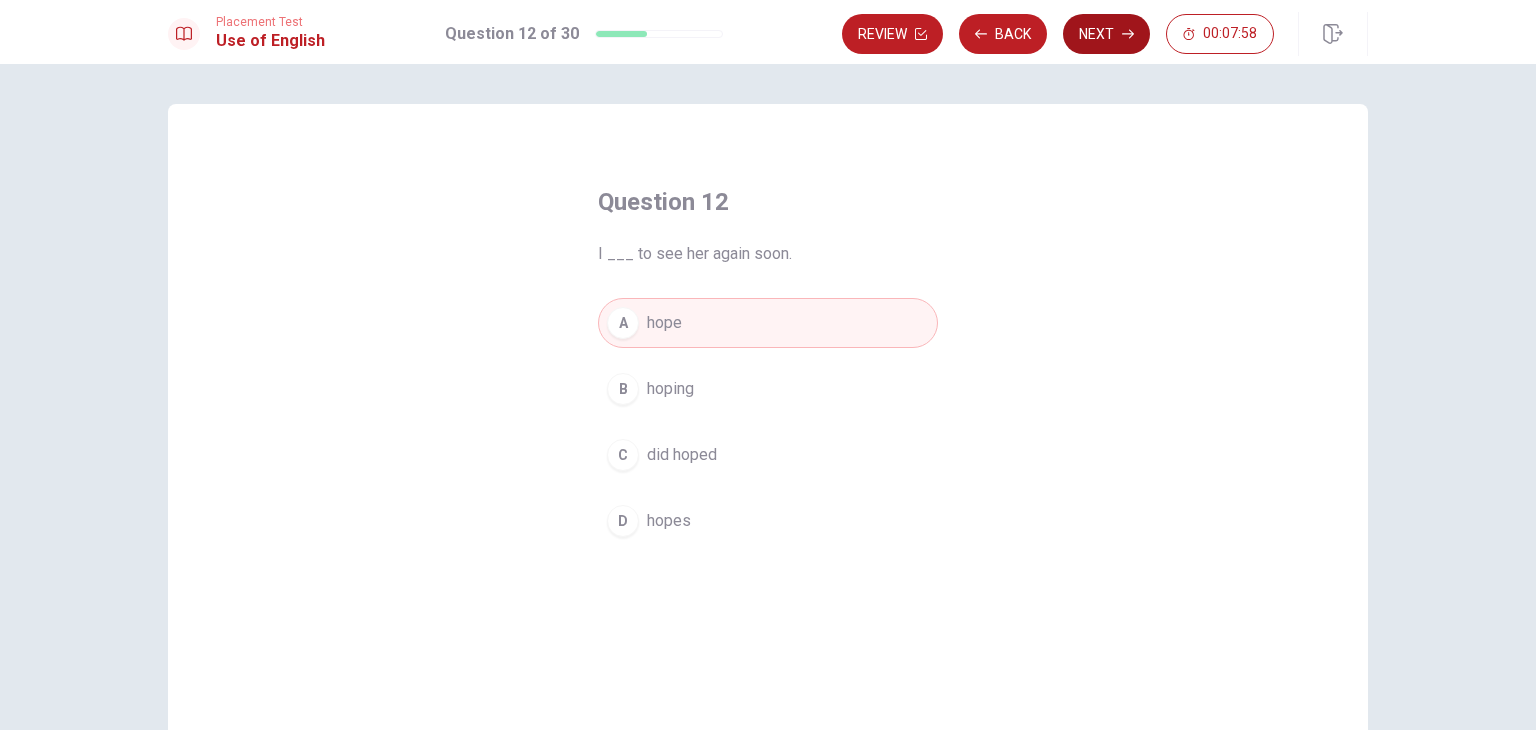click on "Next" at bounding box center (1106, 34) 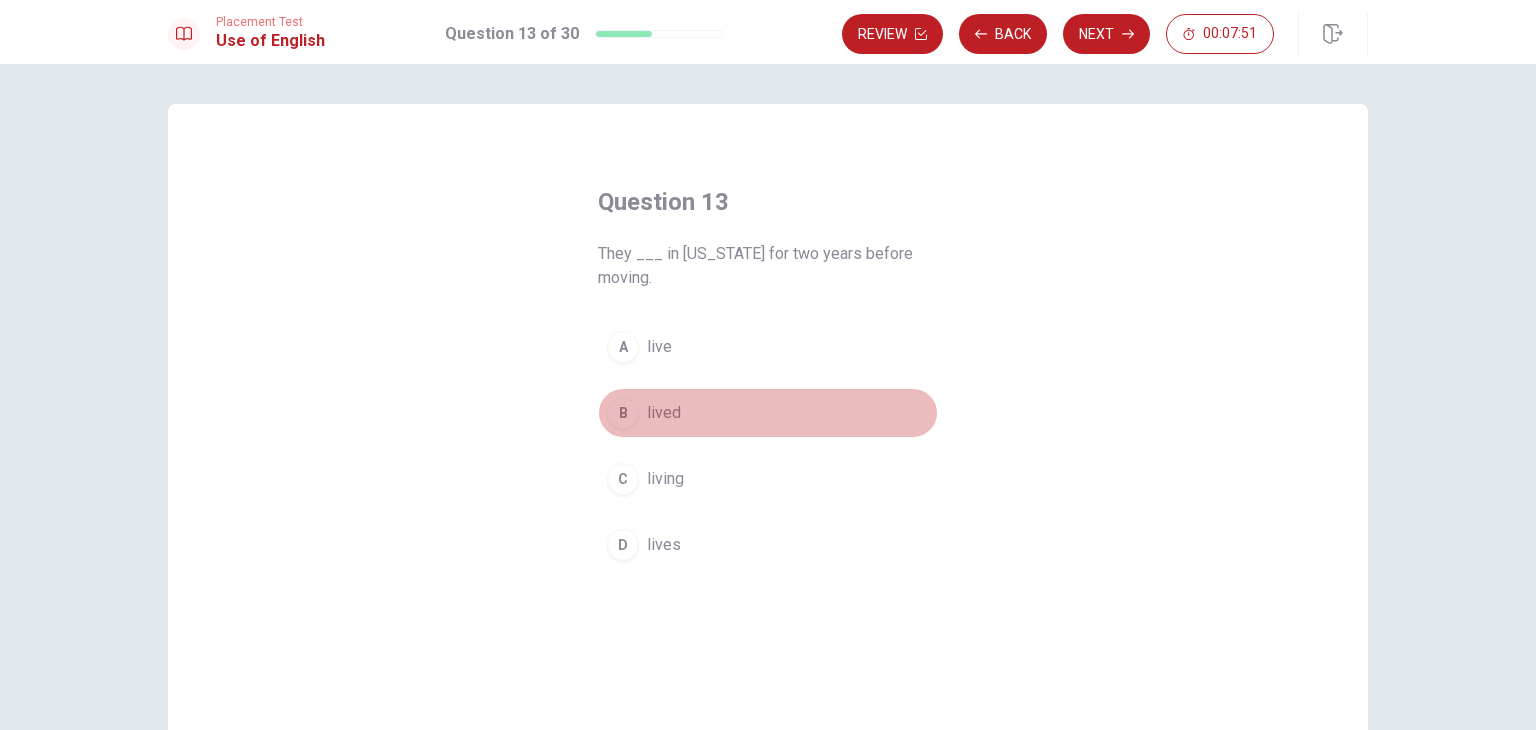 click on "B" at bounding box center (623, 413) 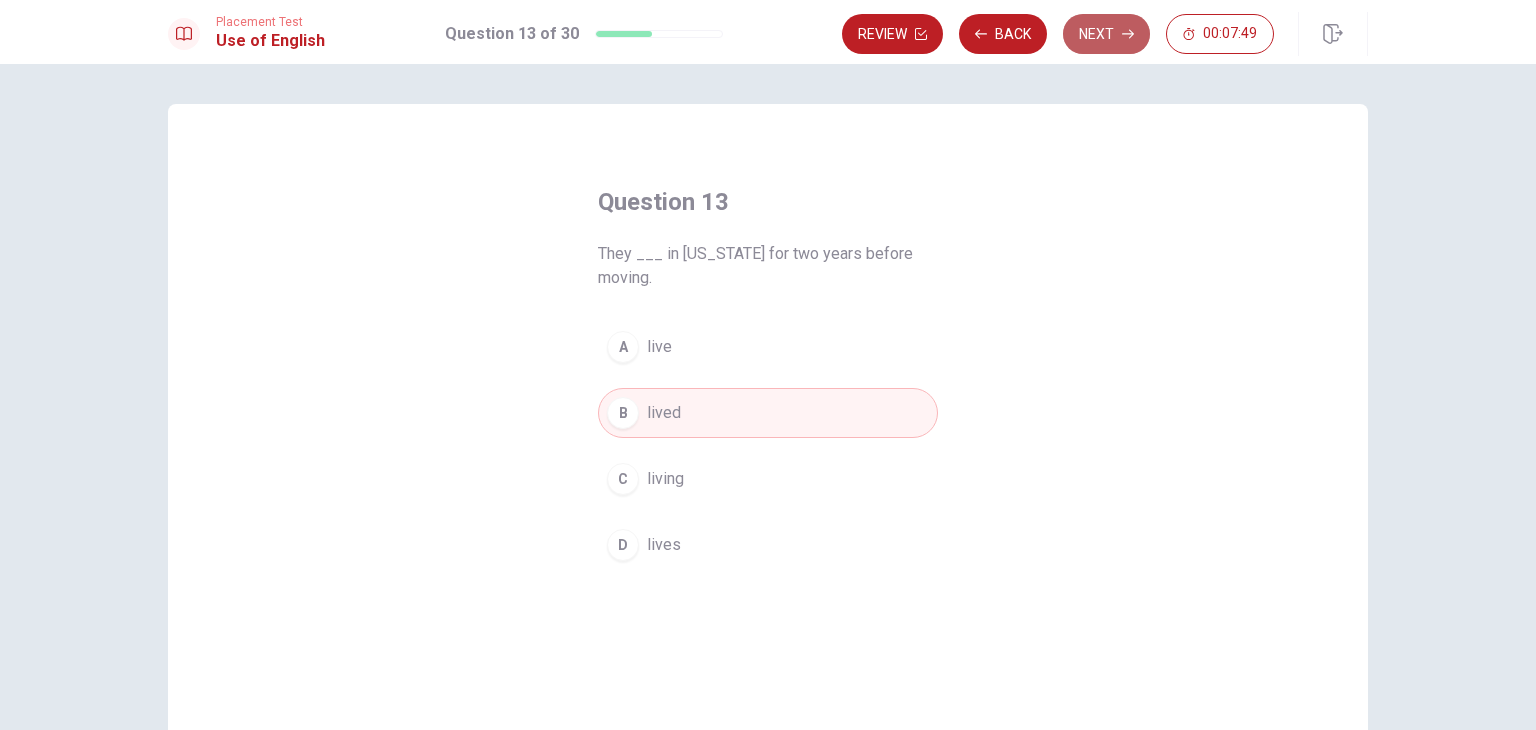 click on "Next" at bounding box center [1106, 34] 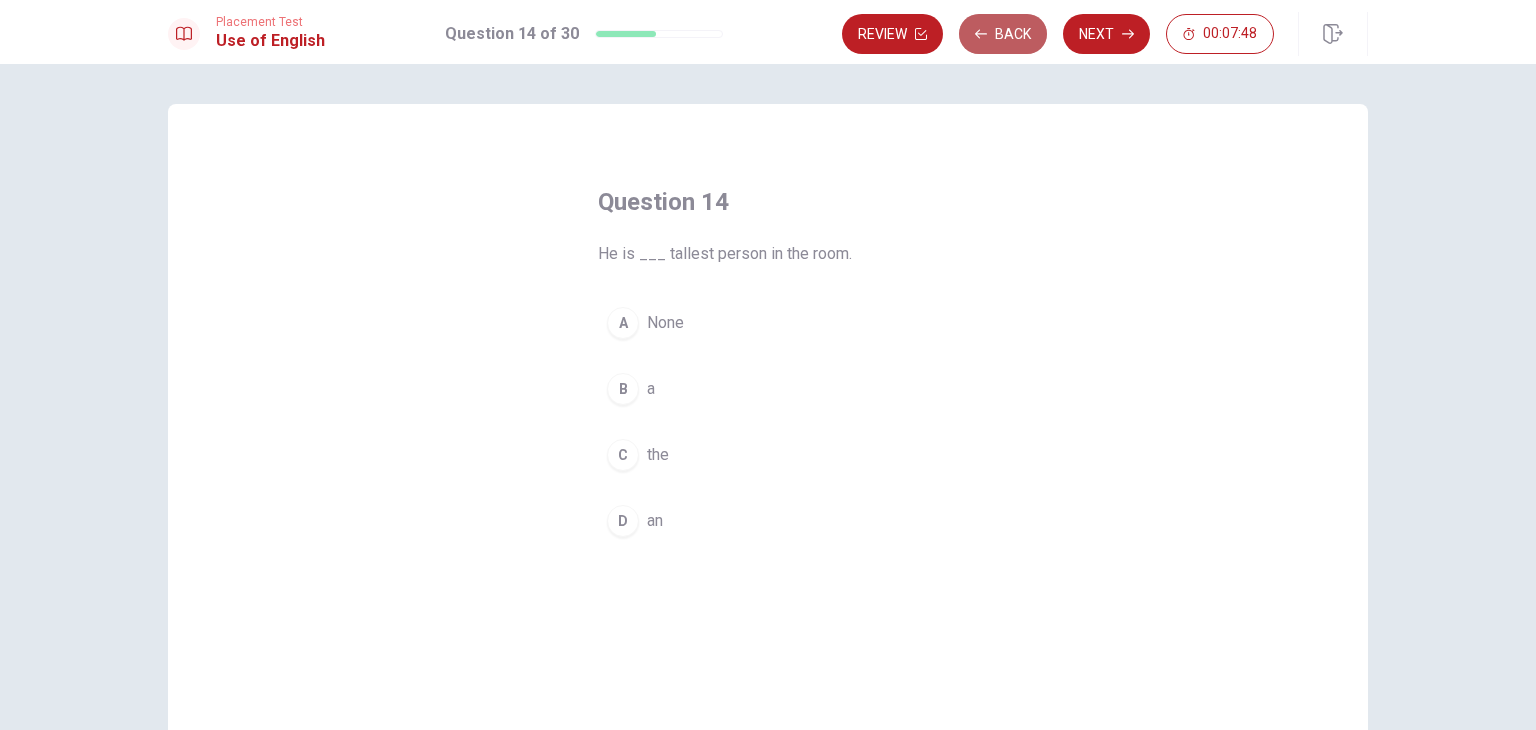click on "Back" at bounding box center (1003, 34) 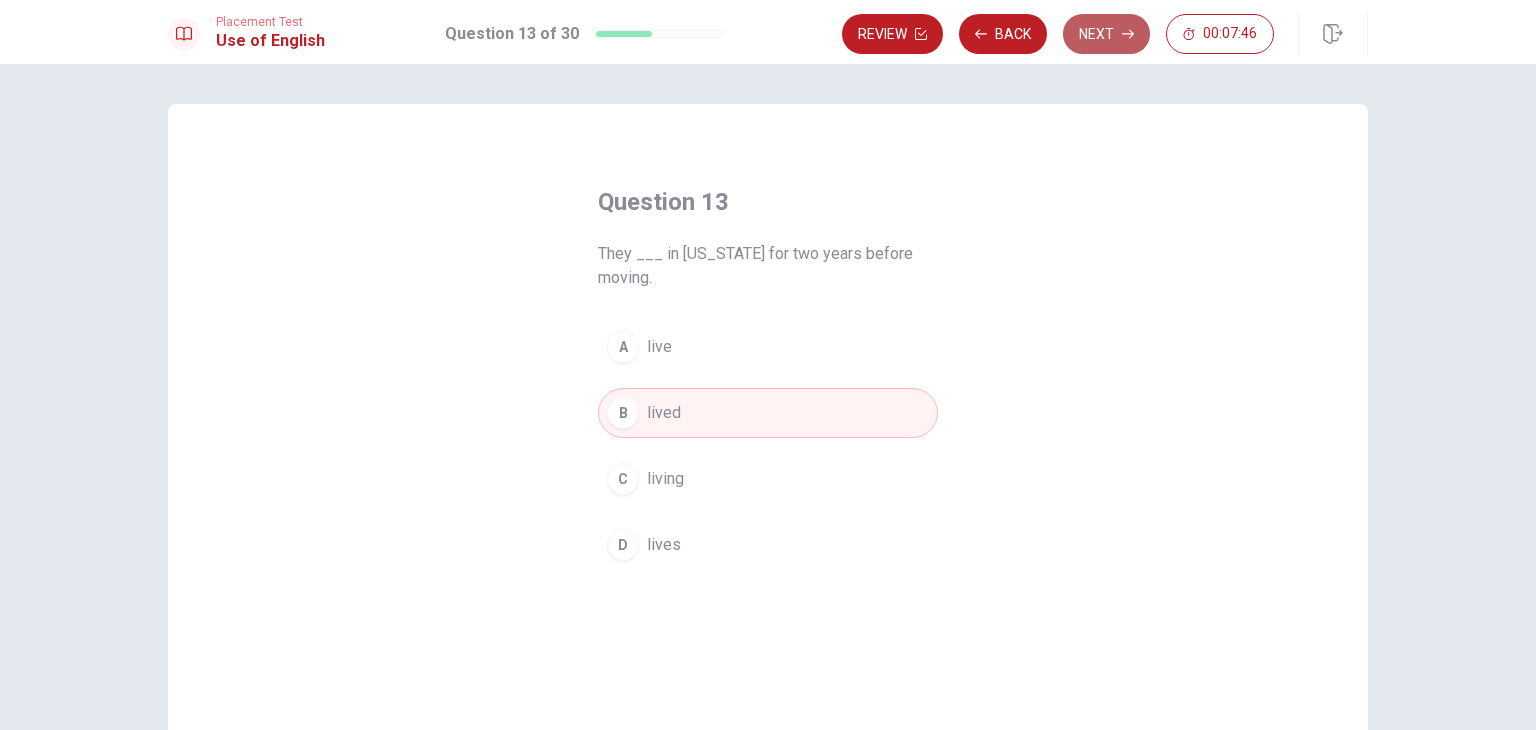 click on "Next" at bounding box center [1106, 34] 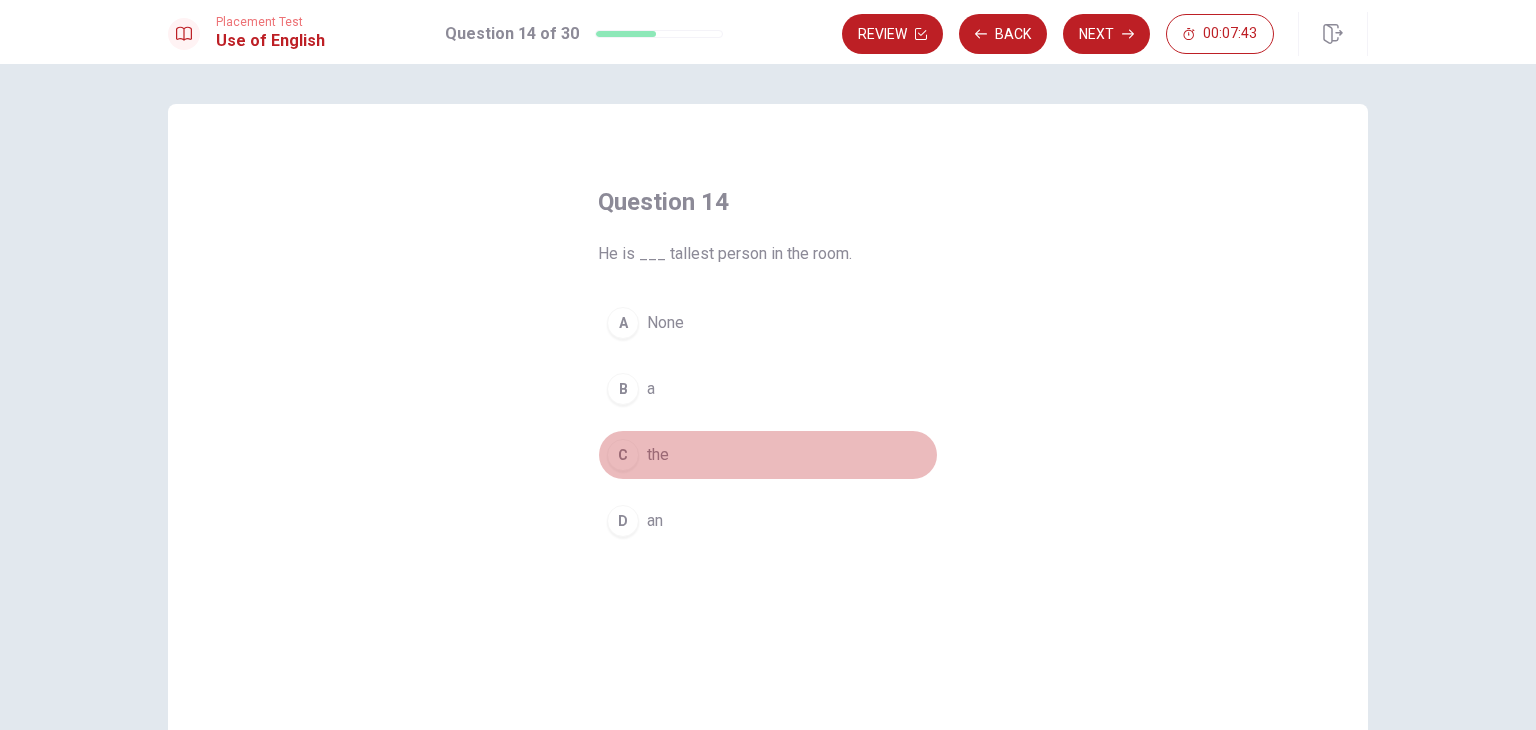 click on "C the" at bounding box center [768, 455] 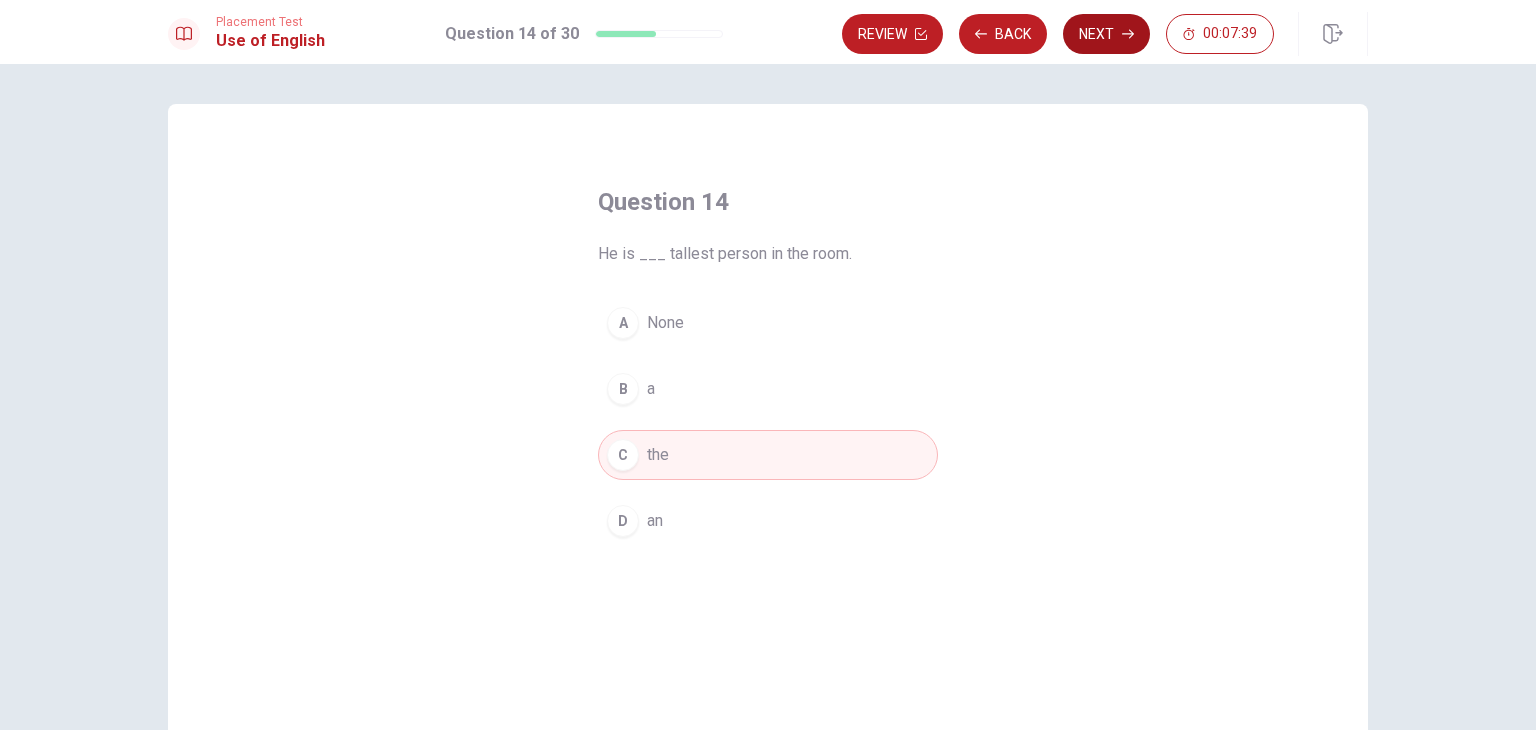 click on "Next" at bounding box center (1106, 34) 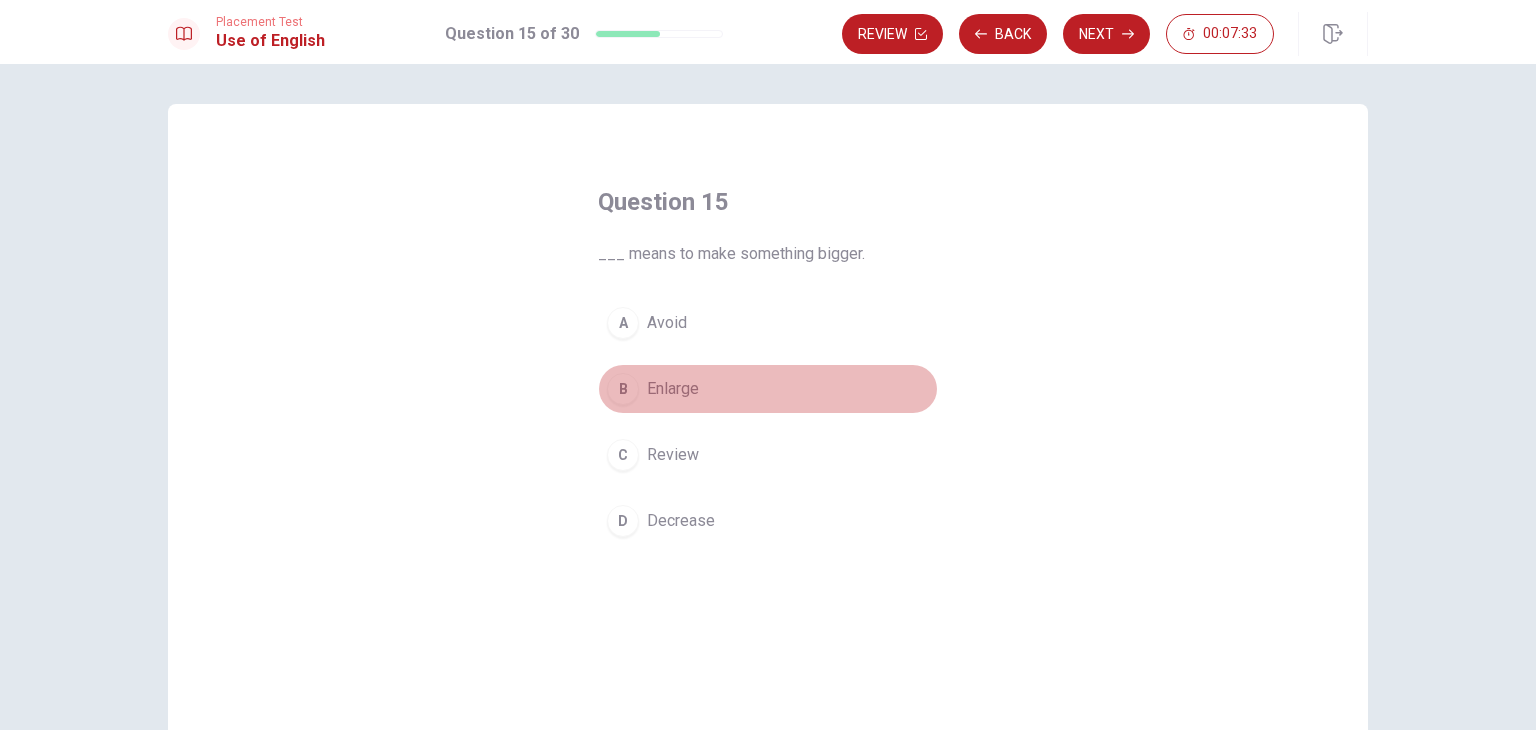 click on "B Enlarge" at bounding box center (768, 389) 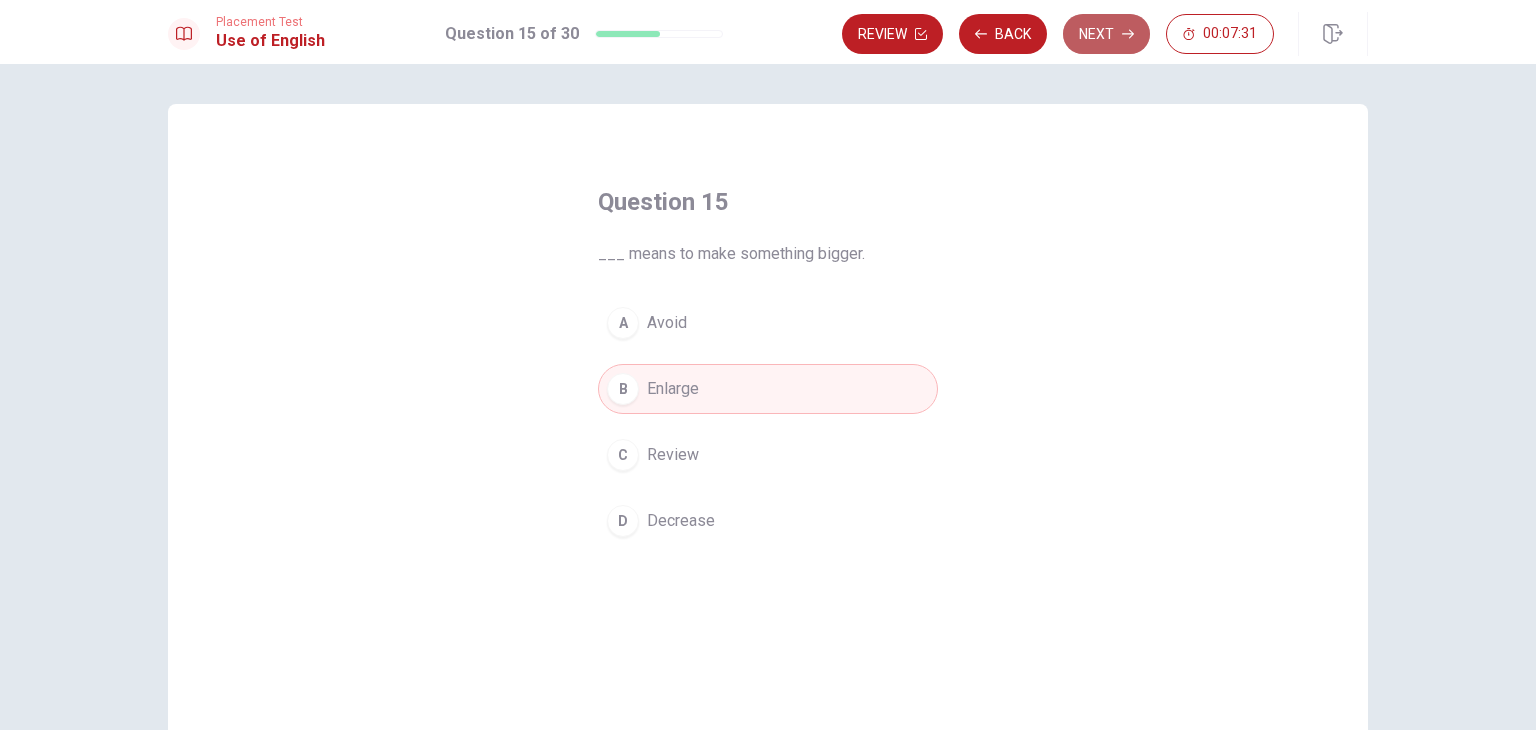 click on "Next" at bounding box center [1106, 34] 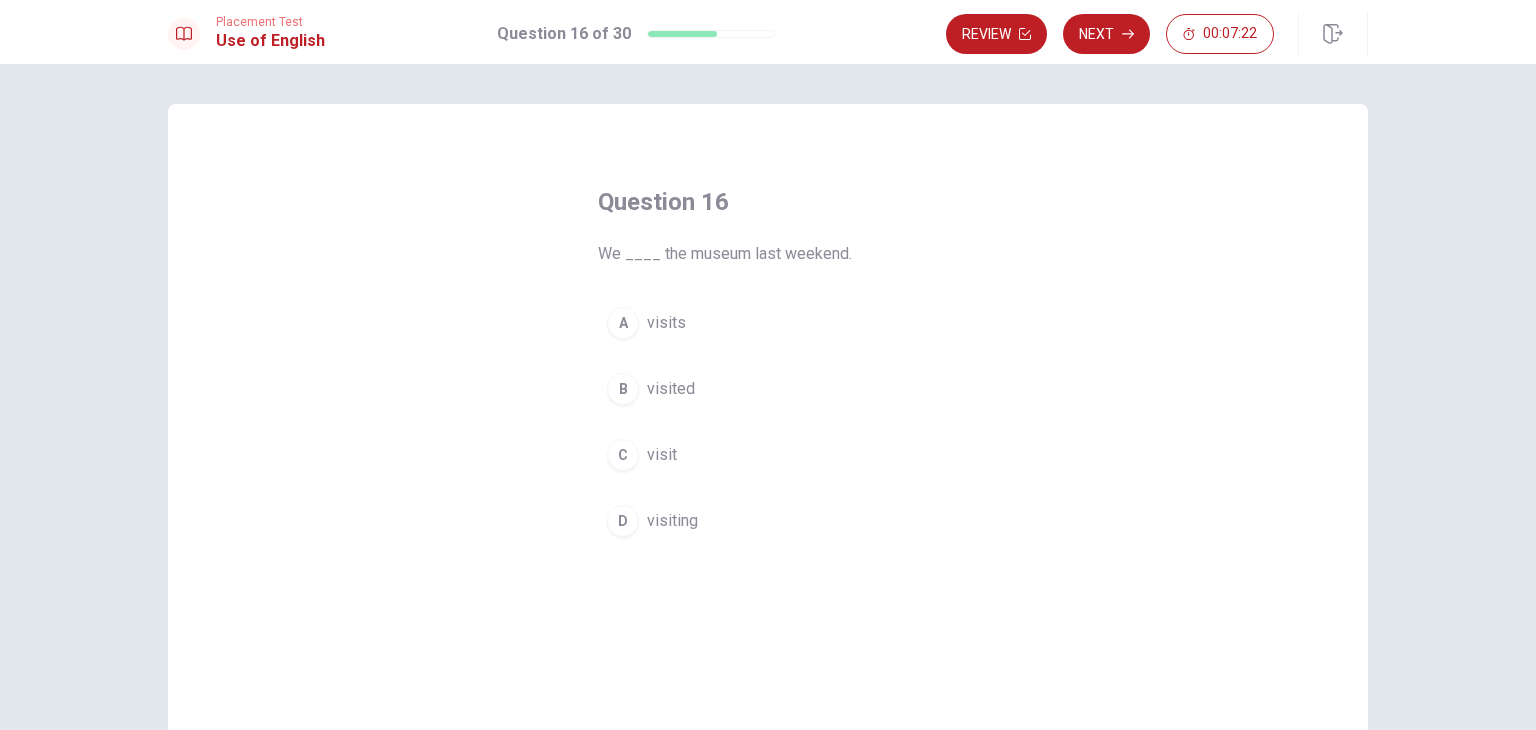 click on "visited" at bounding box center (671, 389) 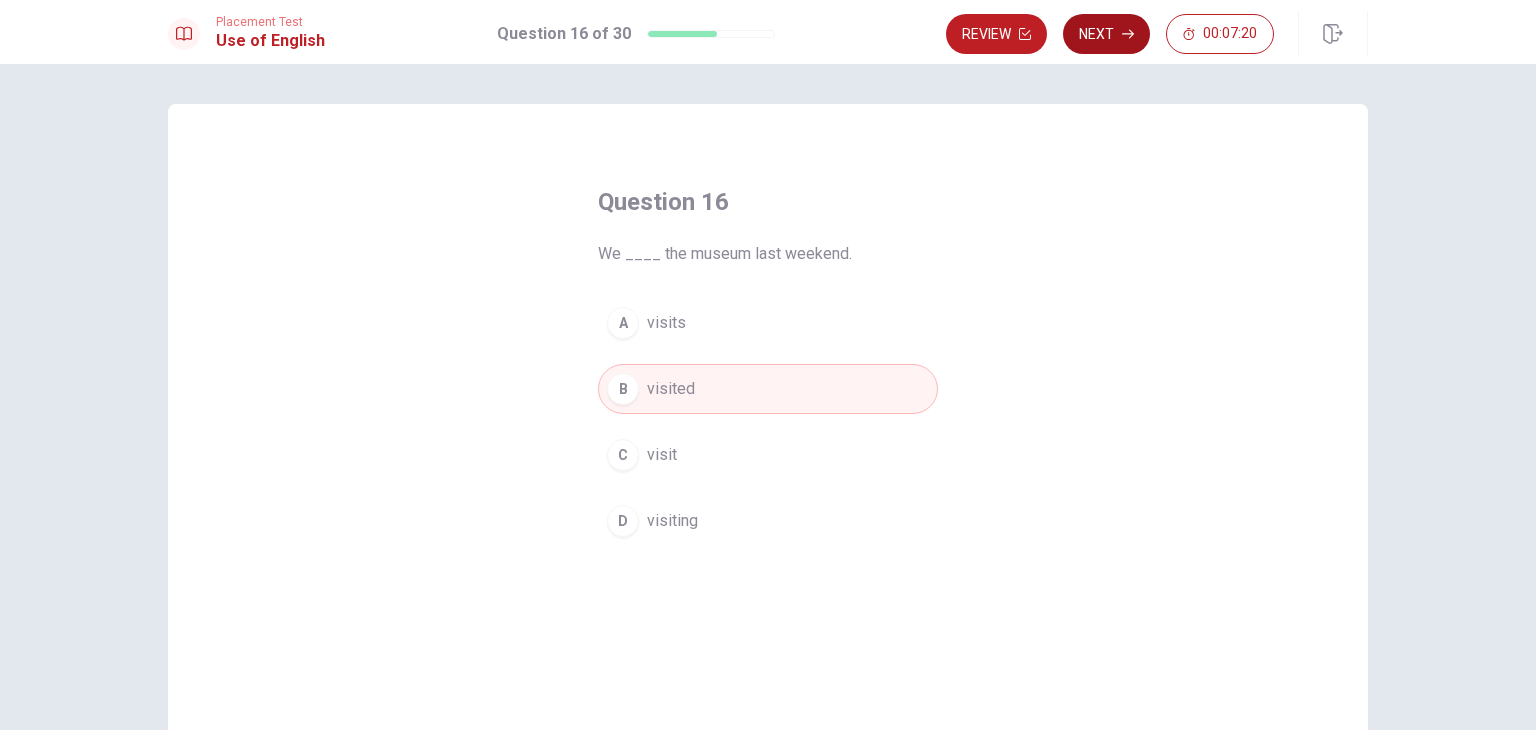 click on "Next" at bounding box center [1106, 34] 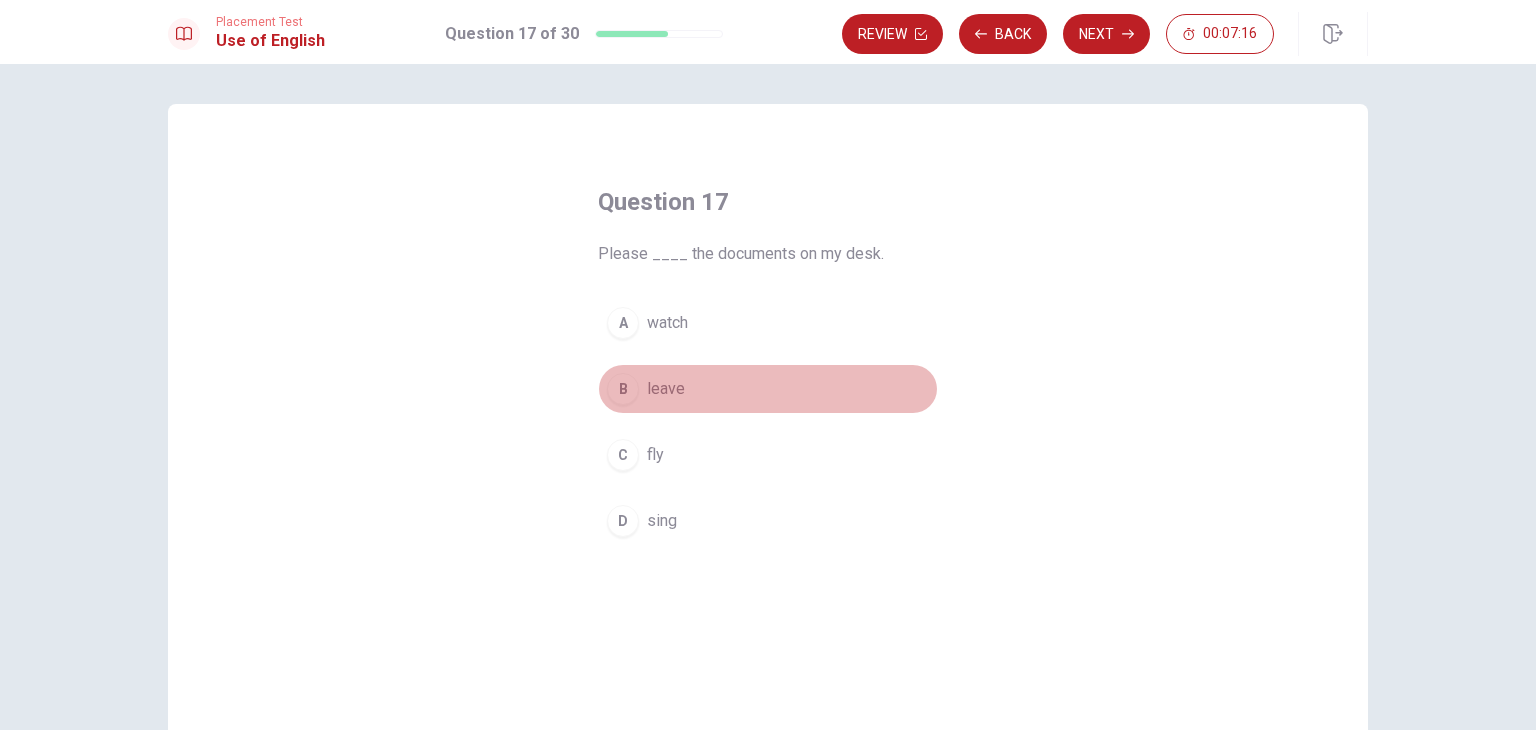 click on "B" at bounding box center [623, 389] 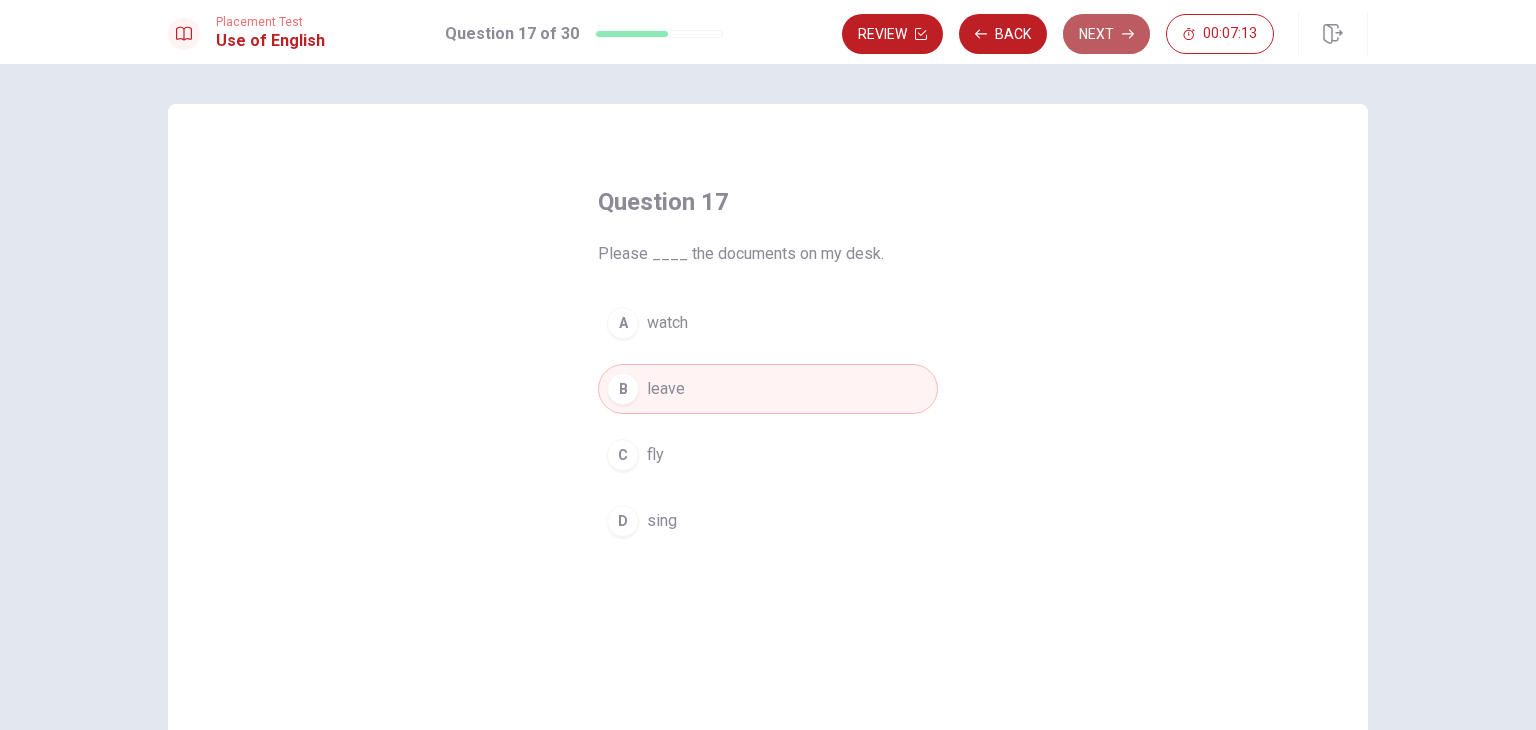 click on "Next" at bounding box center (1106, 34) 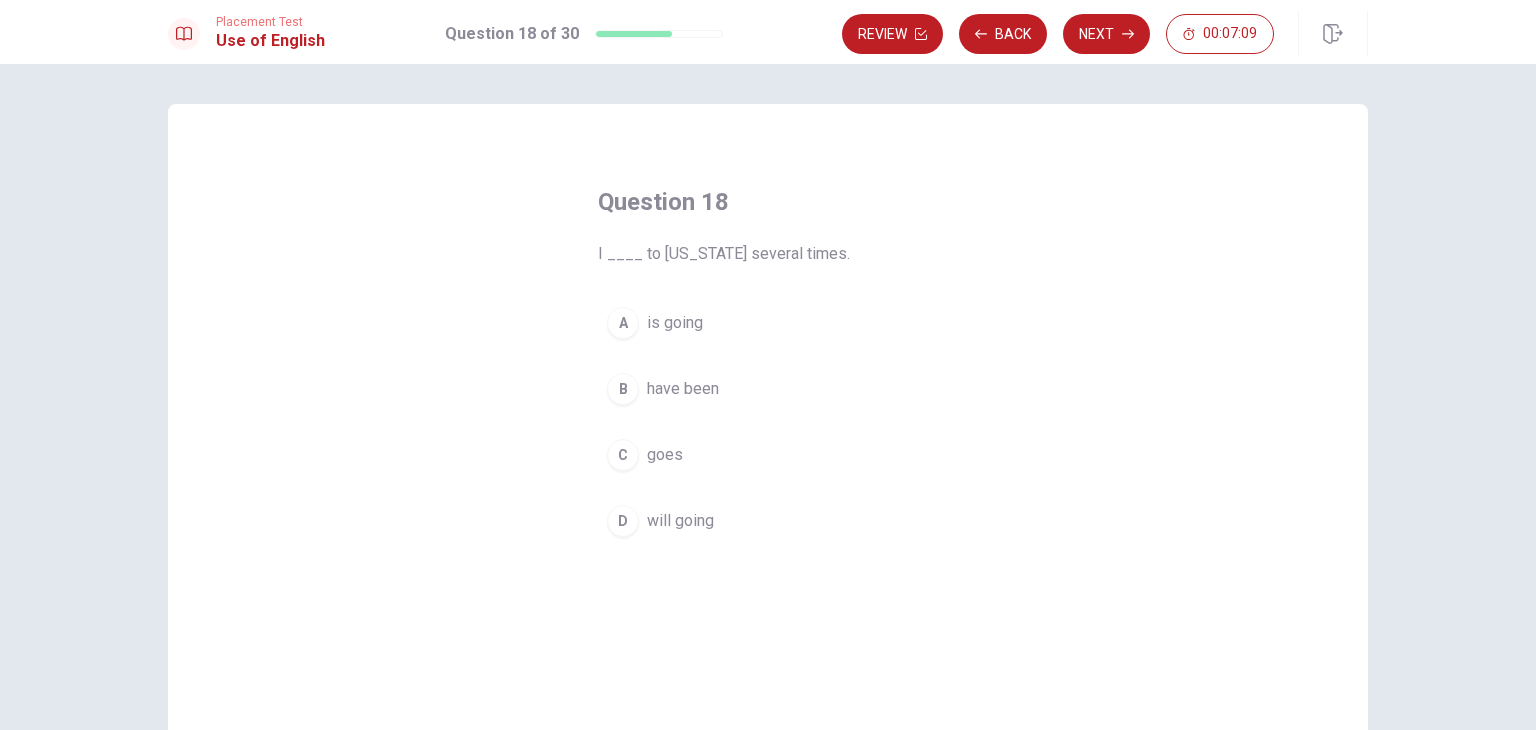click on "have been" at bounding box center [683, 389] 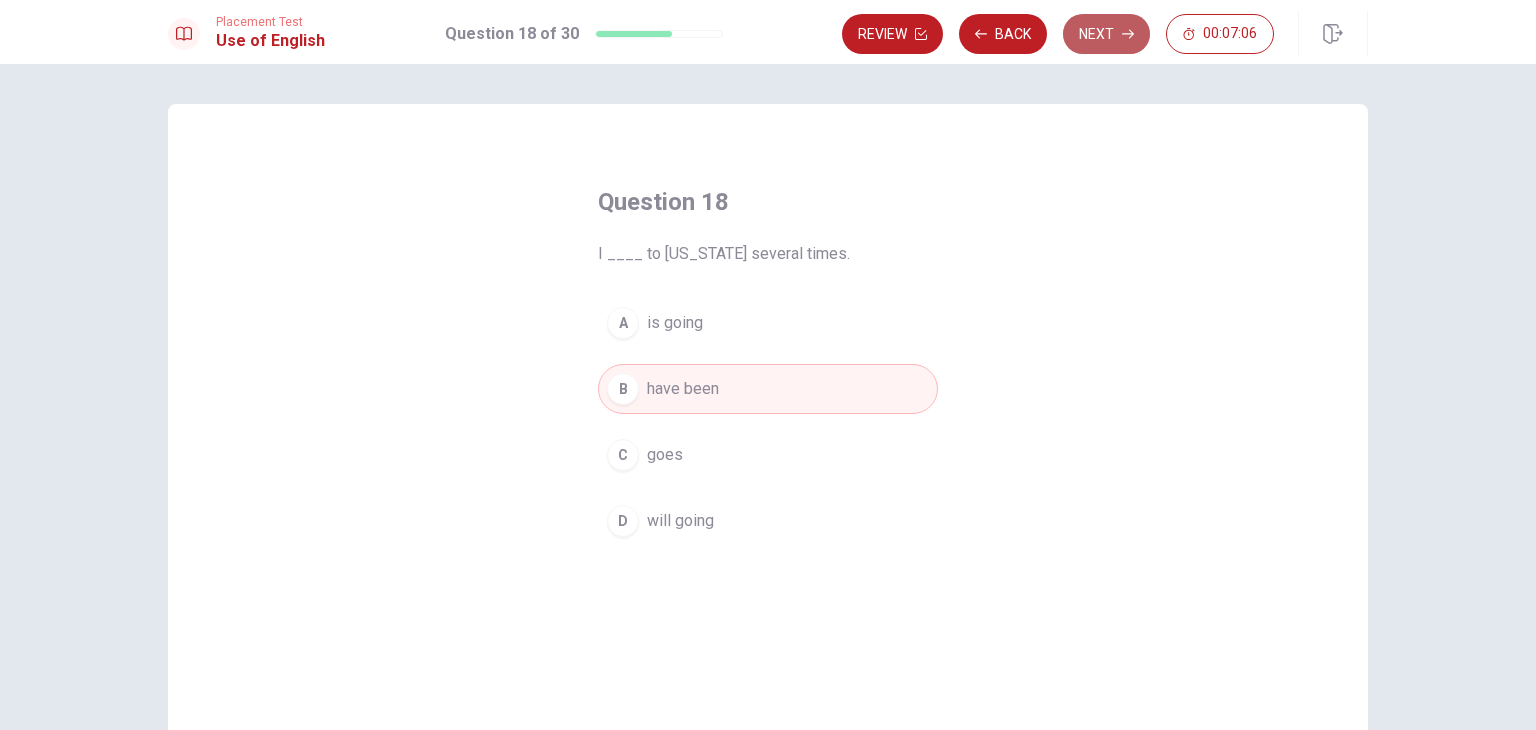 click 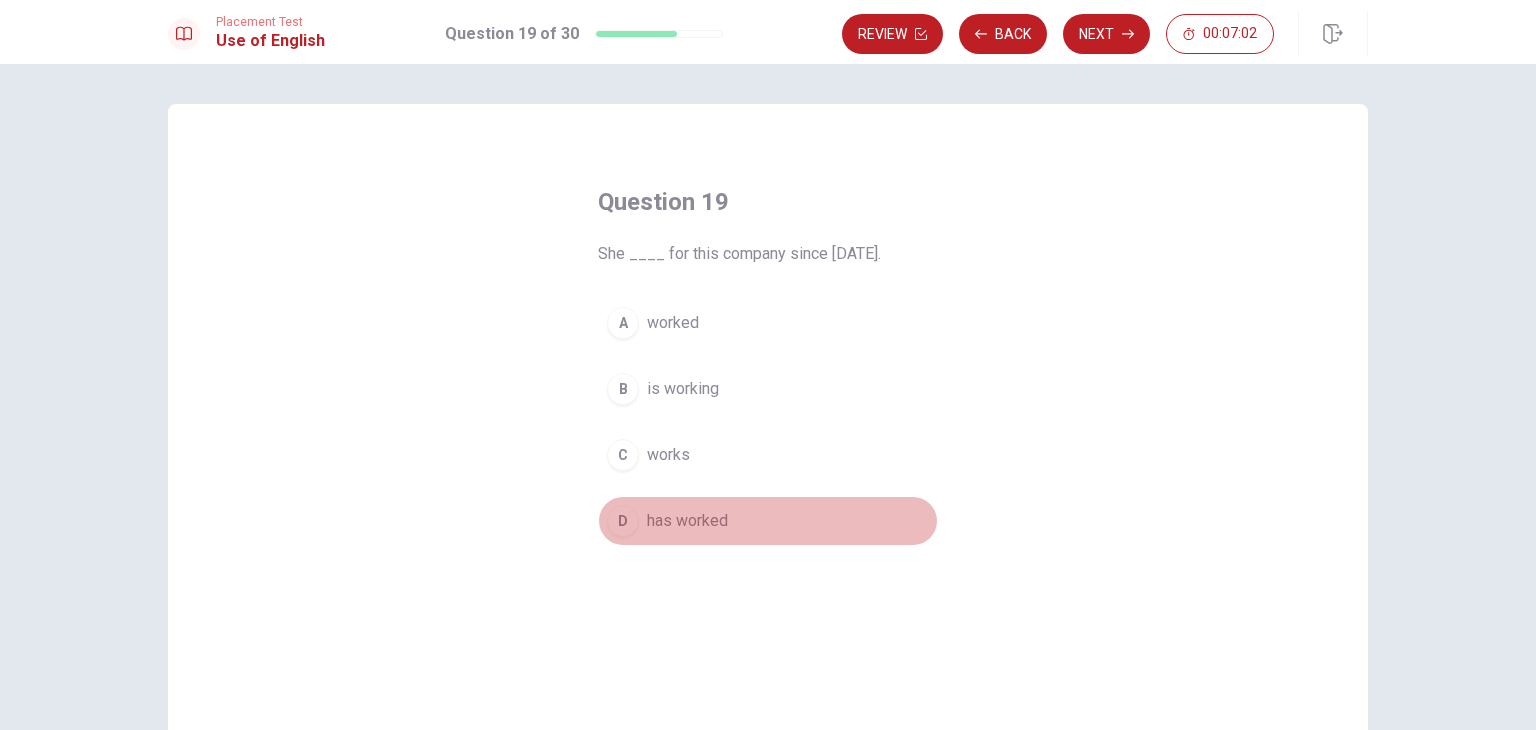click on "D has worked" at bounding box center (768, 521) 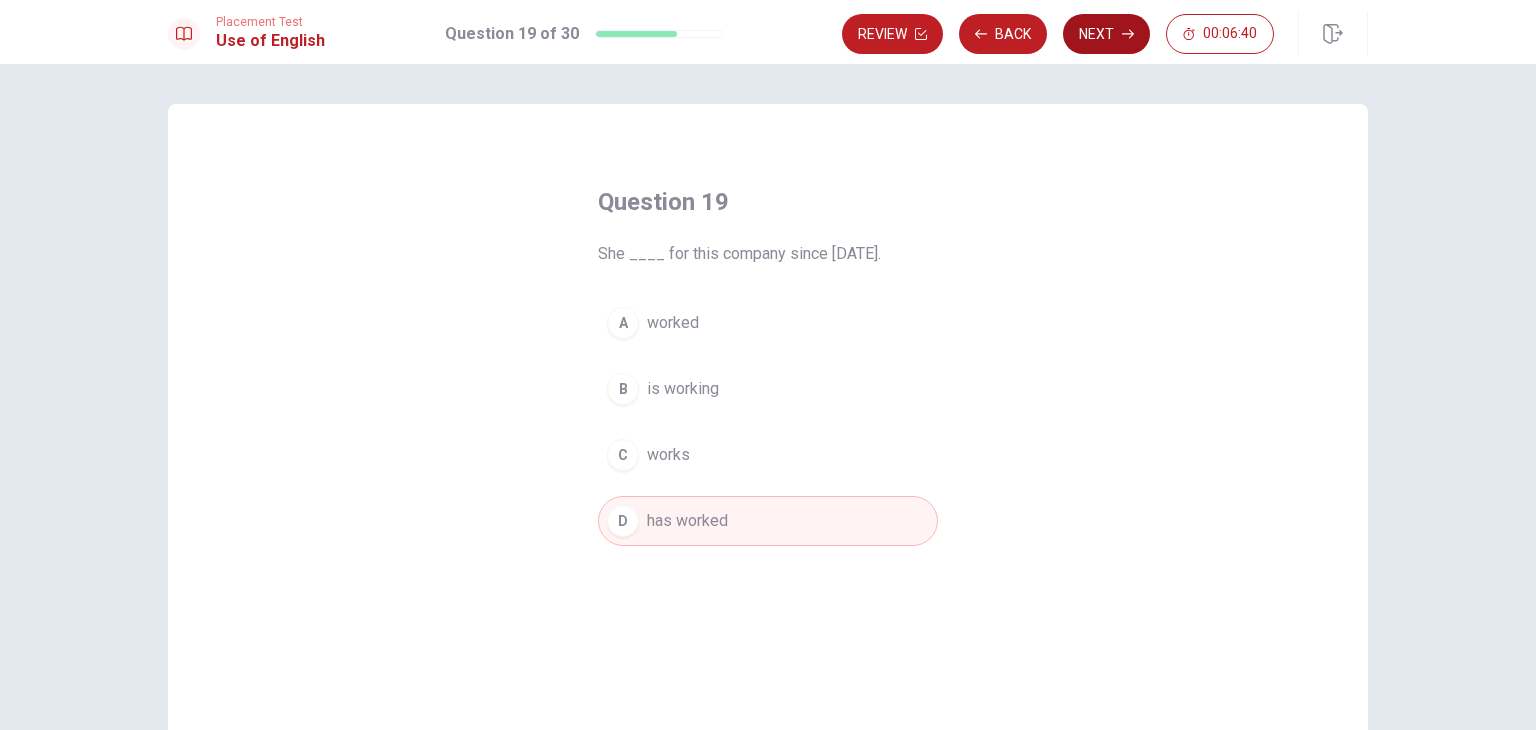 click on "Next" at bounding box center (1106, 34) 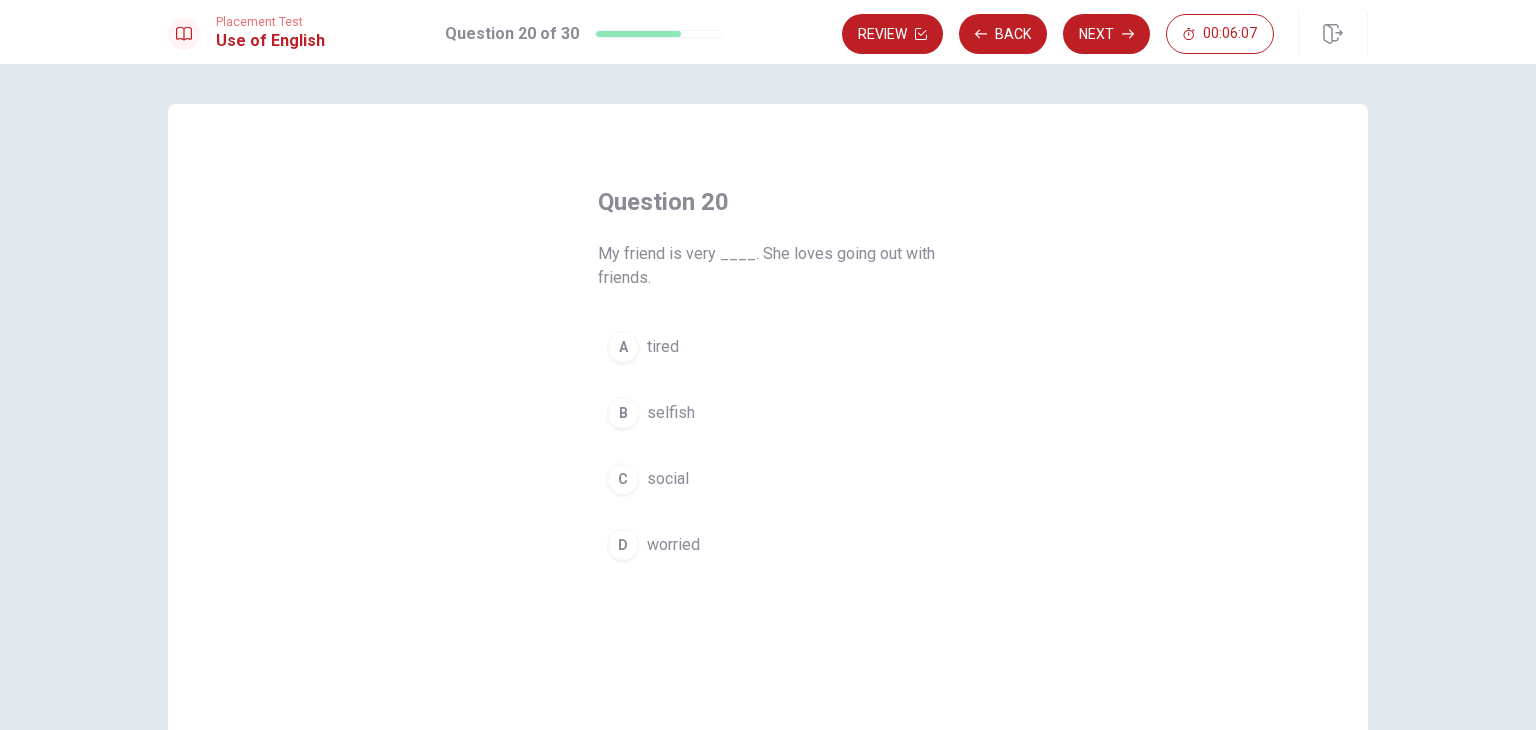 click on "social" at bounding box center (668, 479) 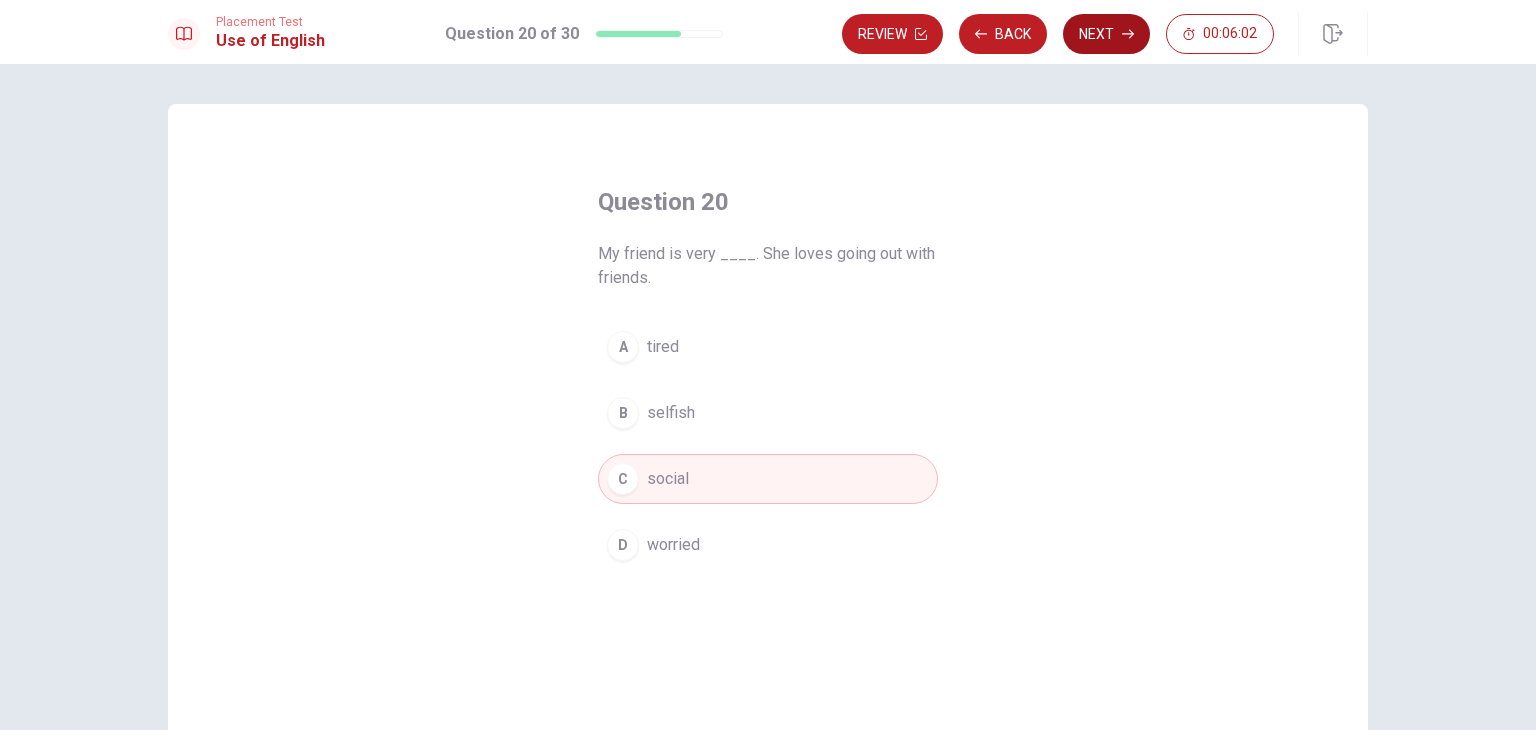 click on "Next" at bounding box center [1106, 34] 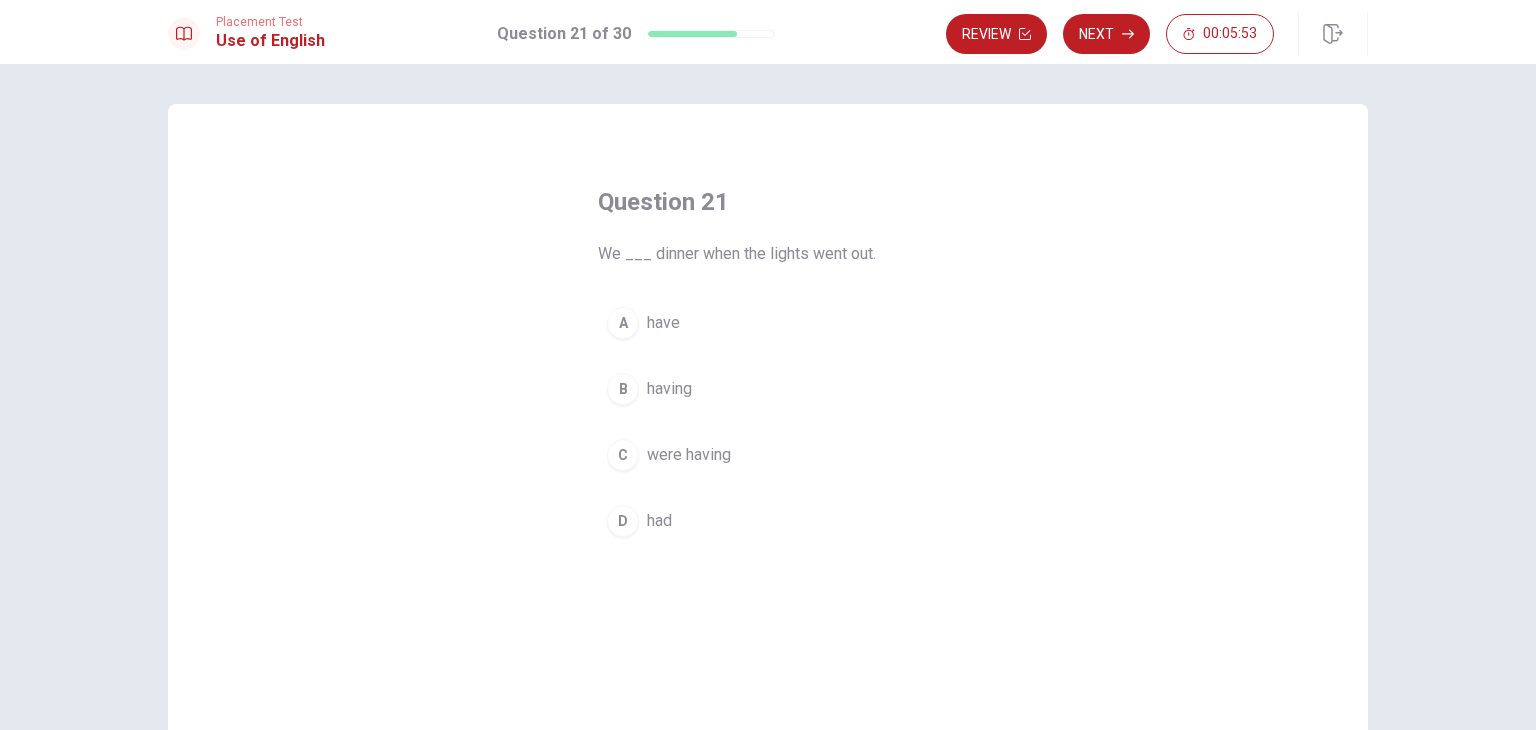 click on "were having" at bounding box center [689, 455] 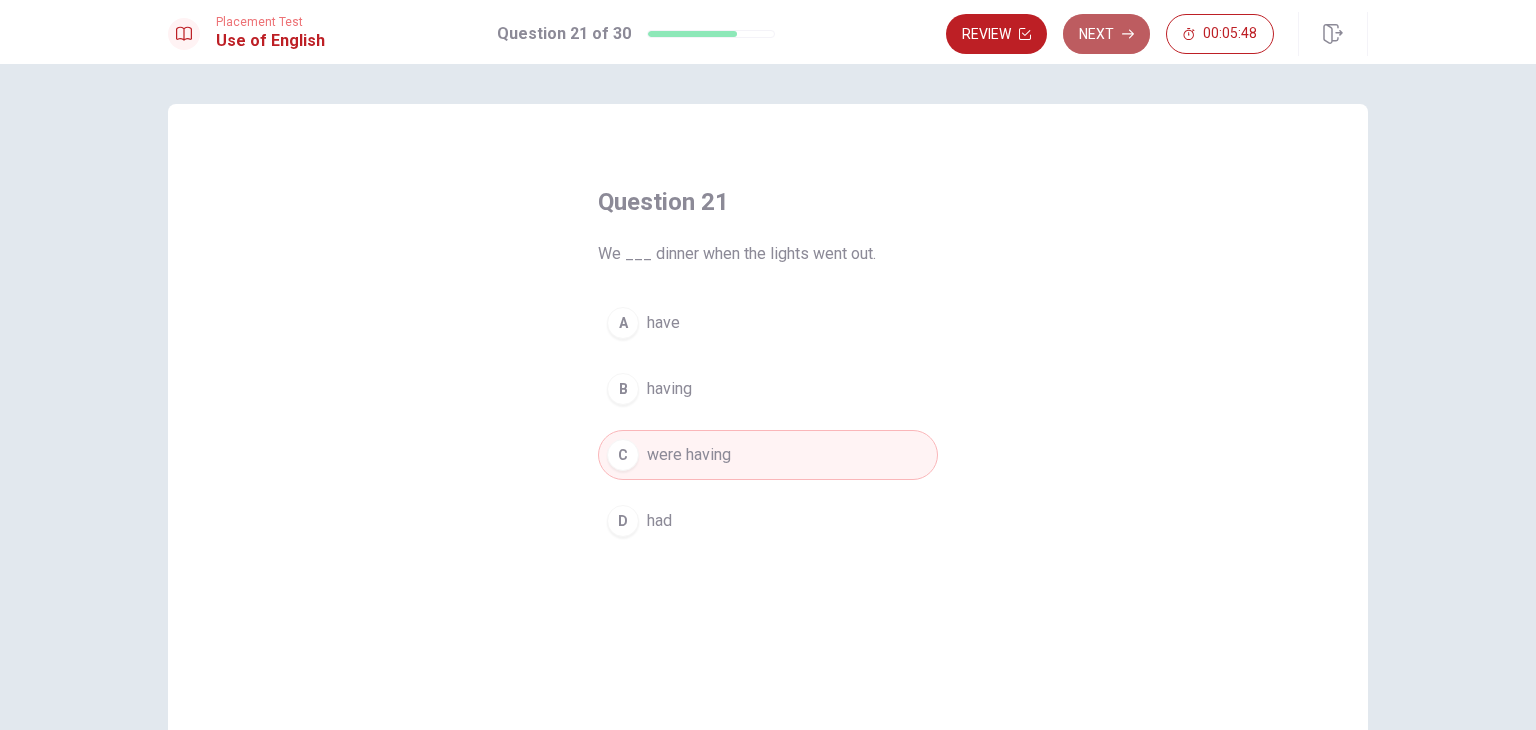click on "Next" at bounding box center [1106, 34] 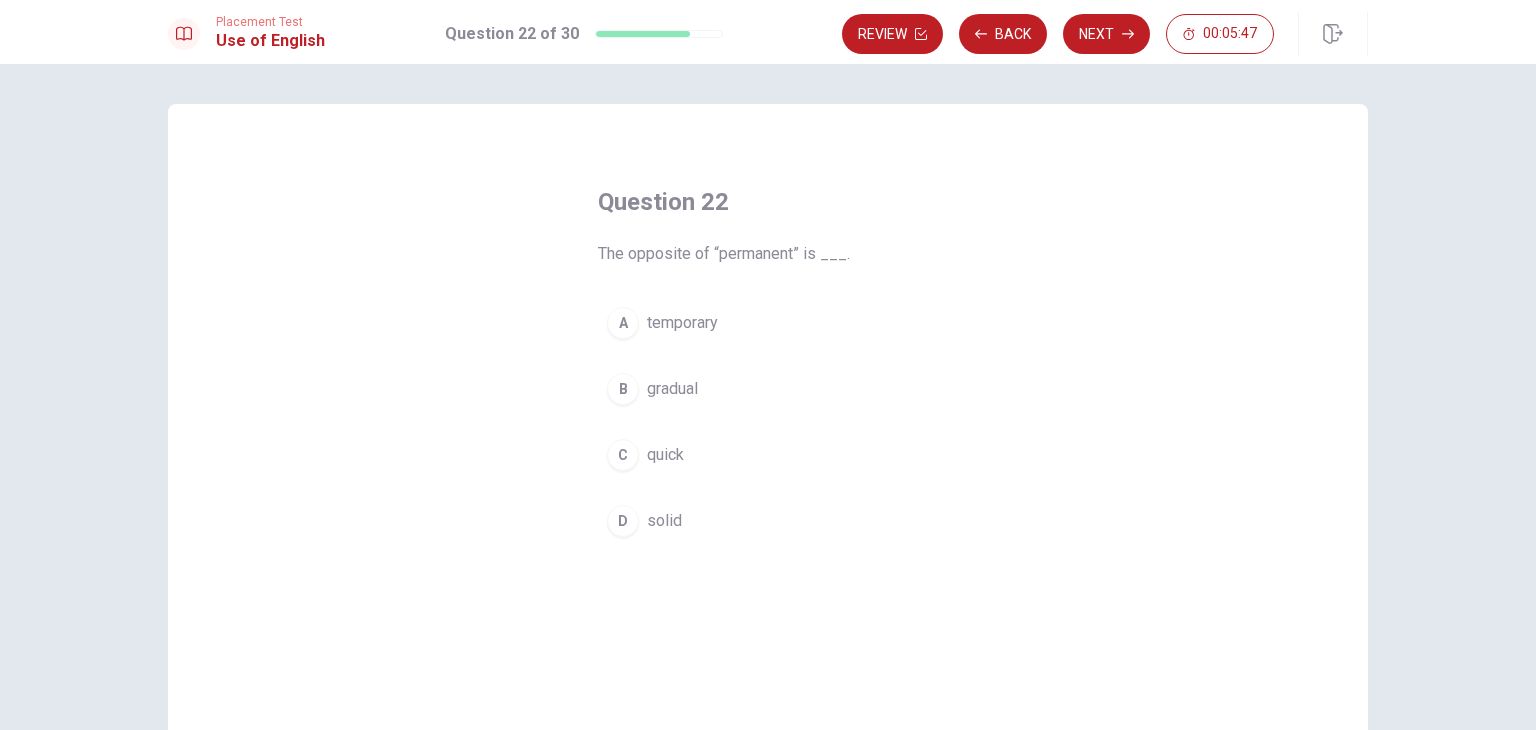 click on "Back" at bounding box center [1003, 34] 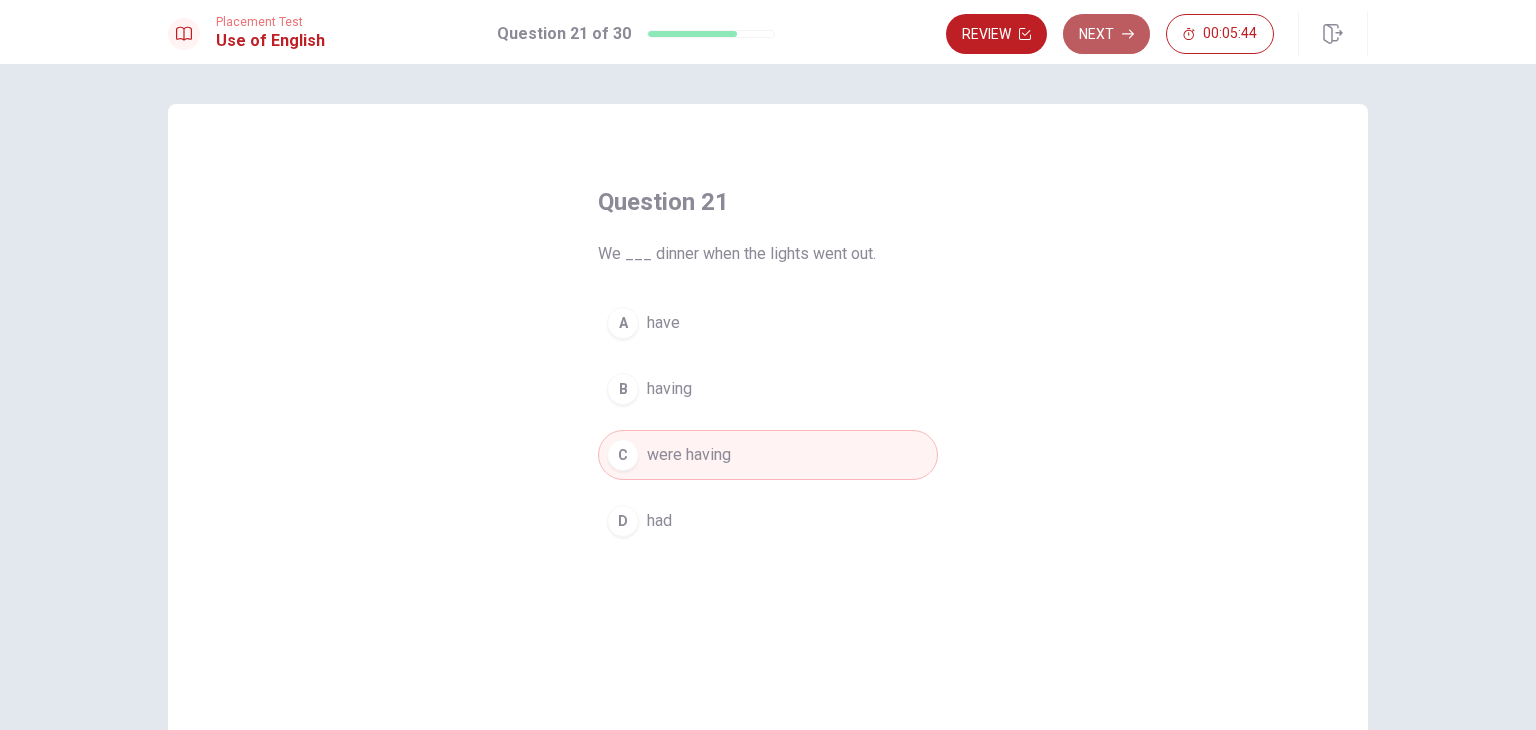 click 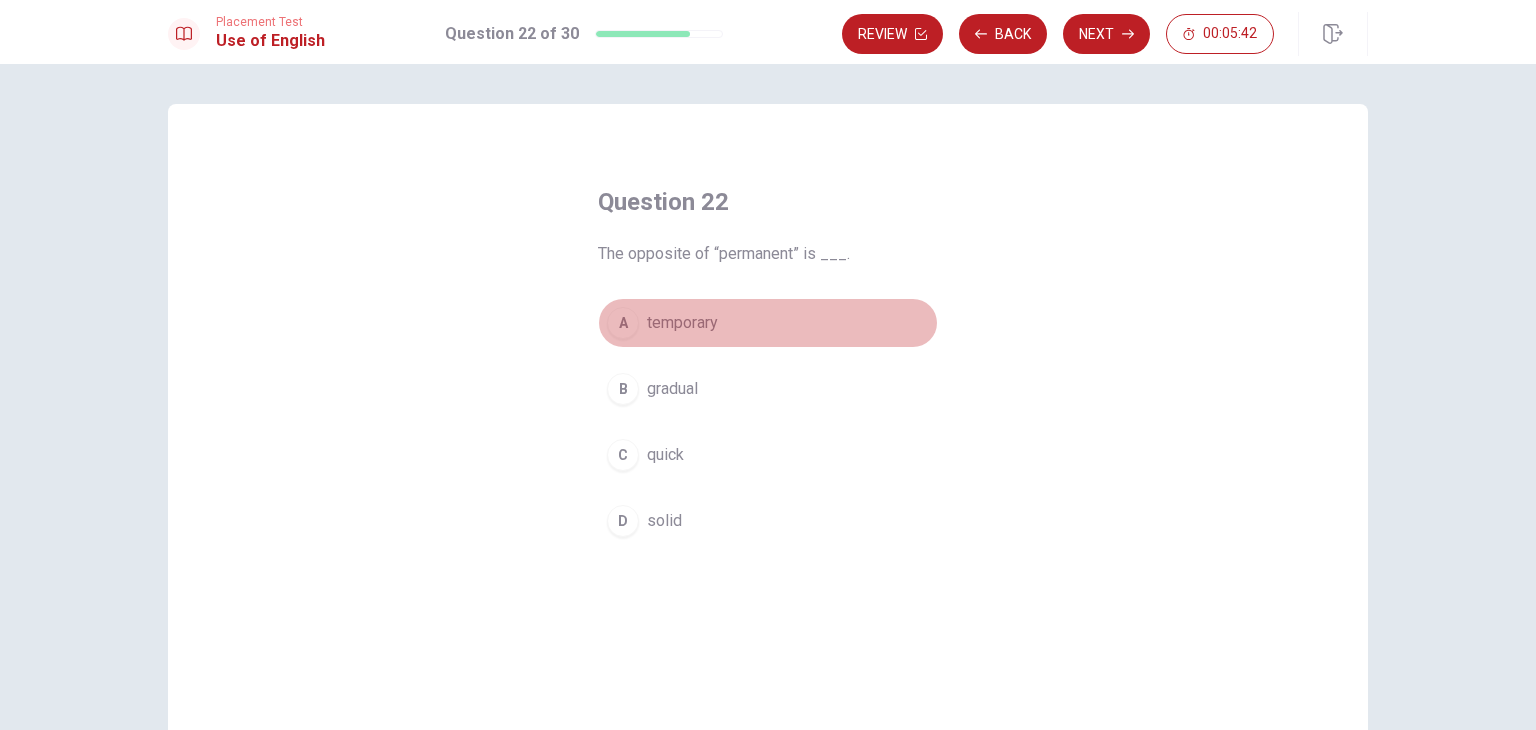 click on "temporary" at bounding box center [682, 323] 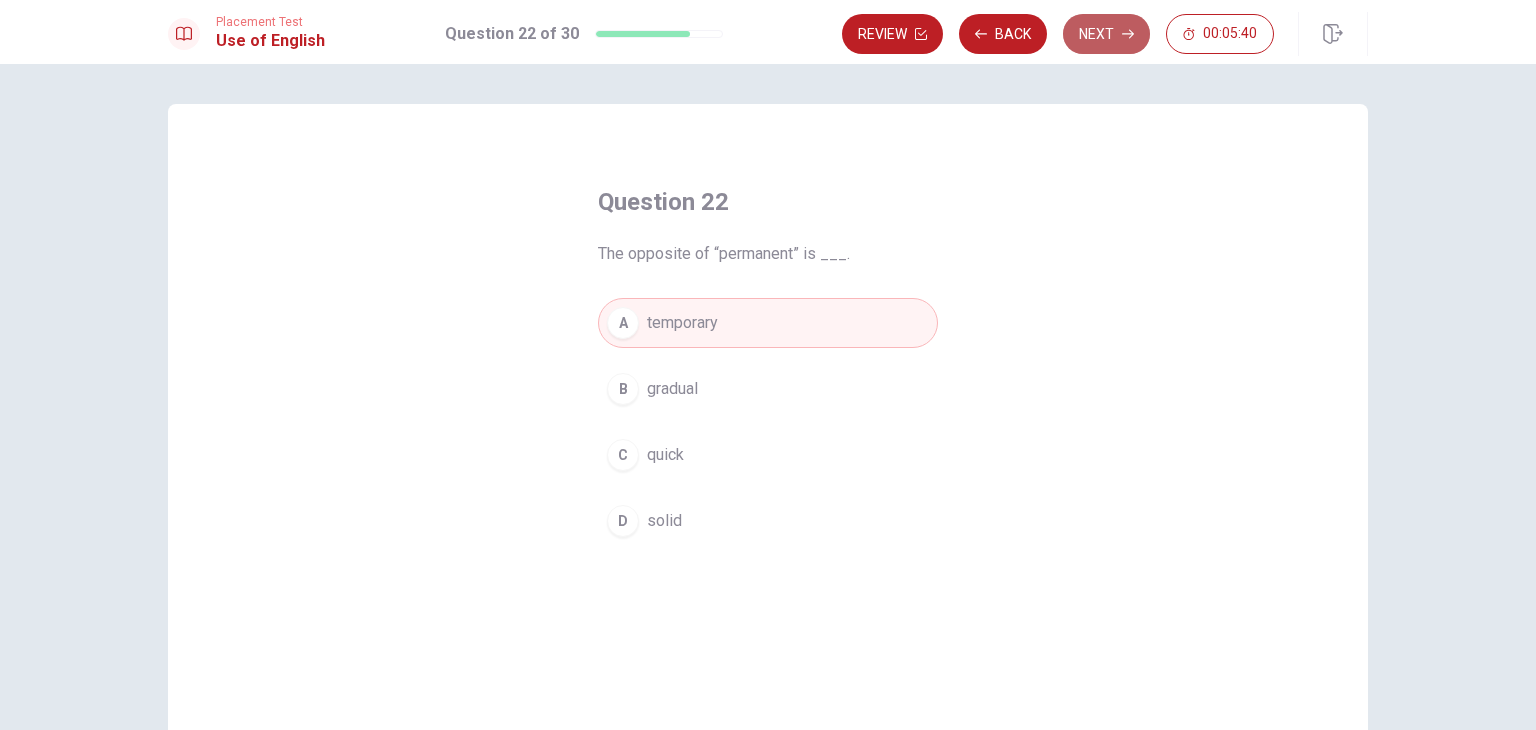 click on "Next" at bounding box center (1106, 34) 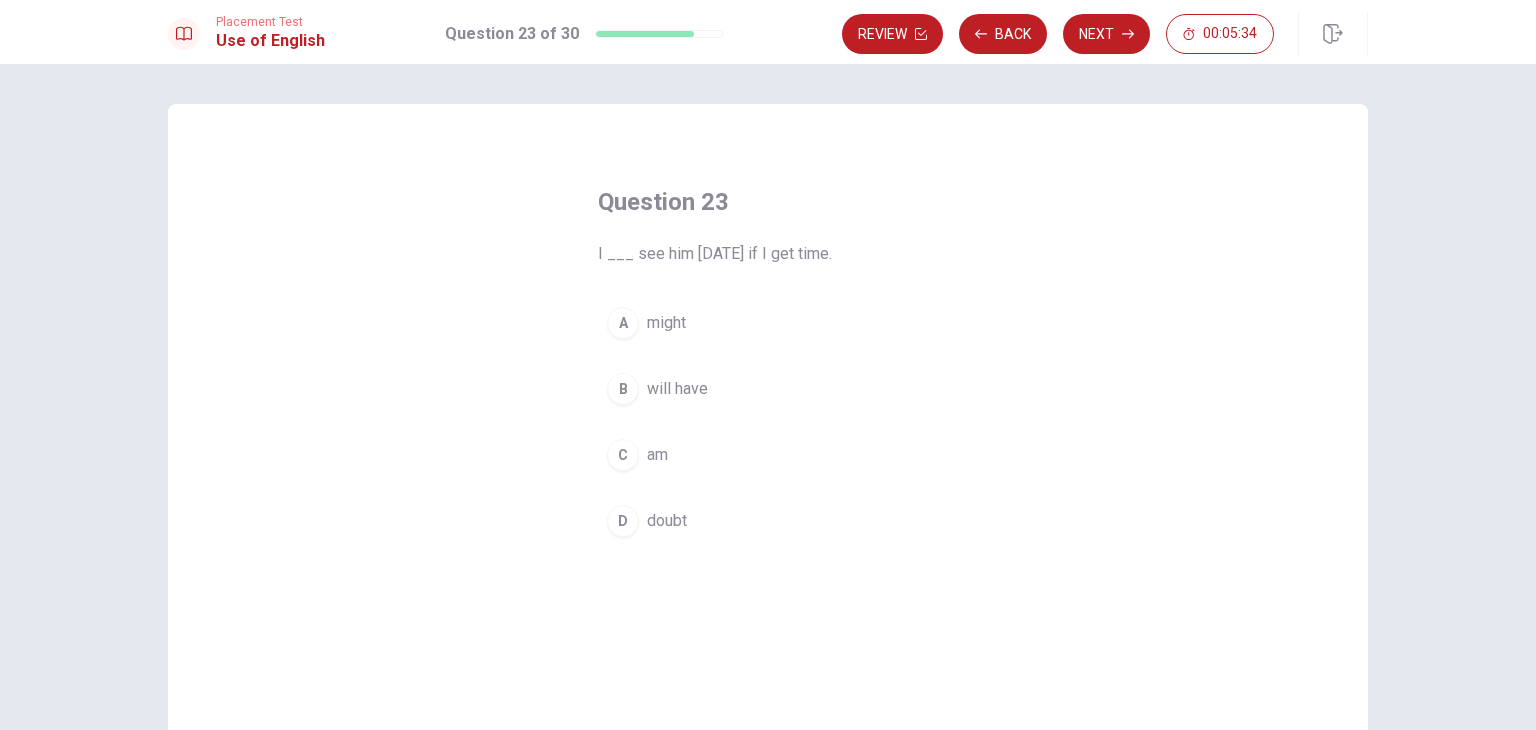click on "might" at bounding box center (666, 323) 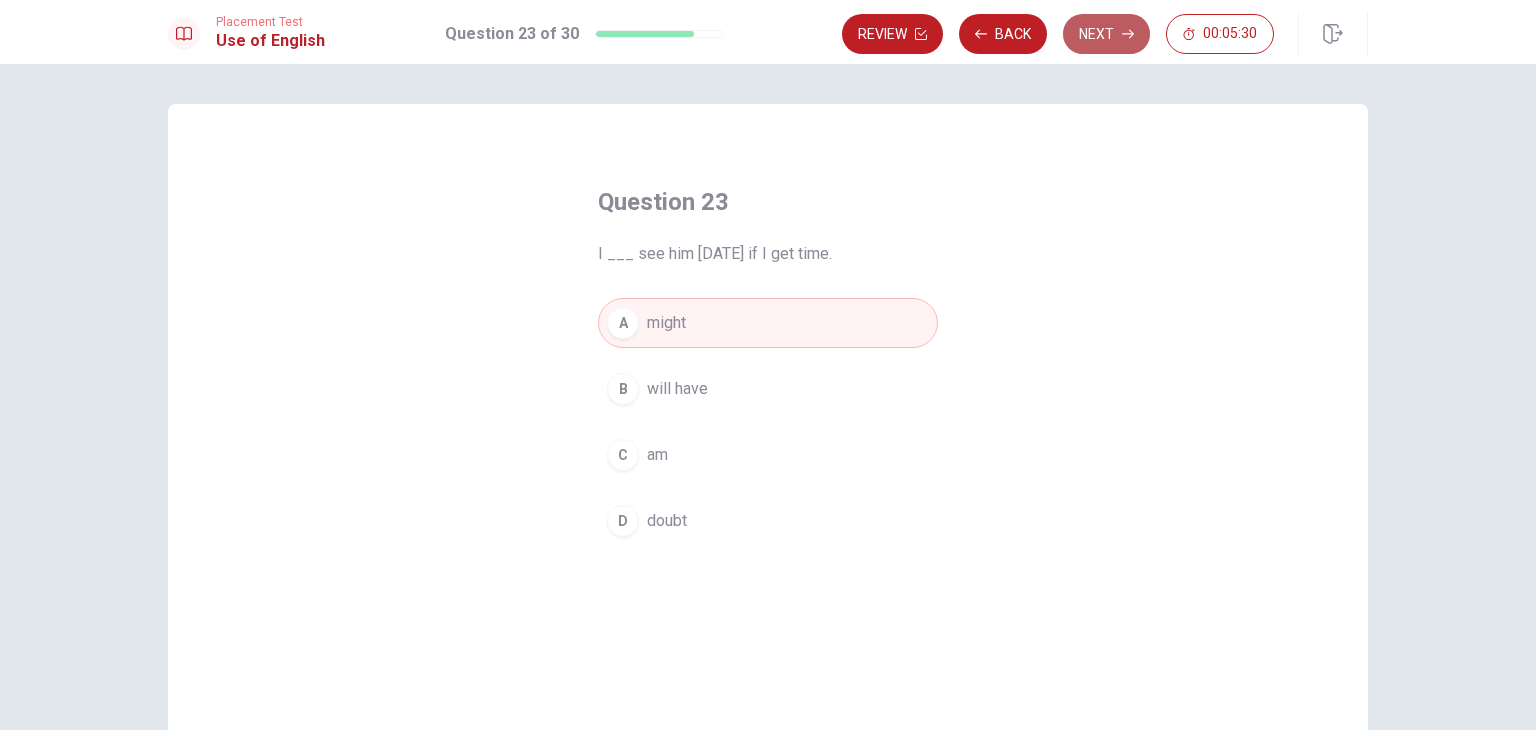 click on "Next" at bounding box center [1106, 34] 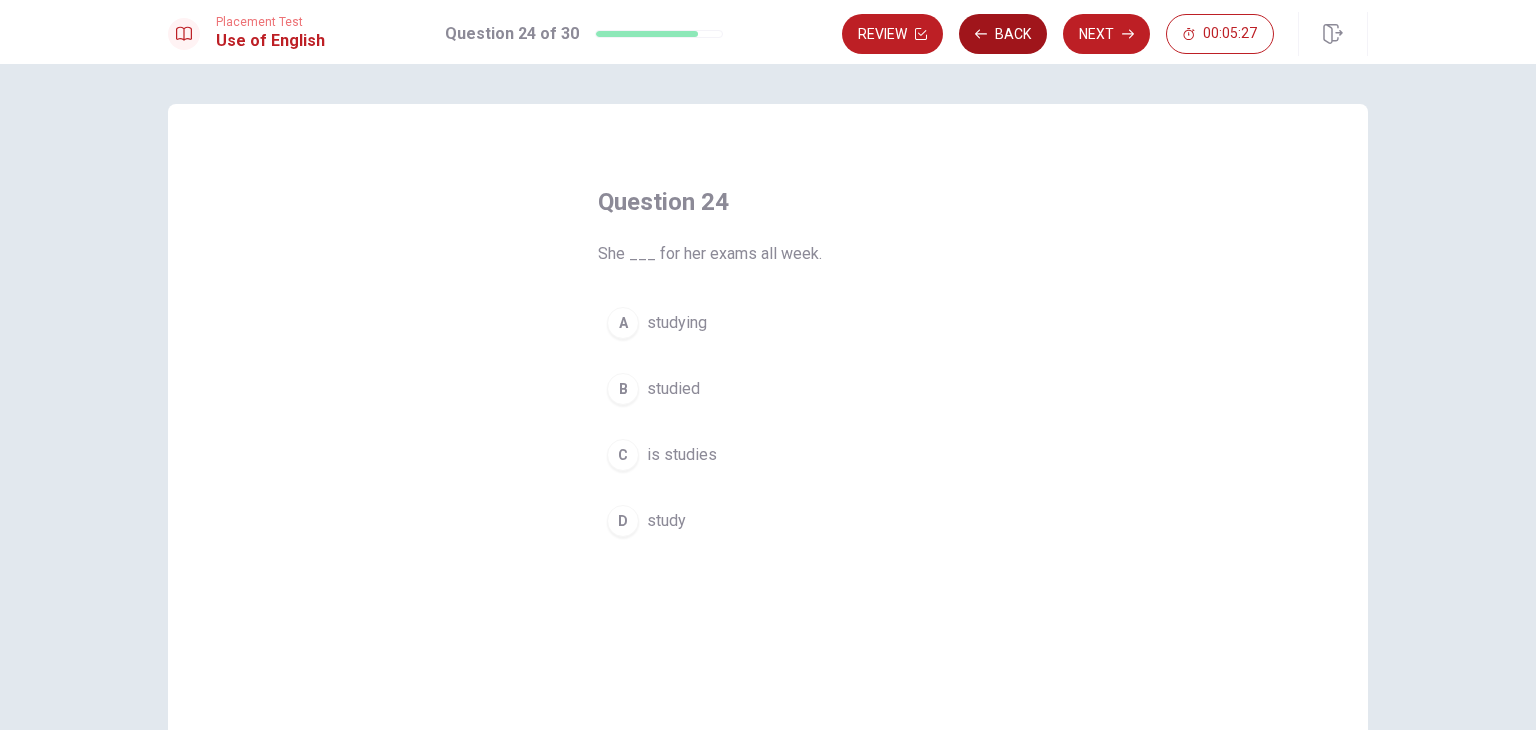 click on "Back" at bounding box center (1003, 34) 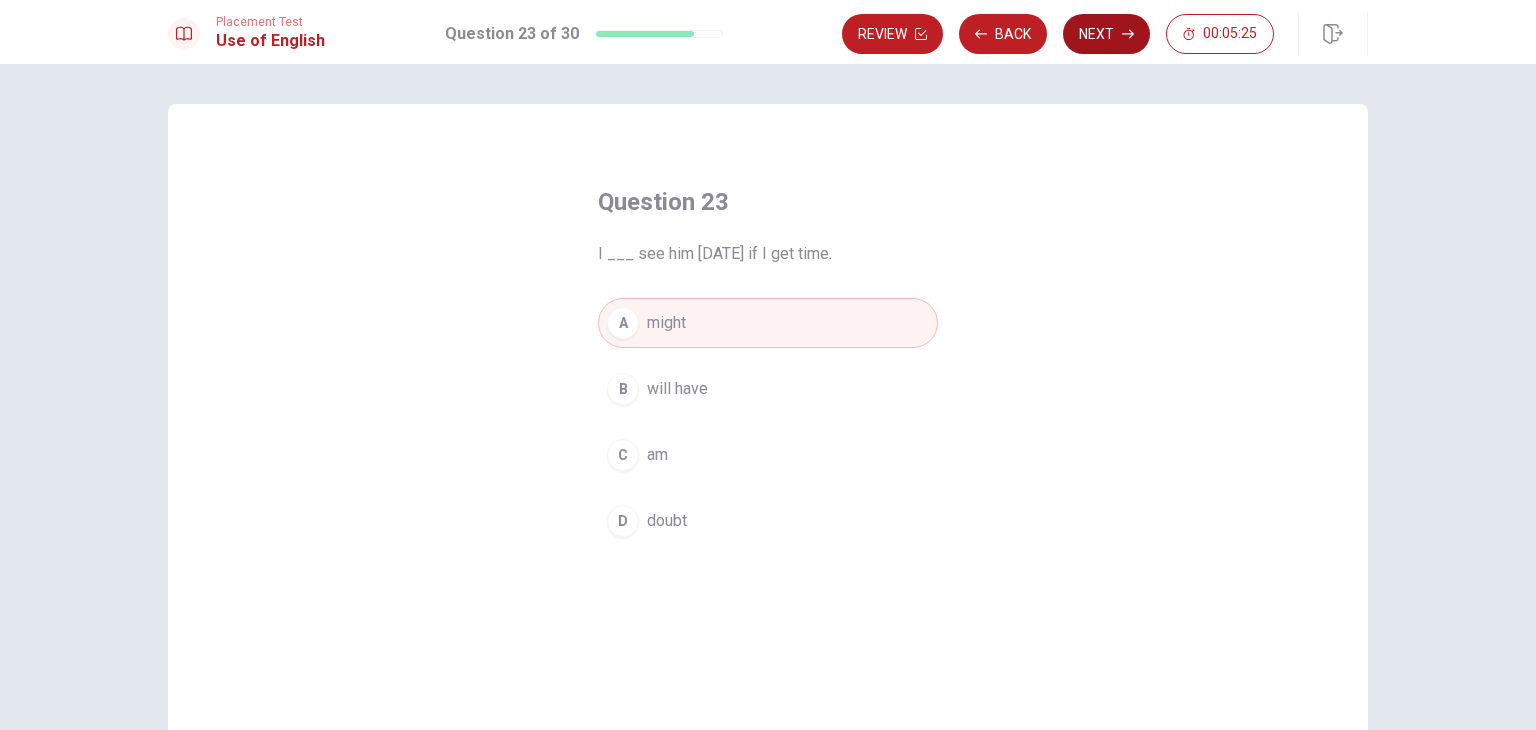 click on "Next" at bounding box center [1106, 34] 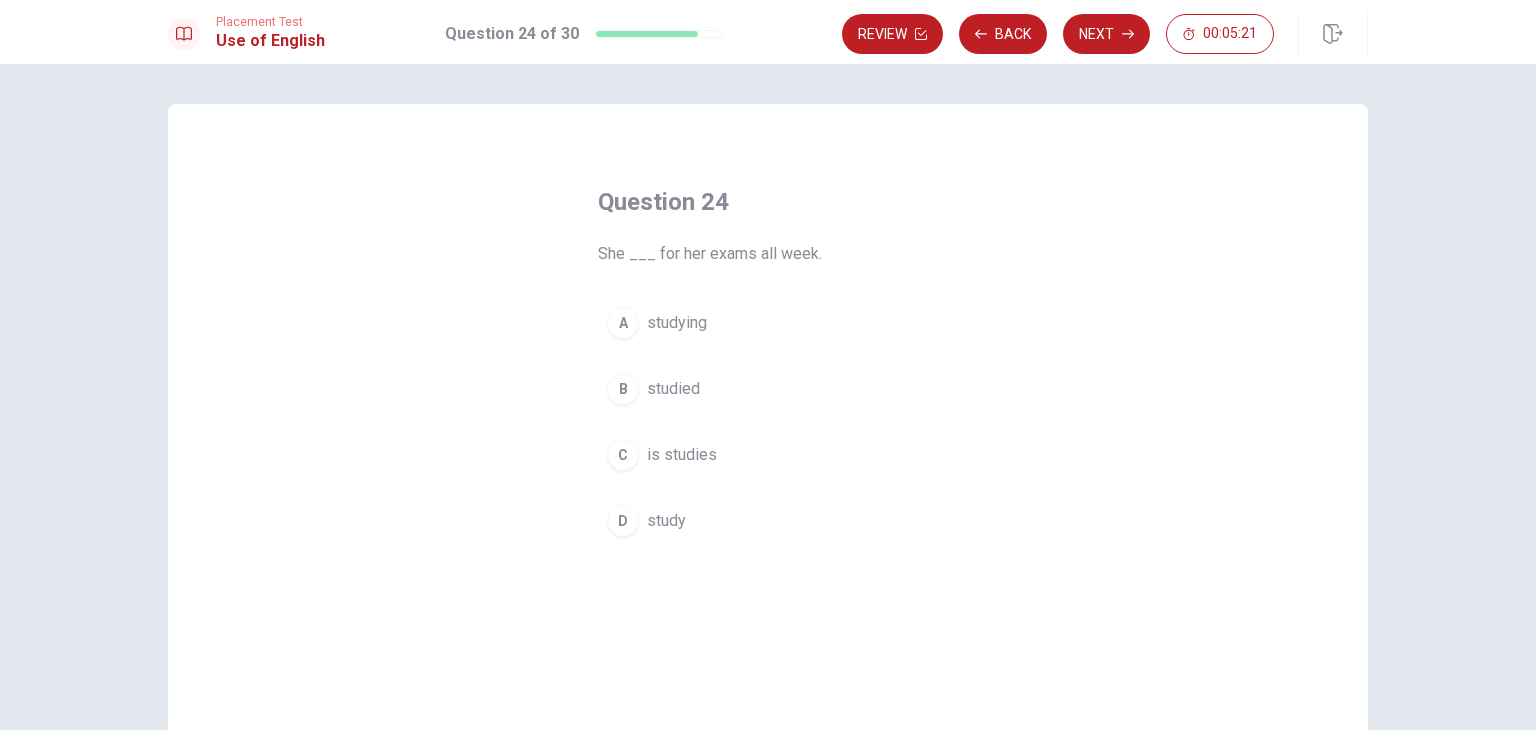 click on "studied" at bounding box center (673, 389) 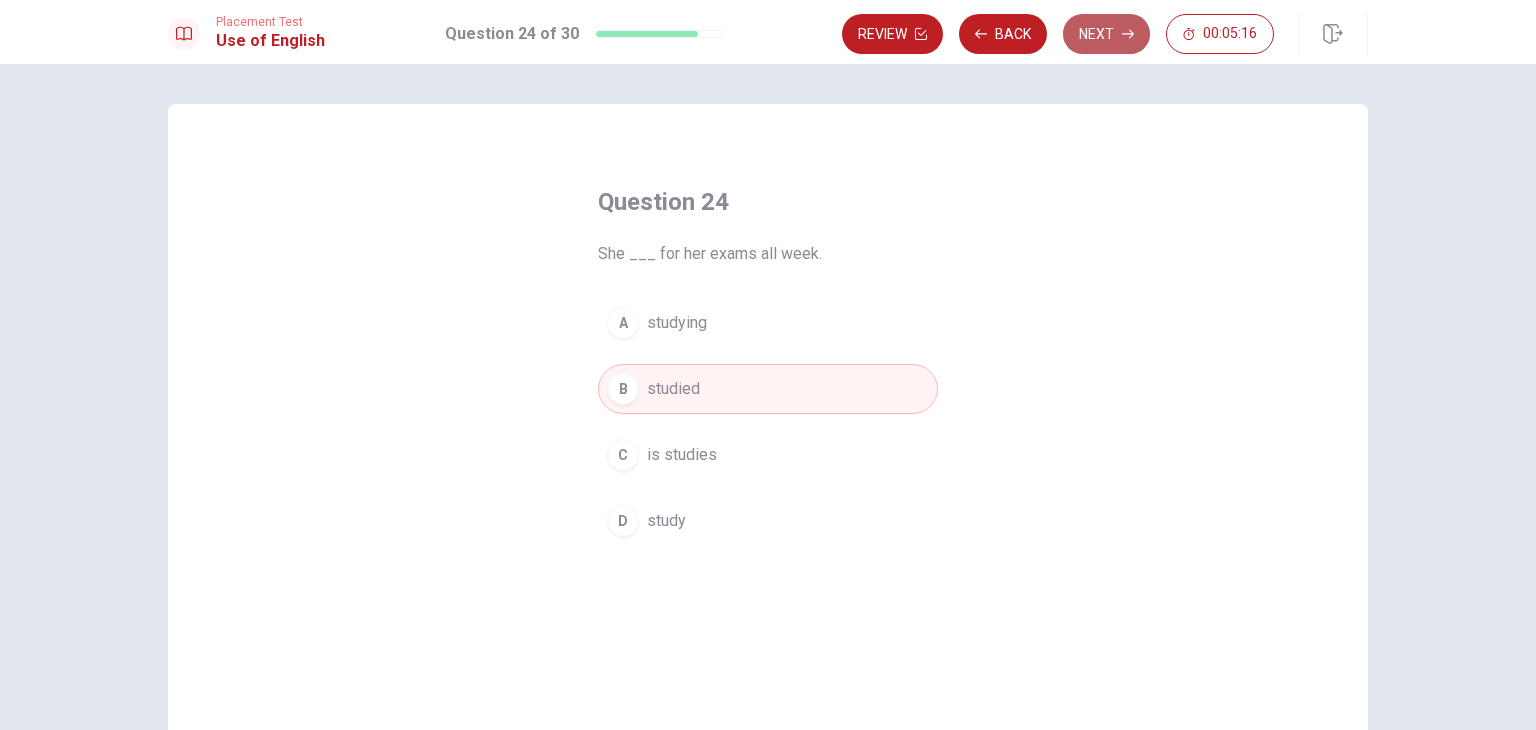 click on "Next" at bounding box center (1106, 34) 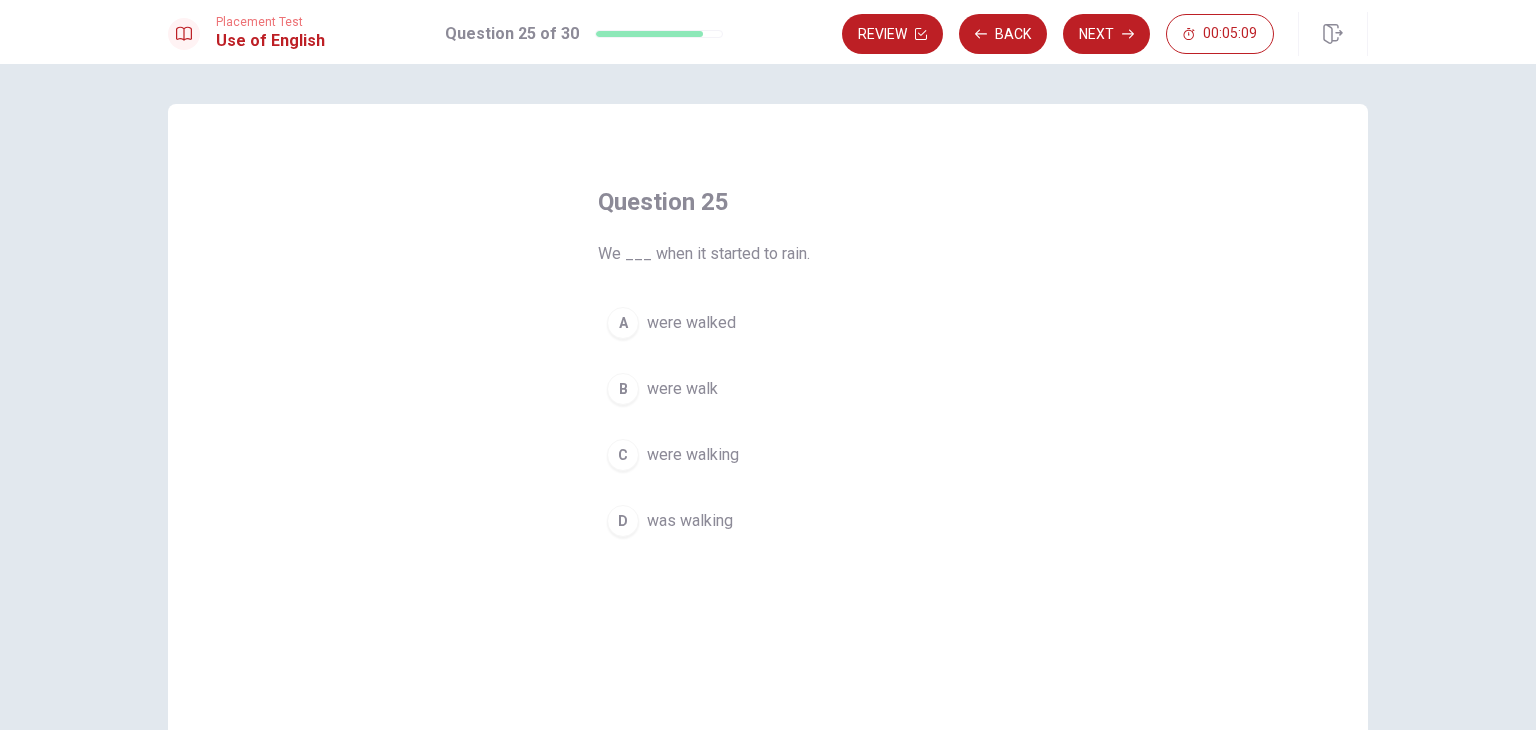 click on "were walking" at bounding box center [693, 455] 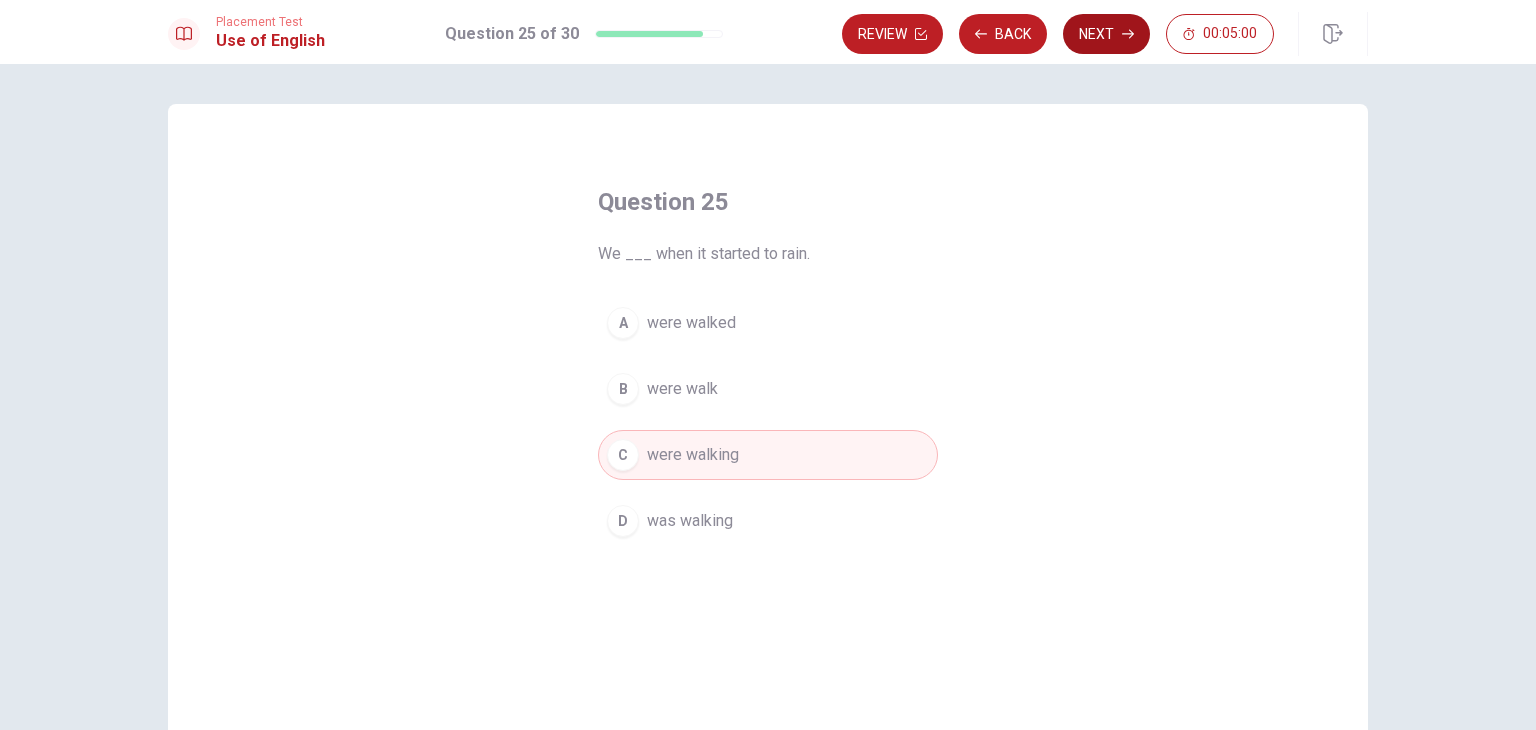 click 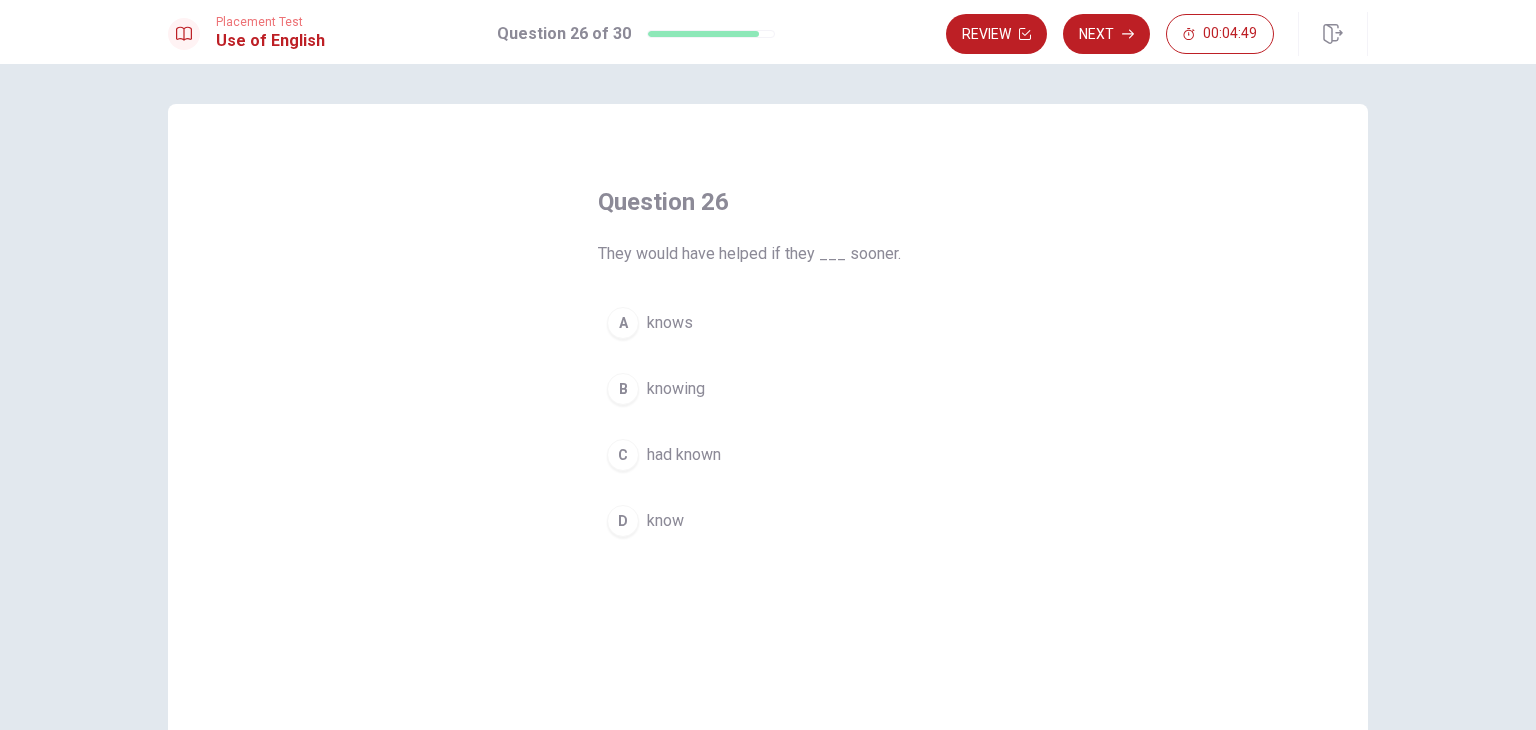 click on "had known" at bounding box center (684, 455) 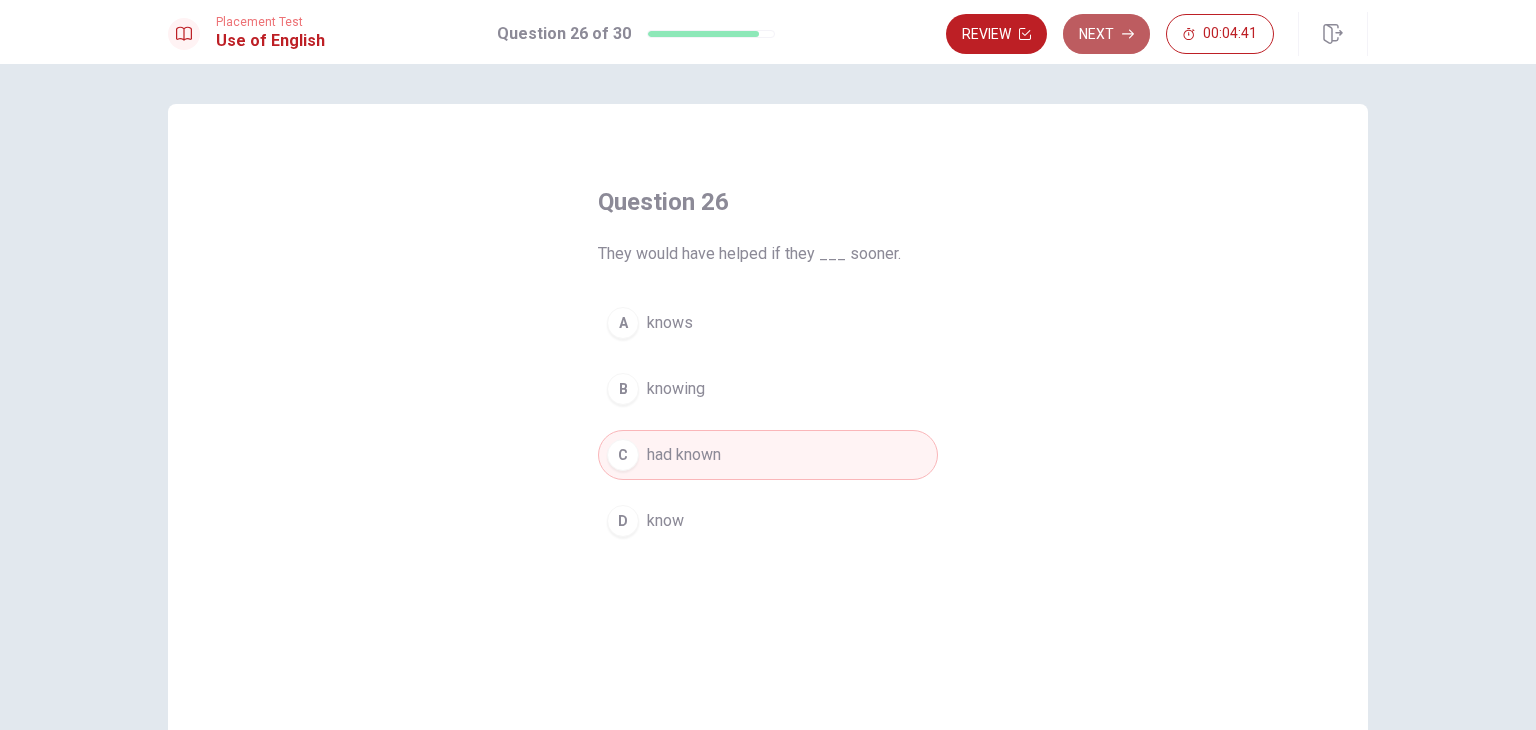 click on "Next" at bounding box center [1106, 34] 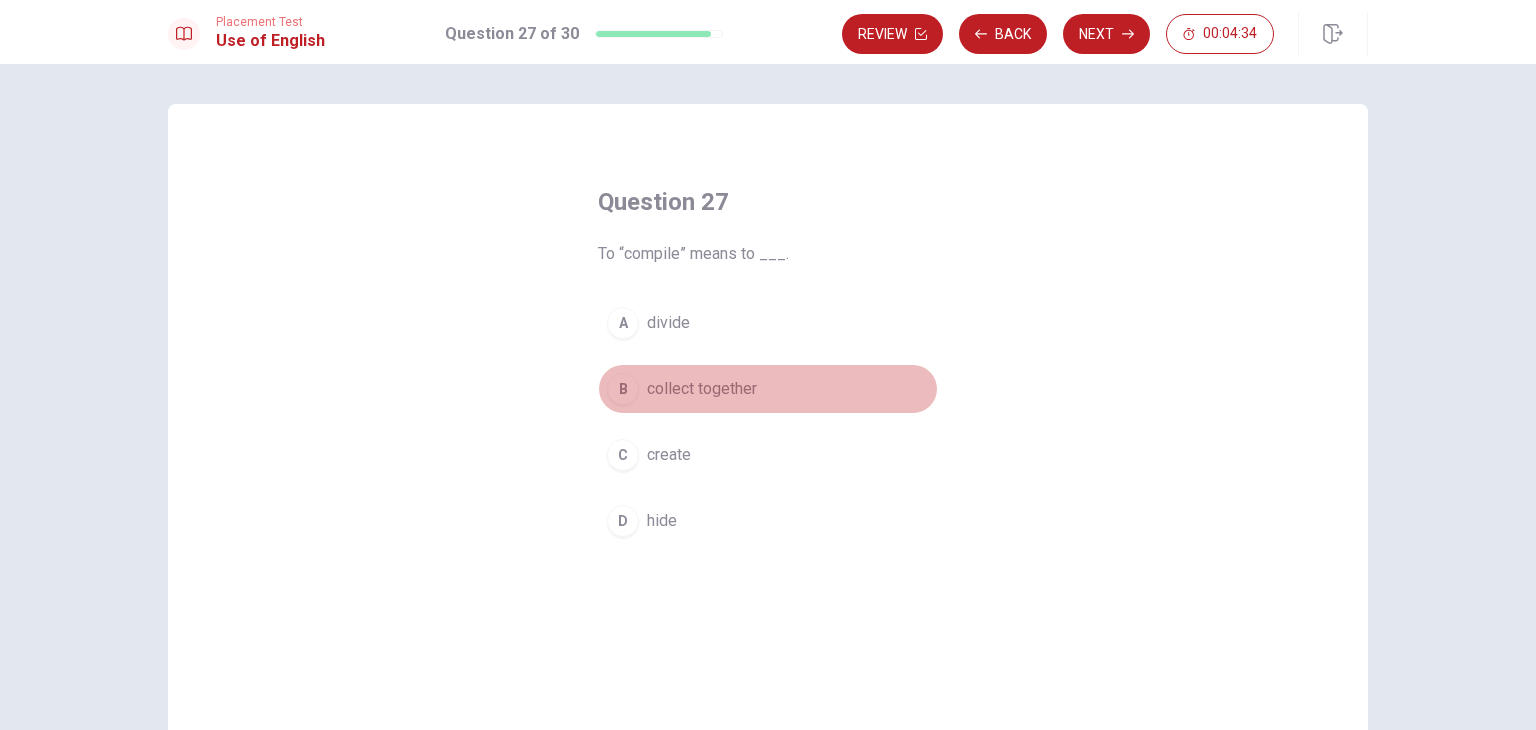 click on "collect together" at bounding box center (702, 389) 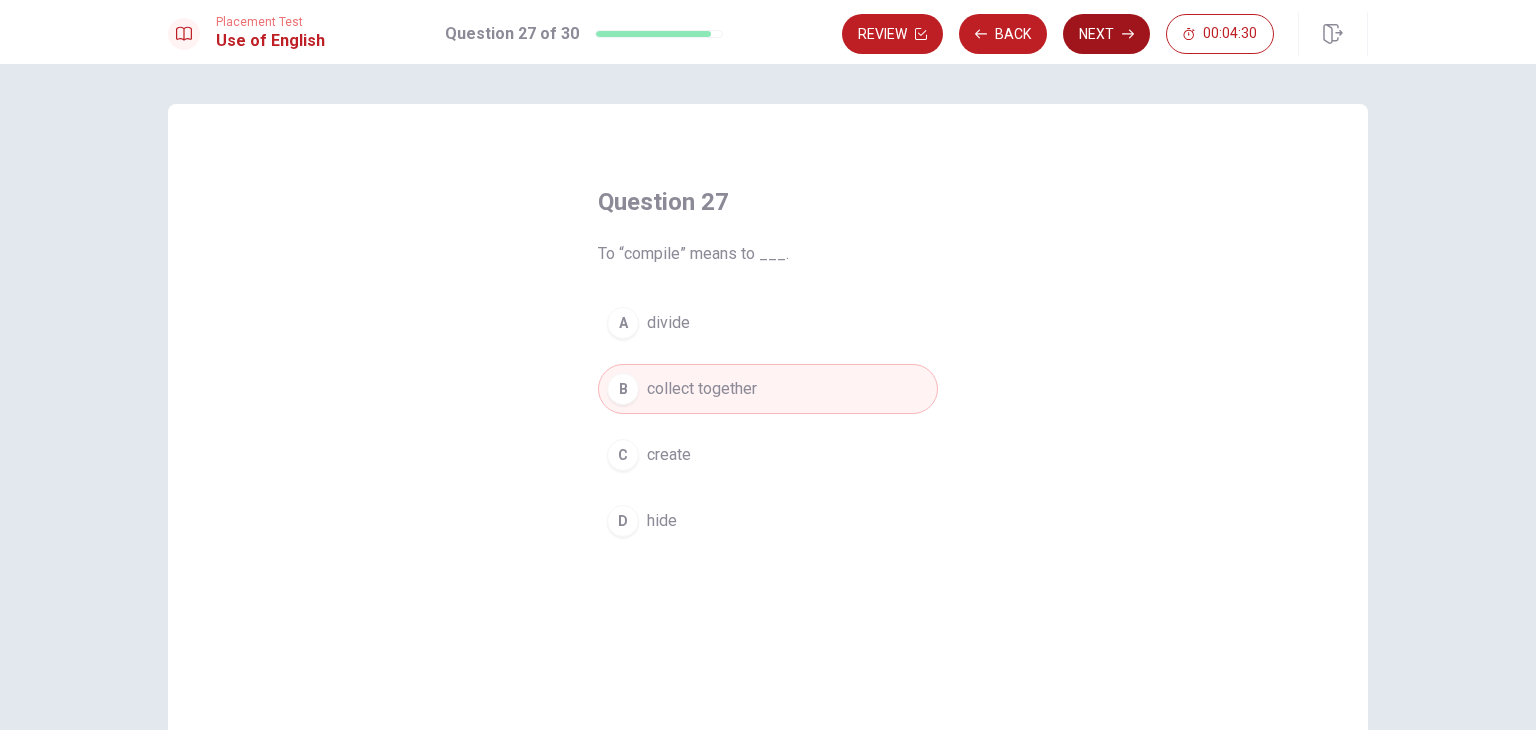 click on "Next" at bounding box center [1106, 34] 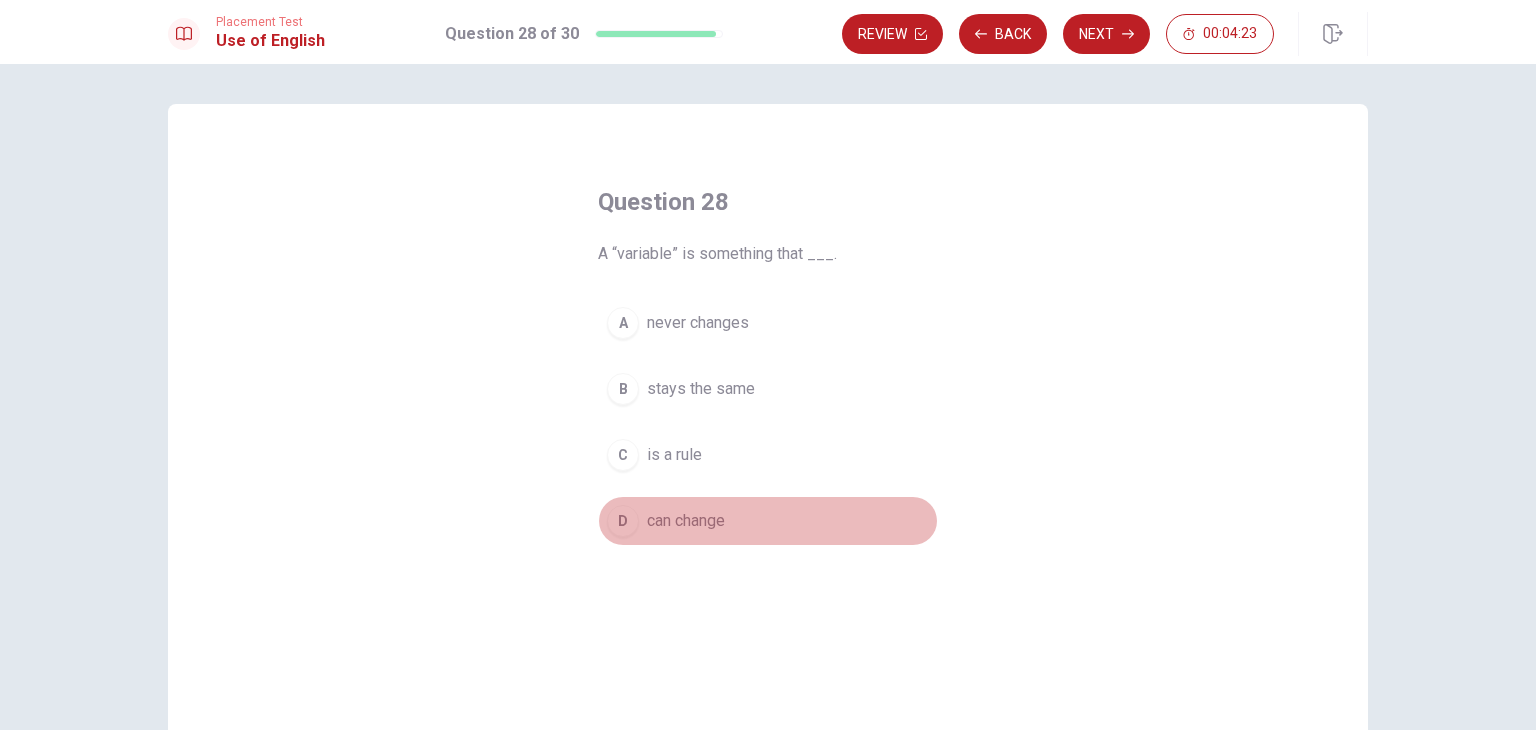 click on "can change" at bounding box center [686, 521] 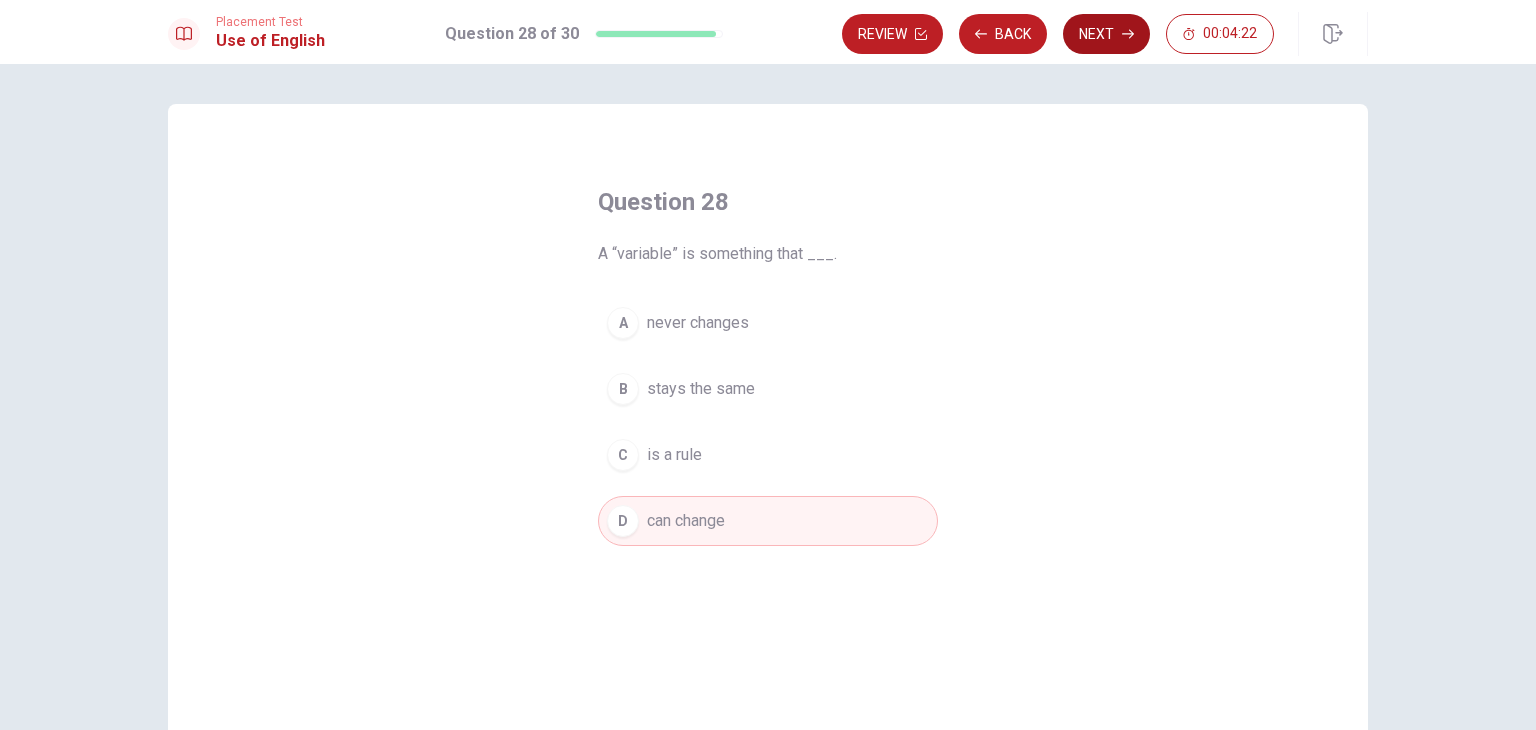 click on "Next" at bounding box center [1106, 34] 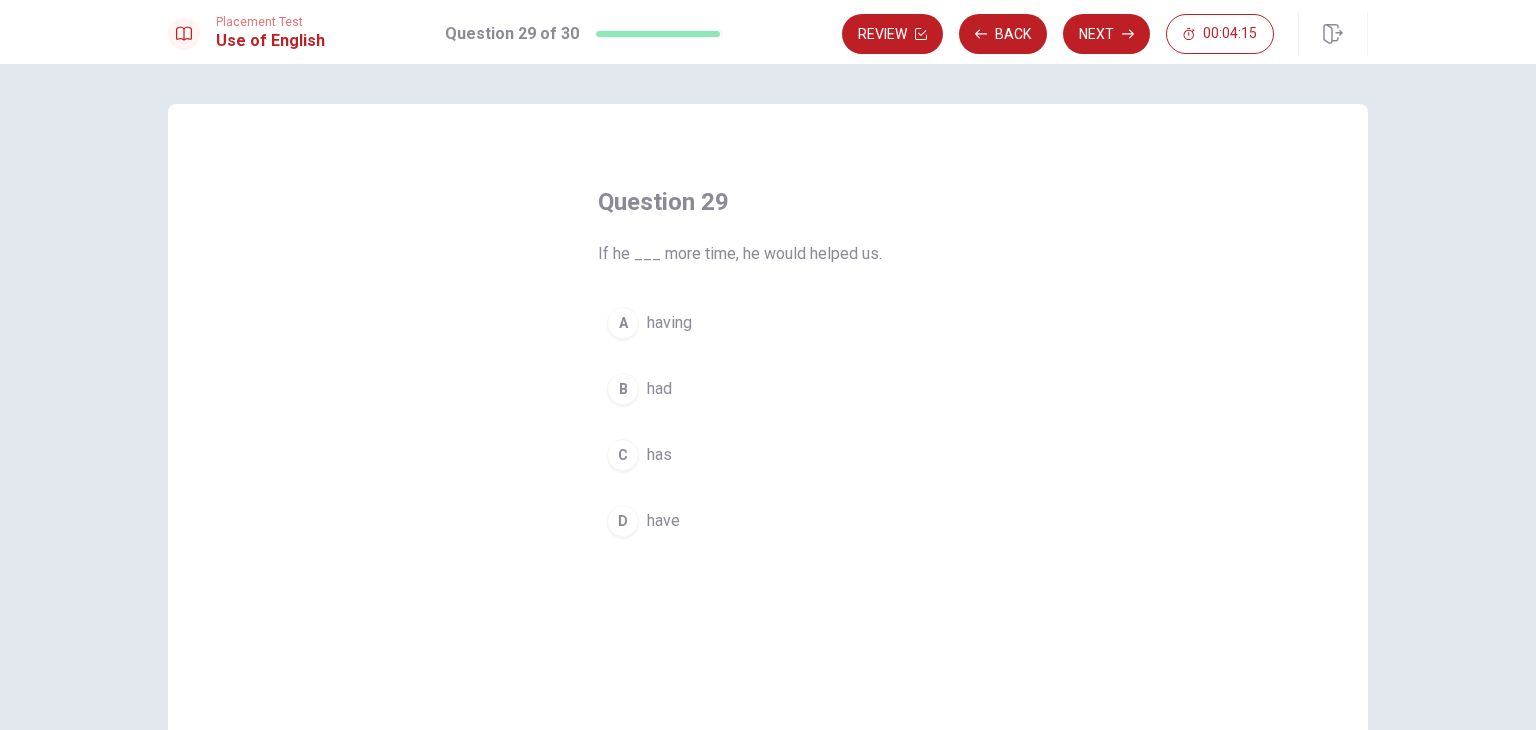 click on "B" at bounding box center [623, 389] 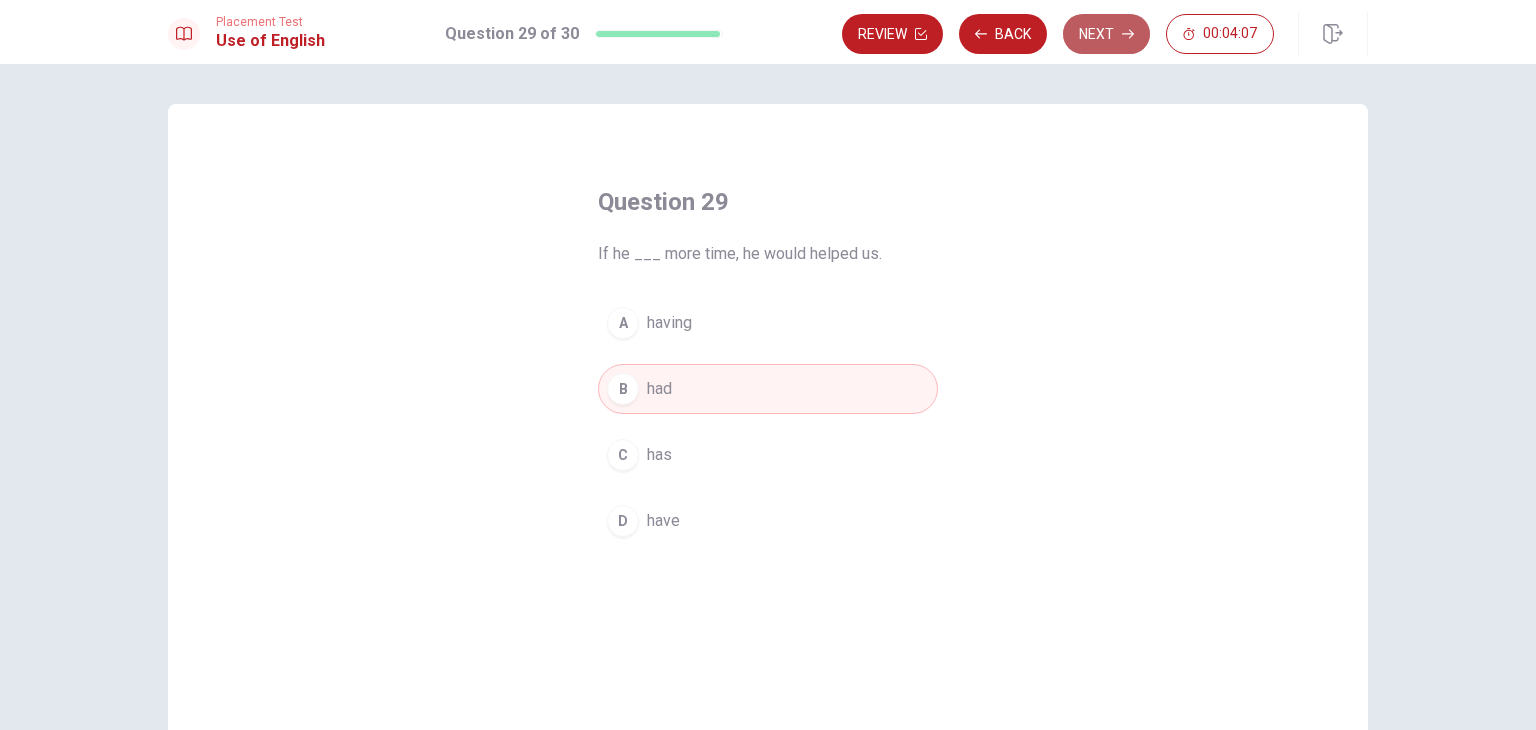 click on "Next" at bounding box center [1106, 34] 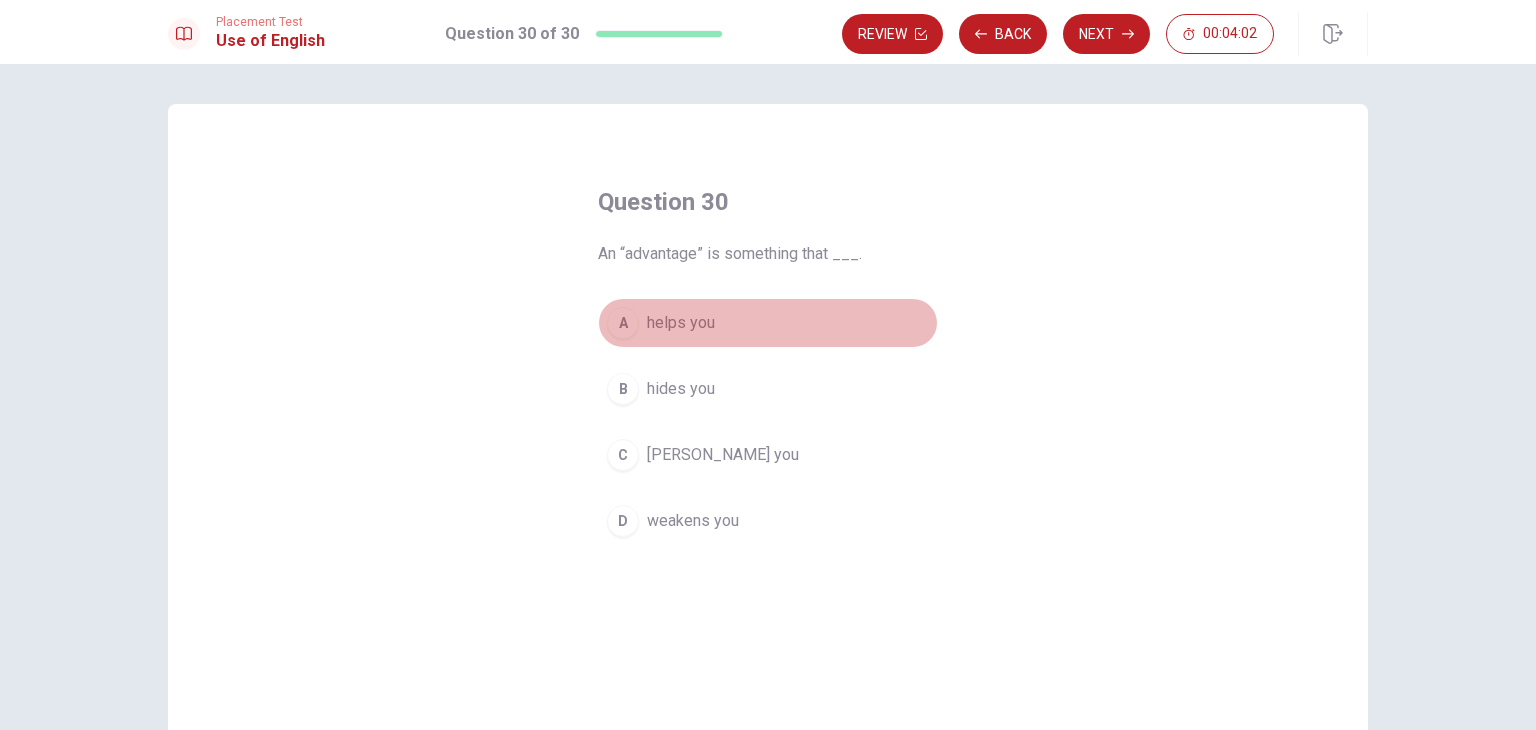 click on "helps you" at bounding box center (681, 323) 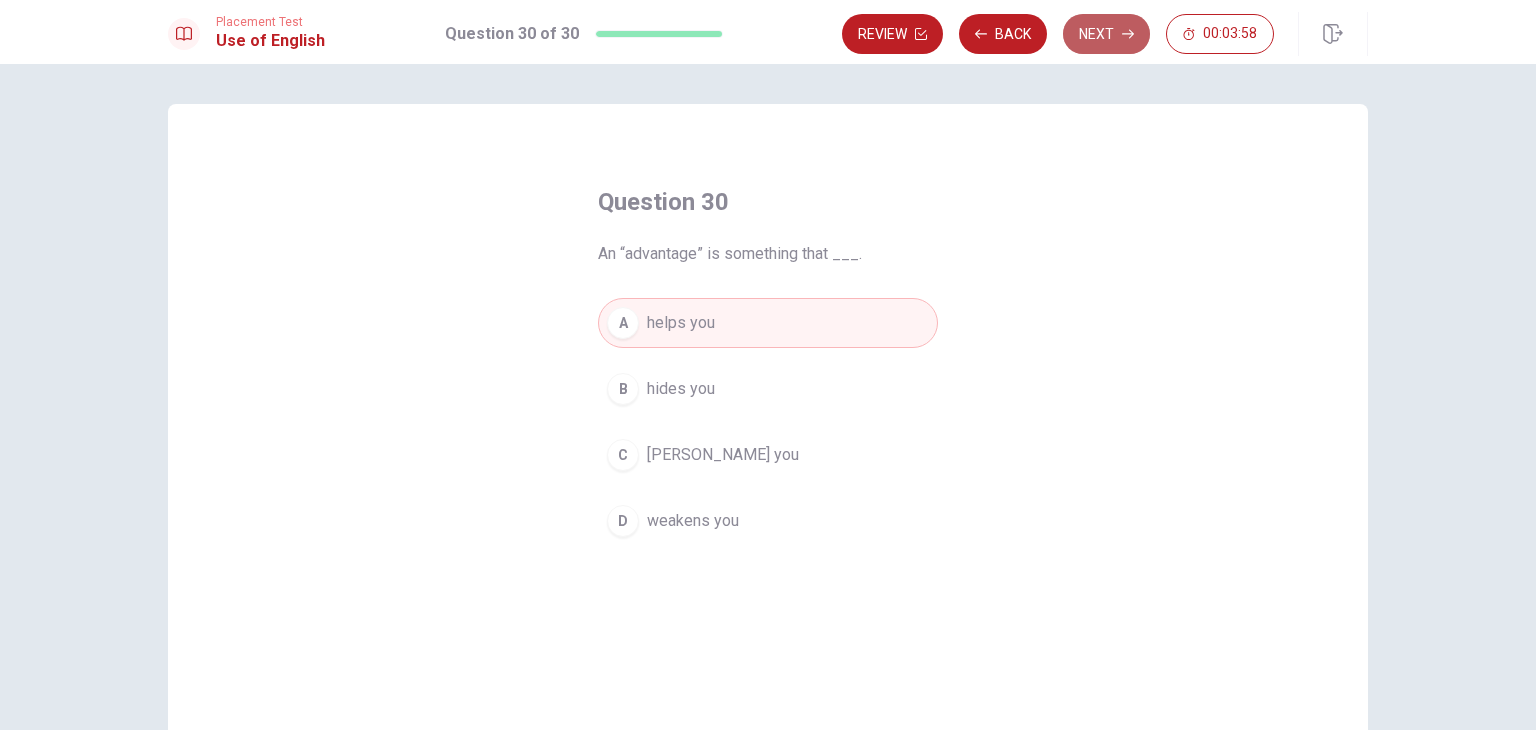 click on "Next" at bounding box center (1106, 34) 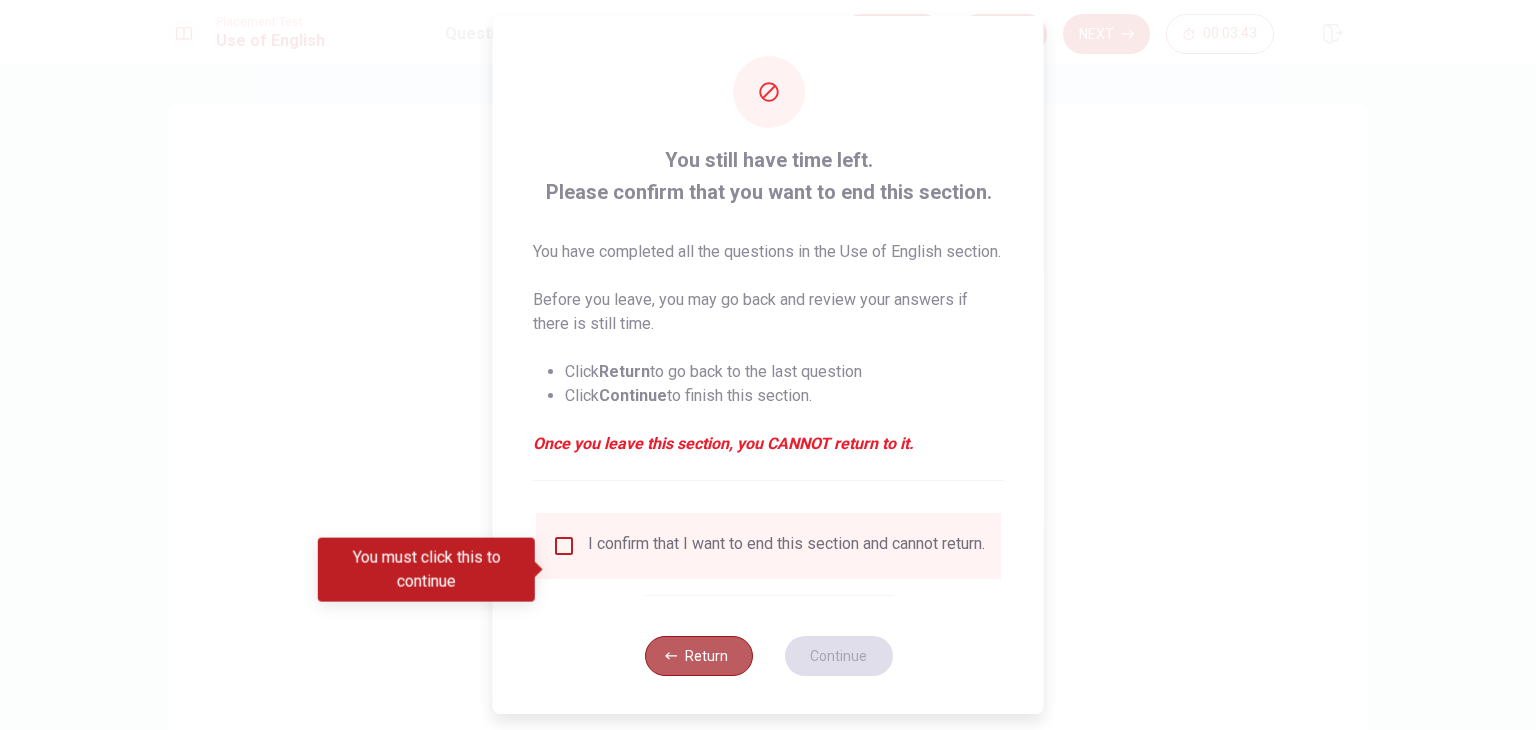 click on "Return" at bounding box center [698, 656] 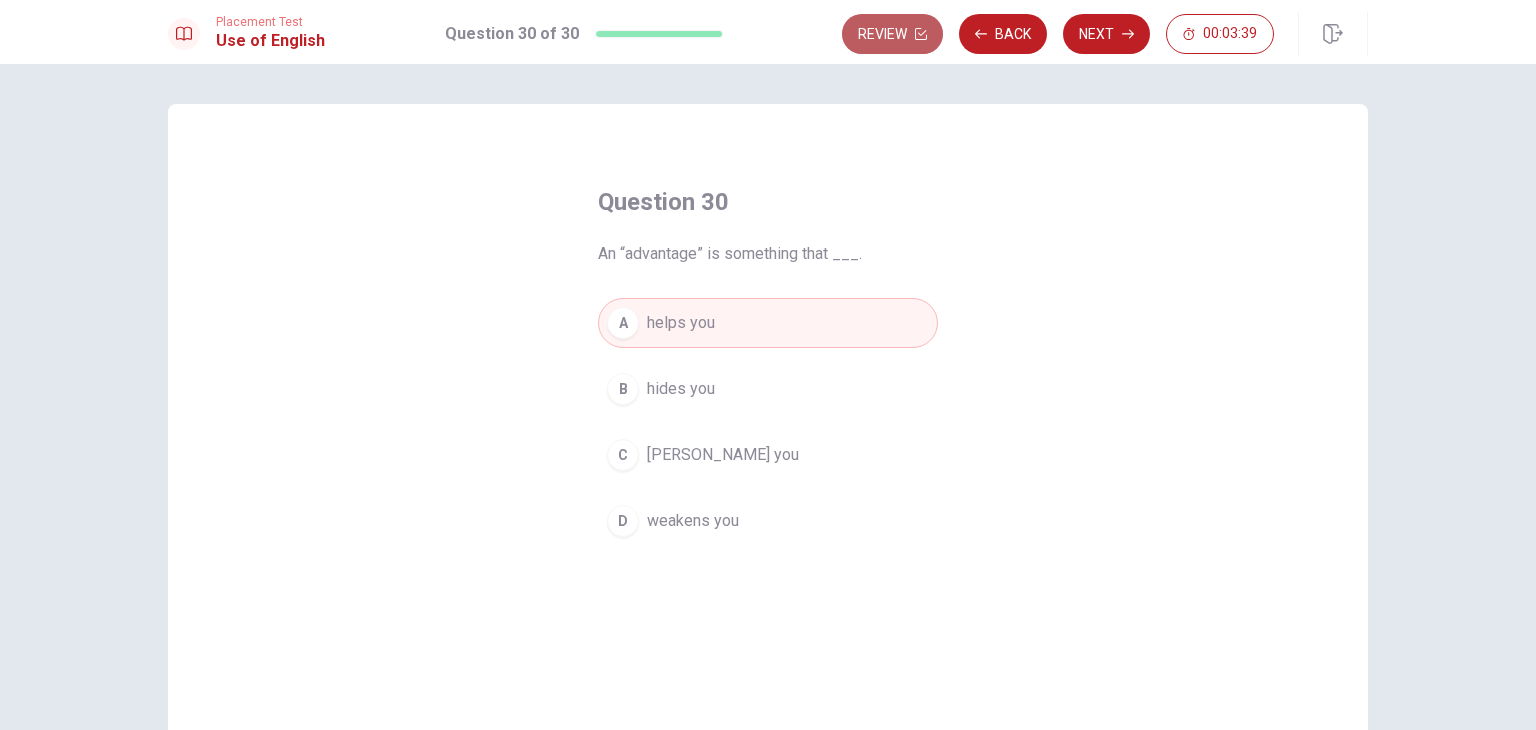 click on "Review" at bounding box center [892, 34] 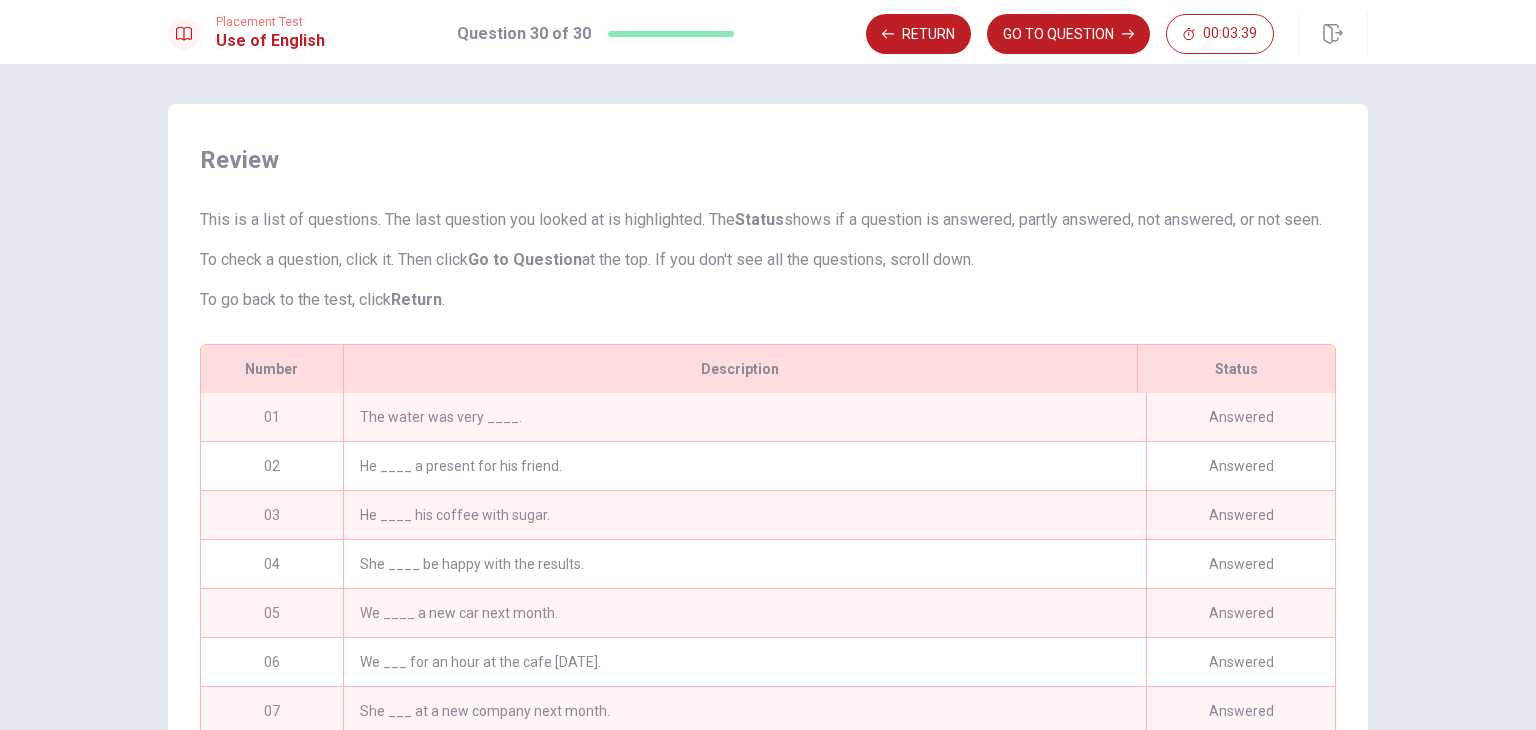 scroll, scrollTop: 275, scrollLeft: 0, axis: vertical 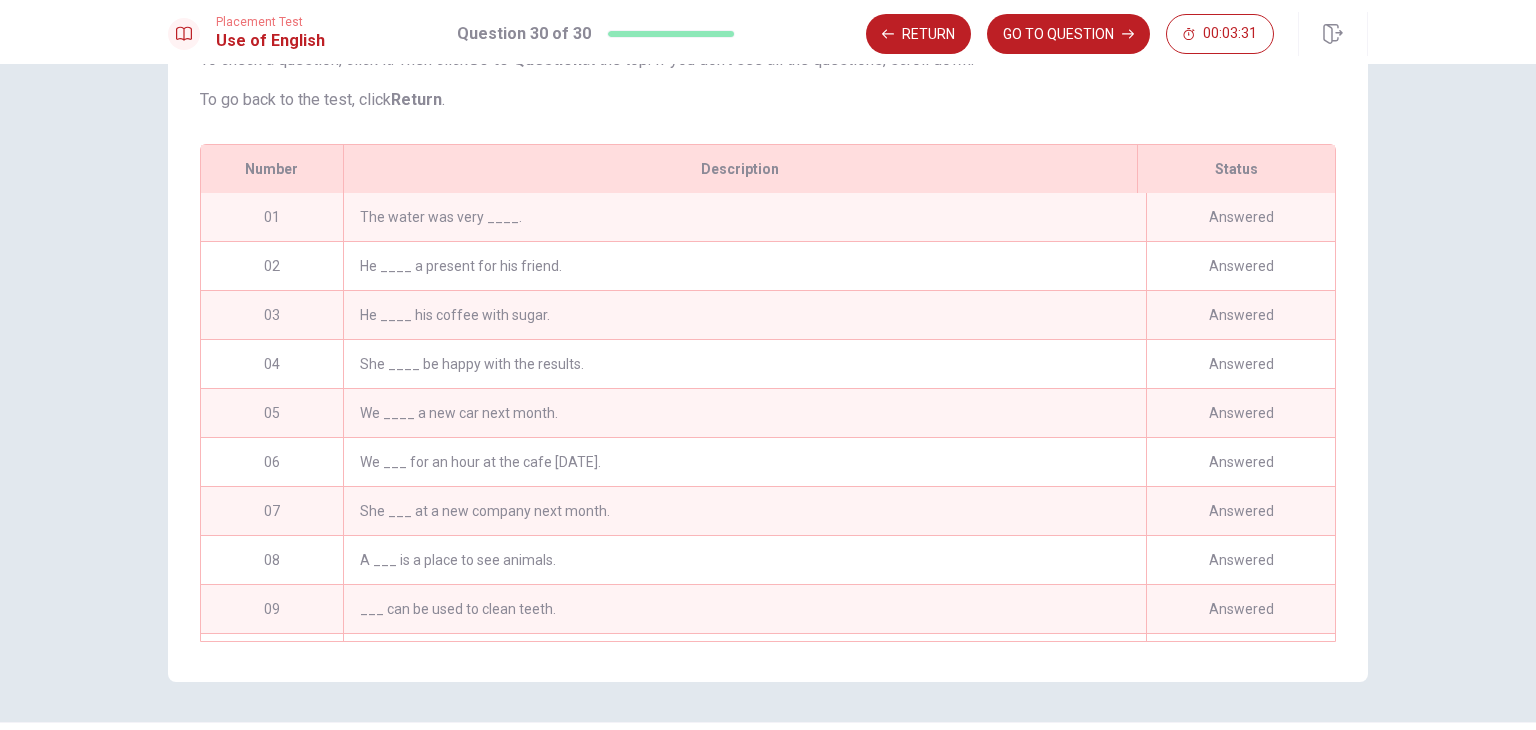 click on "The water was very ____." at bounding box center (744, 217) 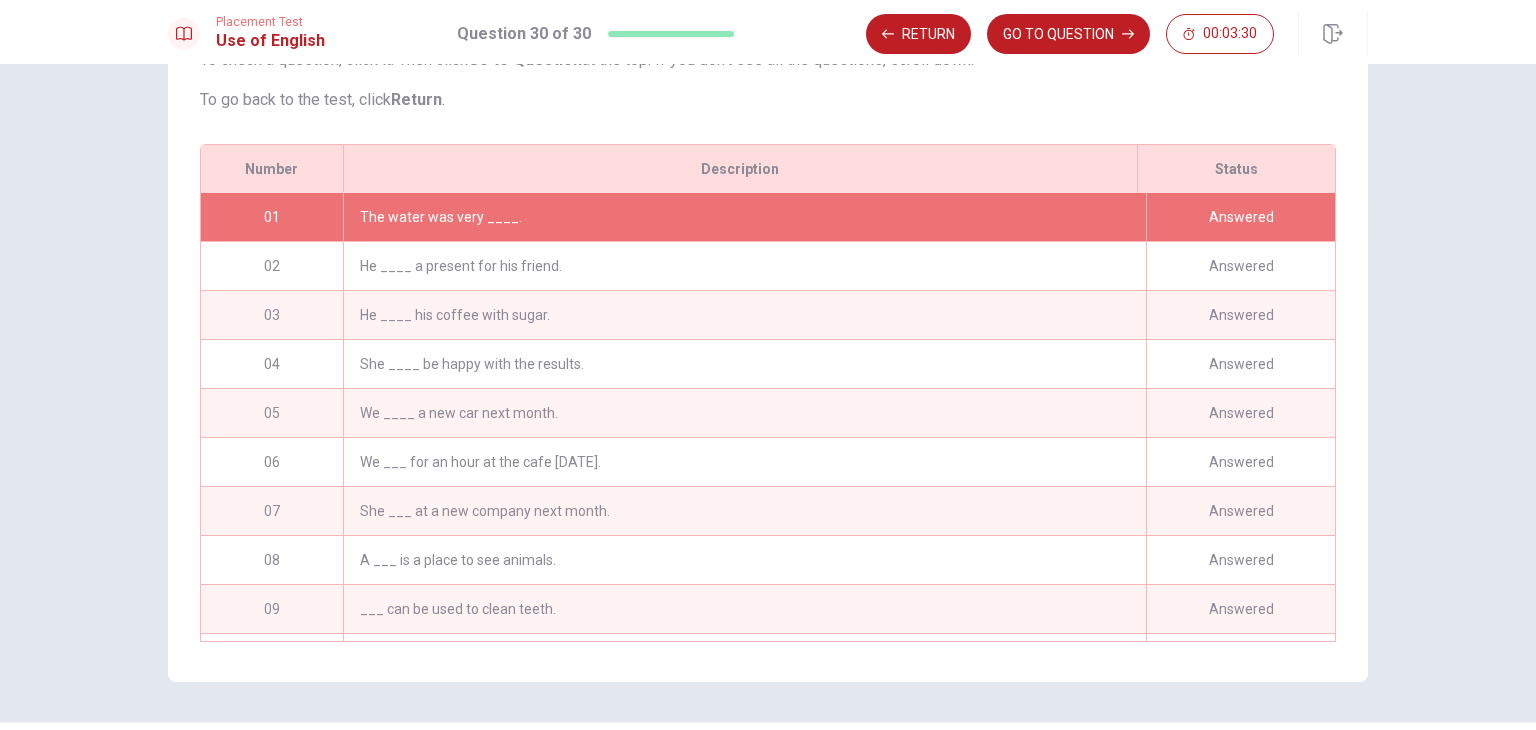 click on "He ____ a present for his friend." at bounding box center [744, 266] 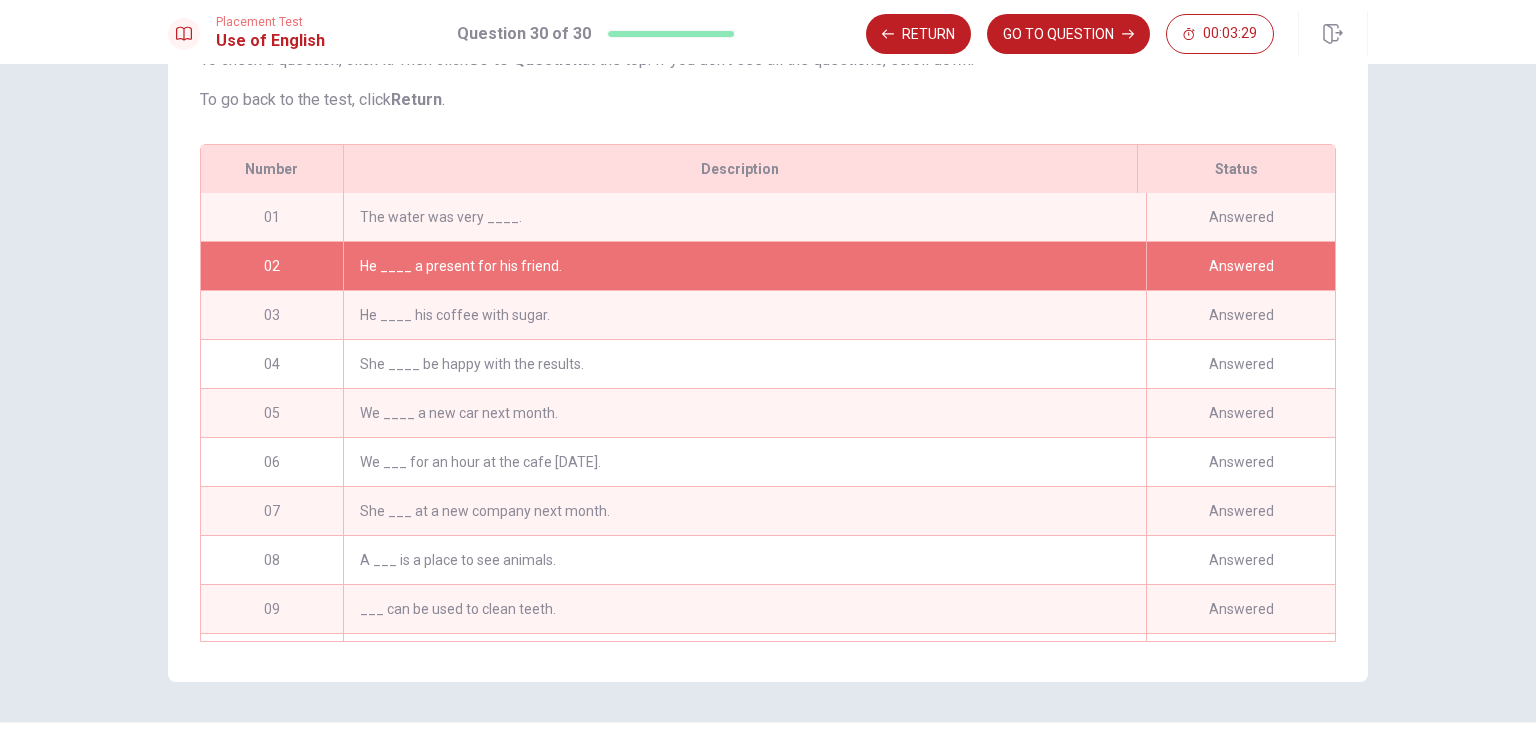 click on "The water was very ____." at bounding box center [744, 217] 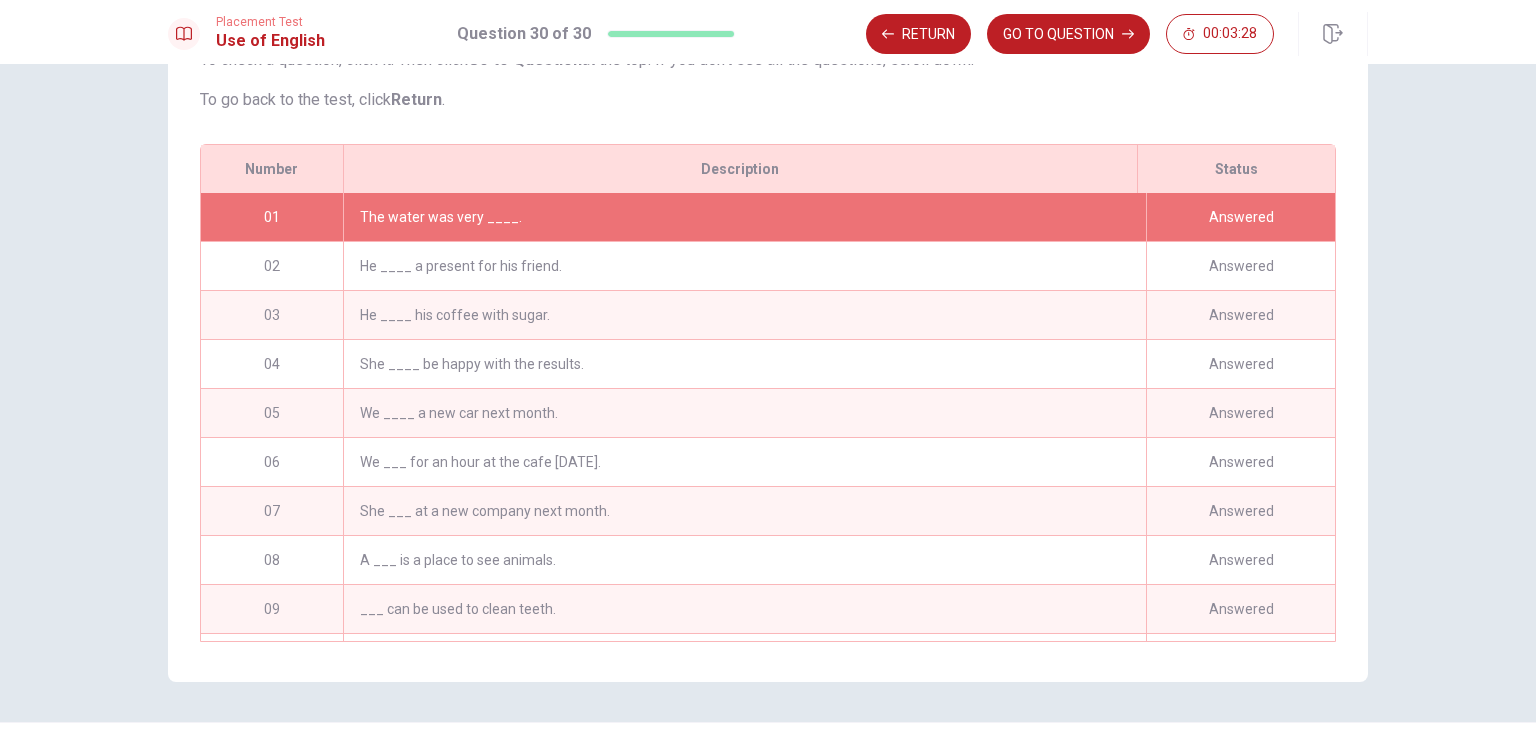 click on "The water was very ____." at bounding box center (744, 217) 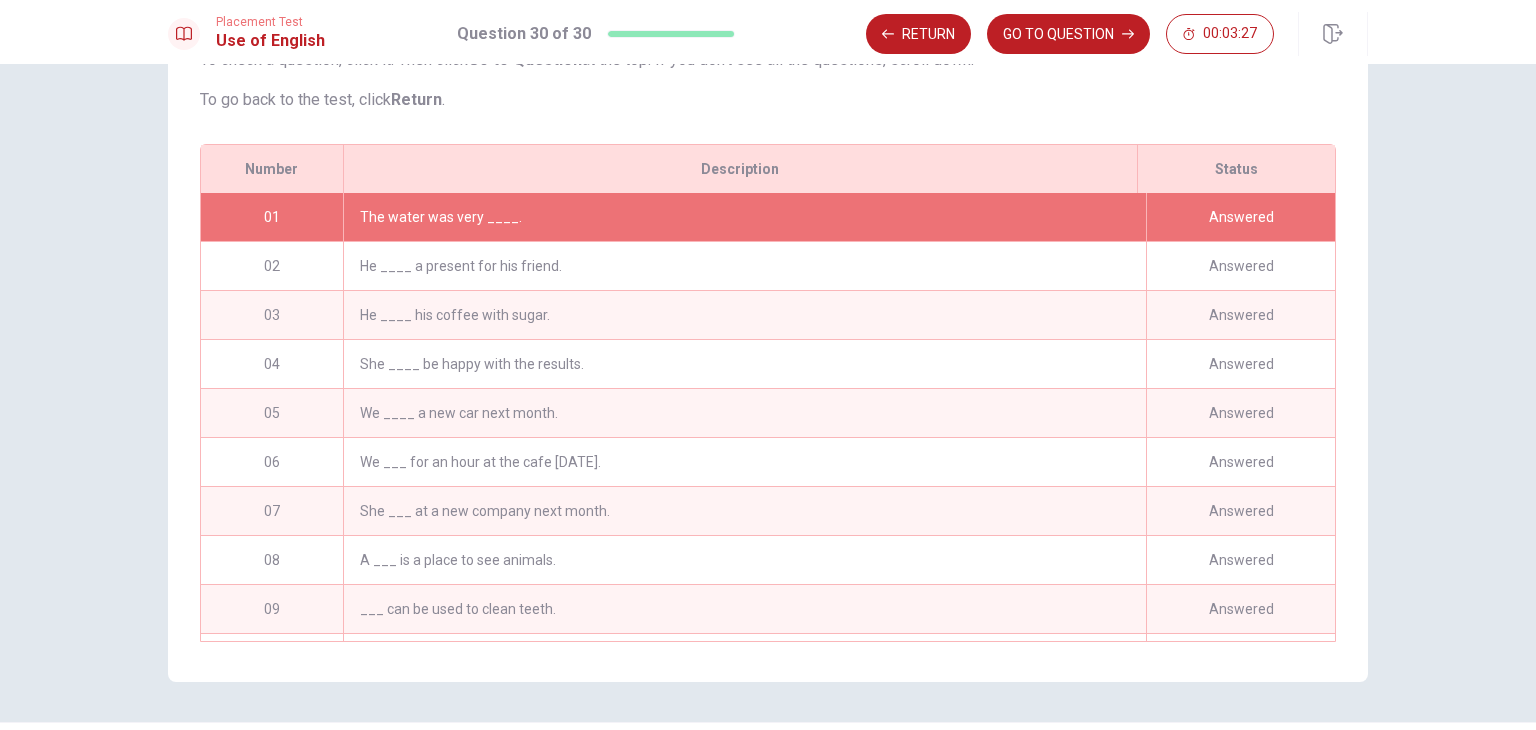scroll, scrollTop: 0, scrollLeft: 0, axis: both 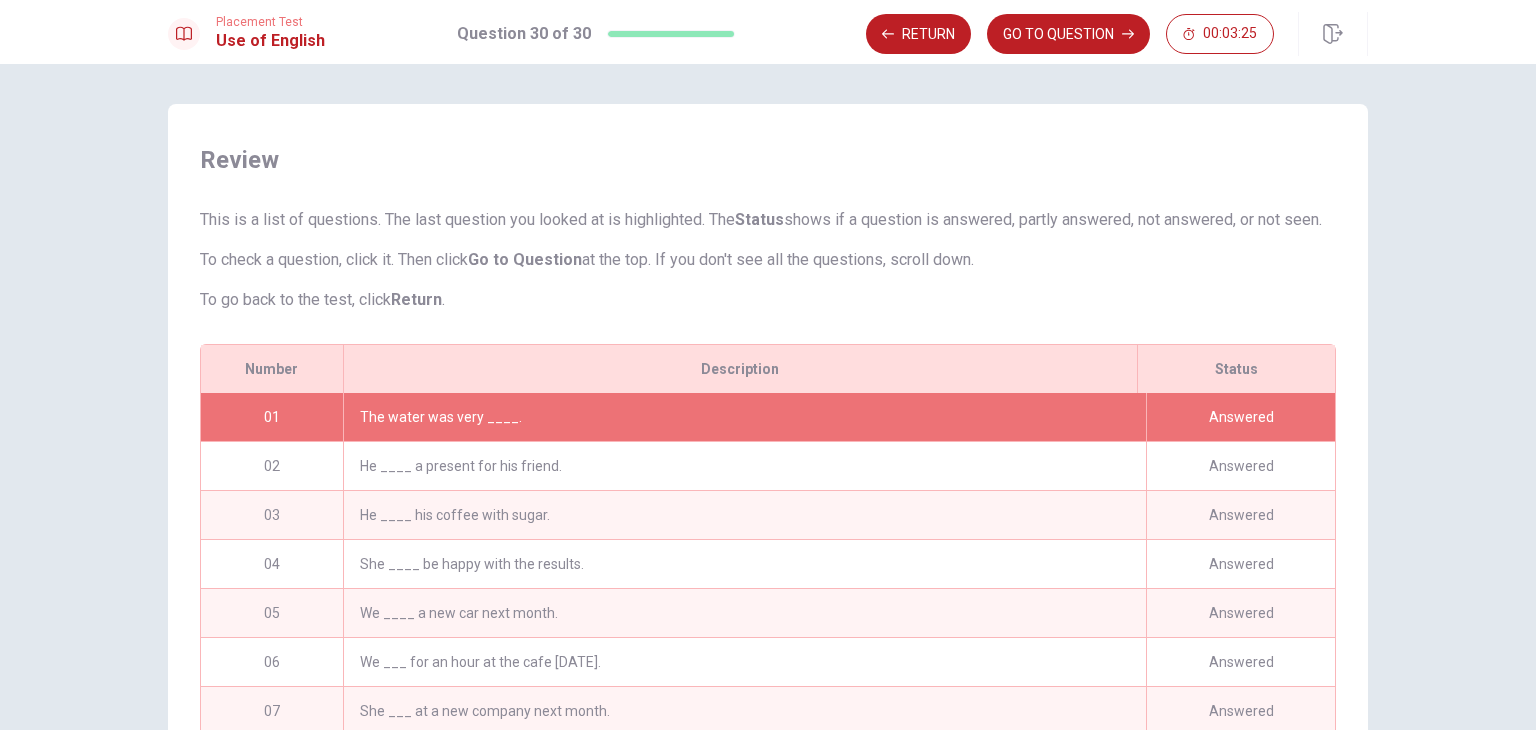 click on "He ____ a present for his friend." at bounding box center [744, 466] 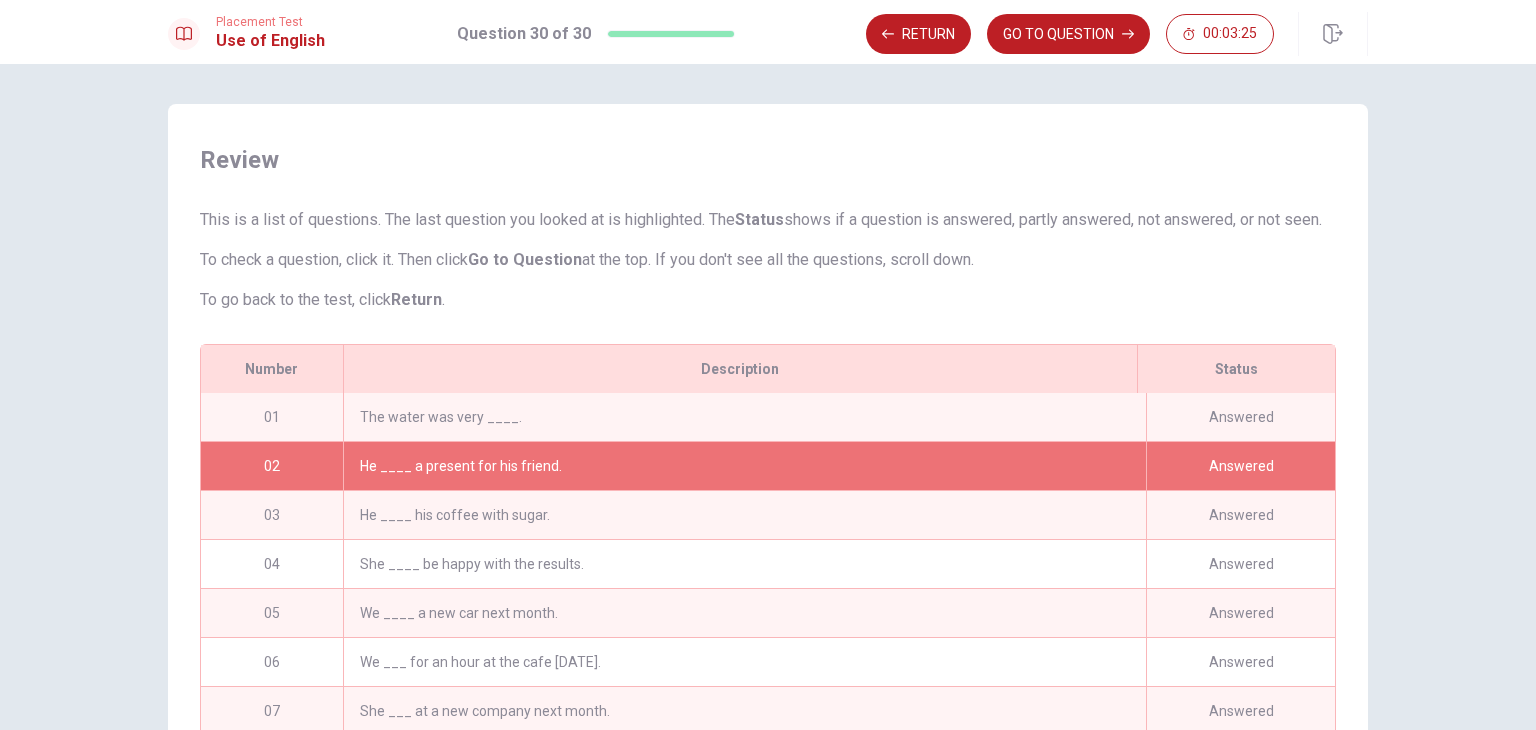 click on "The water was very ____." at bounding box center (744, 417) 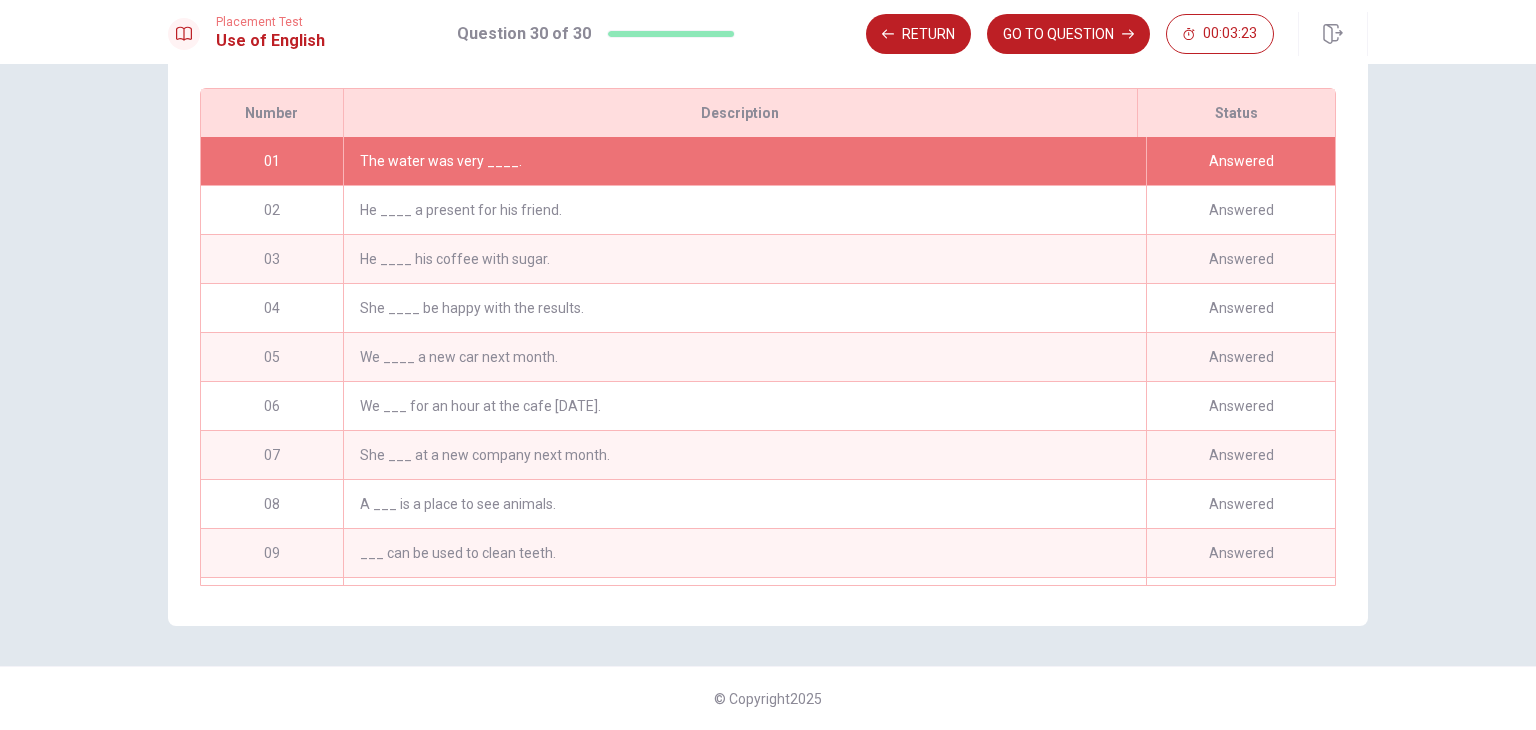 scroll, scrollTop: 180, scrollLeft: 0, axis: vertical 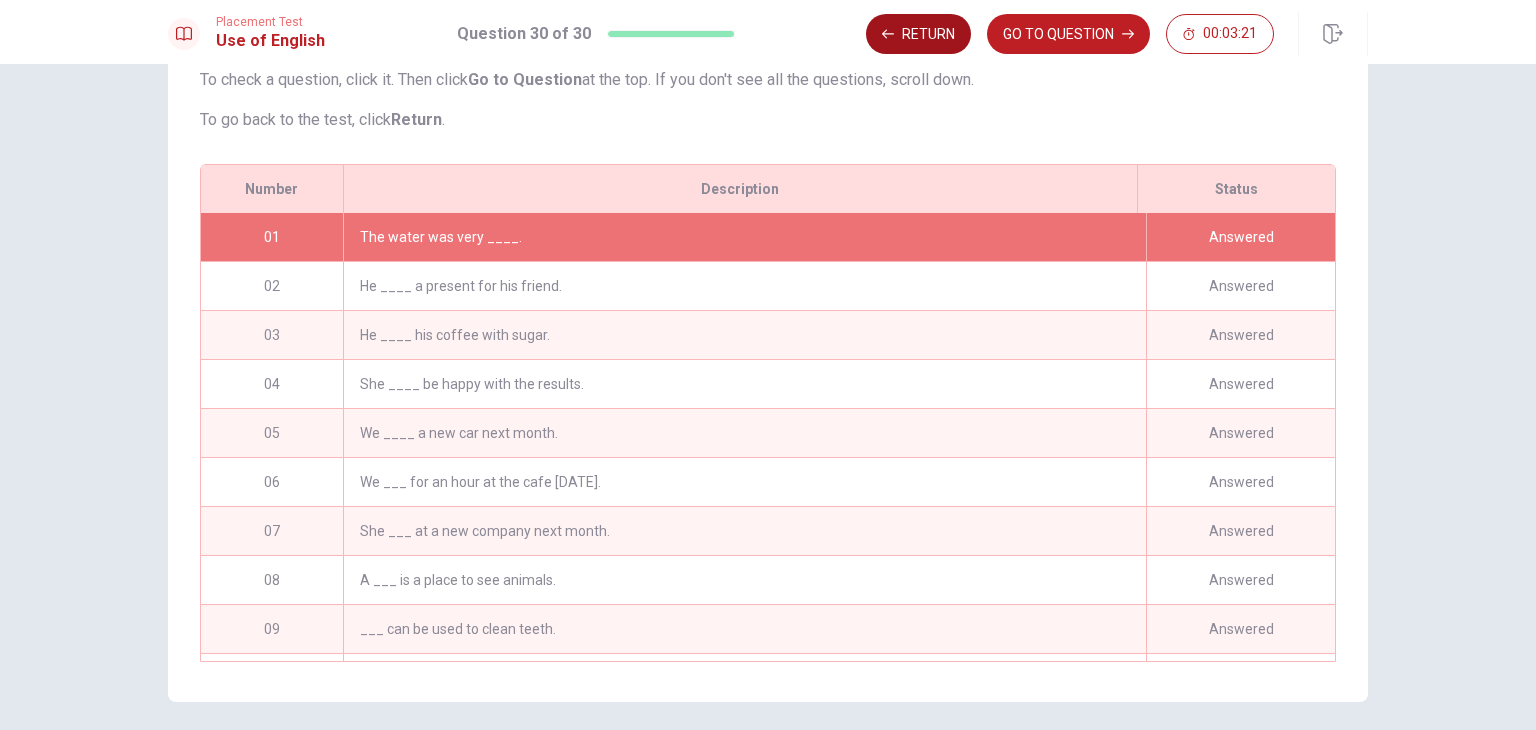 click on "Return" at bounding box center [918, 34] 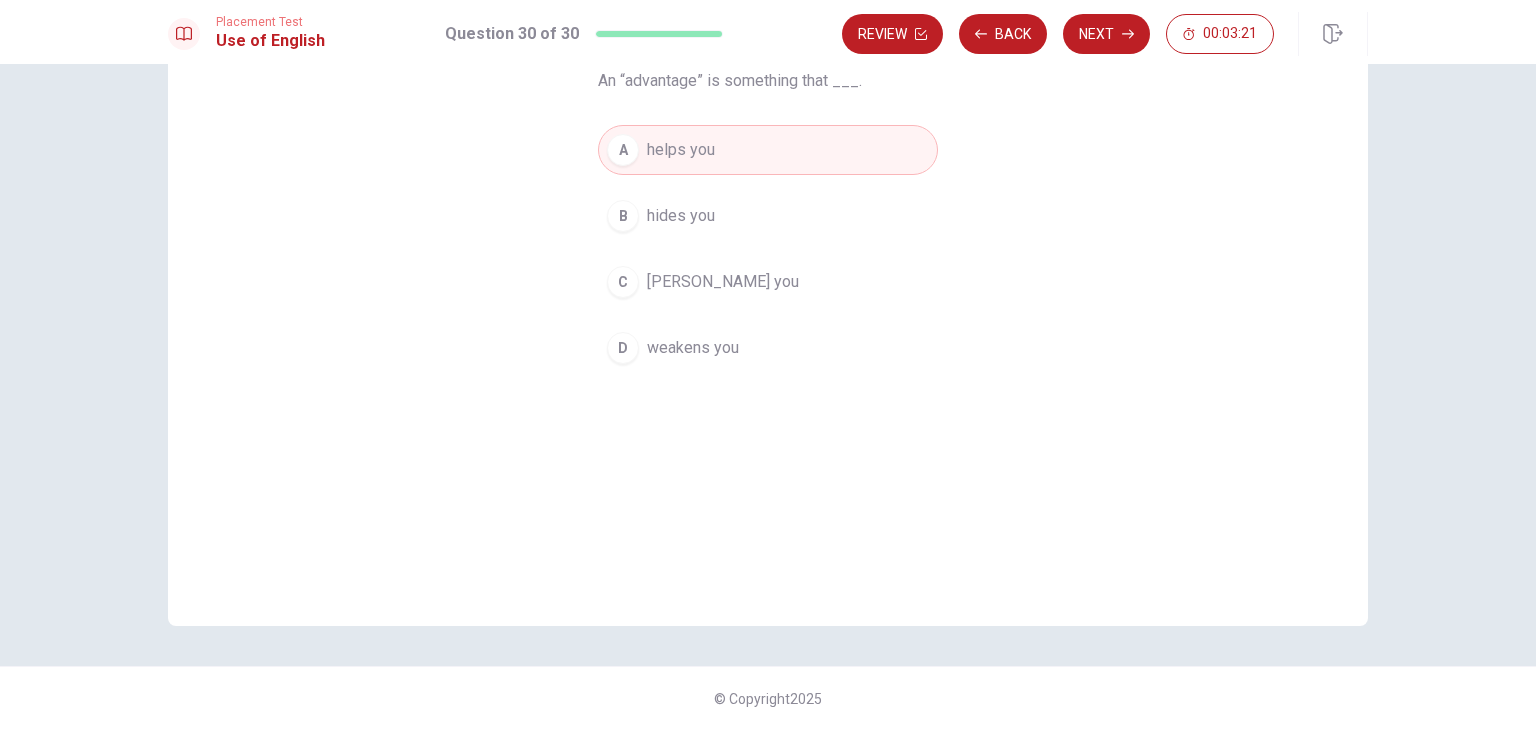 scroll, scrollTop: 173, scrollLeft: 0, axis: vertical 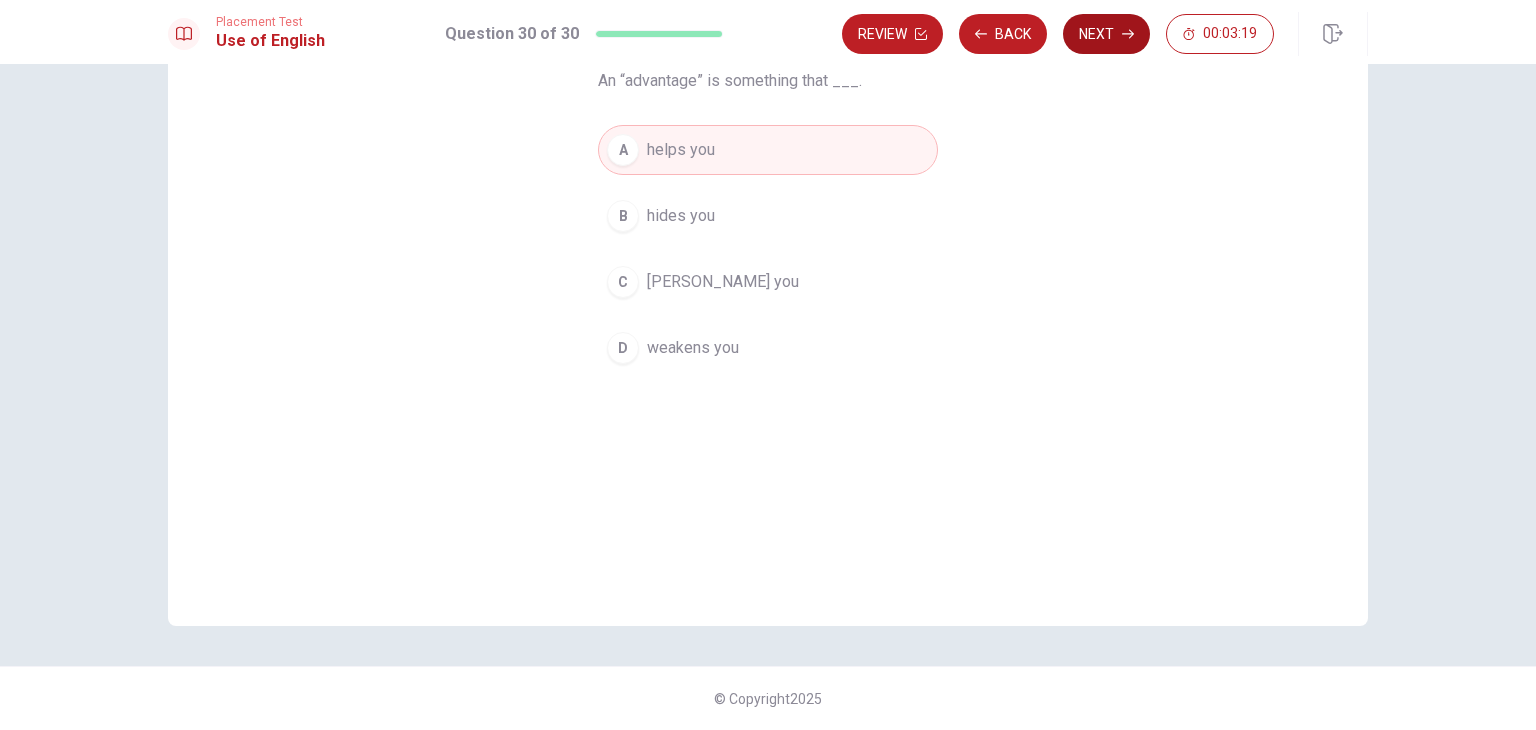 click on "Next" at bounding box center [1106, 34] 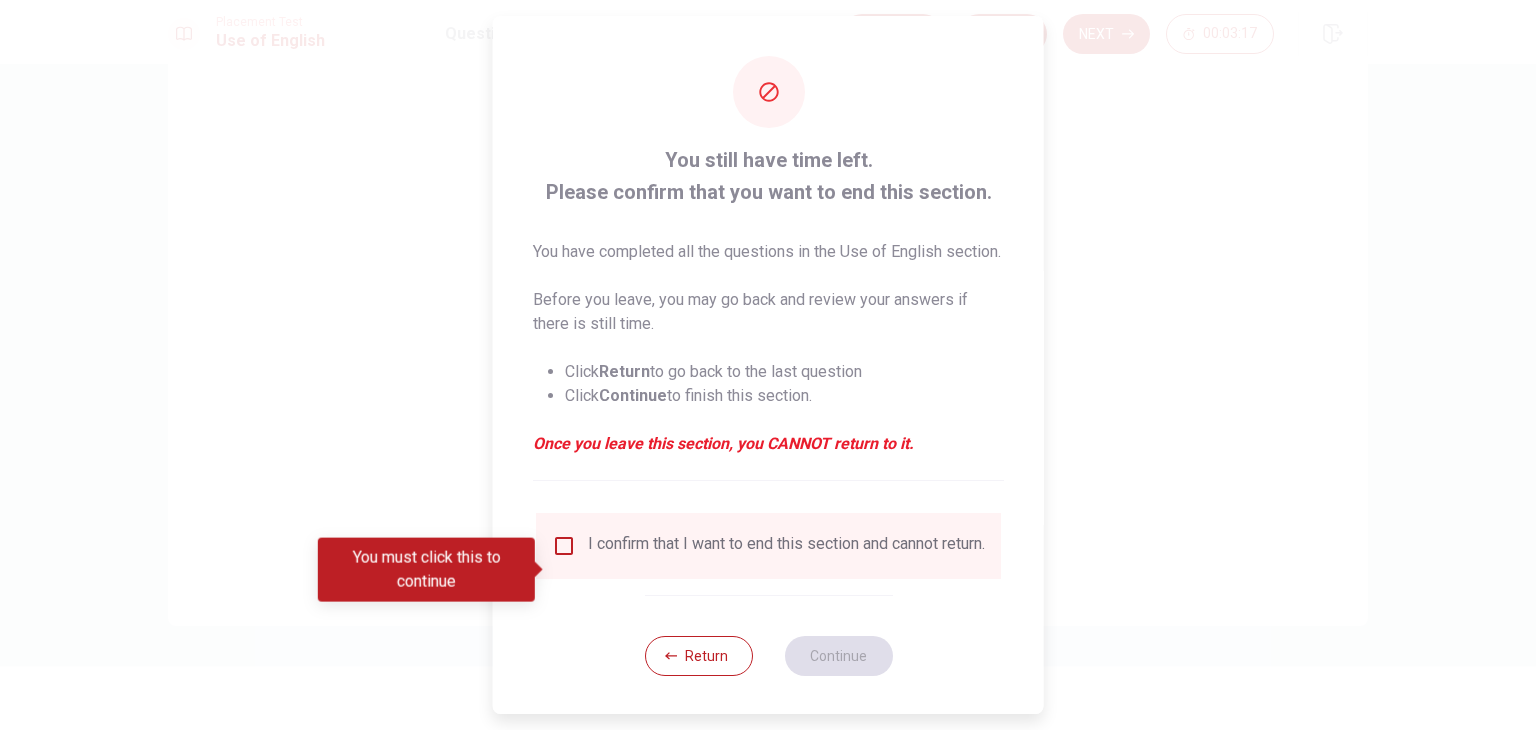 click at bounding box center (540, 570) 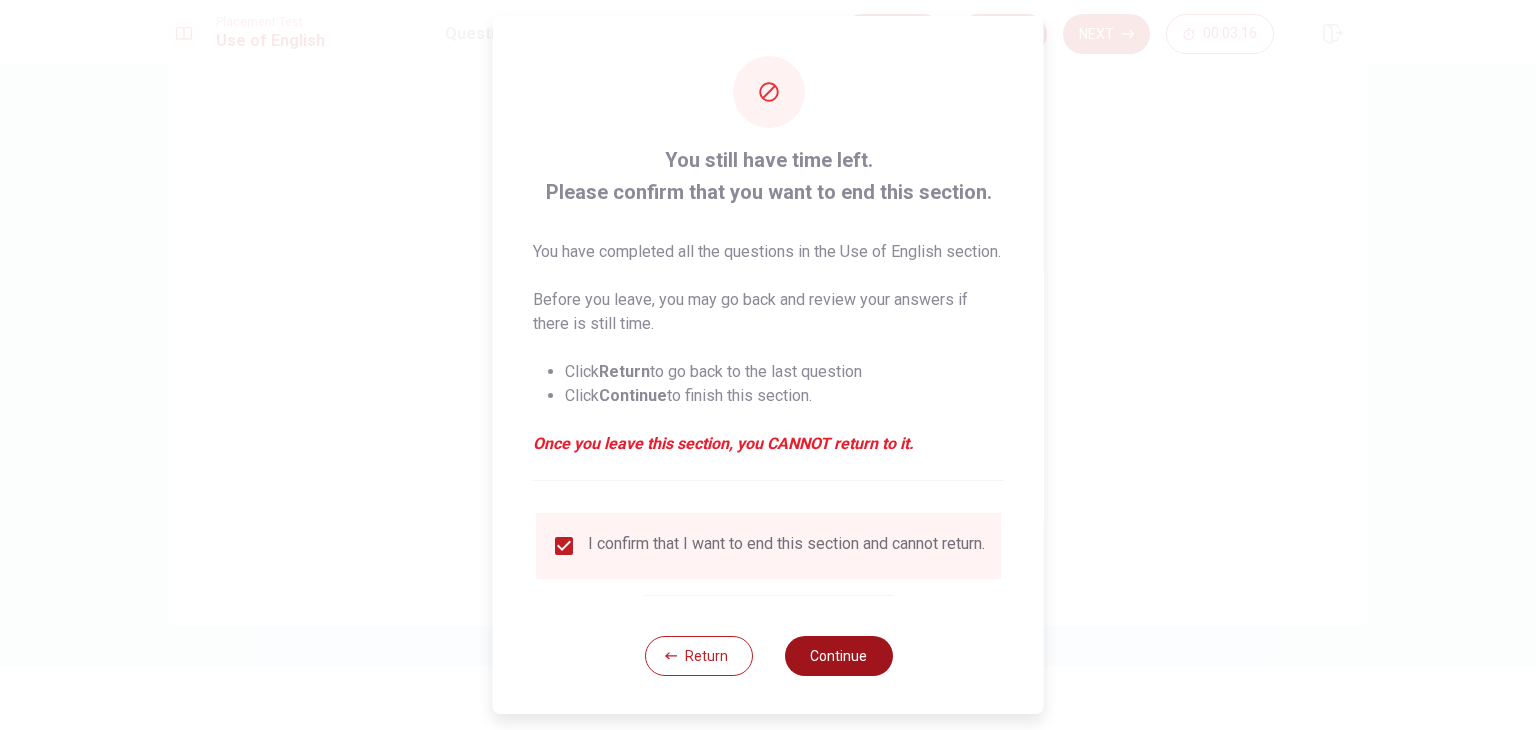 click on "Continue" at bounding box center (838, 656) 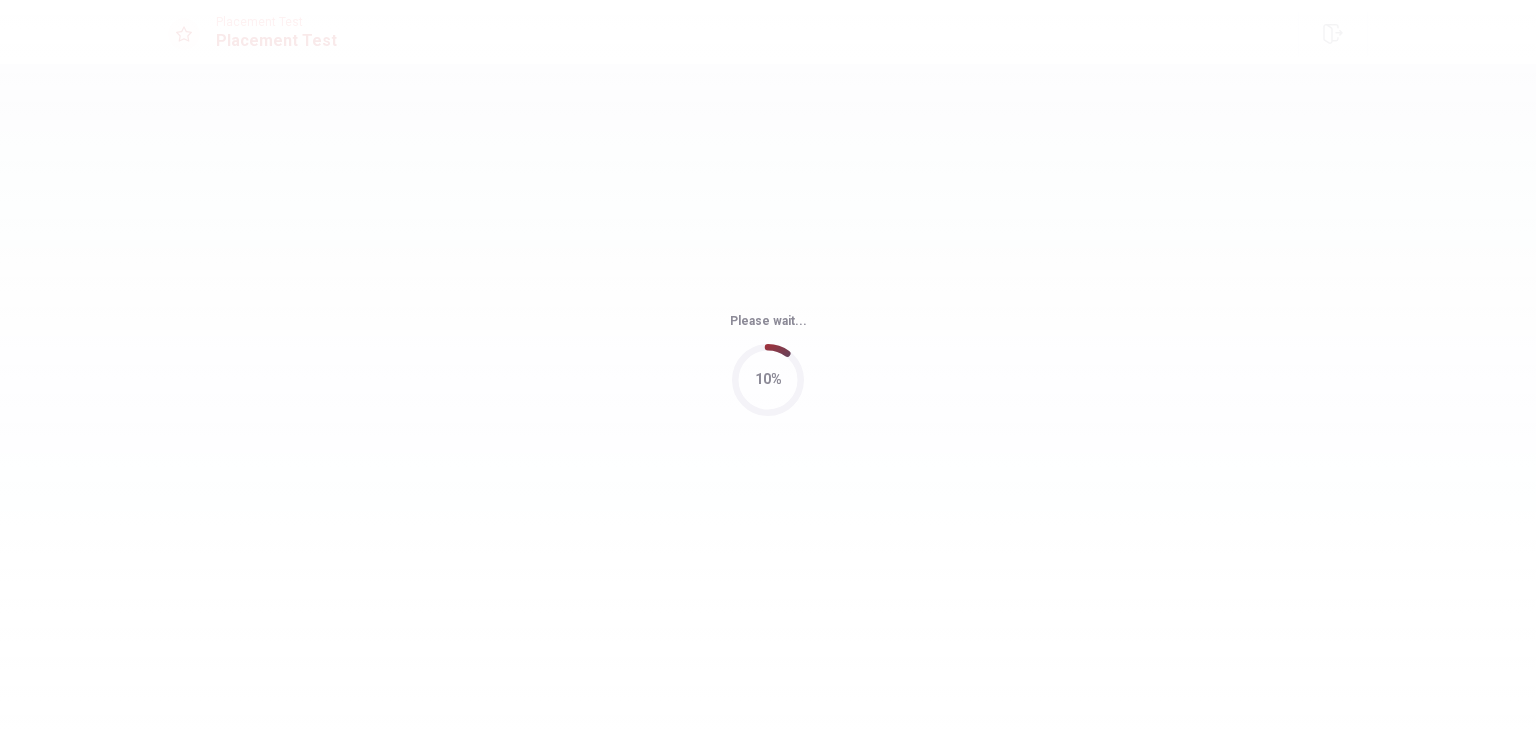 scroll, scrollTop: 0, scrollLeft: 0, axis: both 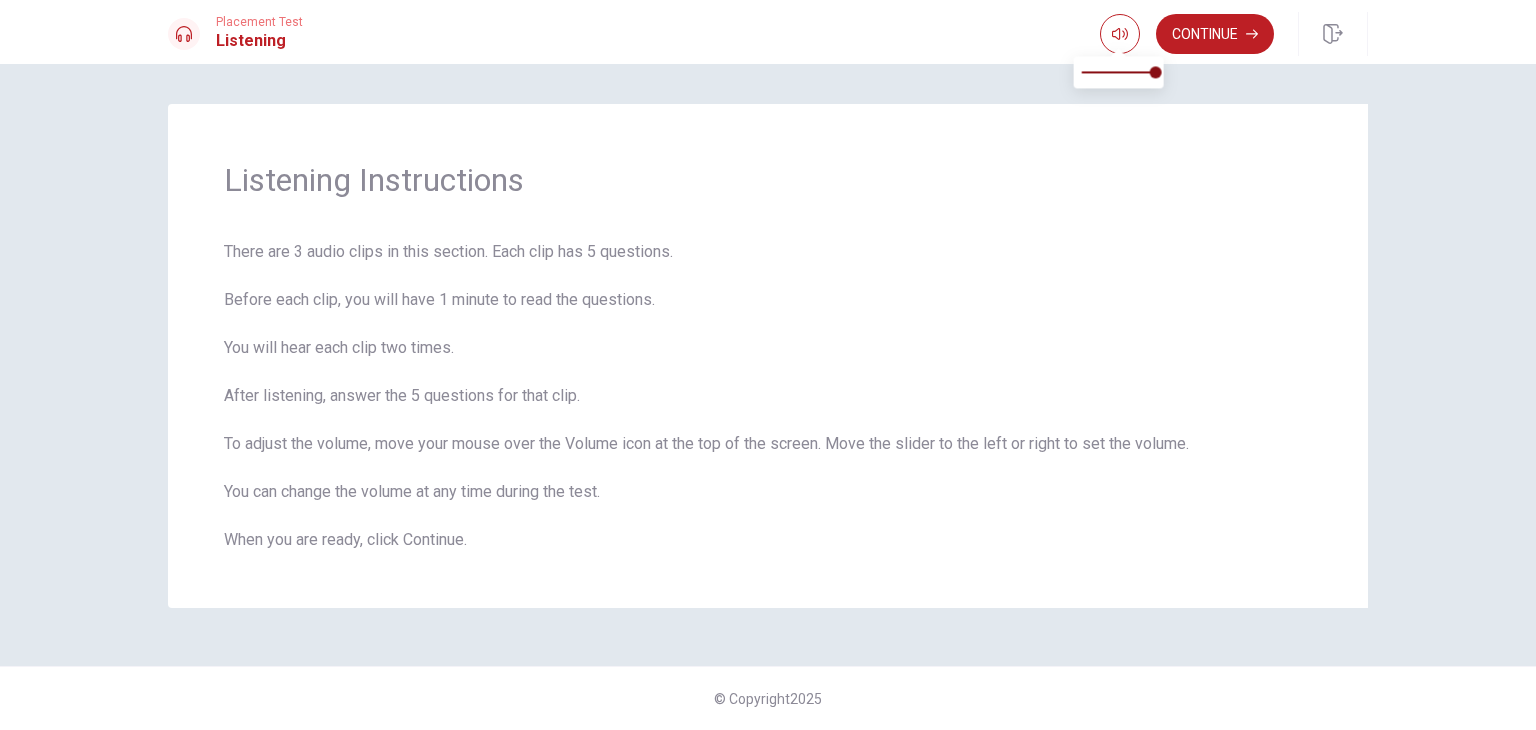 click at bounding box center [1118, 50] 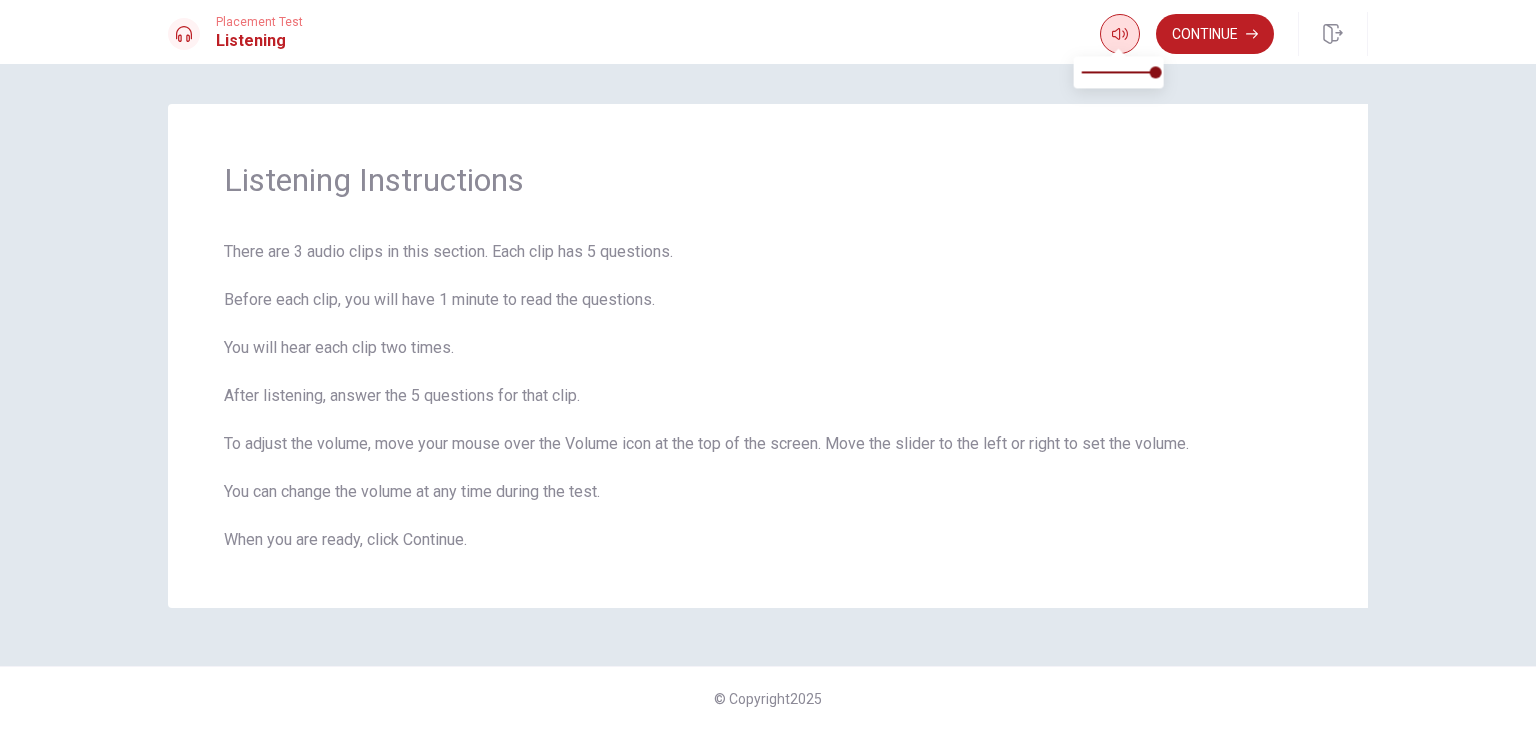 click 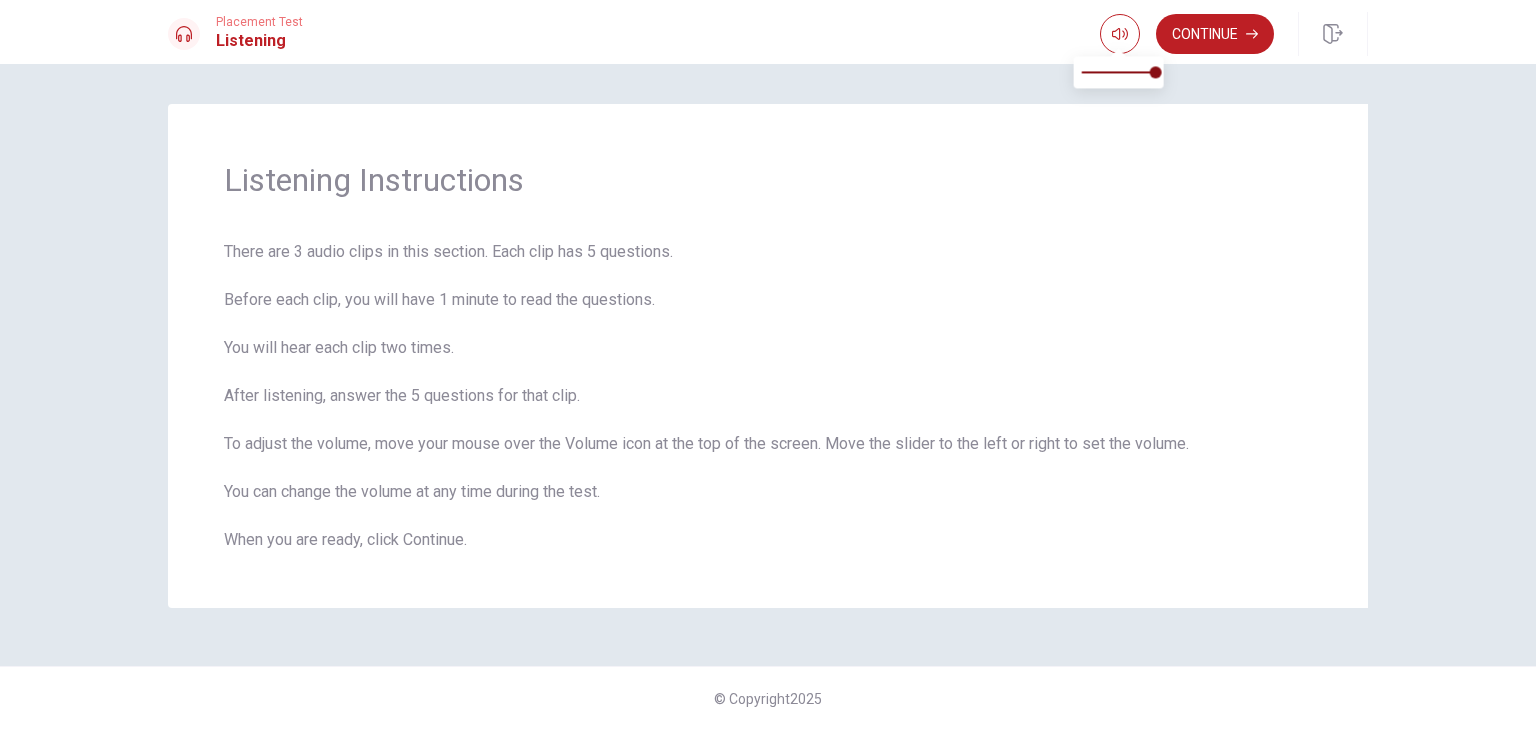type 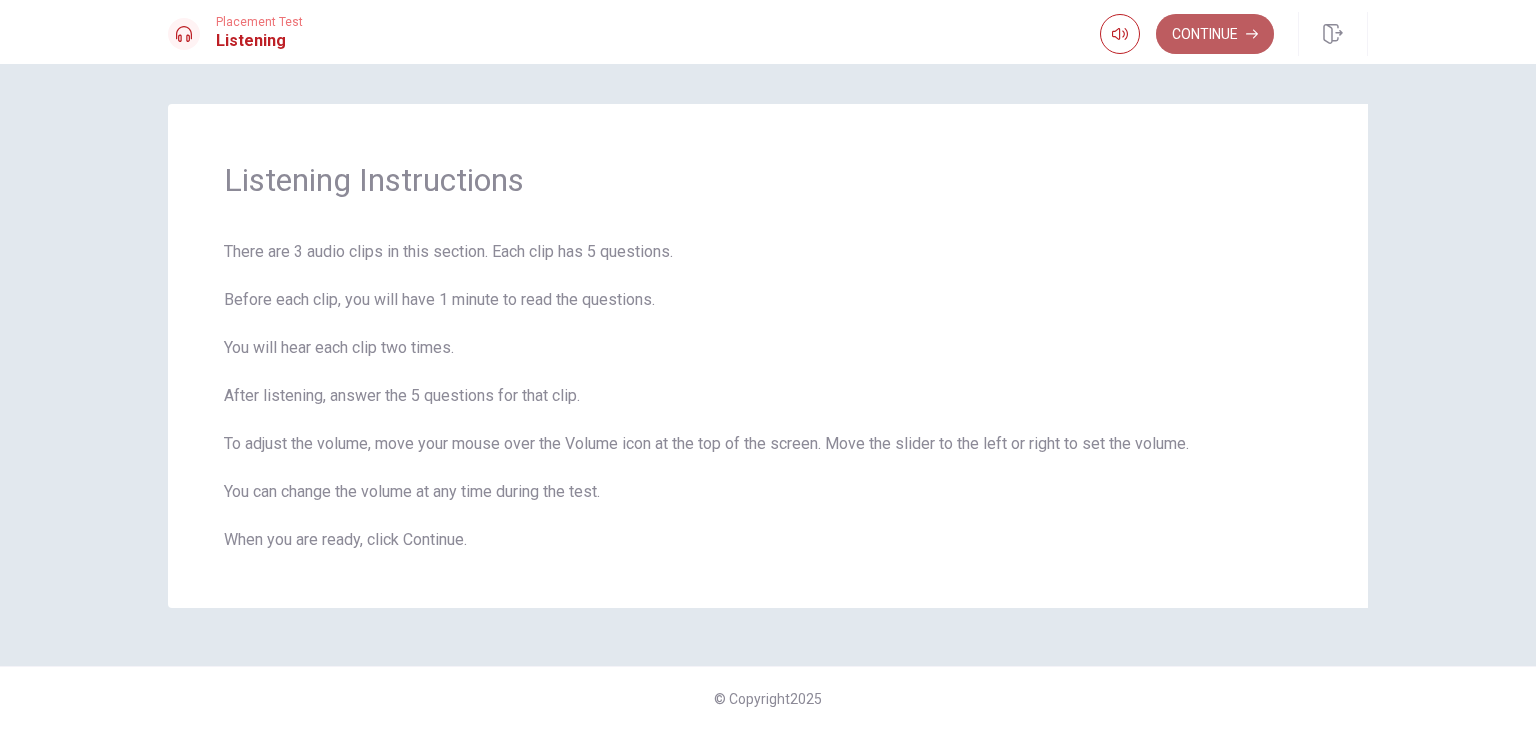 click on "Continue" at bounding box center (1215, 34) 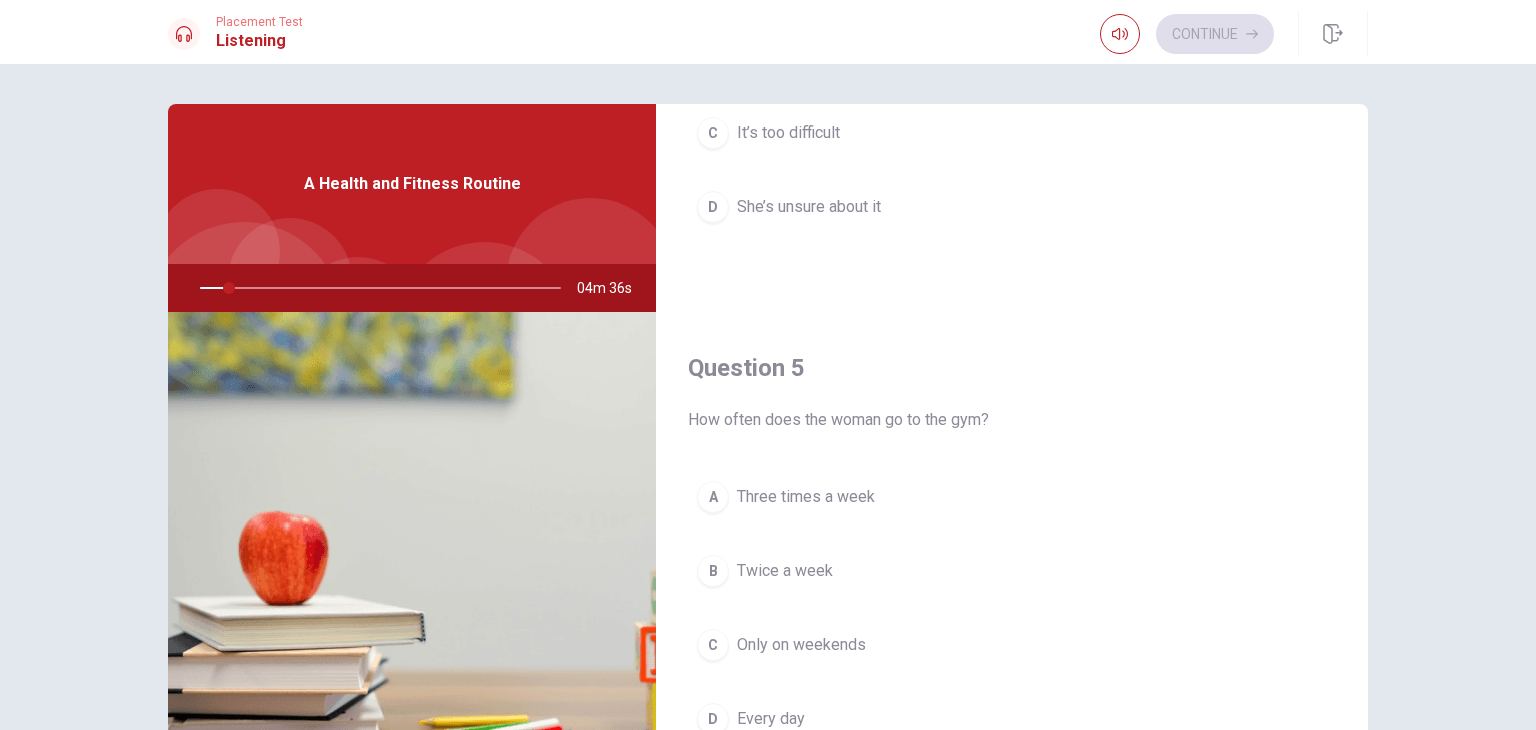 scroll, scrollTop: 1856, scrollLeft: 0, axis: vertical 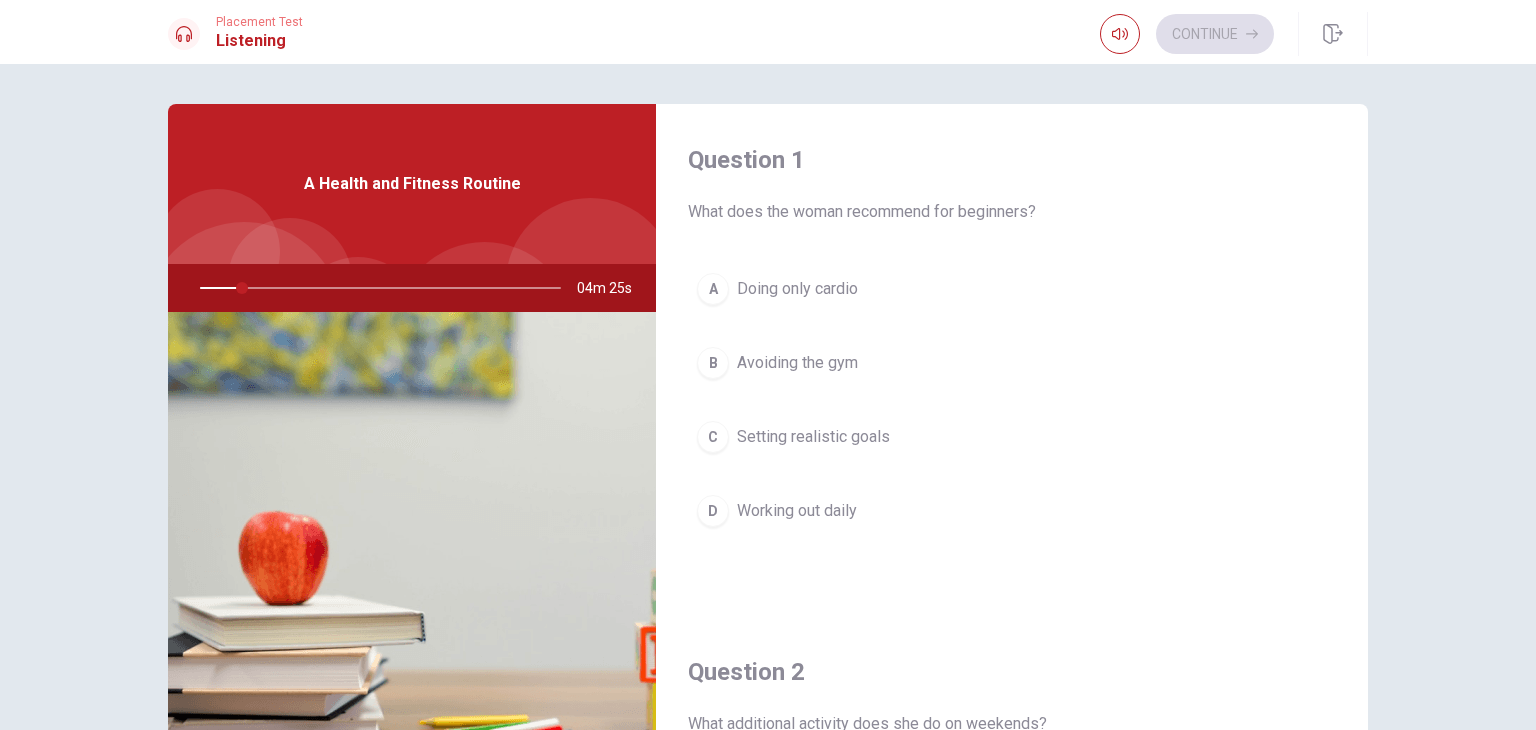 click at bounding box center (376, 288) 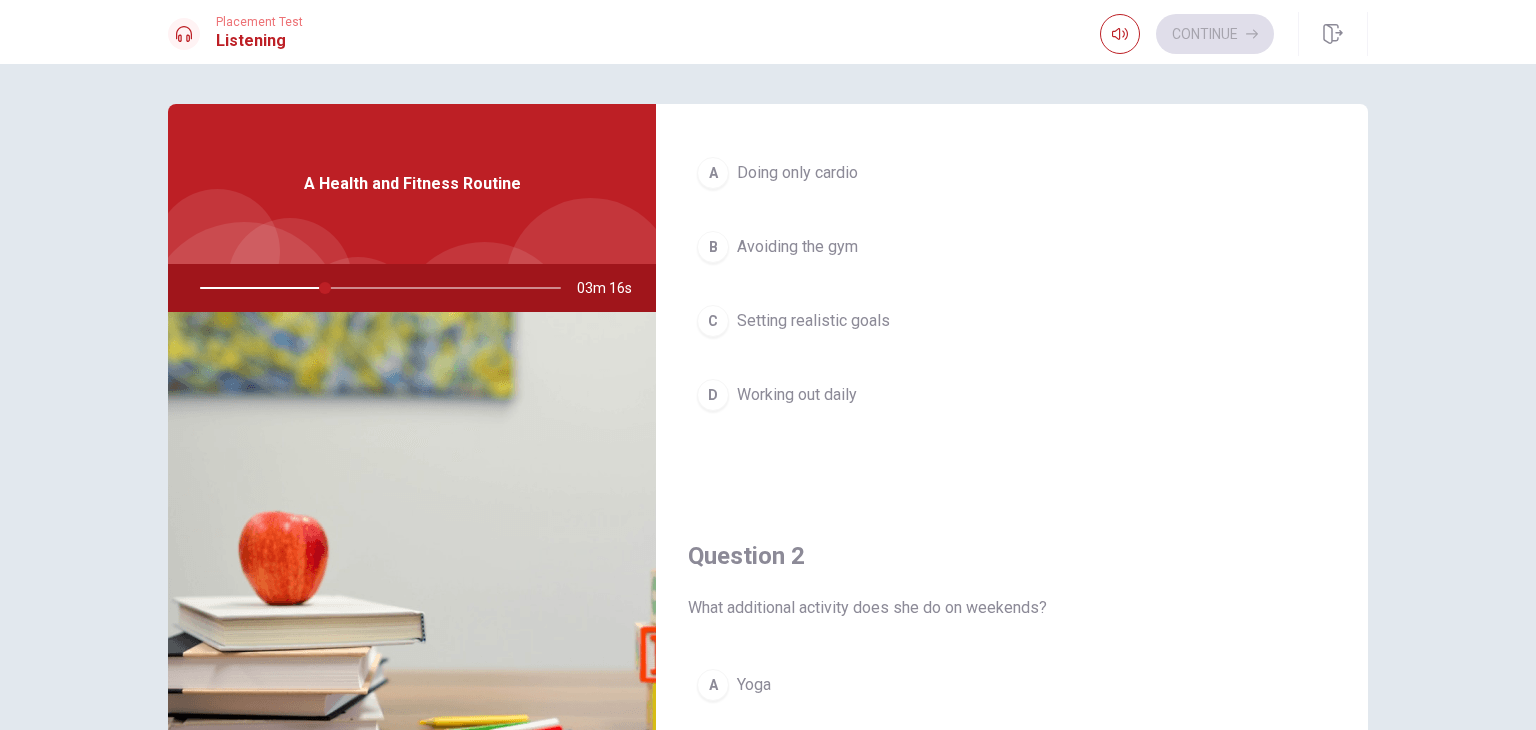 scroll, scrollTop: 0, scrollLeft: 0, axis: both 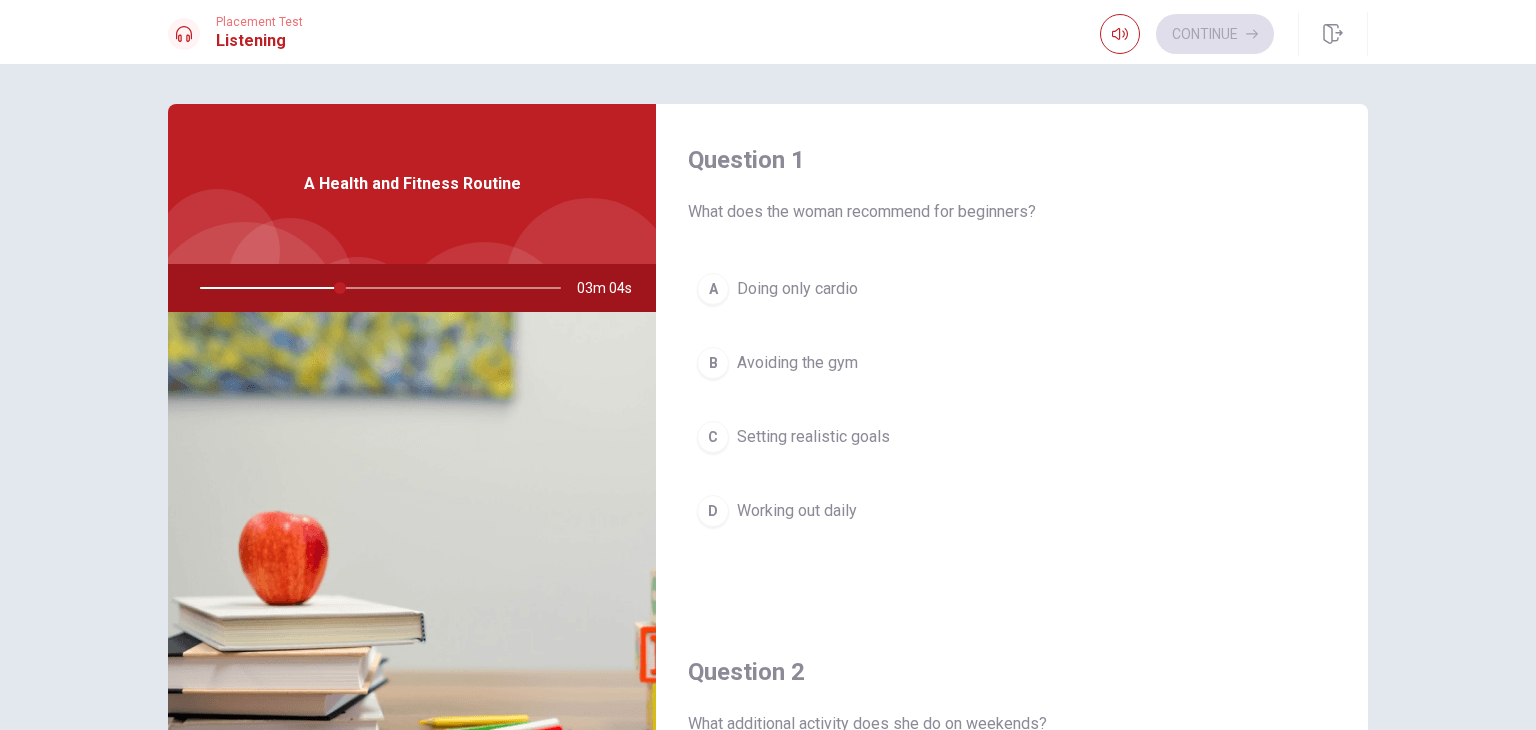 click on "C" at bounding box center (713, 437) 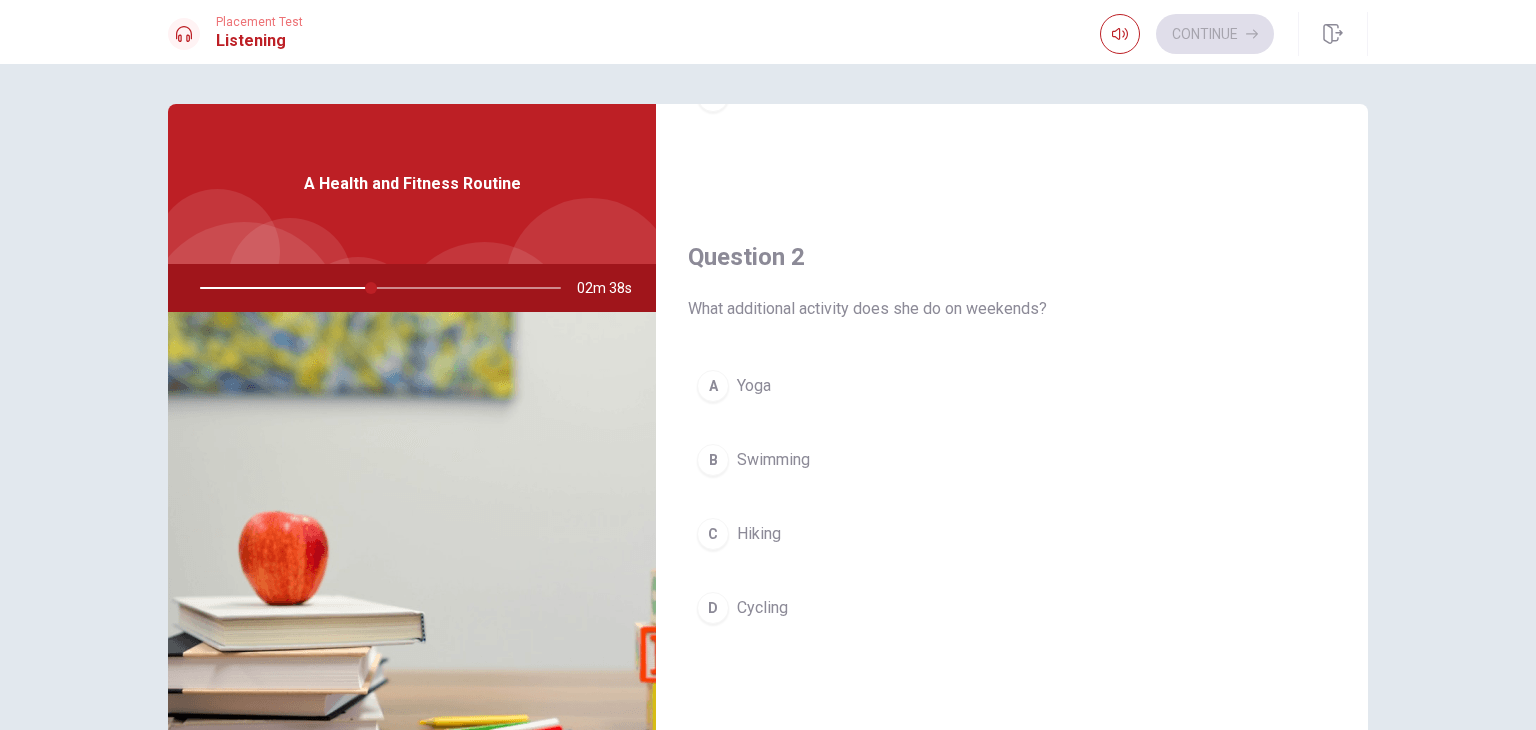 scroll, scrollTop: 500, scrollLeft: 0, axis: vertical 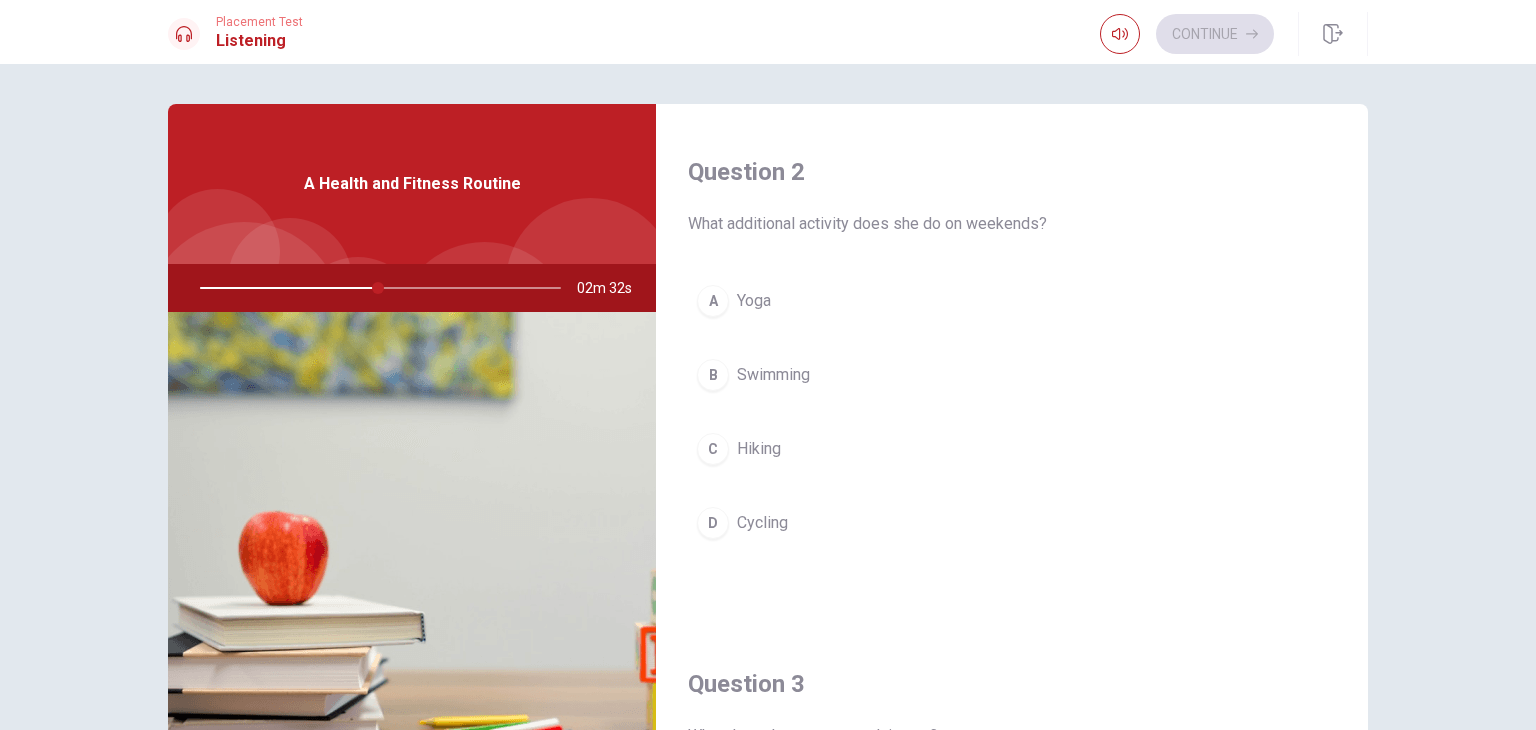 click on "A" at bounding box center (713, 301) 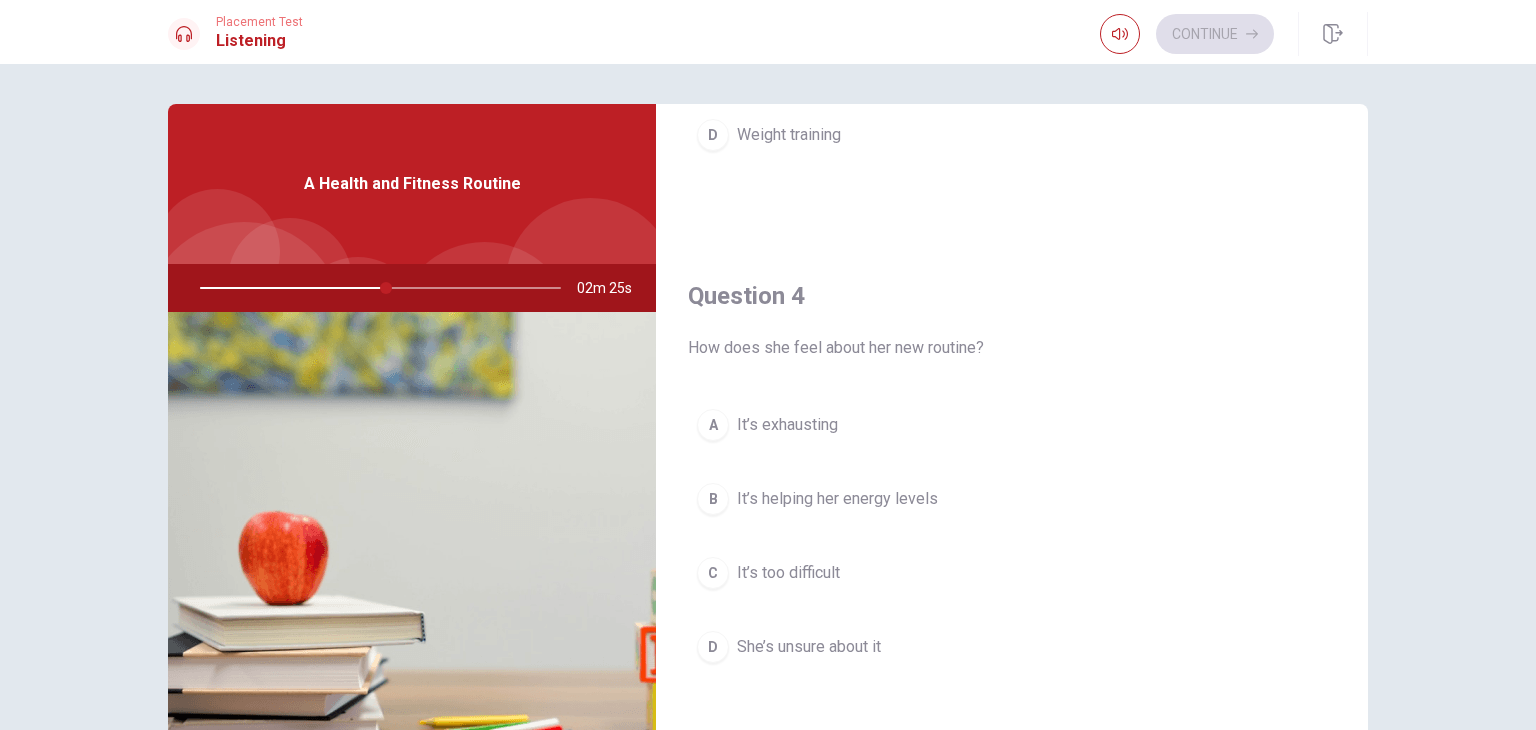 scroll, scrollTop: 1600, scrollLeft: 0, axis: vertical 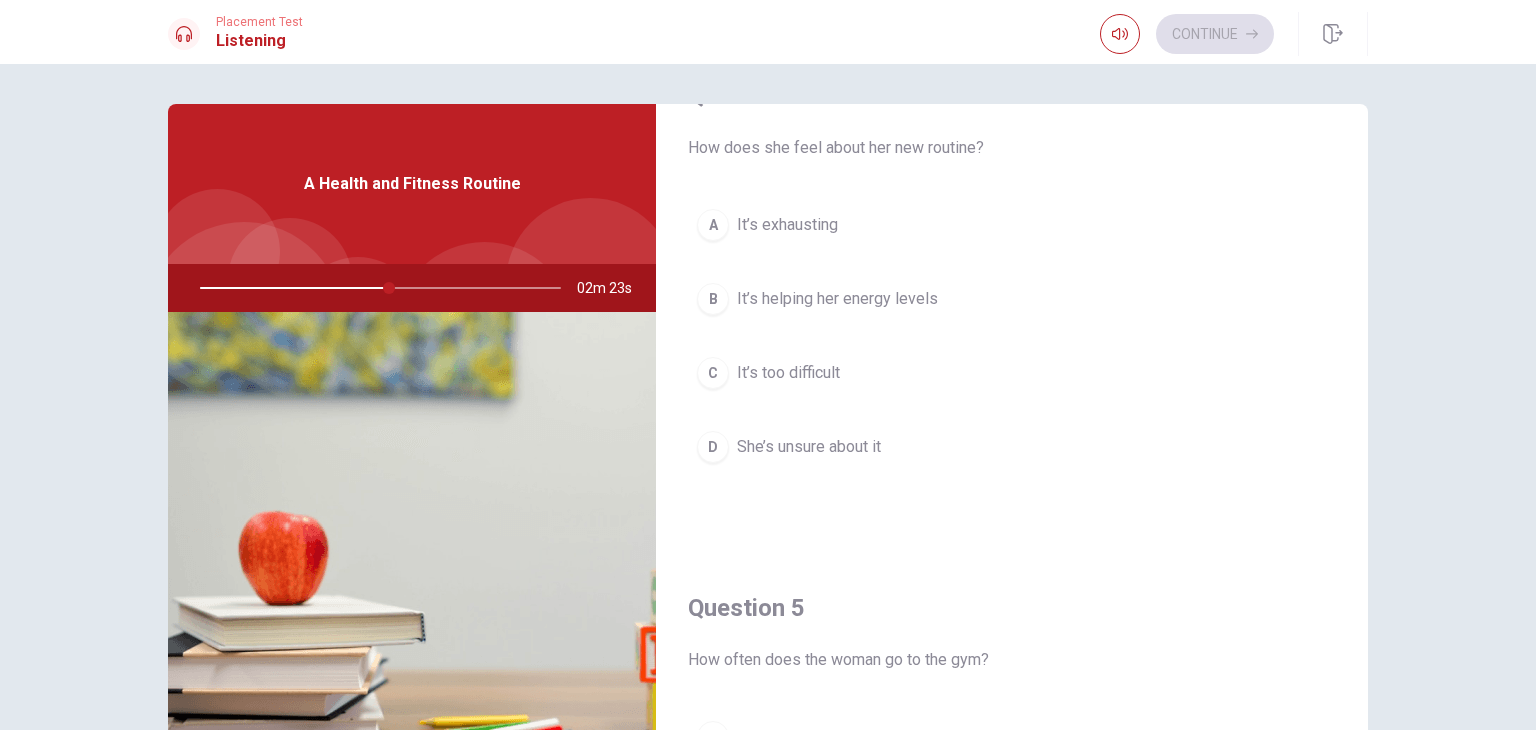 click on "B" at bounding box center [713, 299] 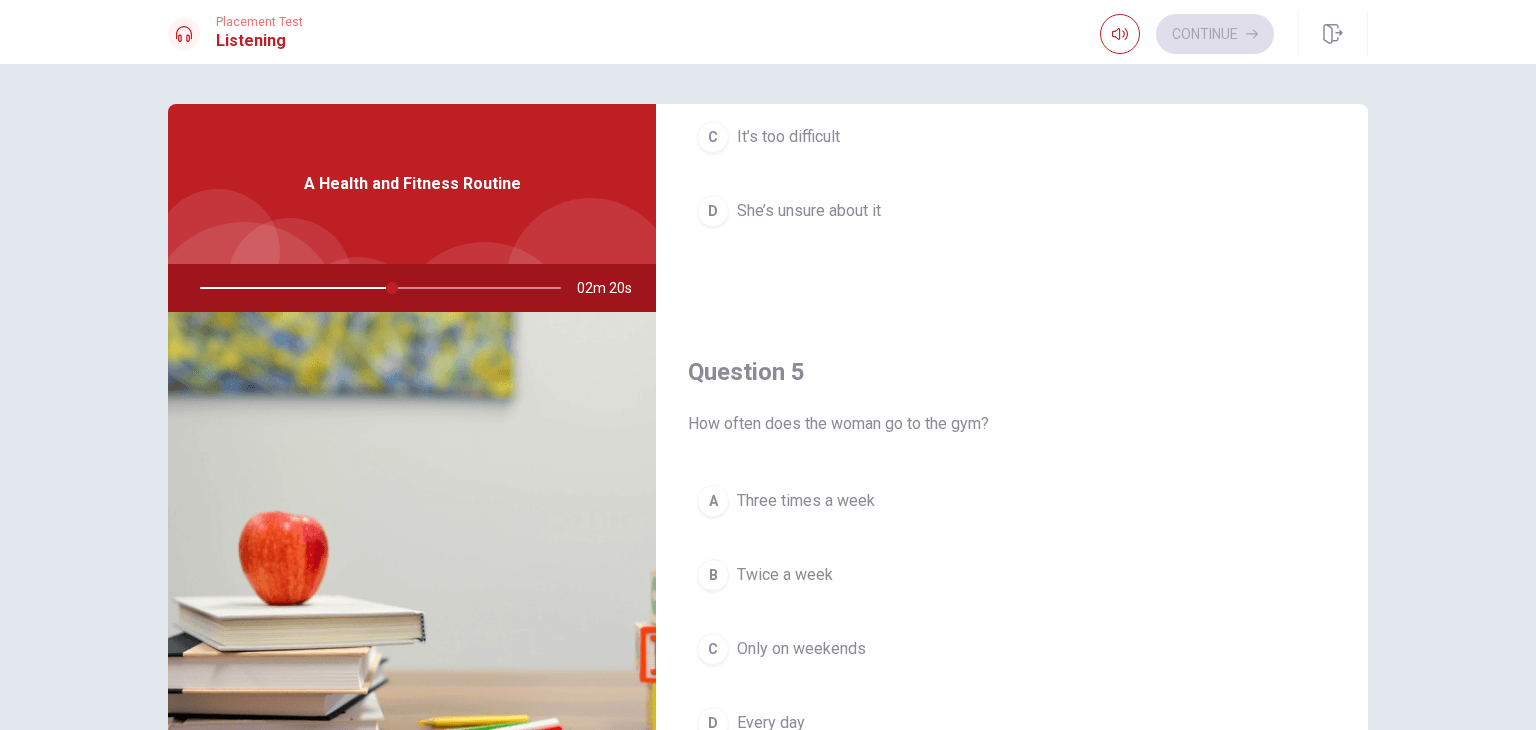 scroll, scrollTop: 1856, scrollLeft: 0, axis: vertical 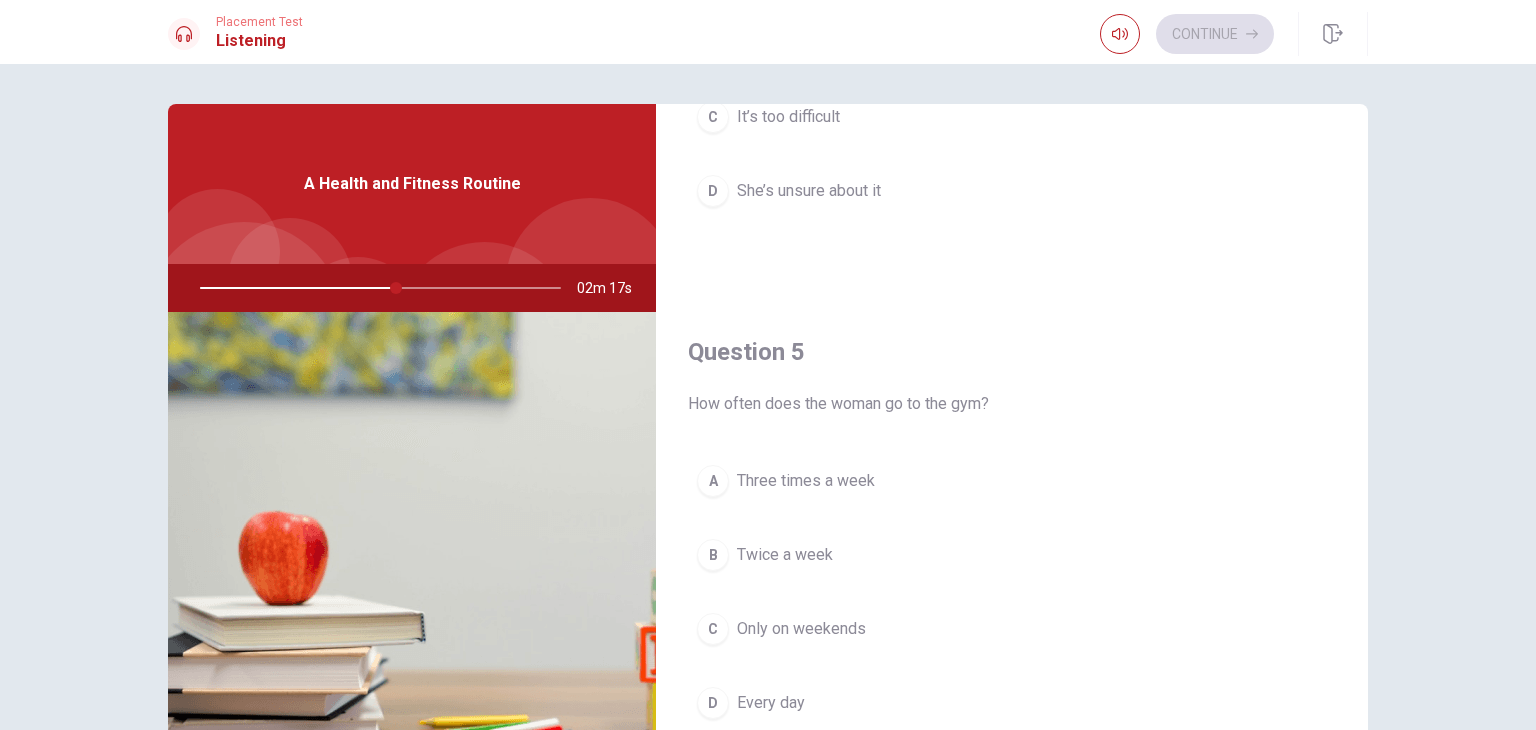 click on "A Three times a week" at bounding box center [1012, 481] 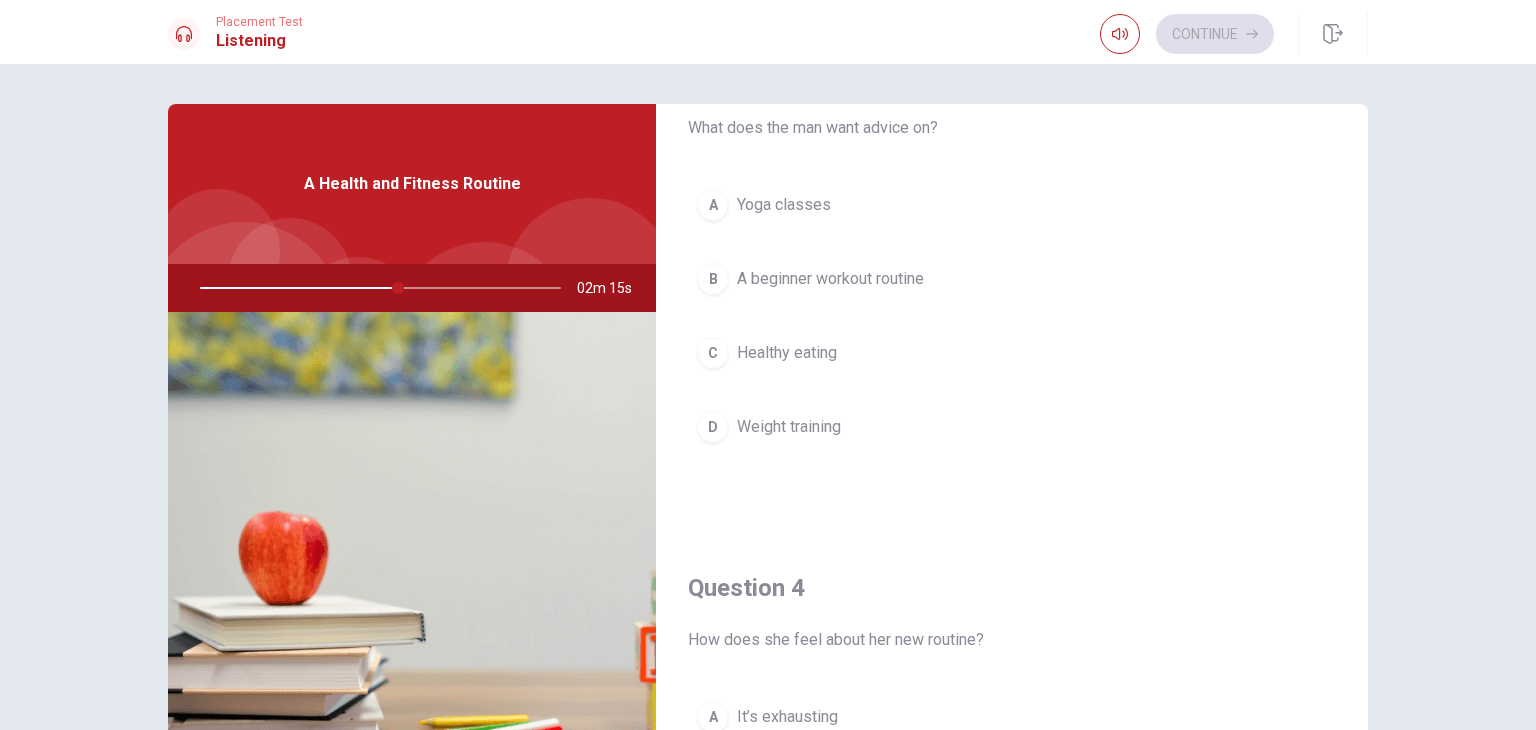 scroll, scrollTop: 1056, scrollLeft: 0, axis: vertical 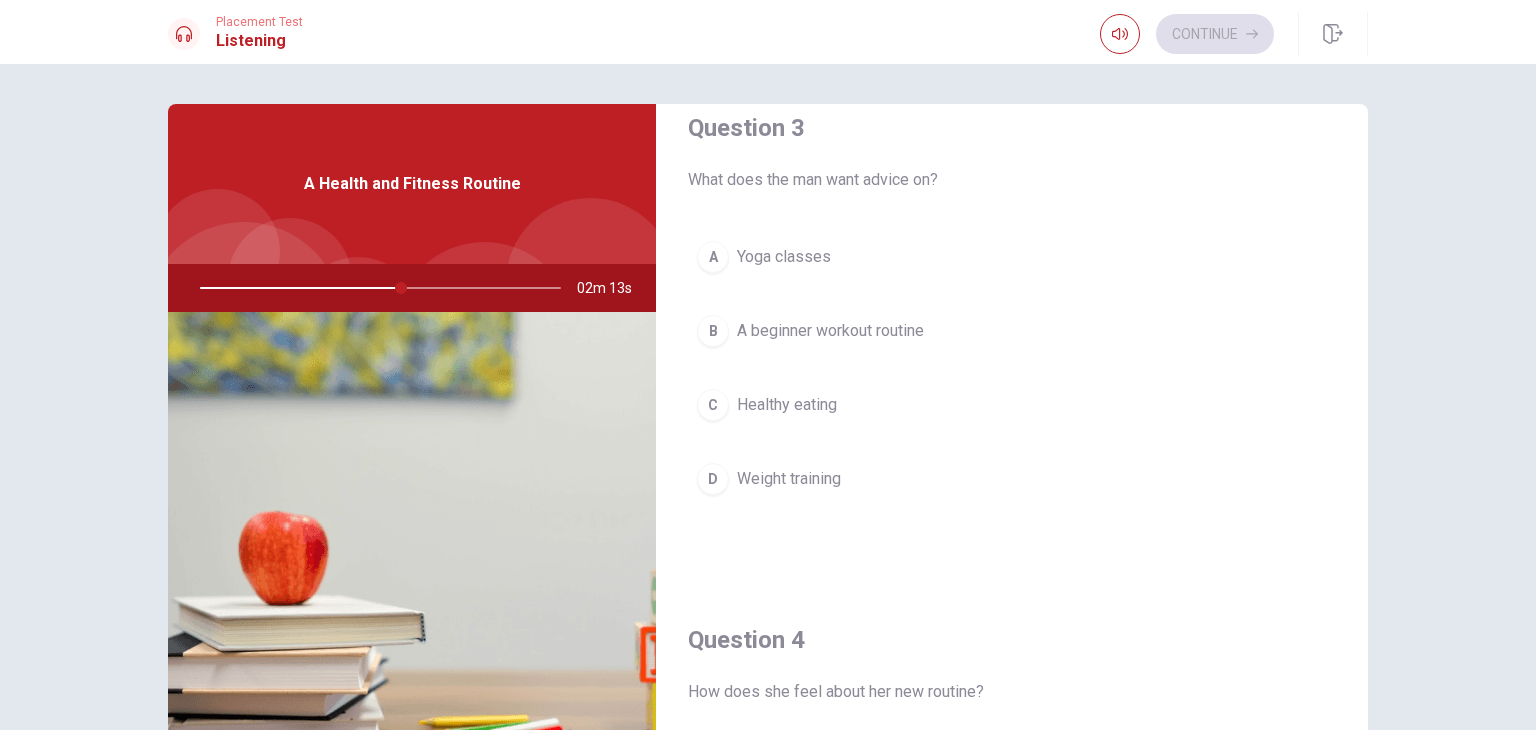 click on "B A beginner workout routine" at bounding box center [1012, 331] 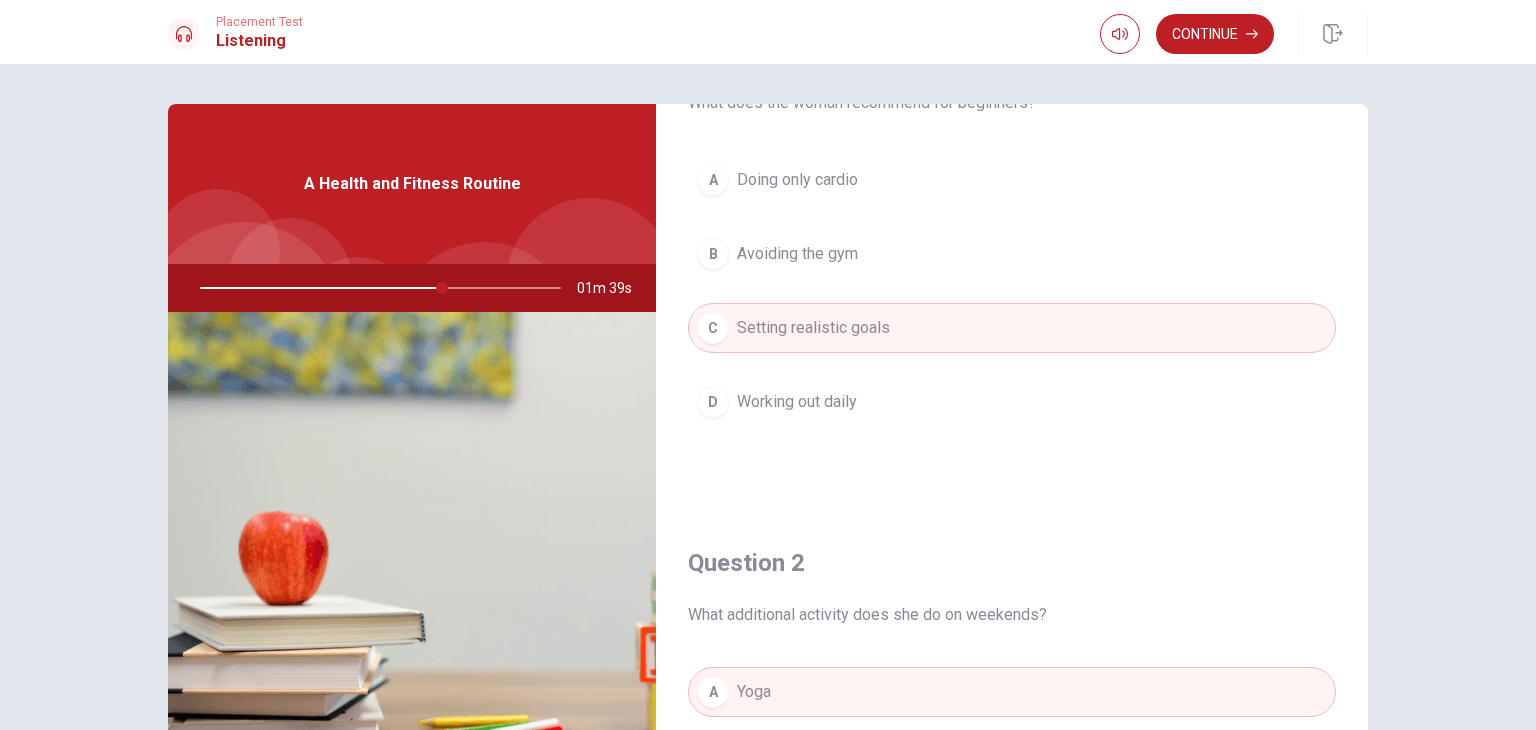 scroll, scrollTop: 0, scrollLeft: 0, axis: both 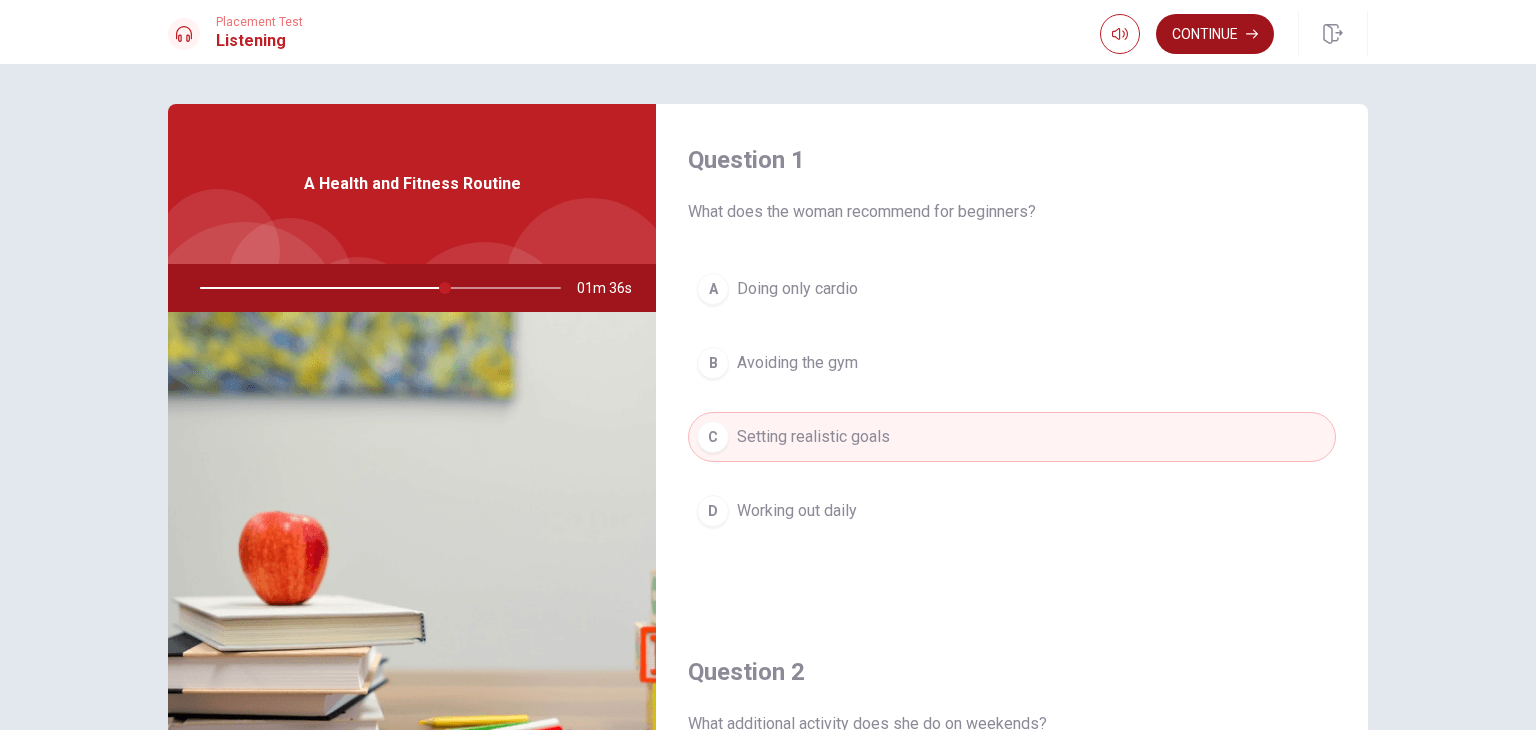 click on "Continue" at bounding box center (1215, 34) 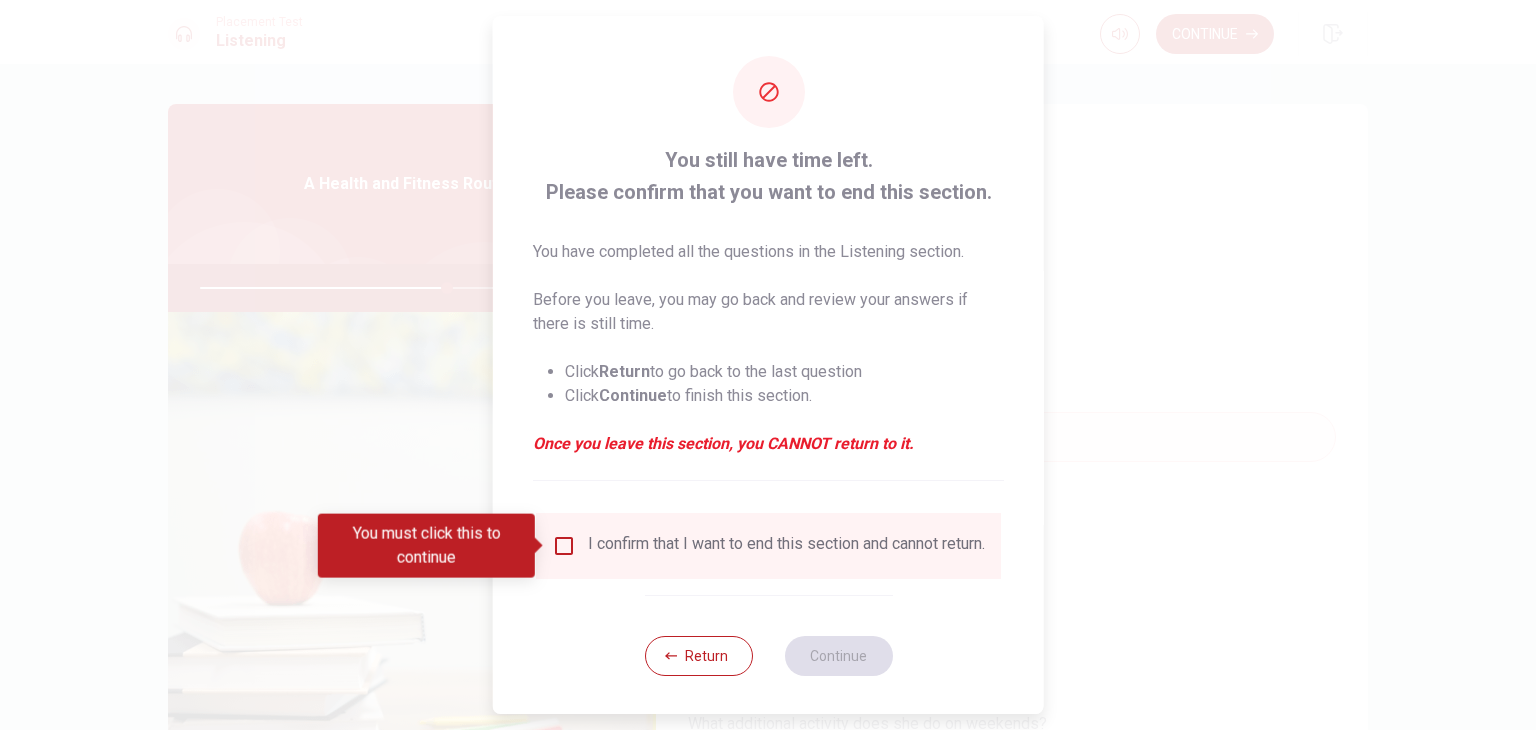 click at bounding box center [564, 546] 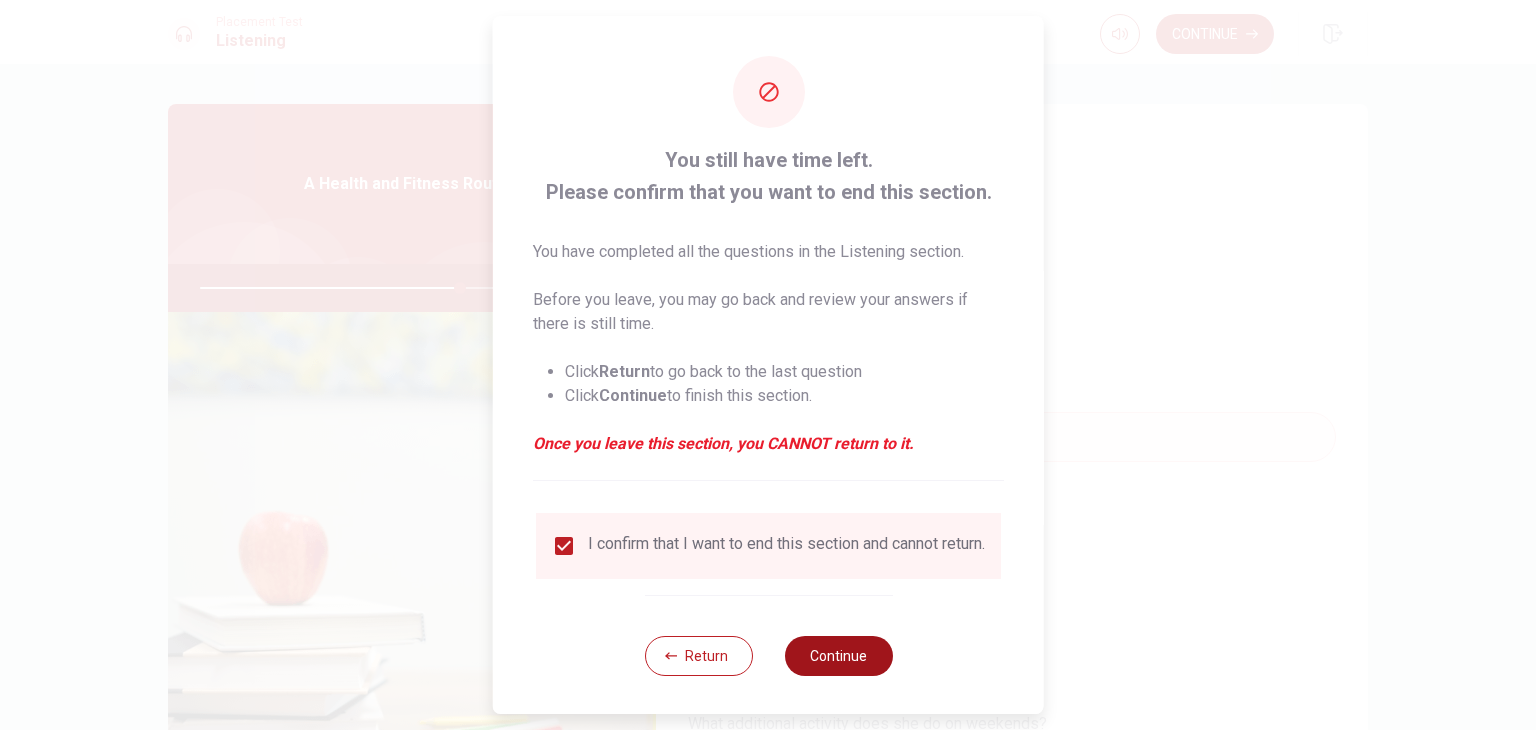 click on "Continue" at bounding box center (838, 656) 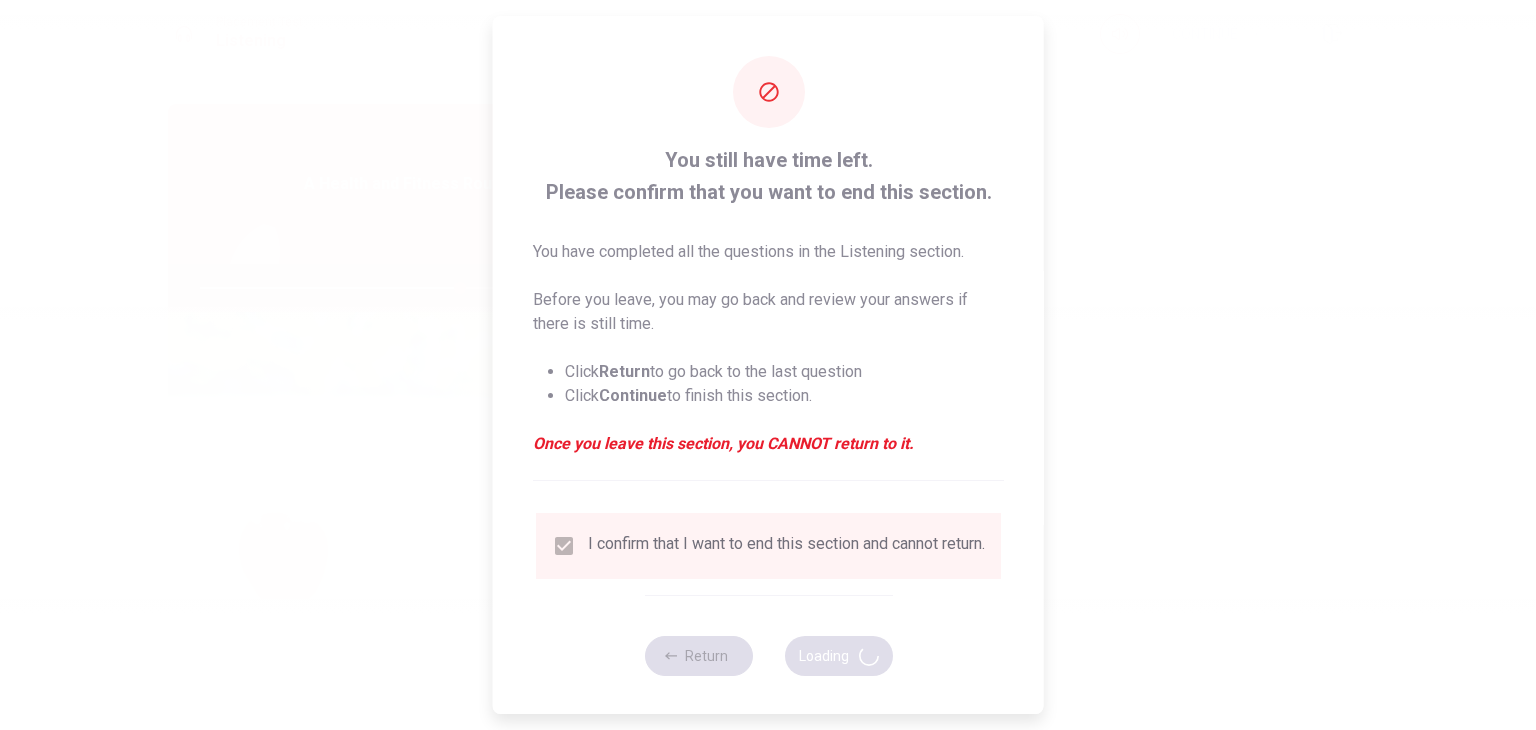 type on "72" 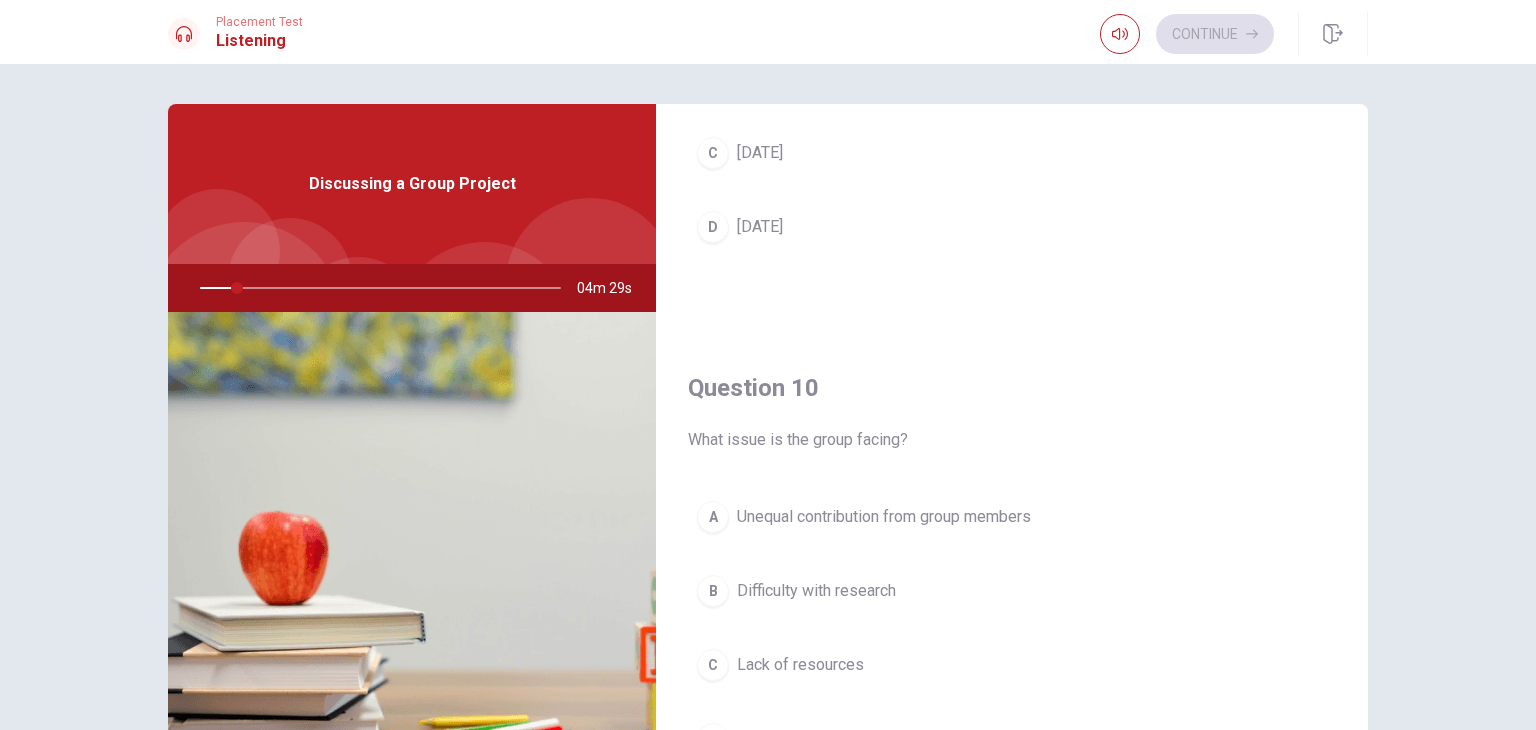 scroll, scrollTop: 1856, scrollLeft: 0, axis: vertical 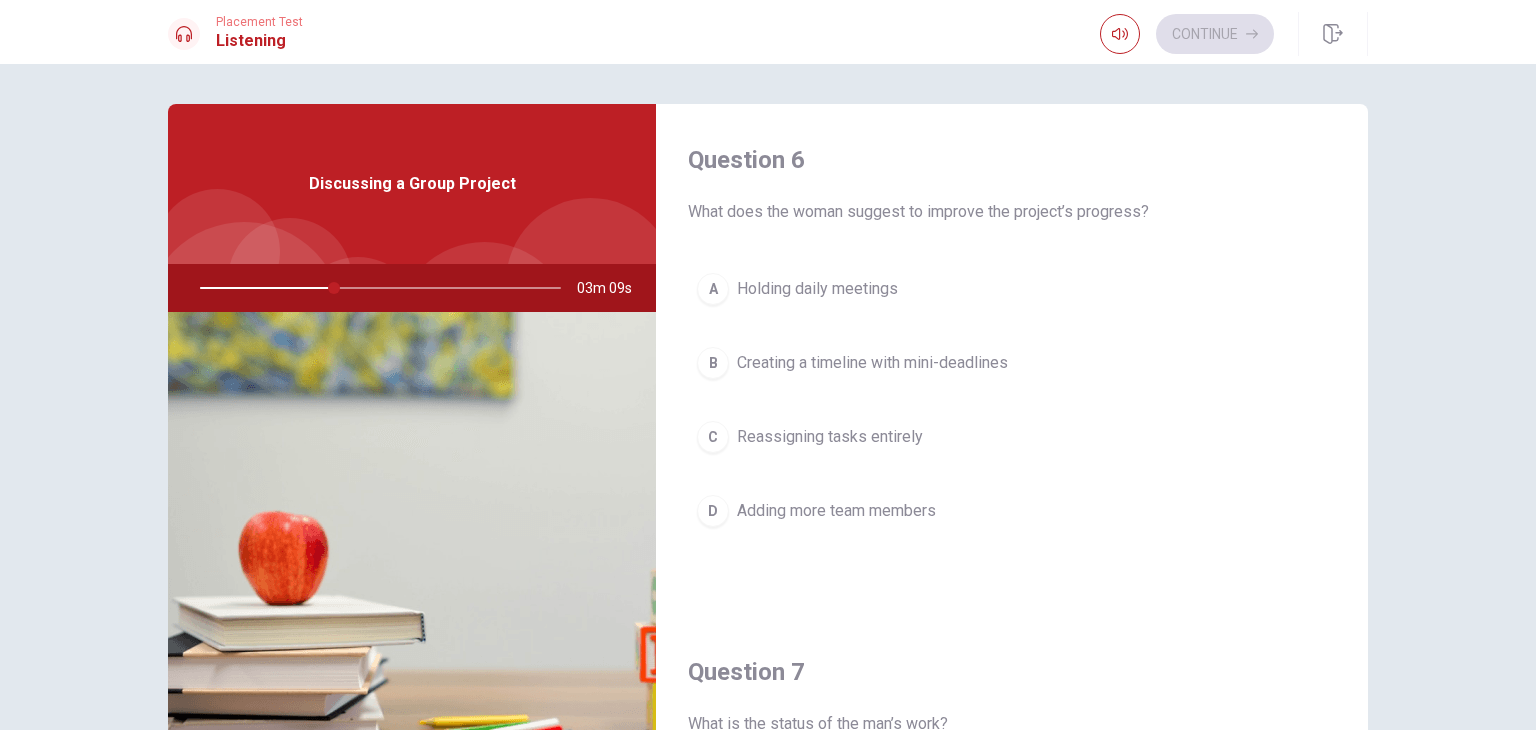 click on "Creating a timeline with mini-deadlines" at bounding box center [872, 363] 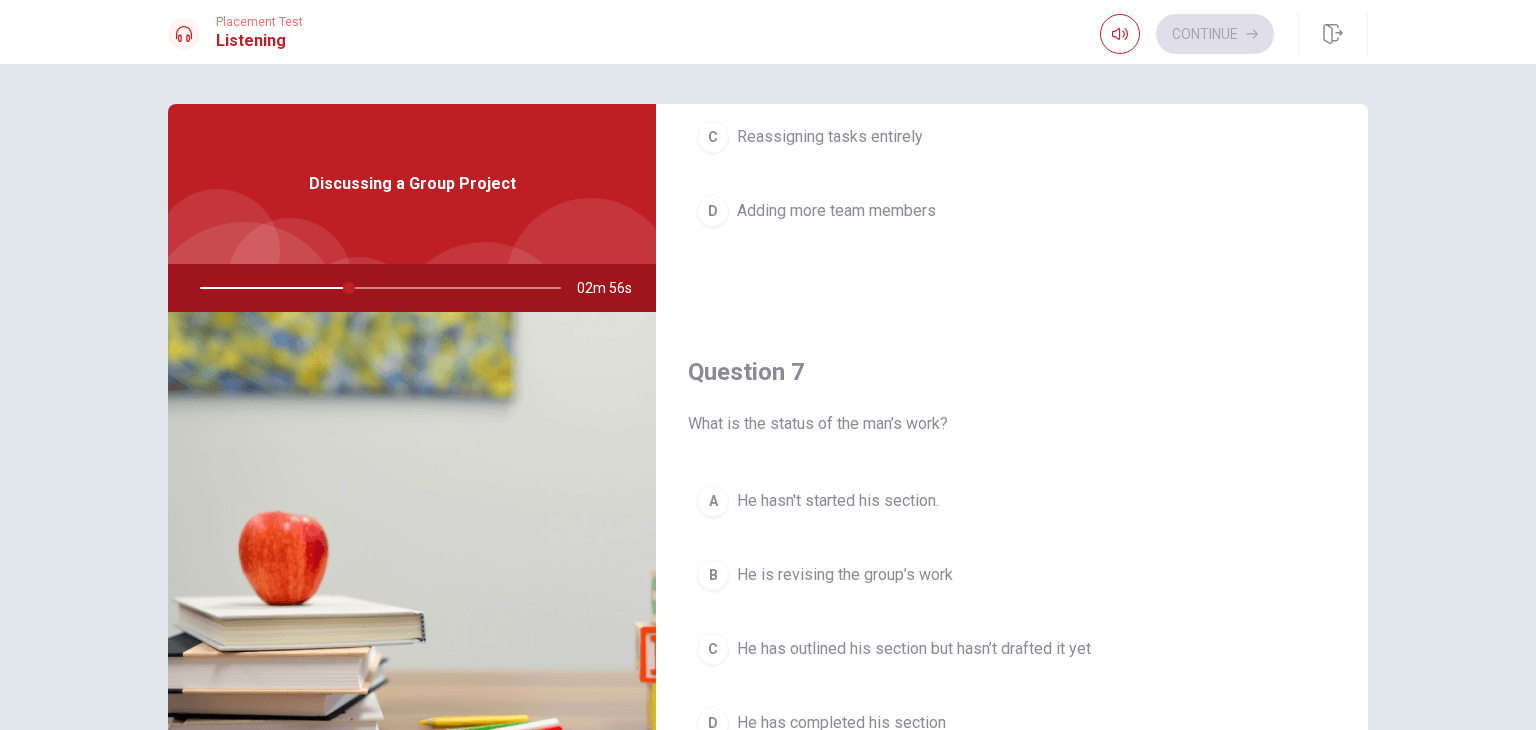 scroll, scrollTop: 400, scrollLeft: 0, axis: vertical 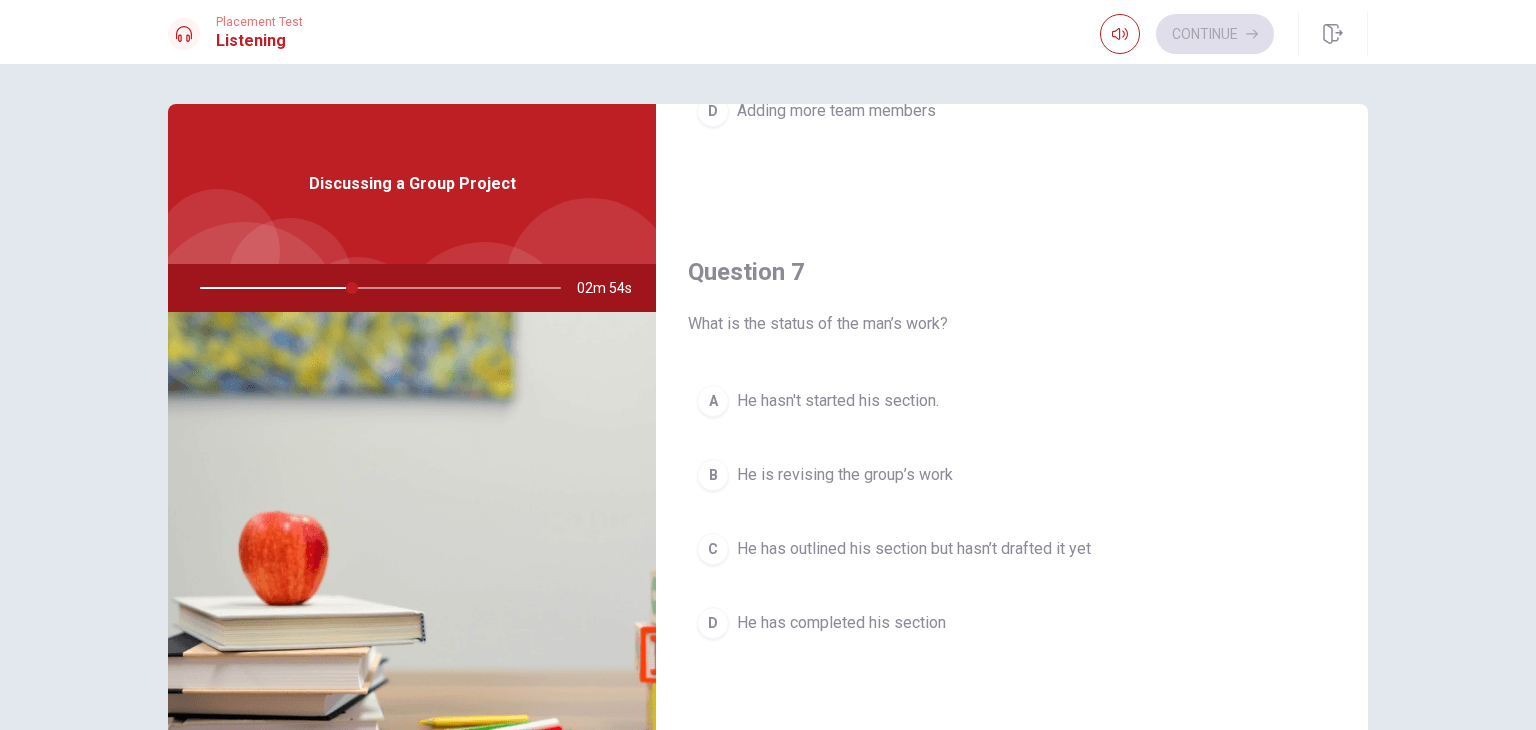 click on "He has outlined his section but hasn’t drafted it yet" at bounding box center [914, 549] 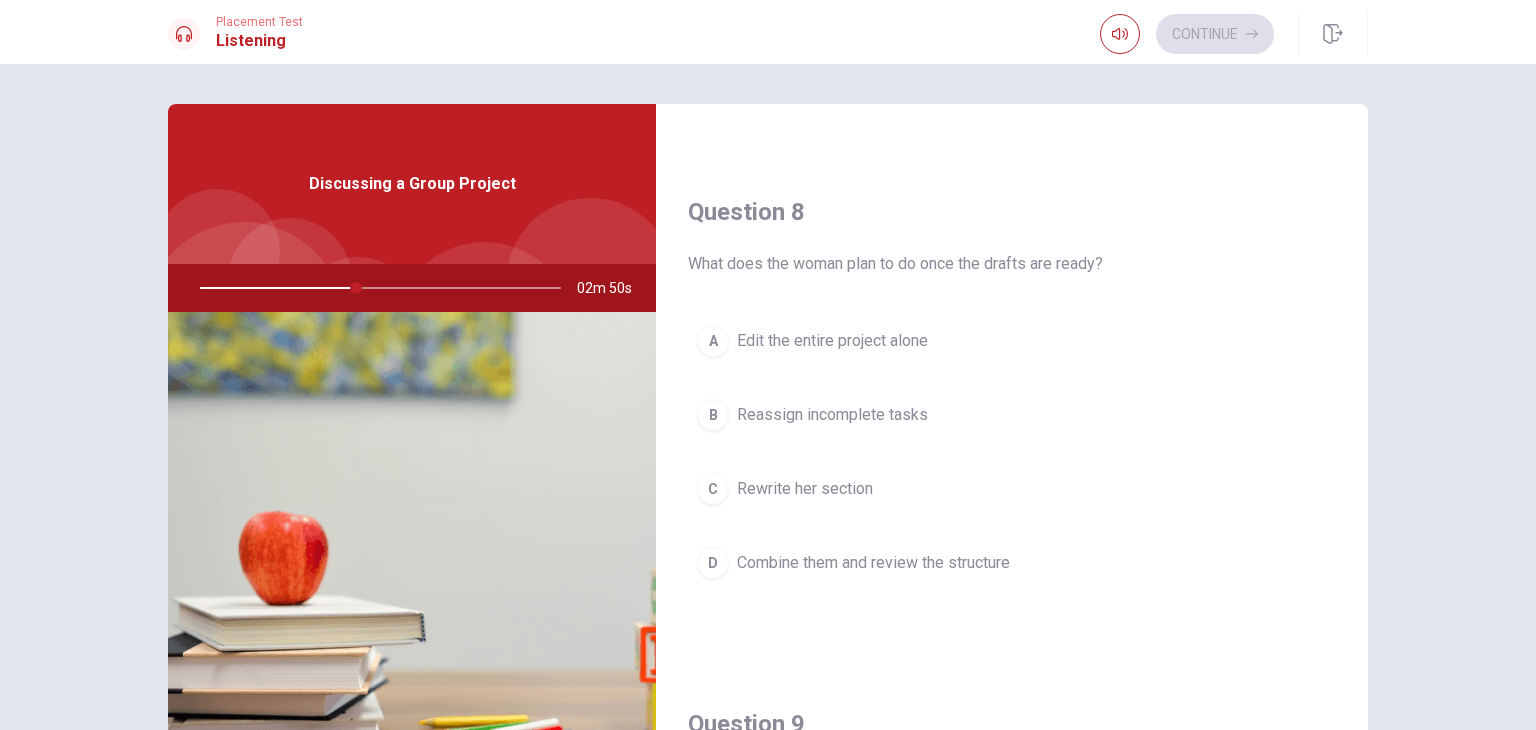 scroll, scrollTop: 1000, scrollLeft: 0, axis: vertical 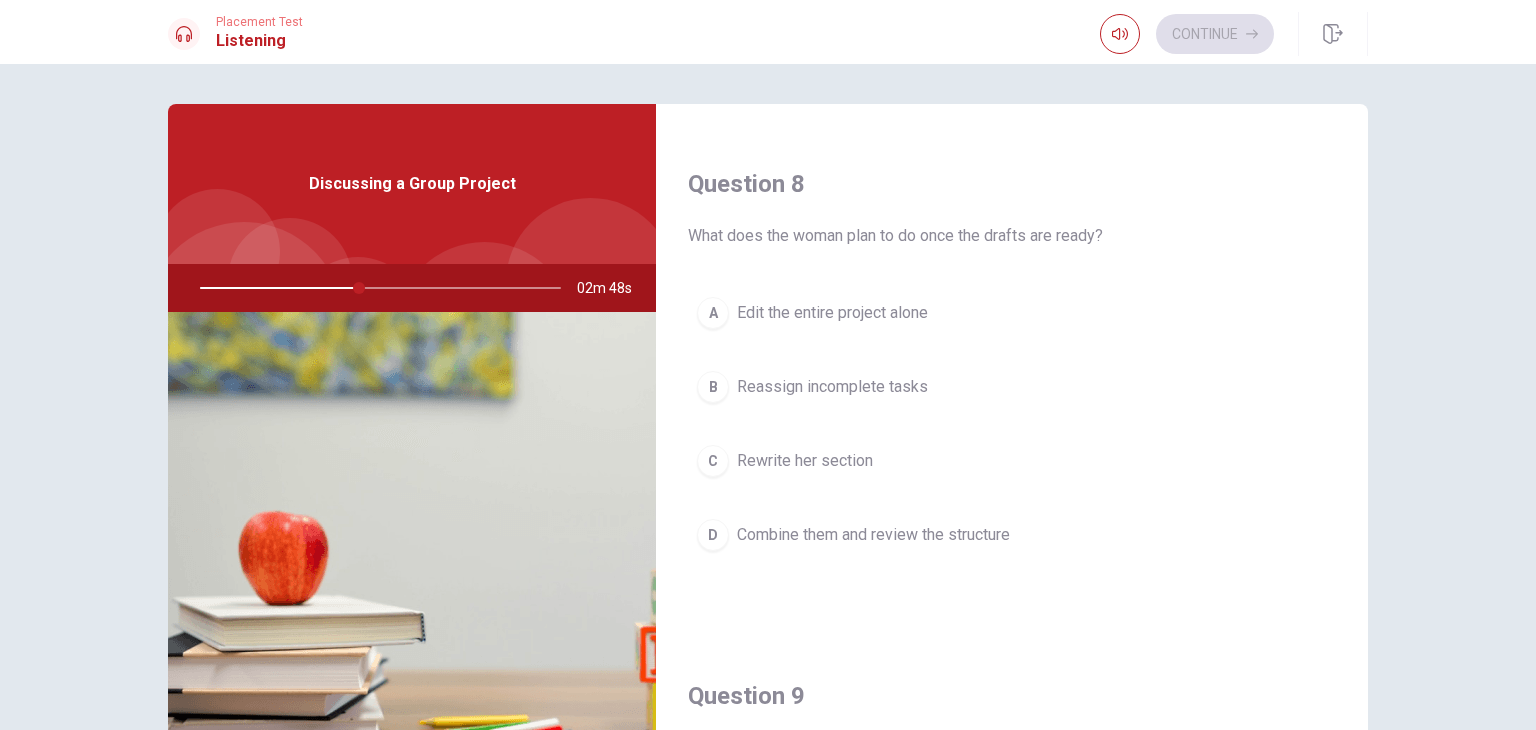 click on "Combine them and review the structure" at bounding box center (873, 535) 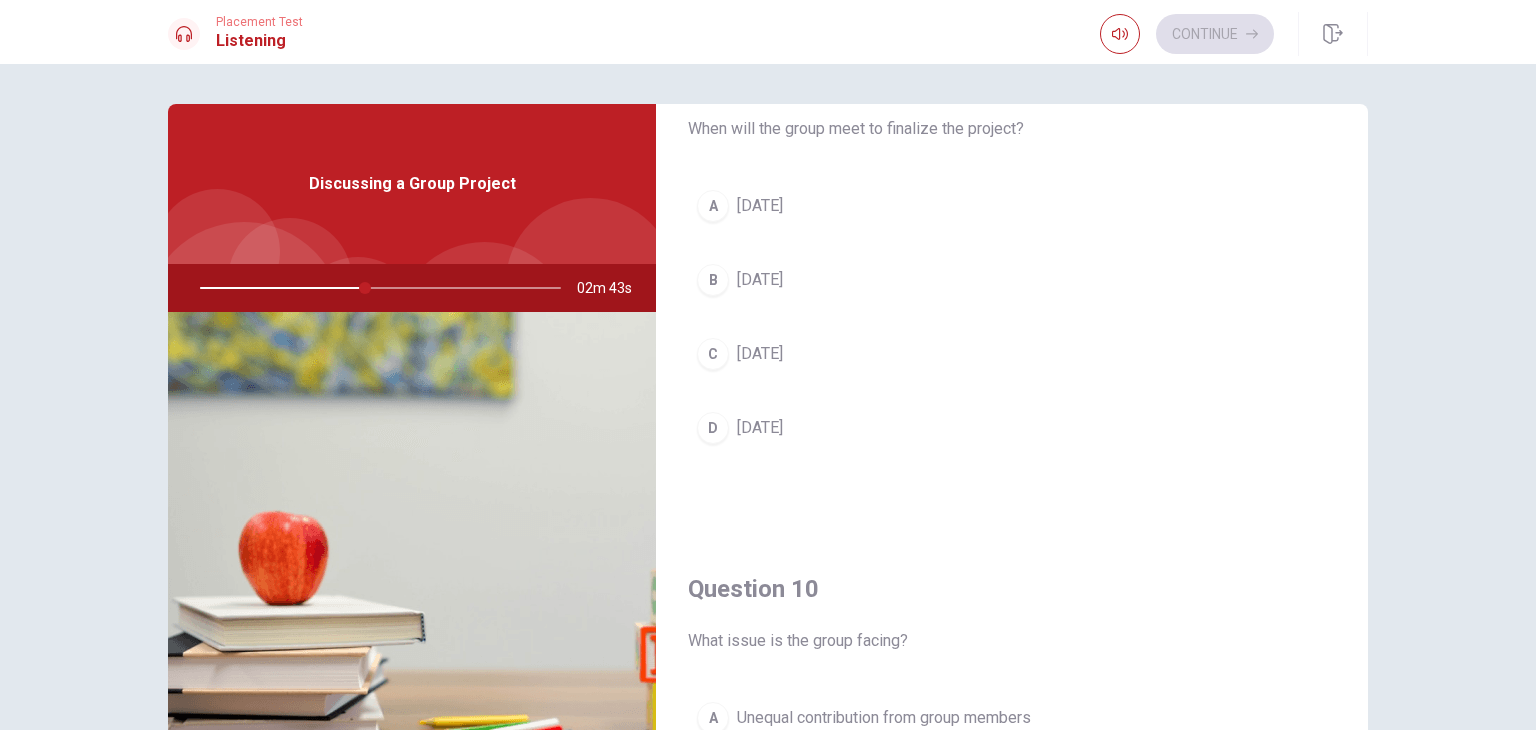 scroll, scrollTop: 1700, scrollLeft: 0, axis: vertical 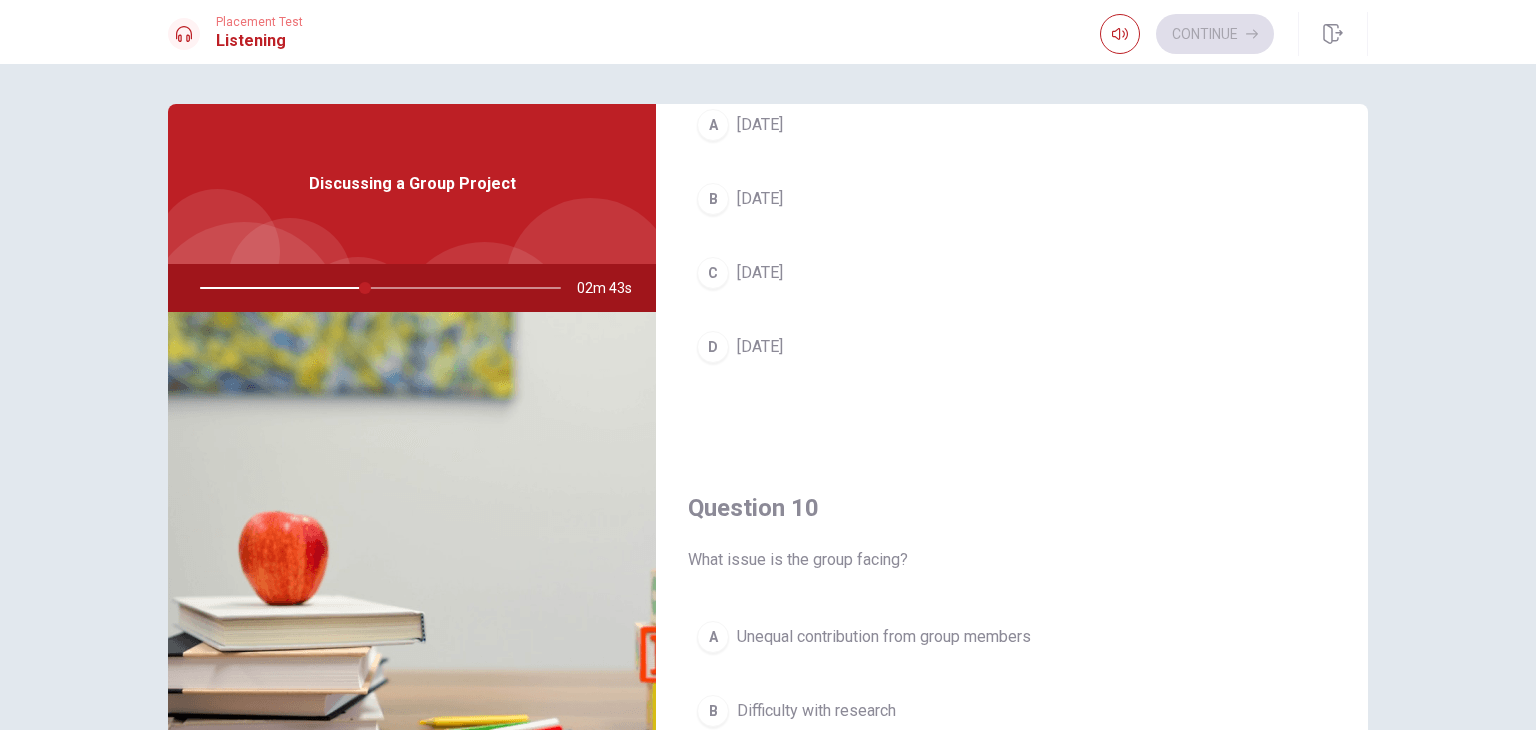 click on "B [DATE]" at bounding box center [1012, 199] 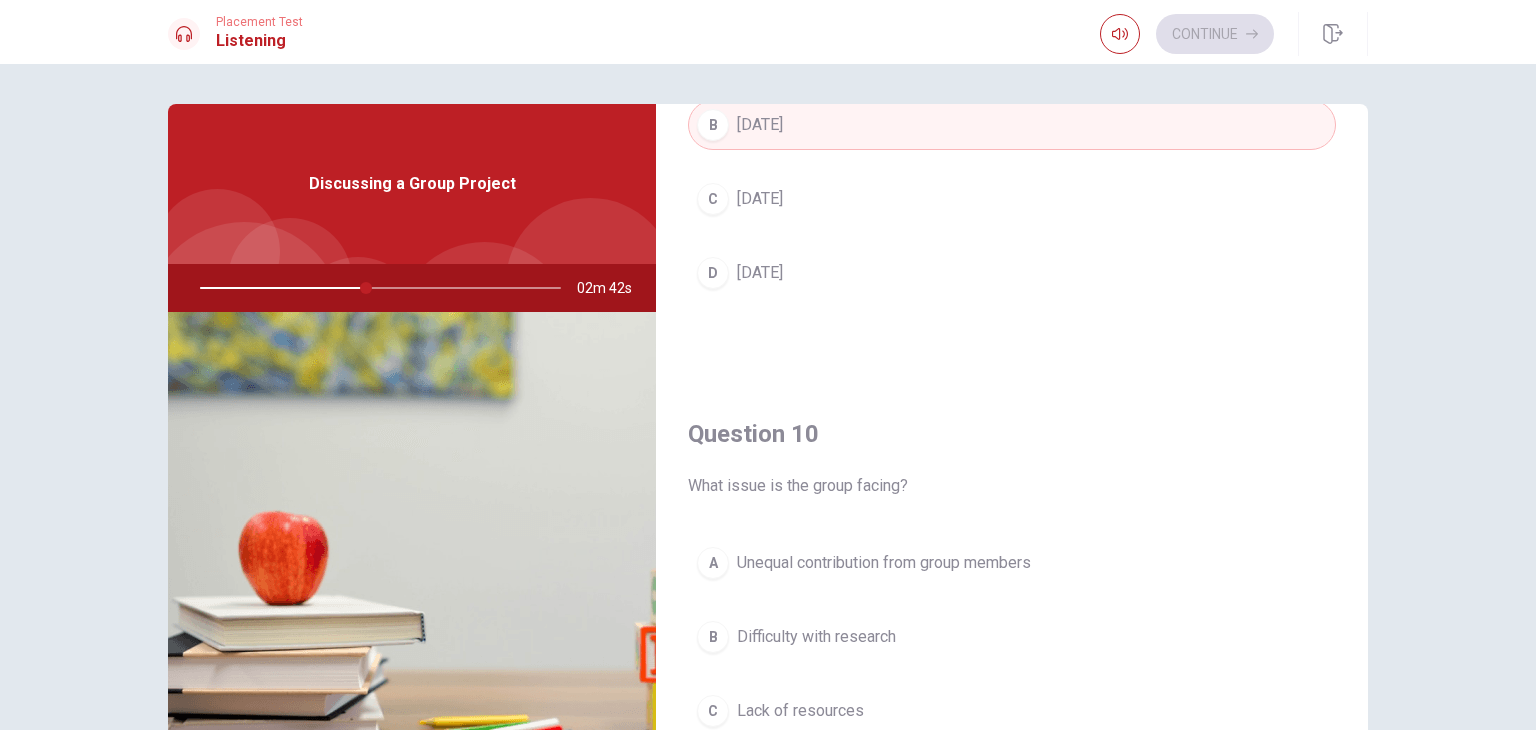 scroll, scrollTop: 1856, scrollLeft: 0, axis: vertical 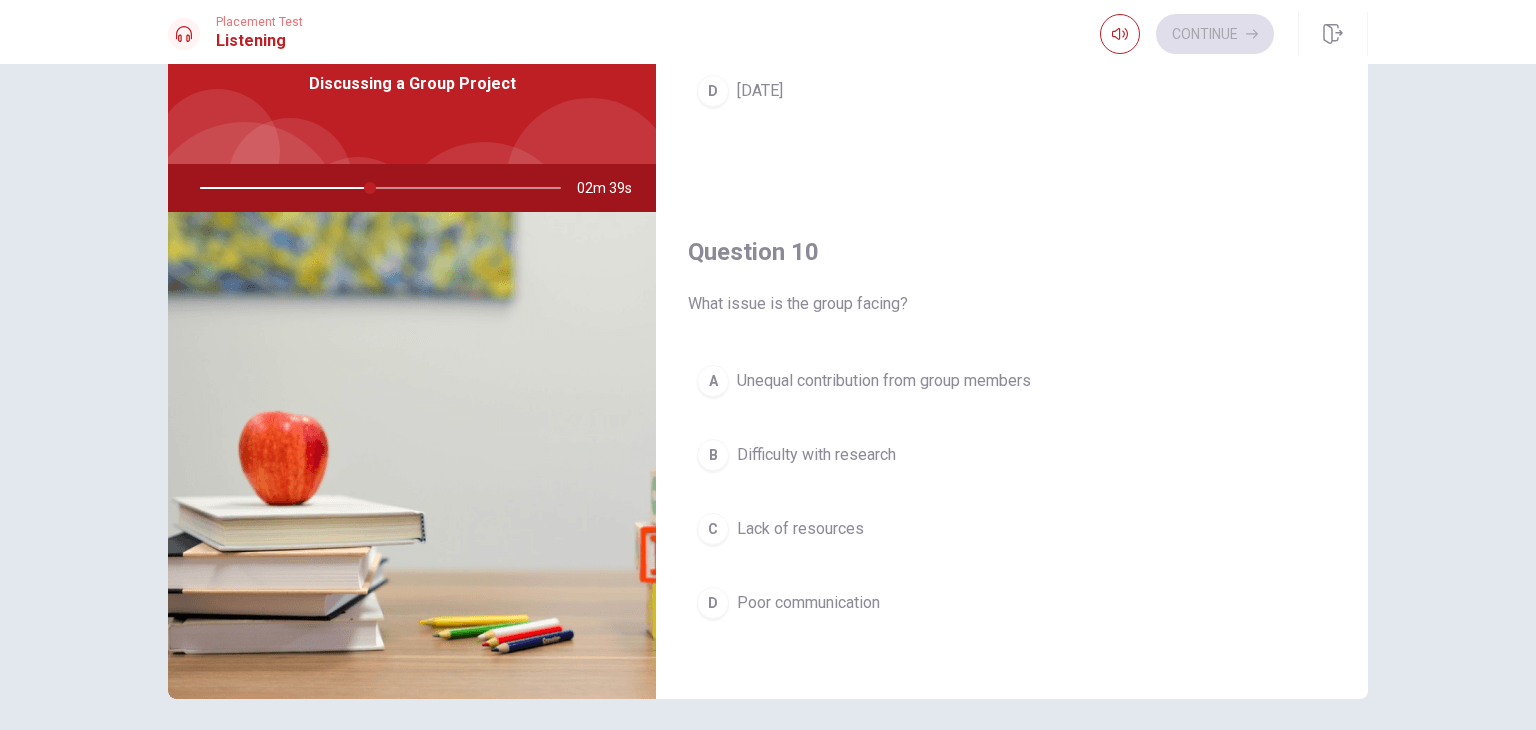 click on "Unequal contribution from group members" at bounding box center (884, 381) 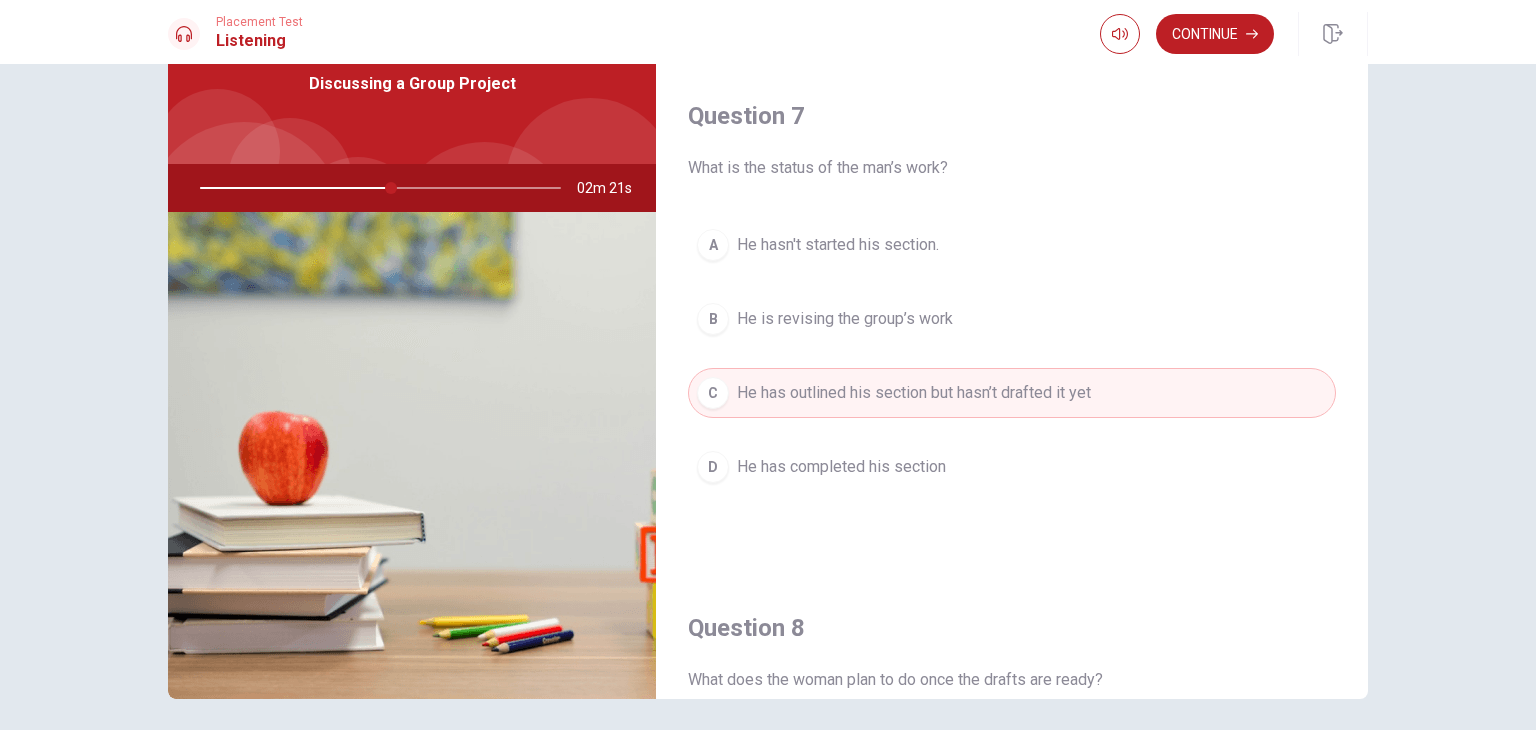 scroll, scrollTop: 0, scrollLeft: 0, axis: both 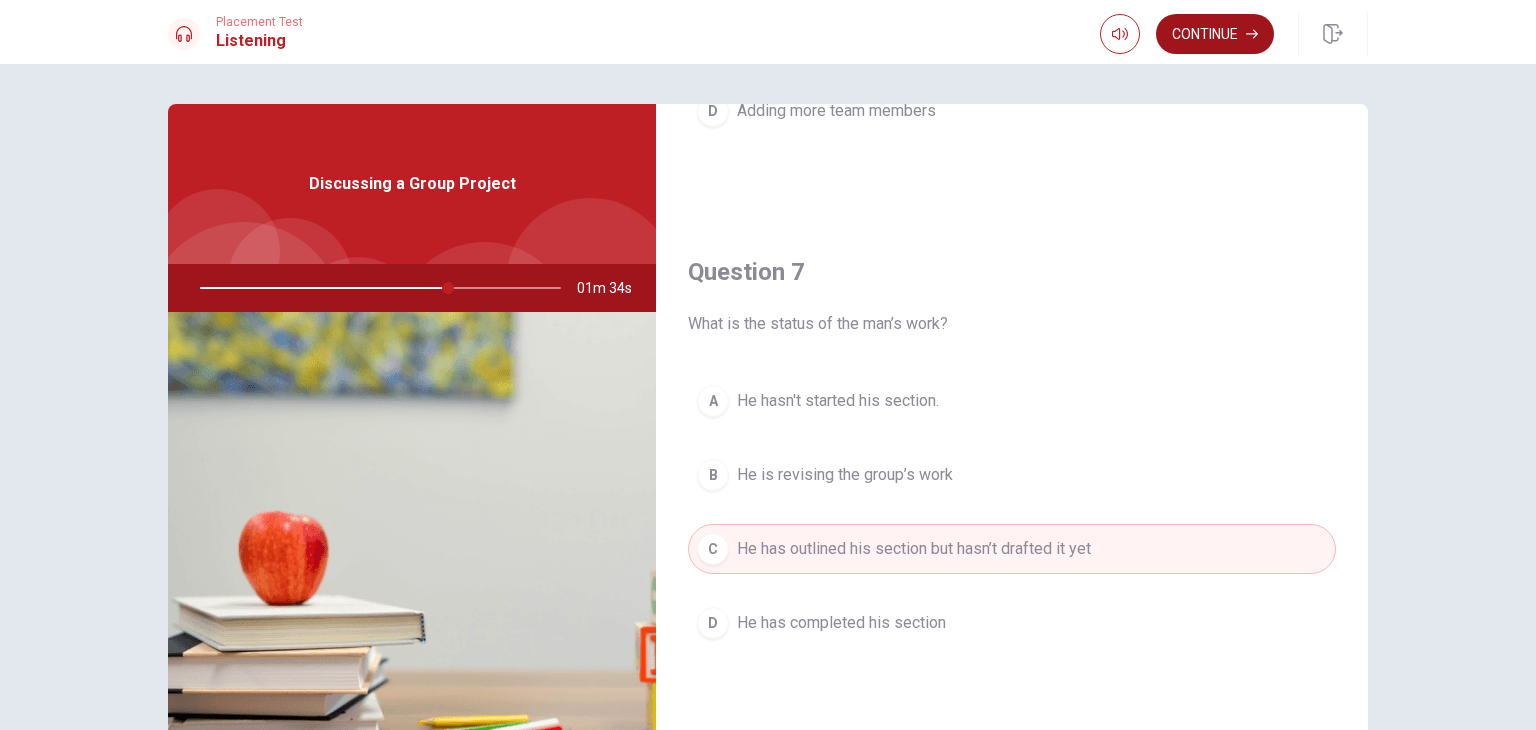 click on "Continue" at bounding box center (1215, 34) 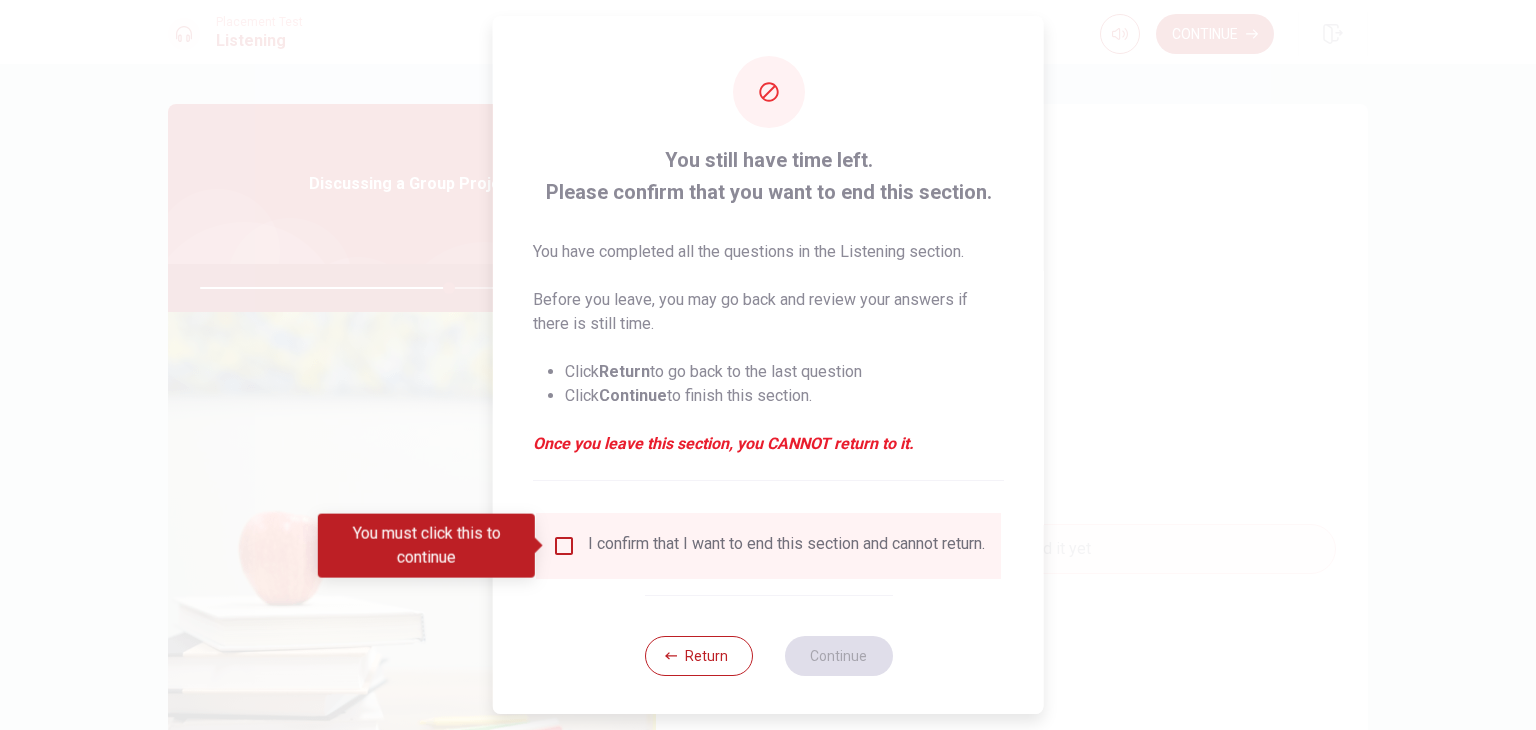click at bounding box center (564, 546) 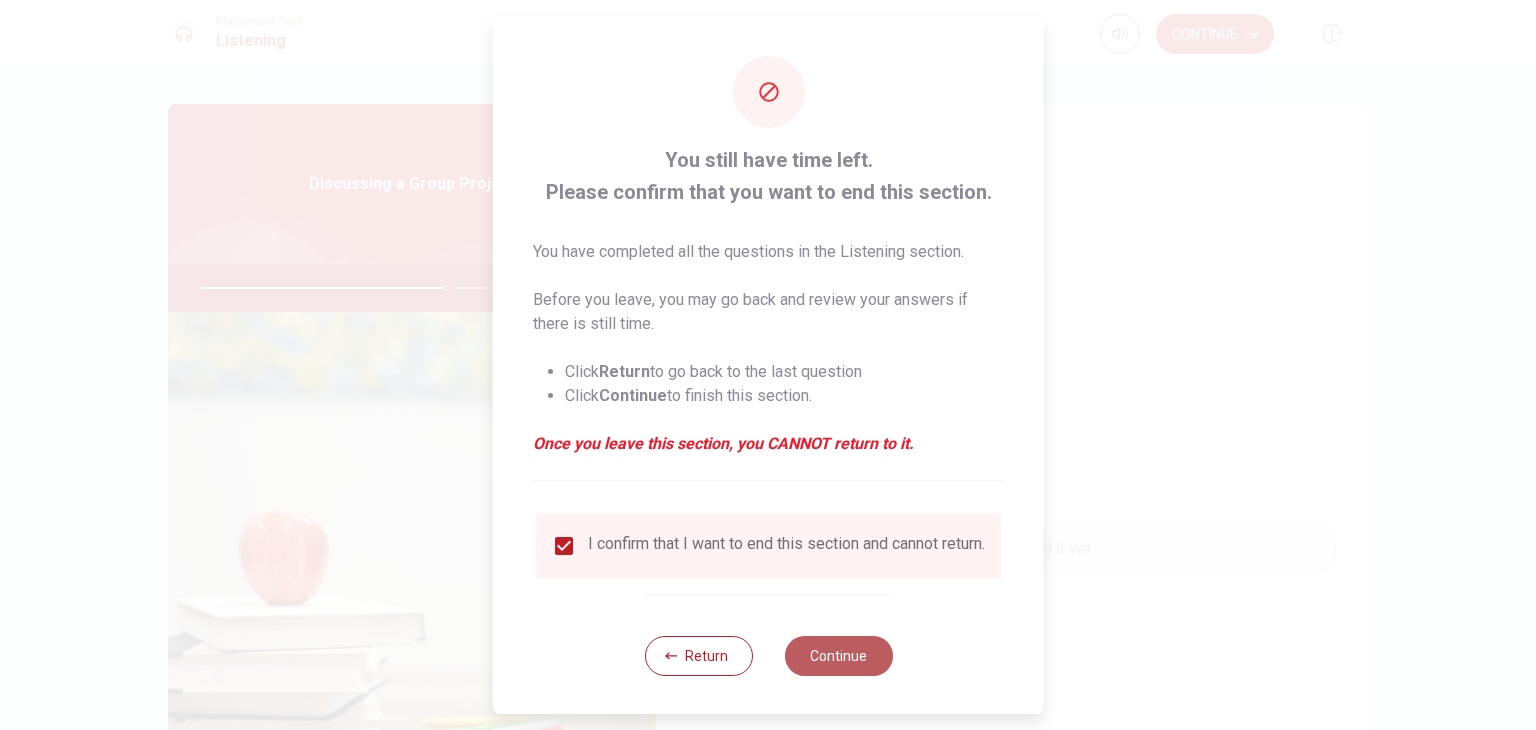 click on "Continue" at bounding box center (838, 656) 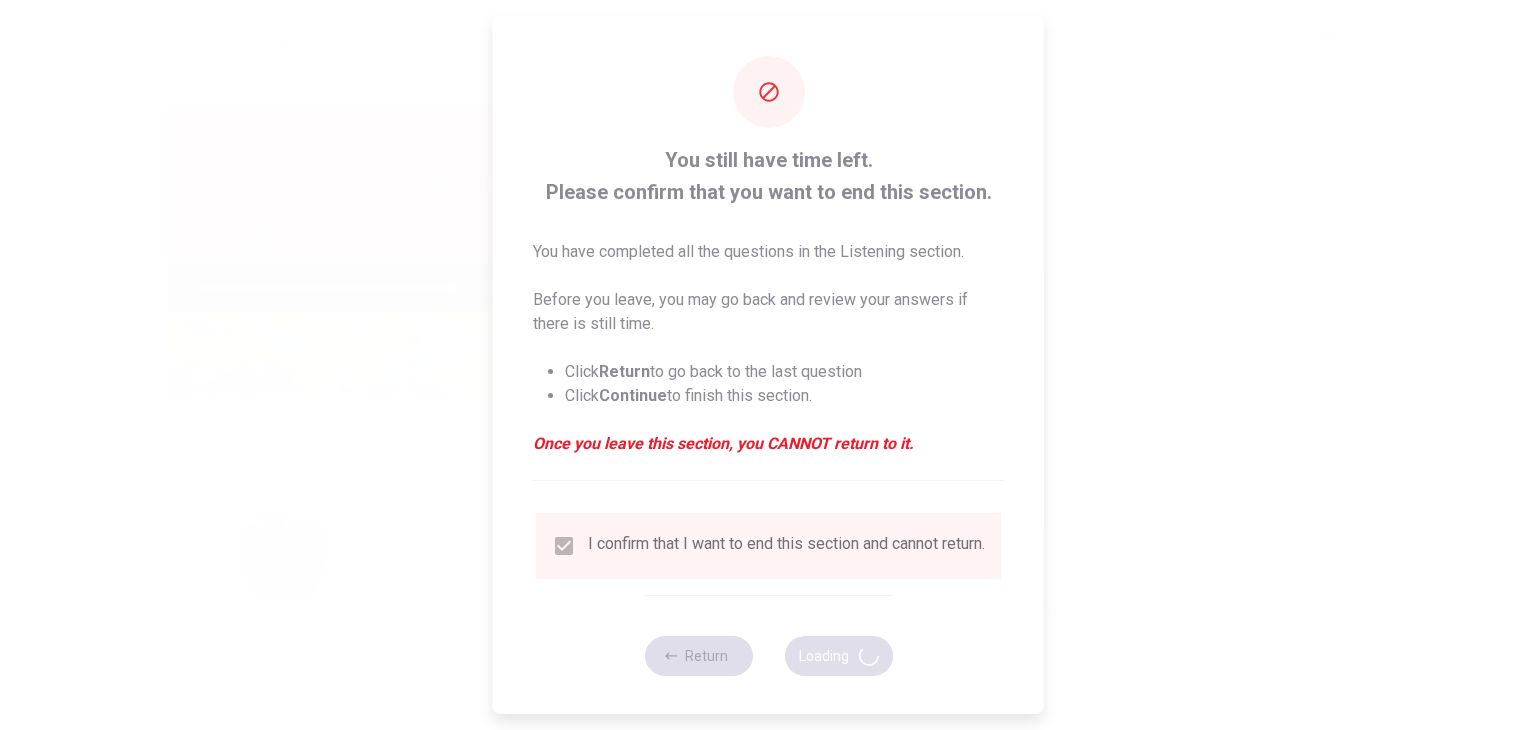 type on "70" 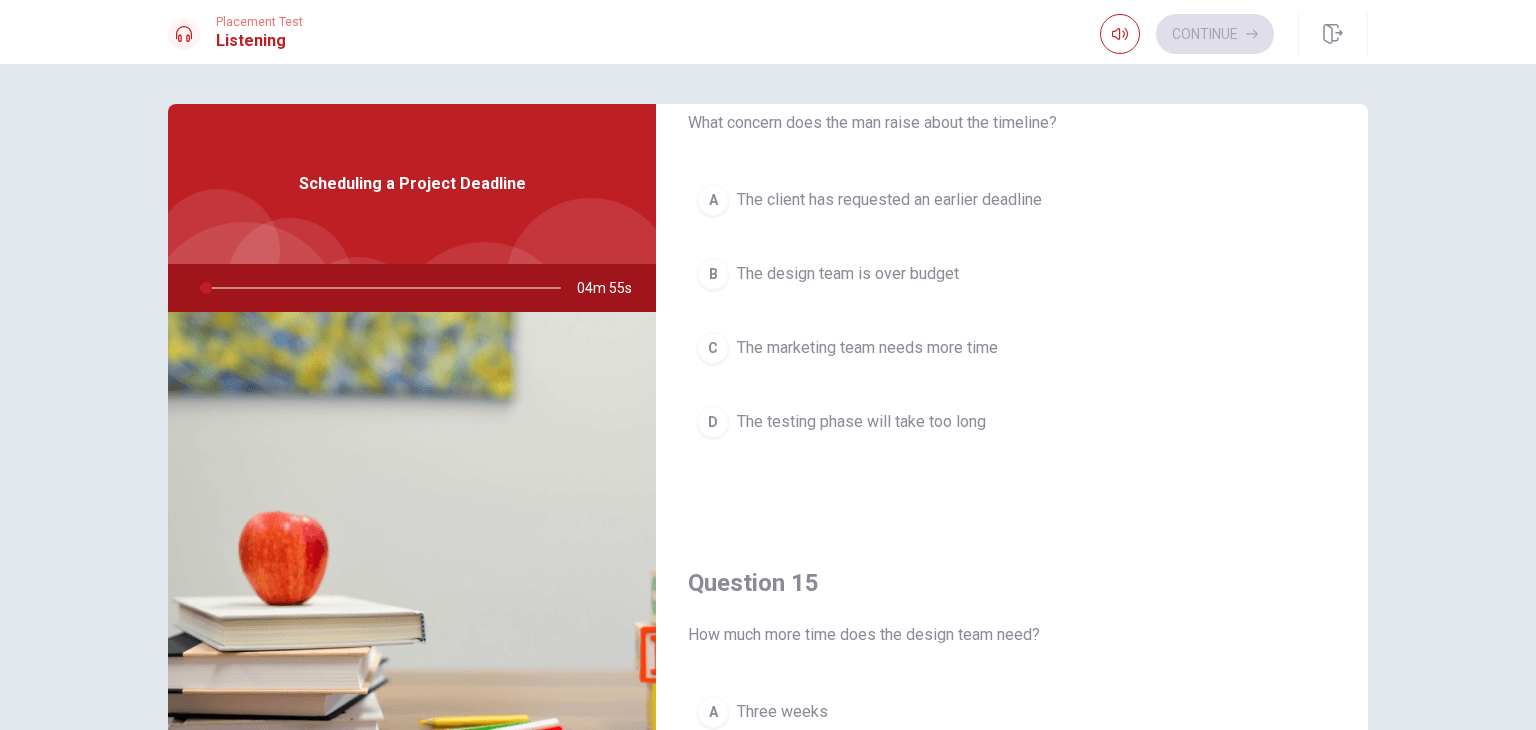 scroll, scrollTop: 1856, scrollLeft: 0, axis: vertical 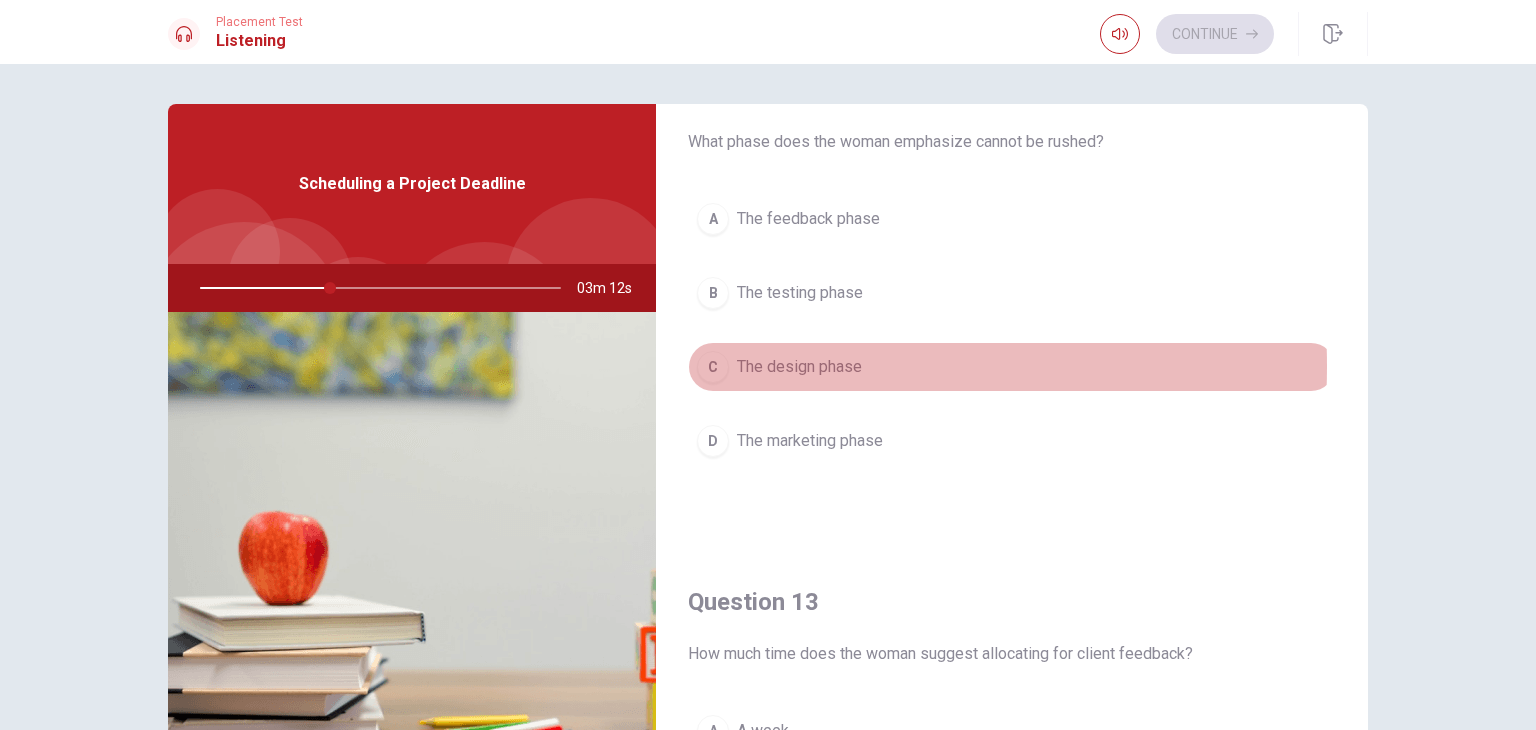 click on "The design phase" at bounding box center [799, 367] 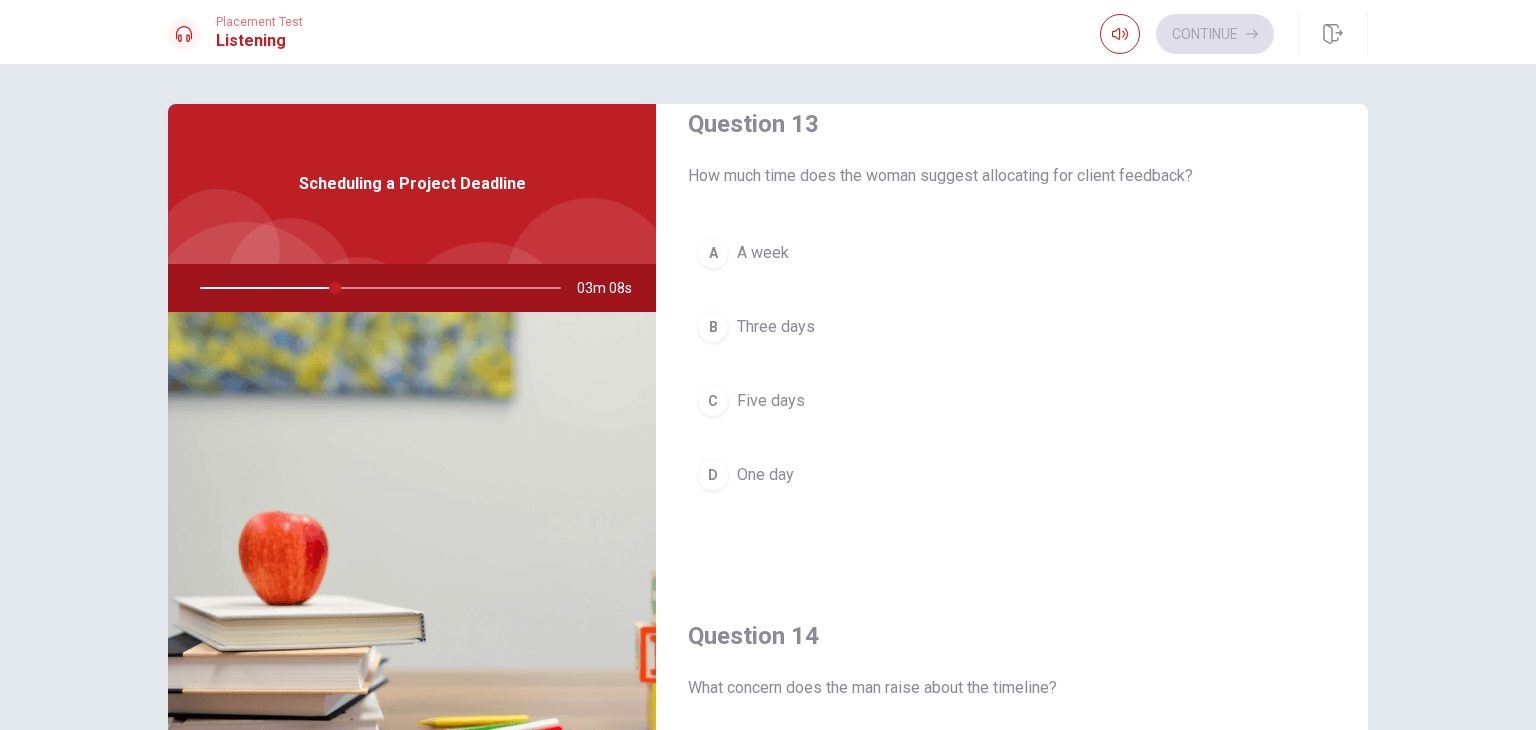 scroll, scrollTop: 1058, scrollLeft: 0, axis: vertical 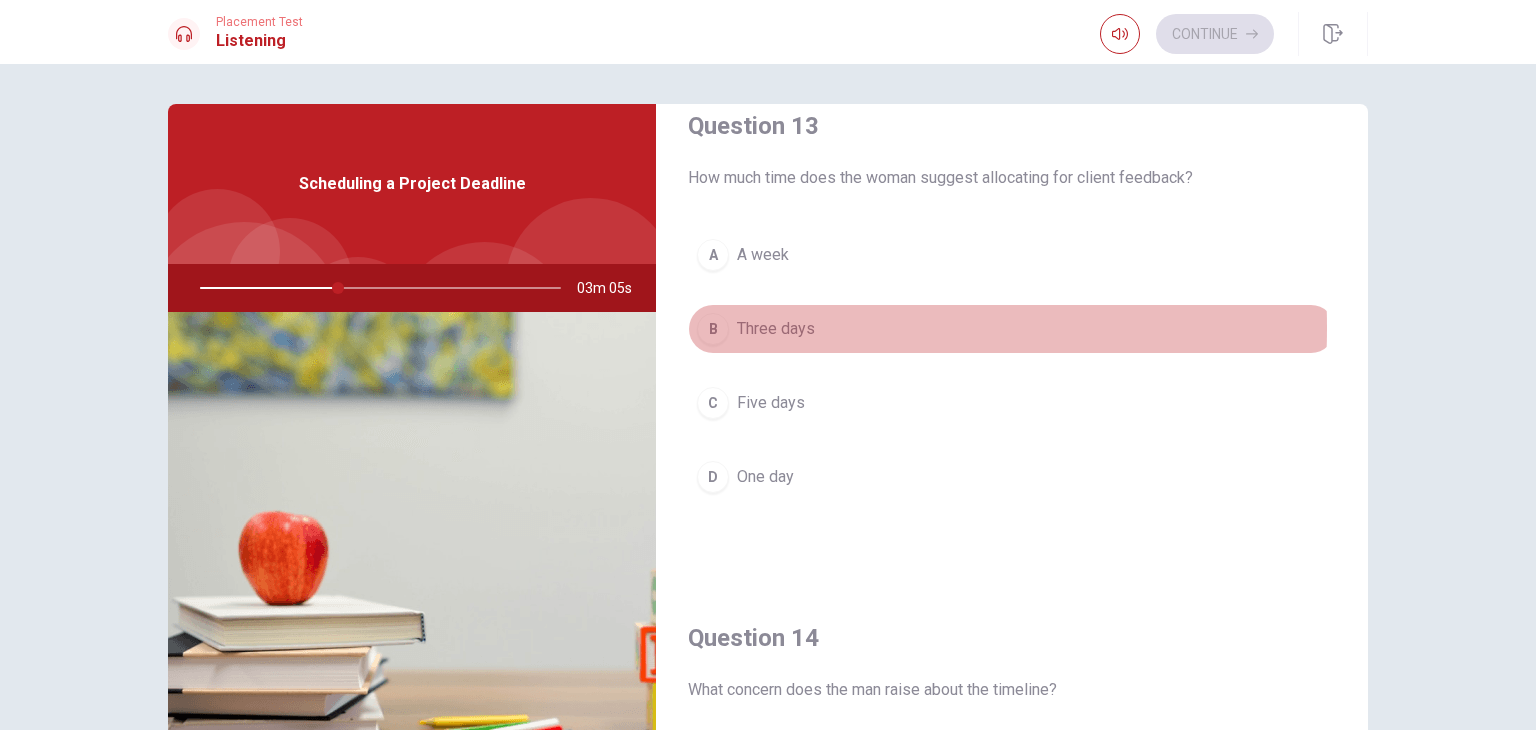 click on "B" at bounding box center [713, 329] 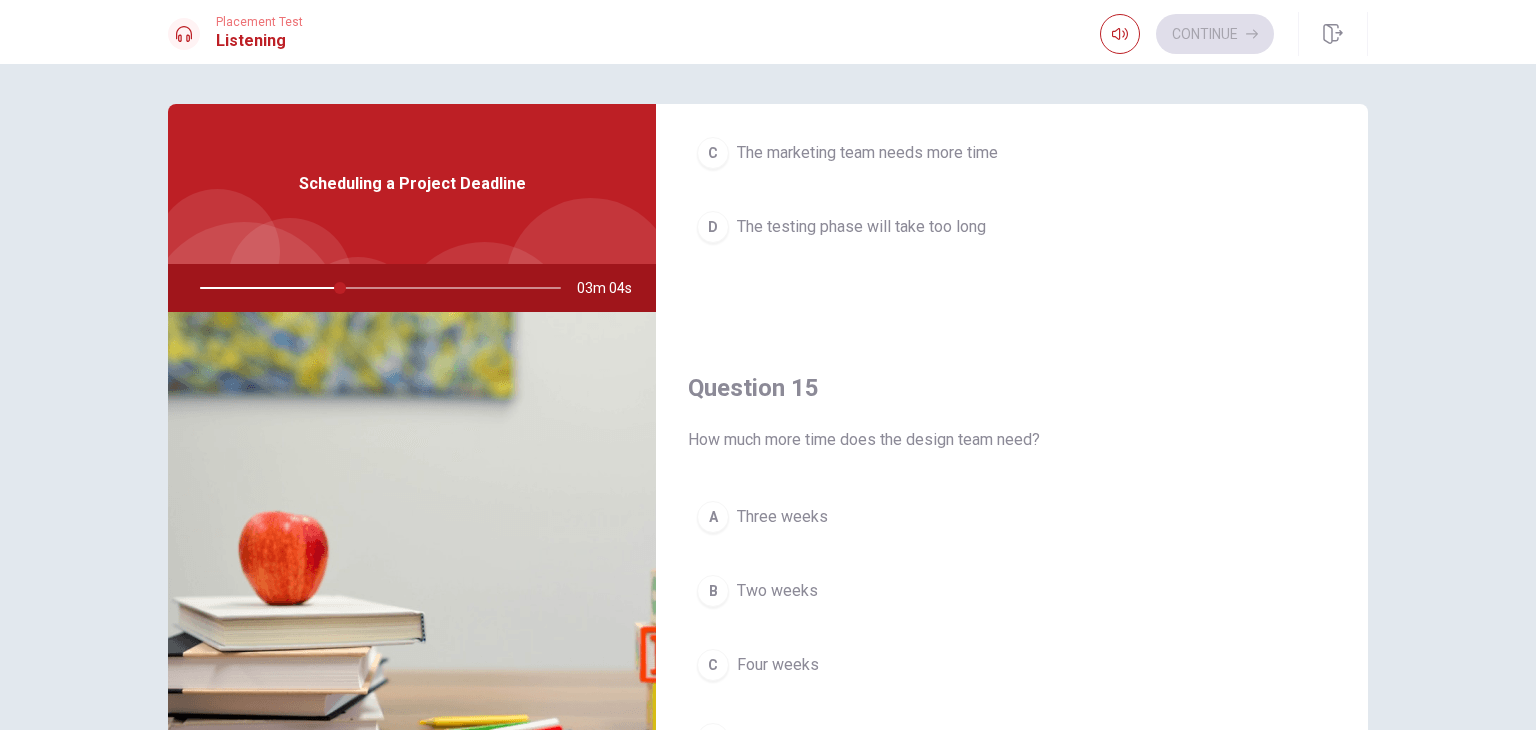 scroll, scrollTop: 1856, scrollLeft: 0, axis: vertical 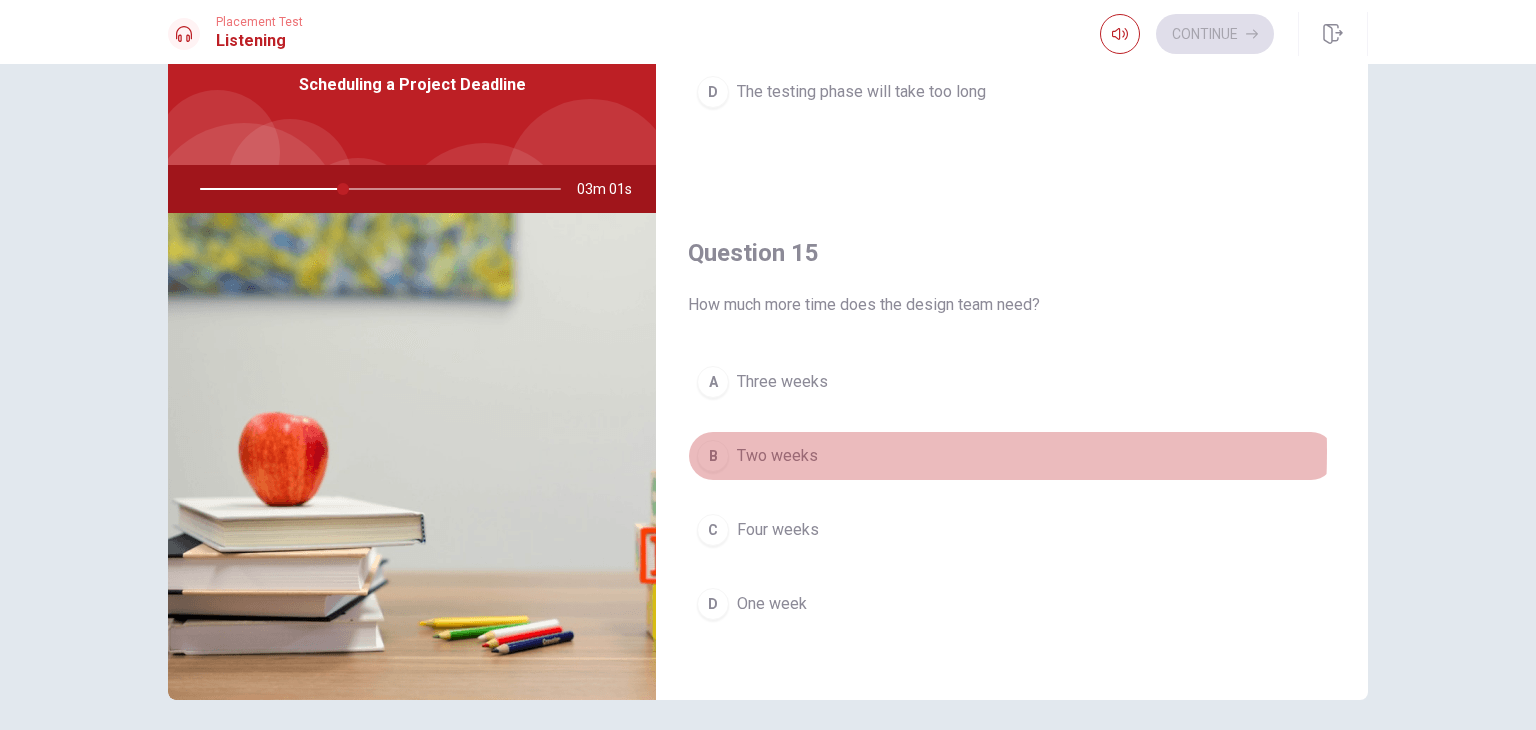click on "Two weeks" at bounding box center (777, 456) 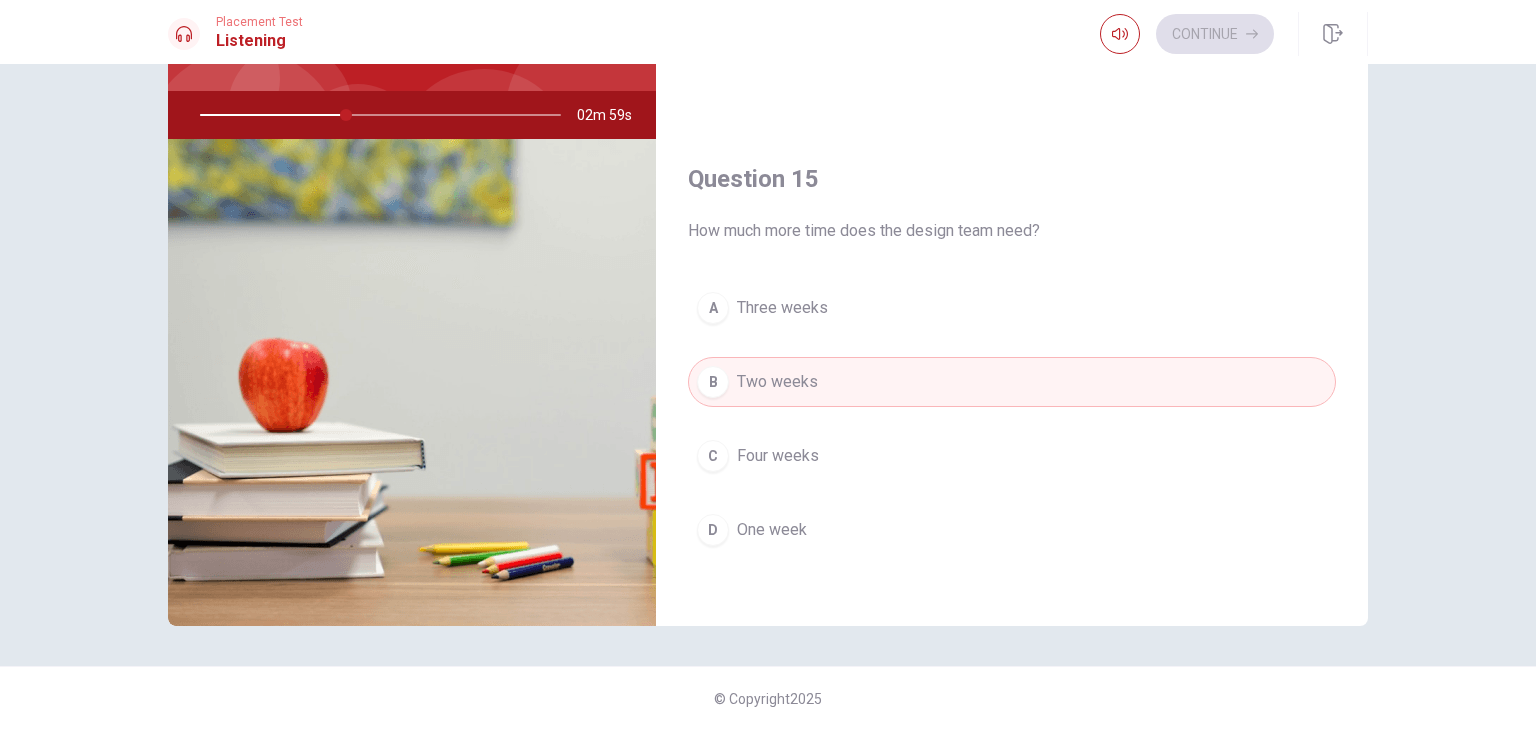 scroll, scrollTop: 0, scrollLeft: 0, axis: both 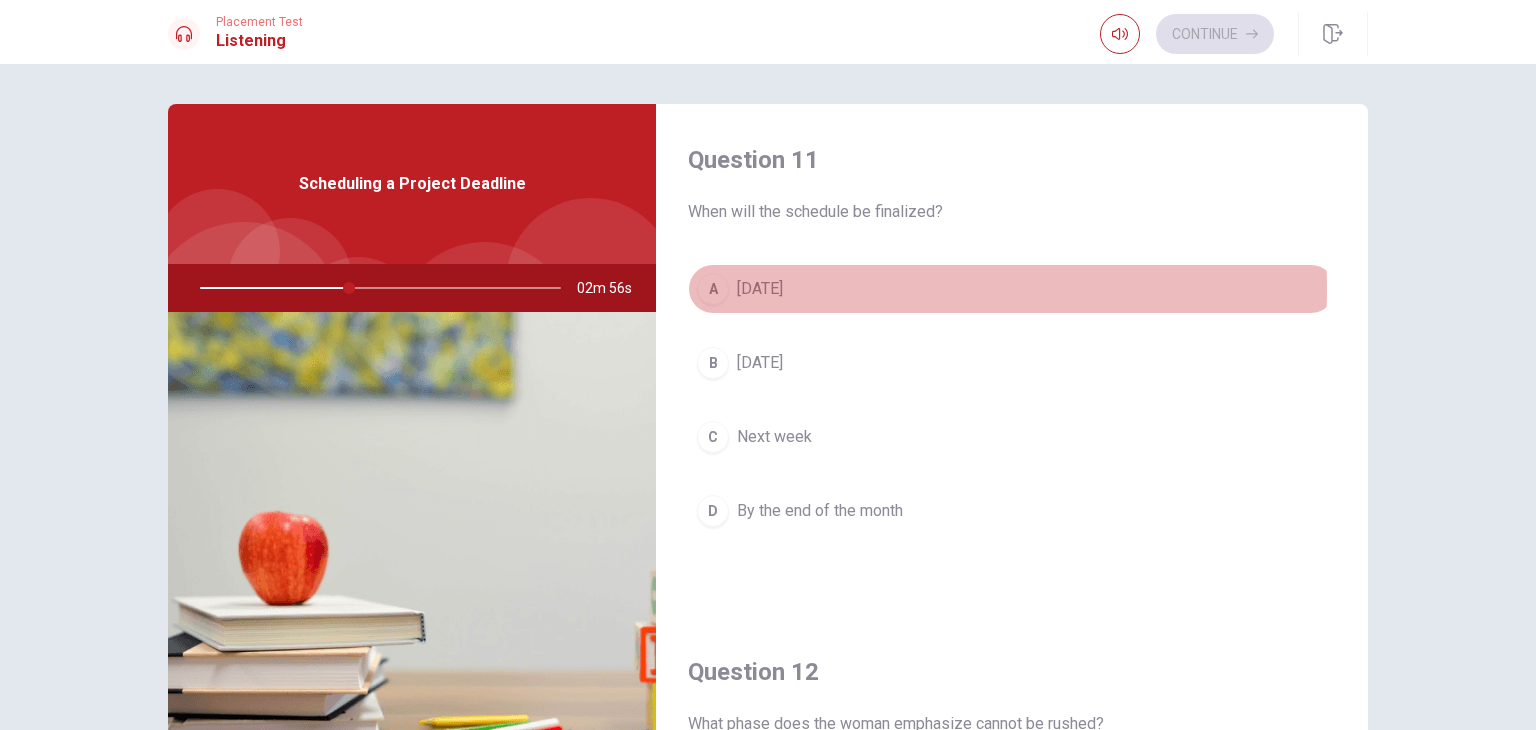 click on "[DATE]" at bounding box center [760, 289] 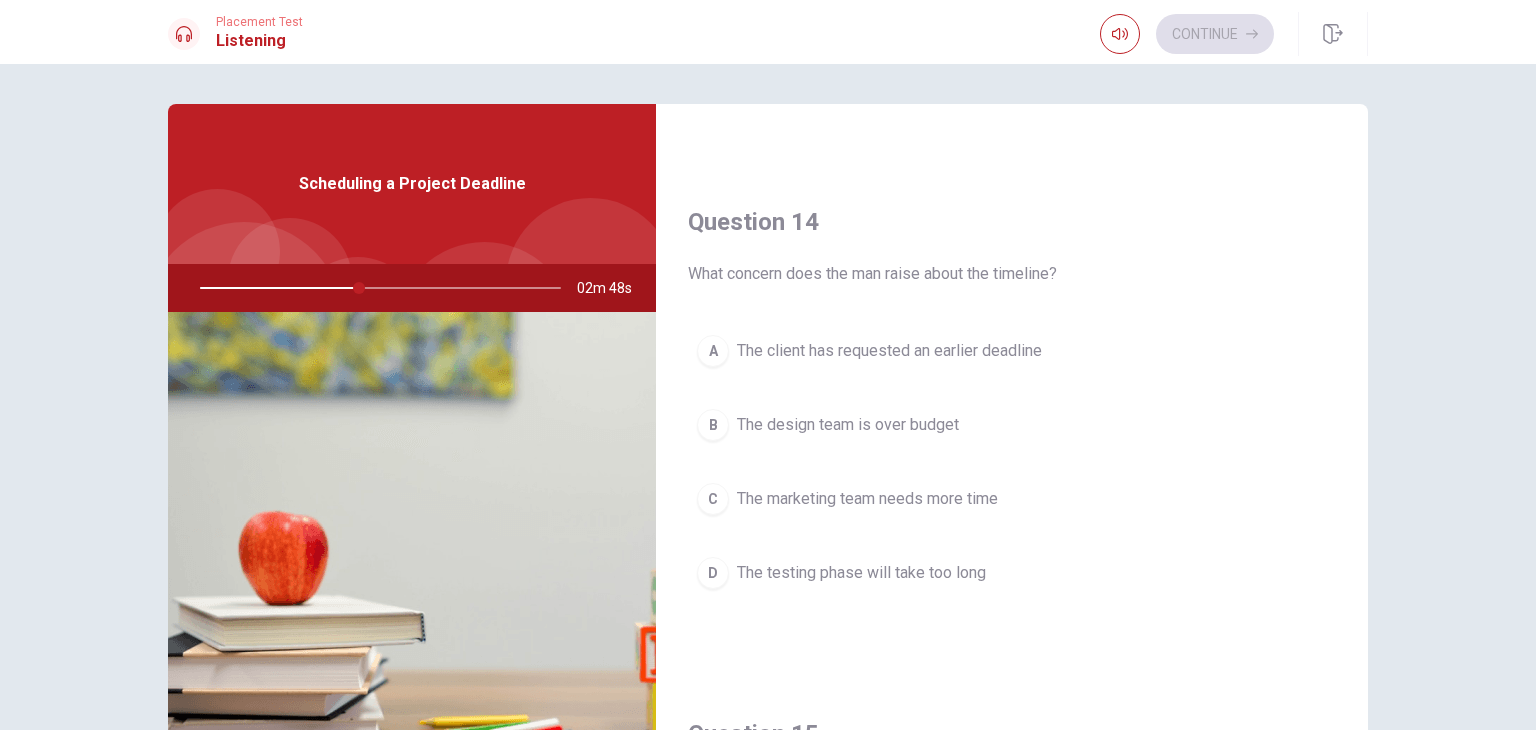 scroll, scrollTop: 1856, scrollLeft: 0, axis: vertical 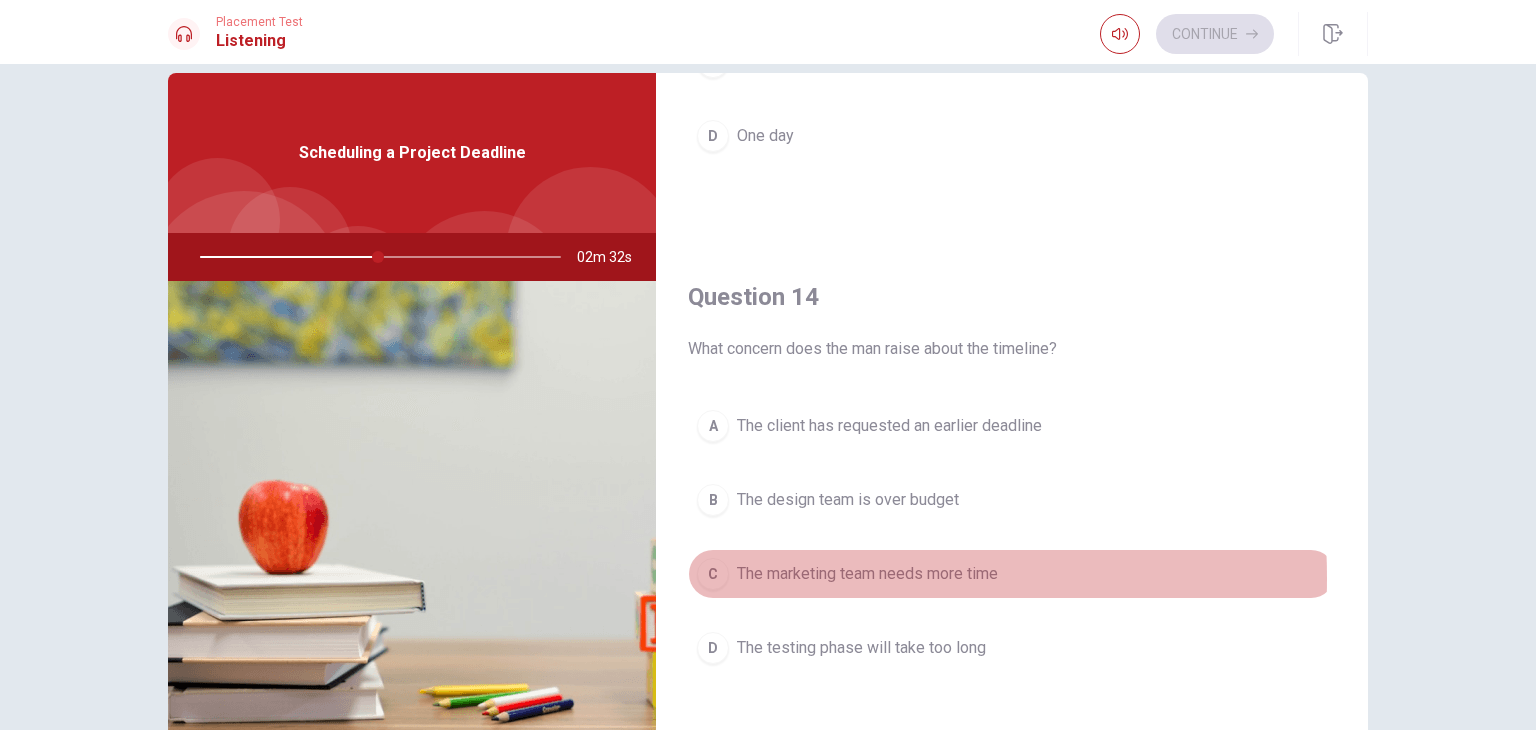 click on "The marketing team needs more time" at bounding box center (867, 574) 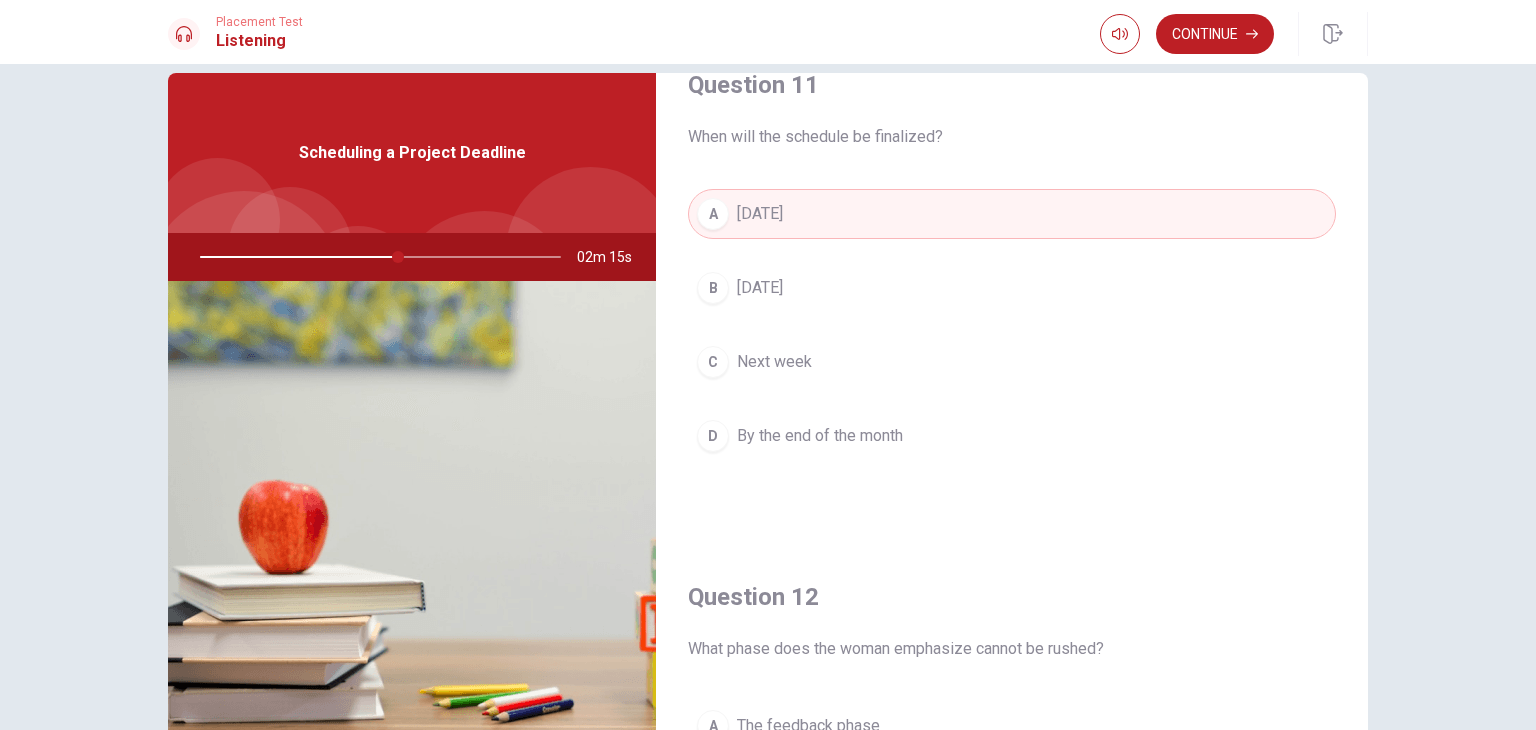 scroll, scrollTop: 0, scrollLeft: 0, axis: both 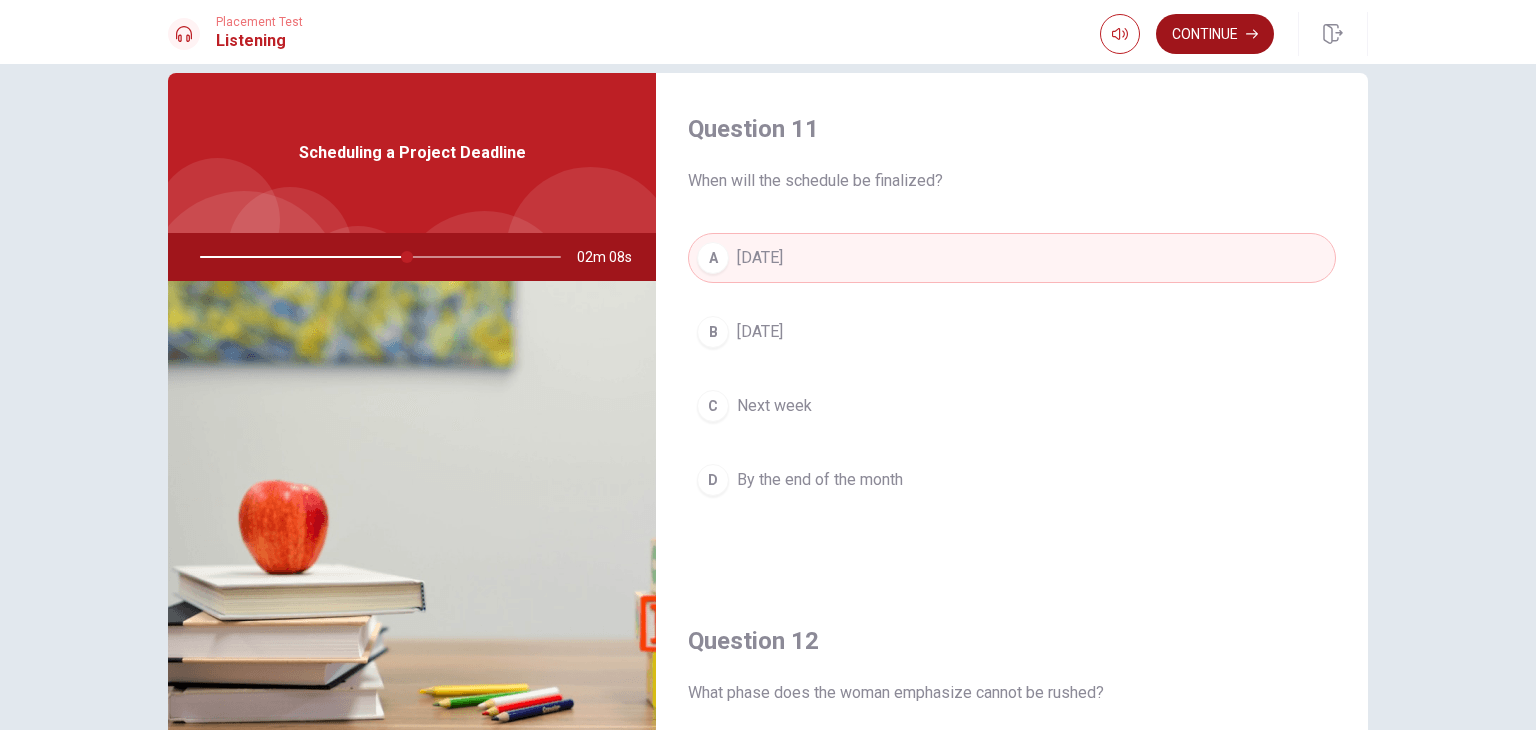 click on "Continue" at bounding box center [1215, 34] 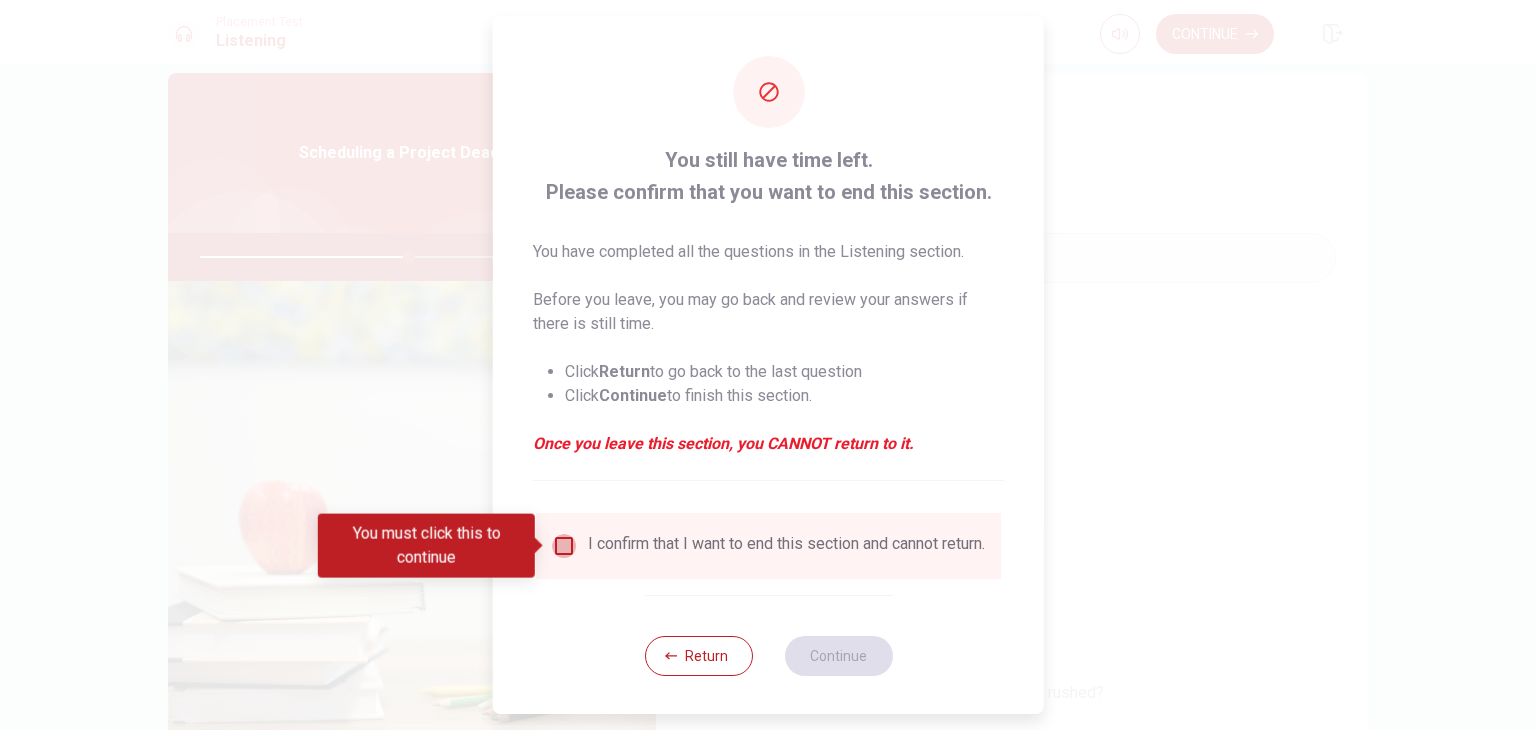 click at bounding box center [564, 546] 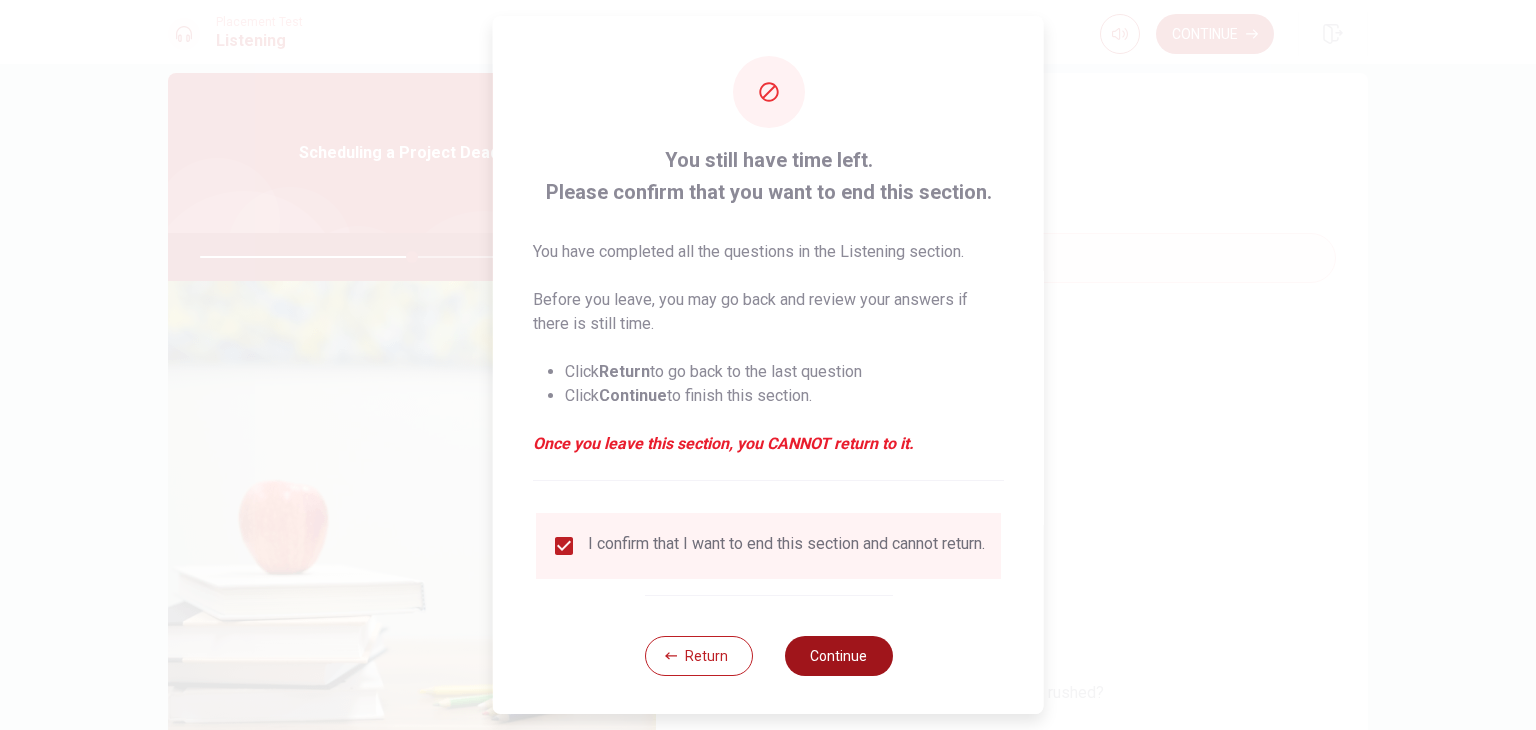 click on "Continue" at bounding box center [838, 656] 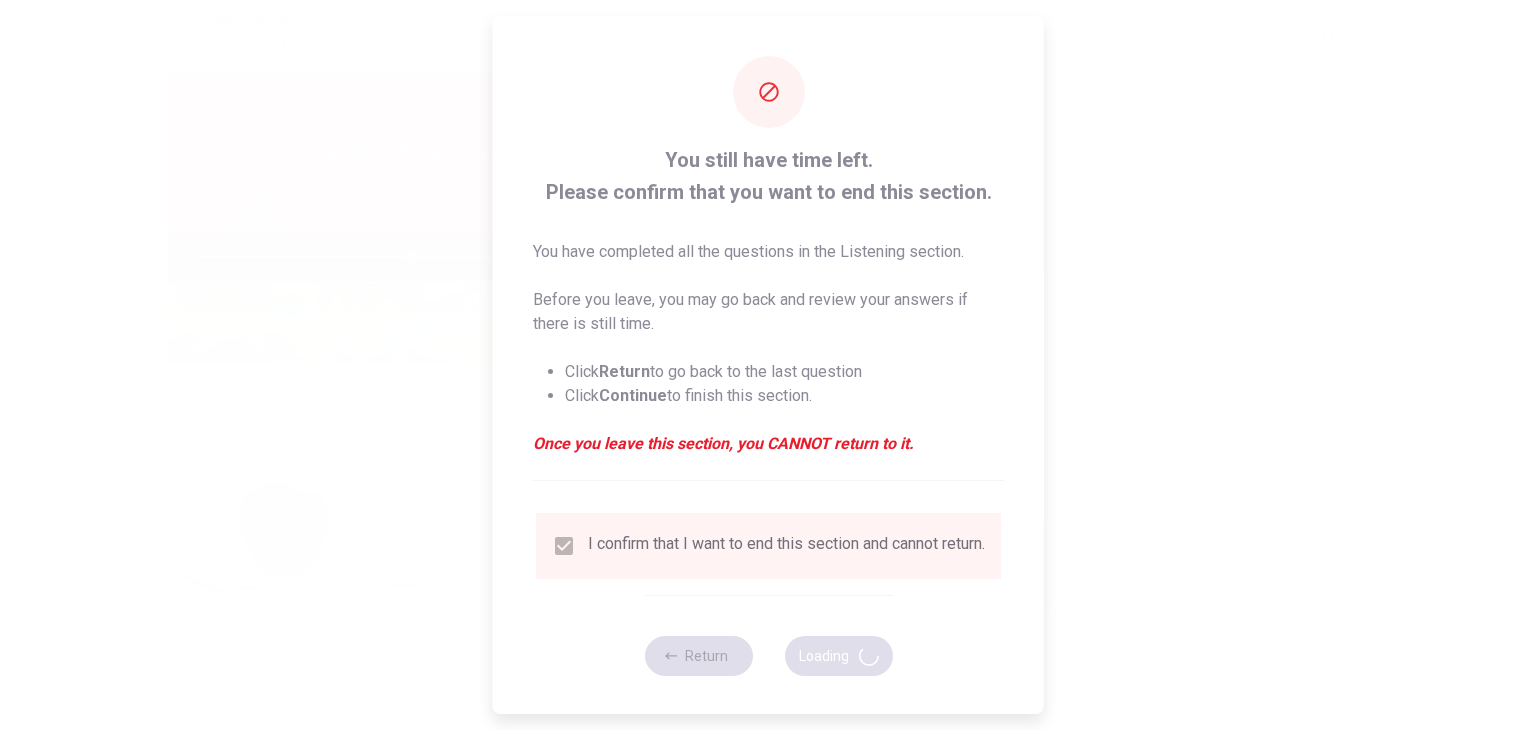 type on "59" 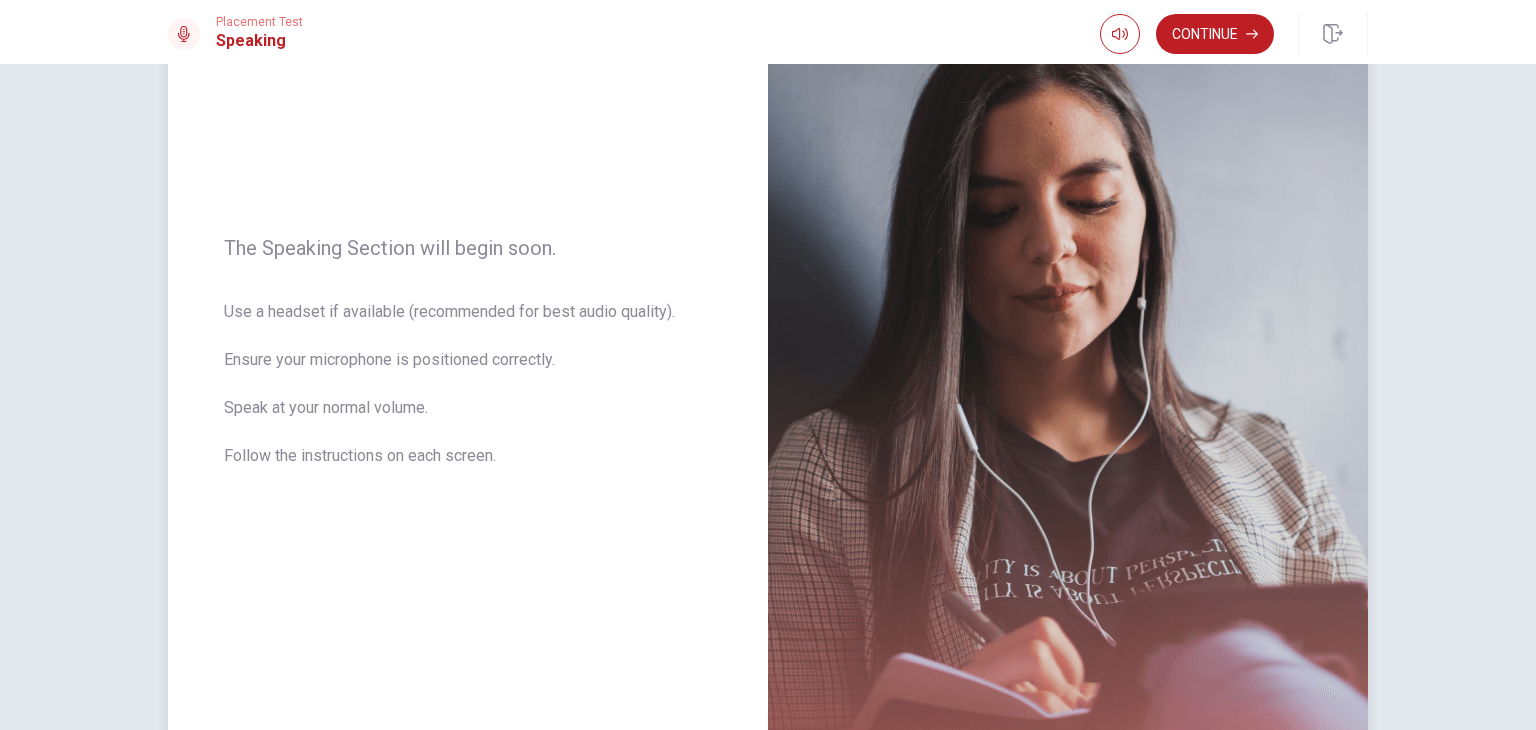 scroll, scrollTop: 155, scrollLeft: 0, axis: vertical 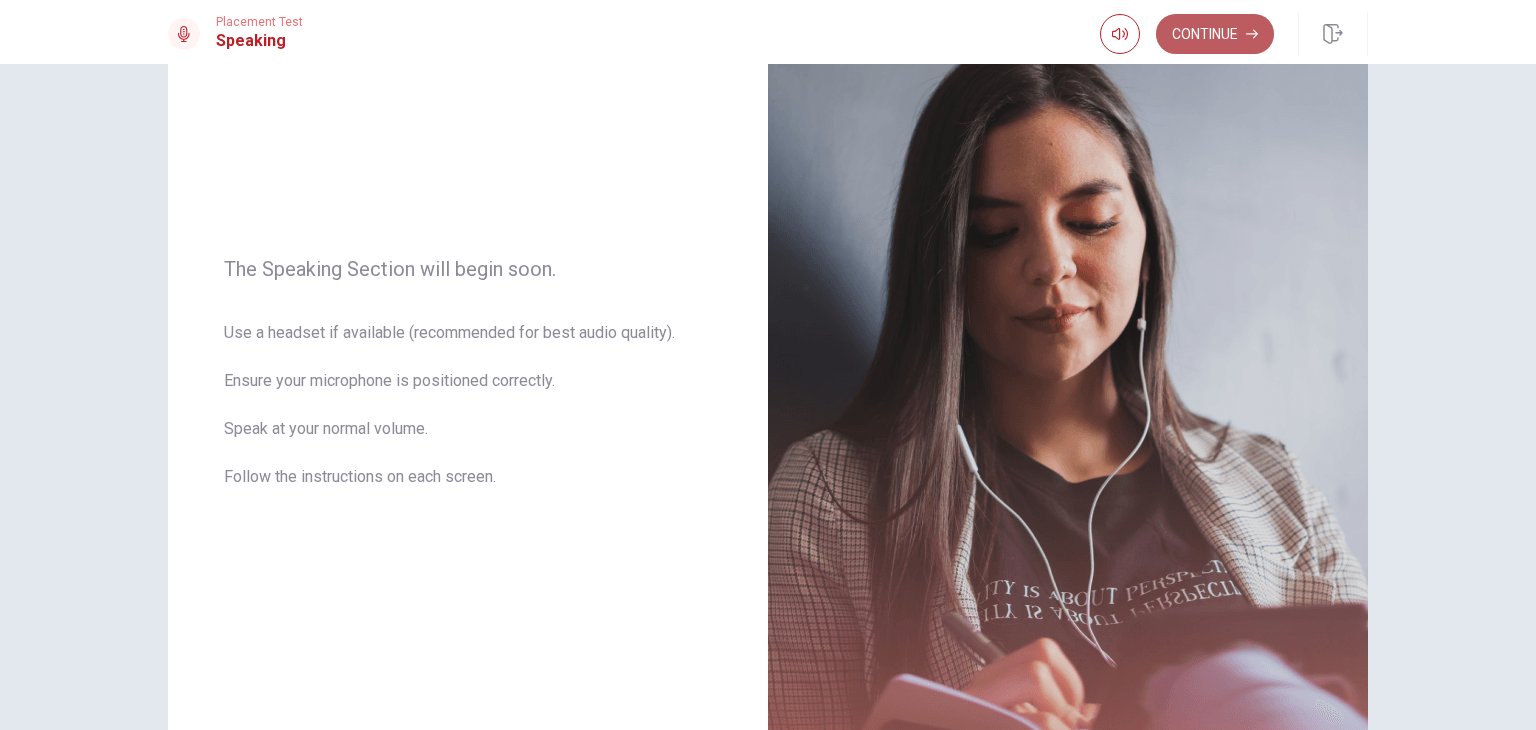 click on "Continue" at bounding box center (1215, 34) 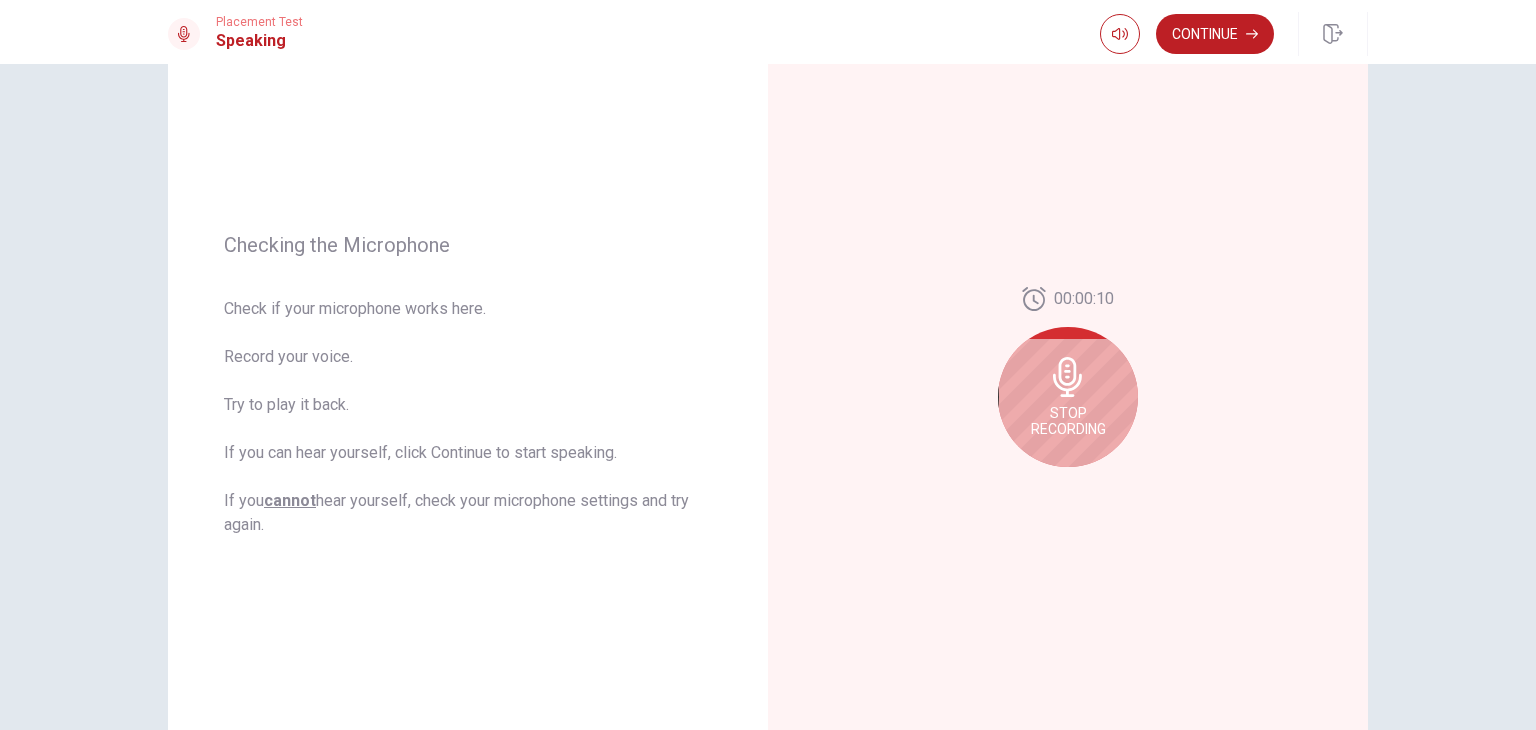 click on "Stop   Recording" at bounding box center (1068, 397) 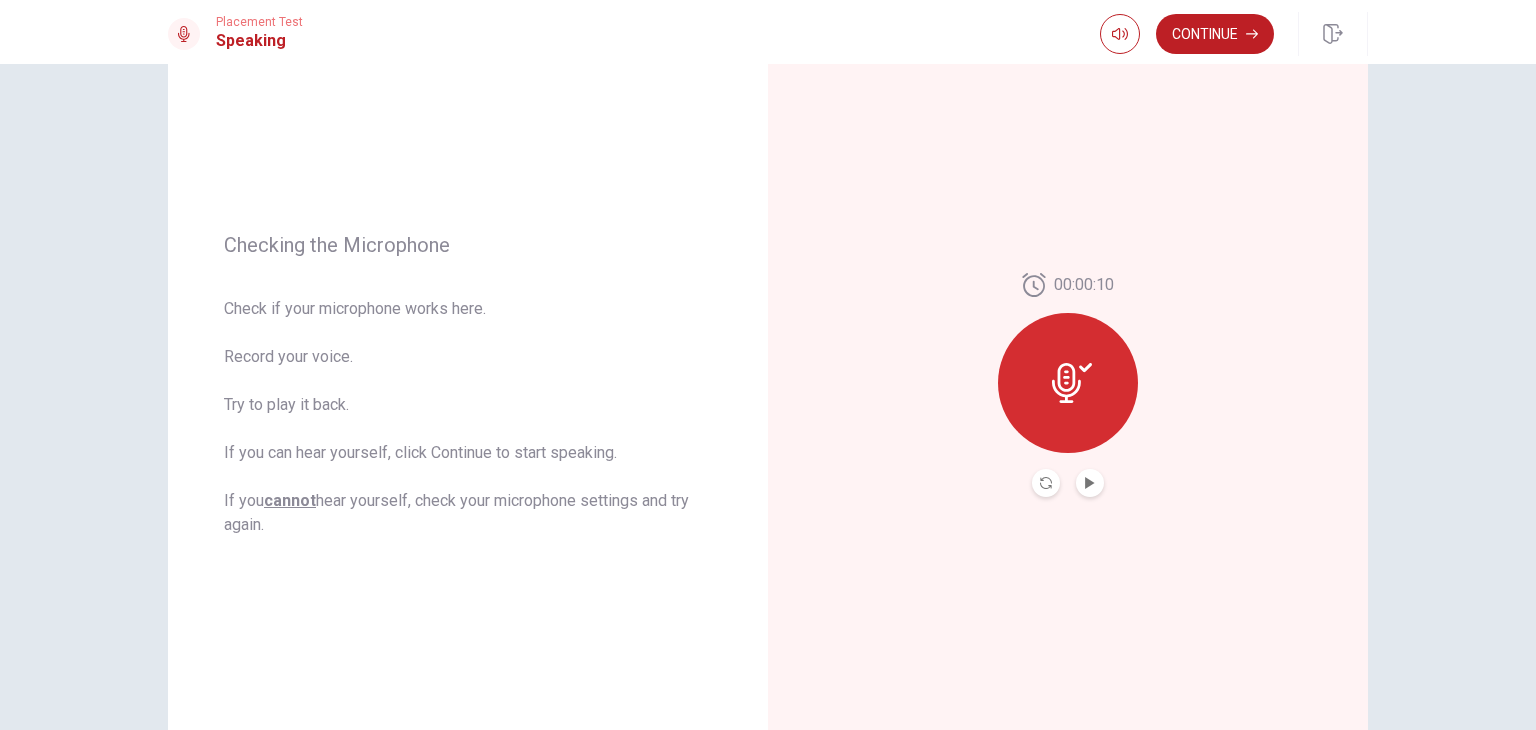 click 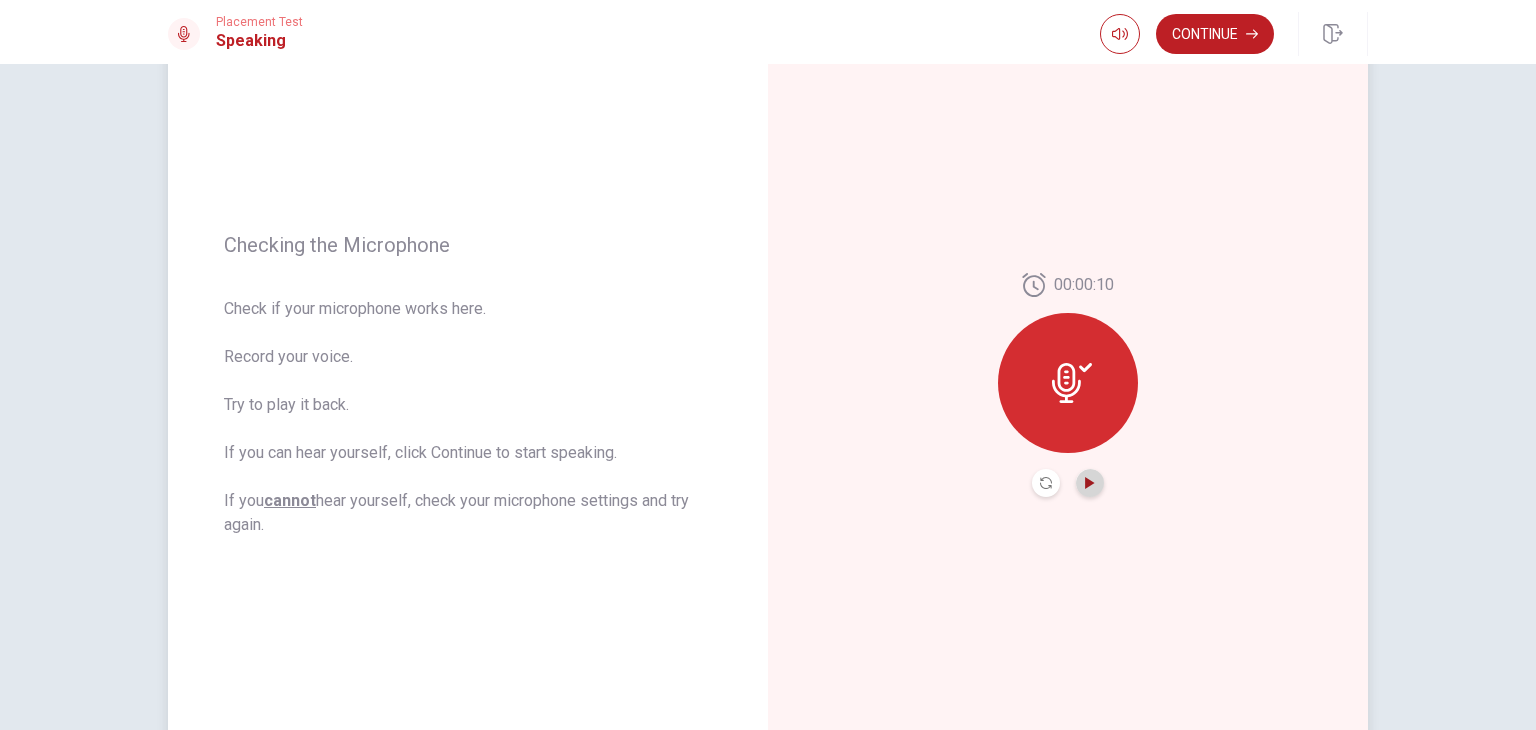 click 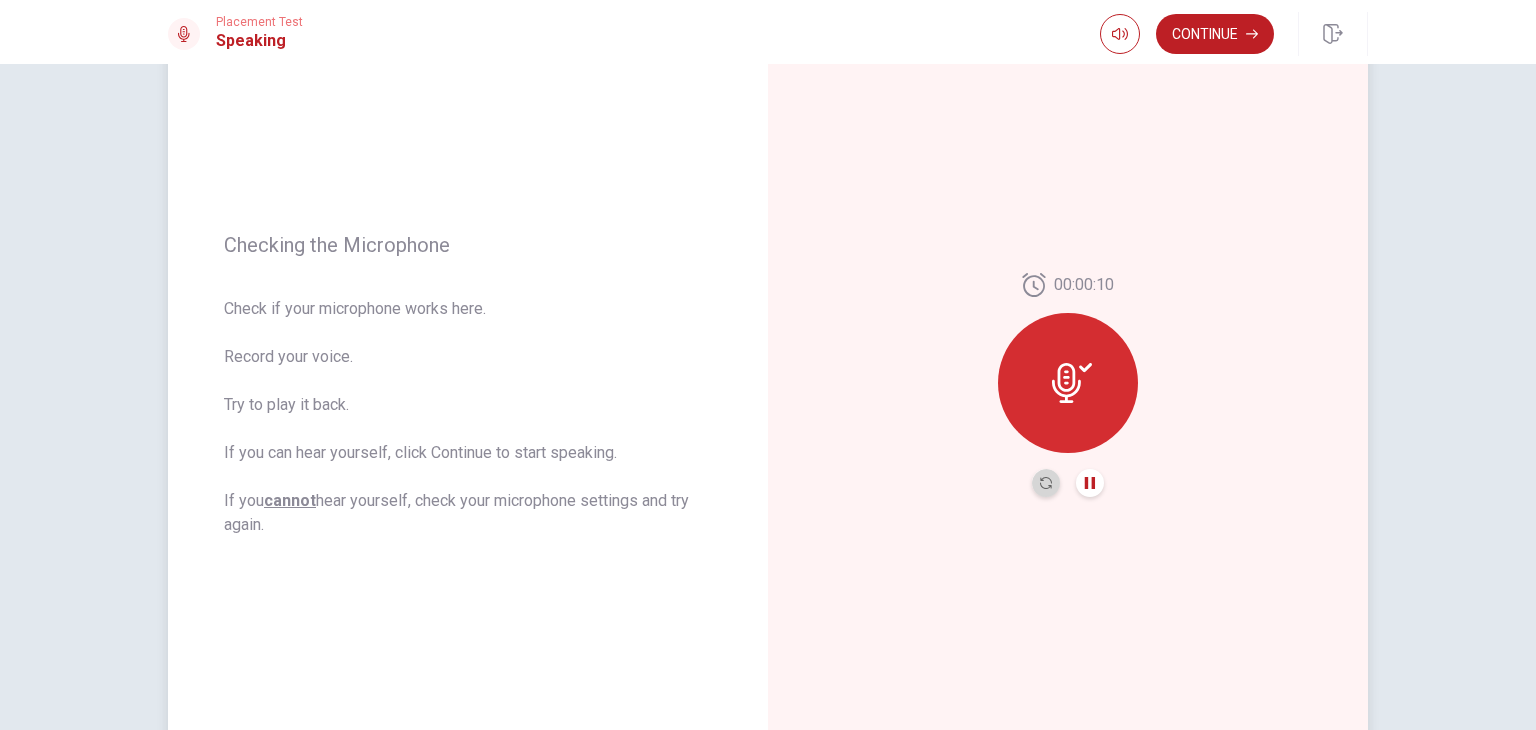 click at bounding box center [1046, 483] 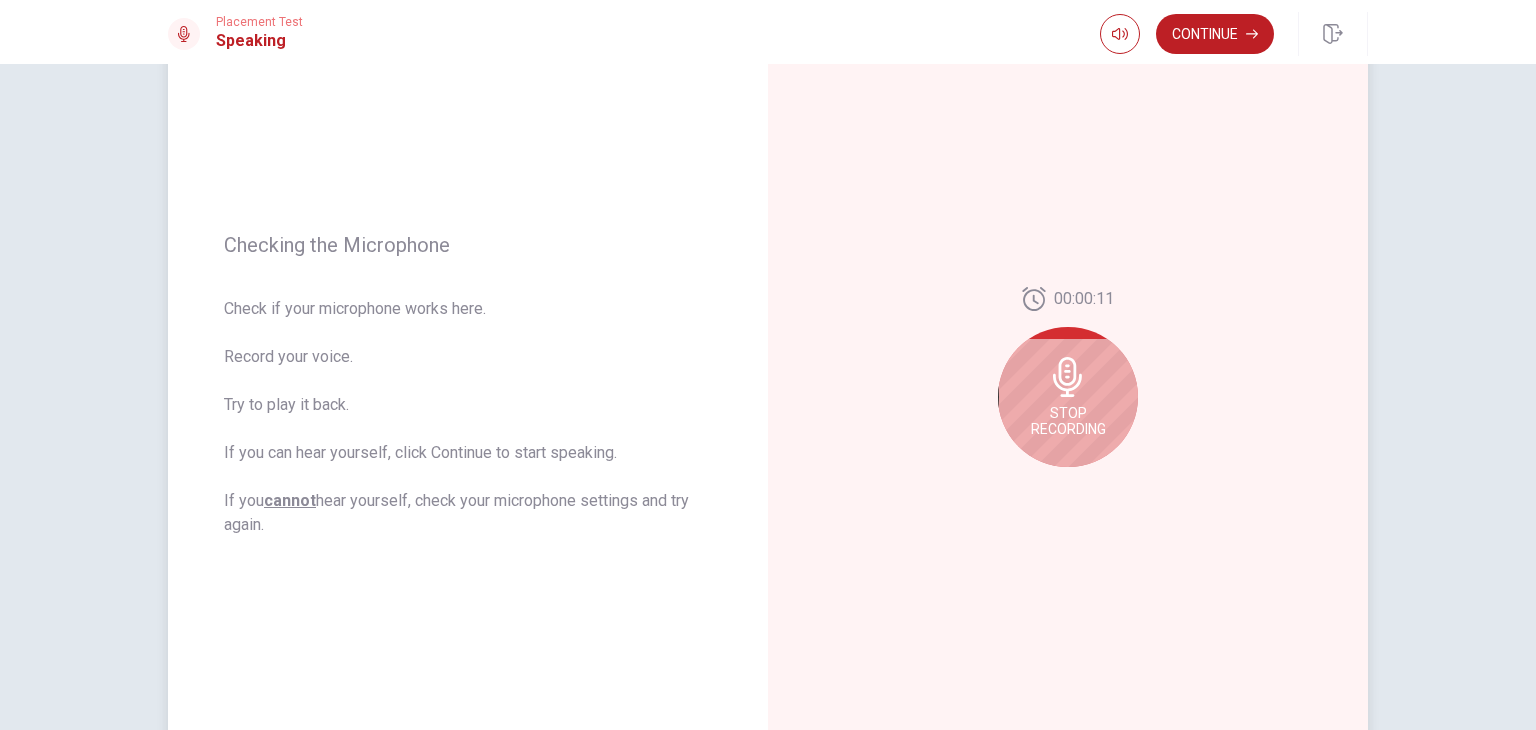 click 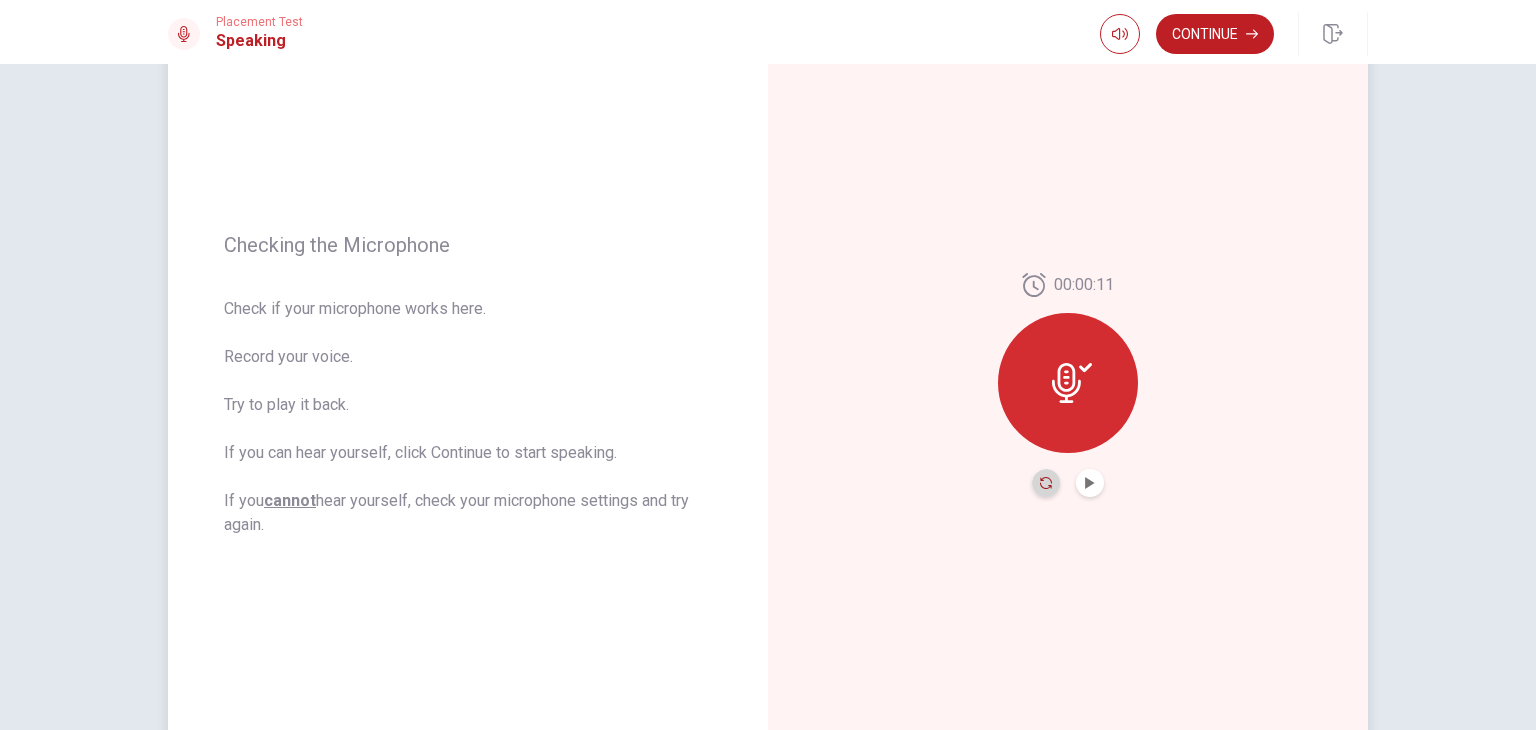 click 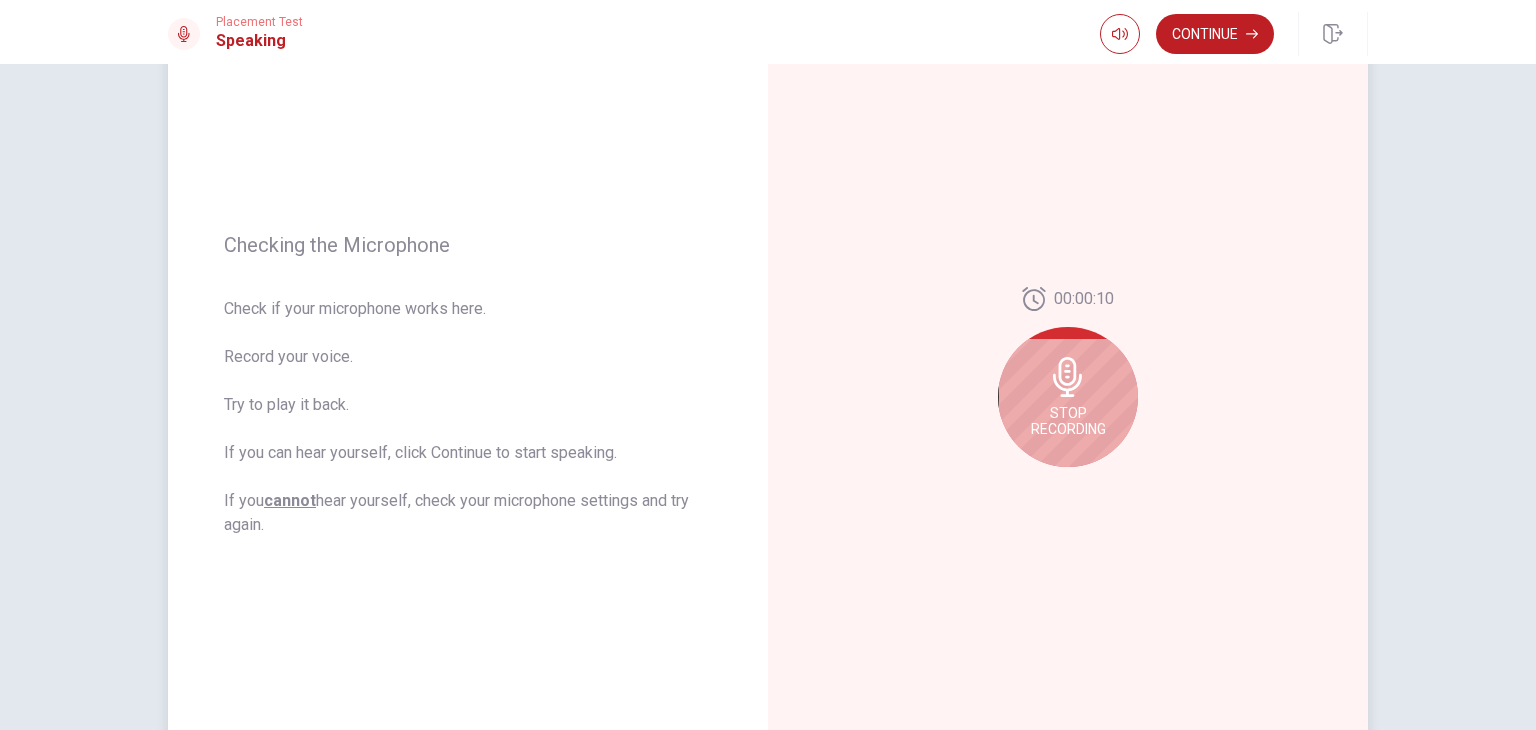 click on "Stop   Recording" at bounding box center (1068, 421) 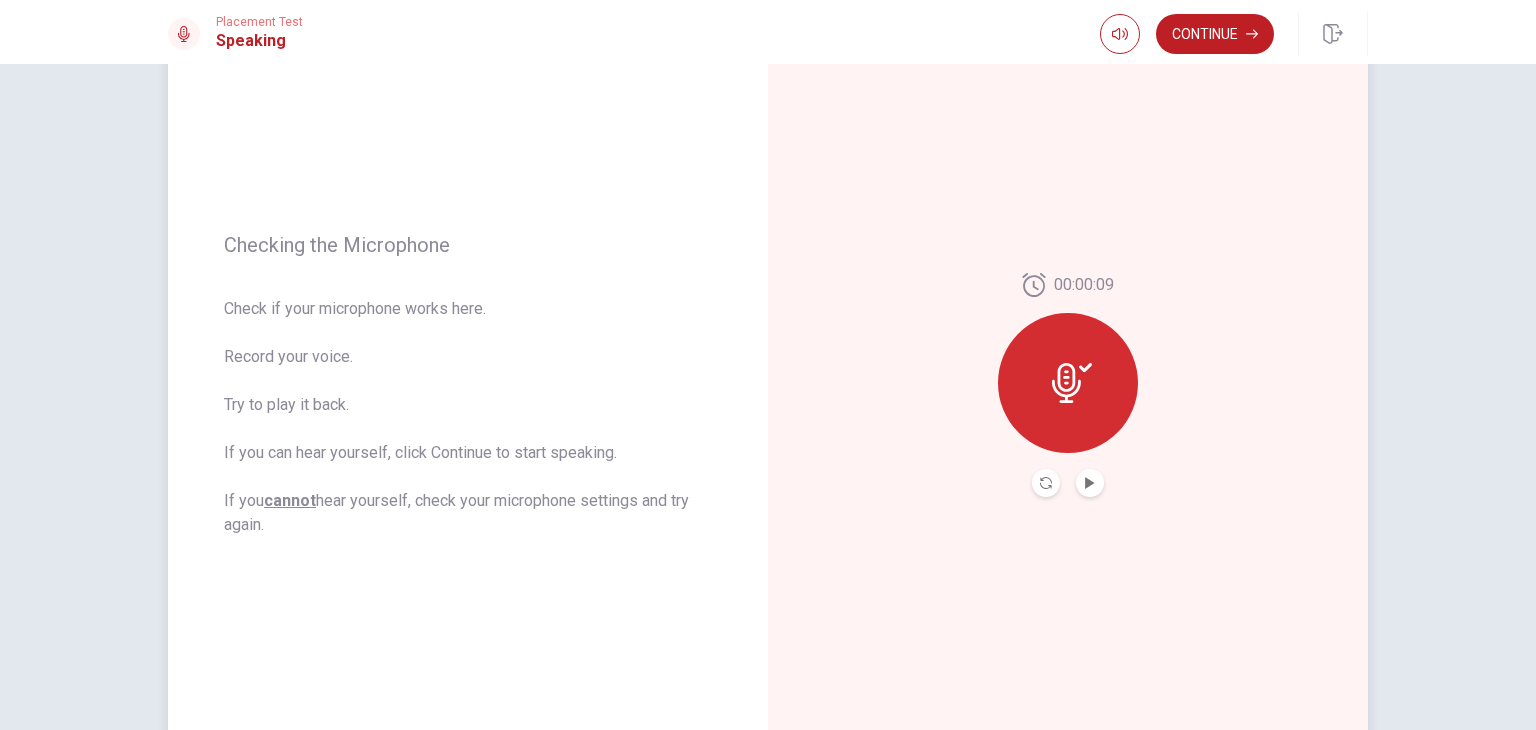 click at bounding box center [1090, 483] 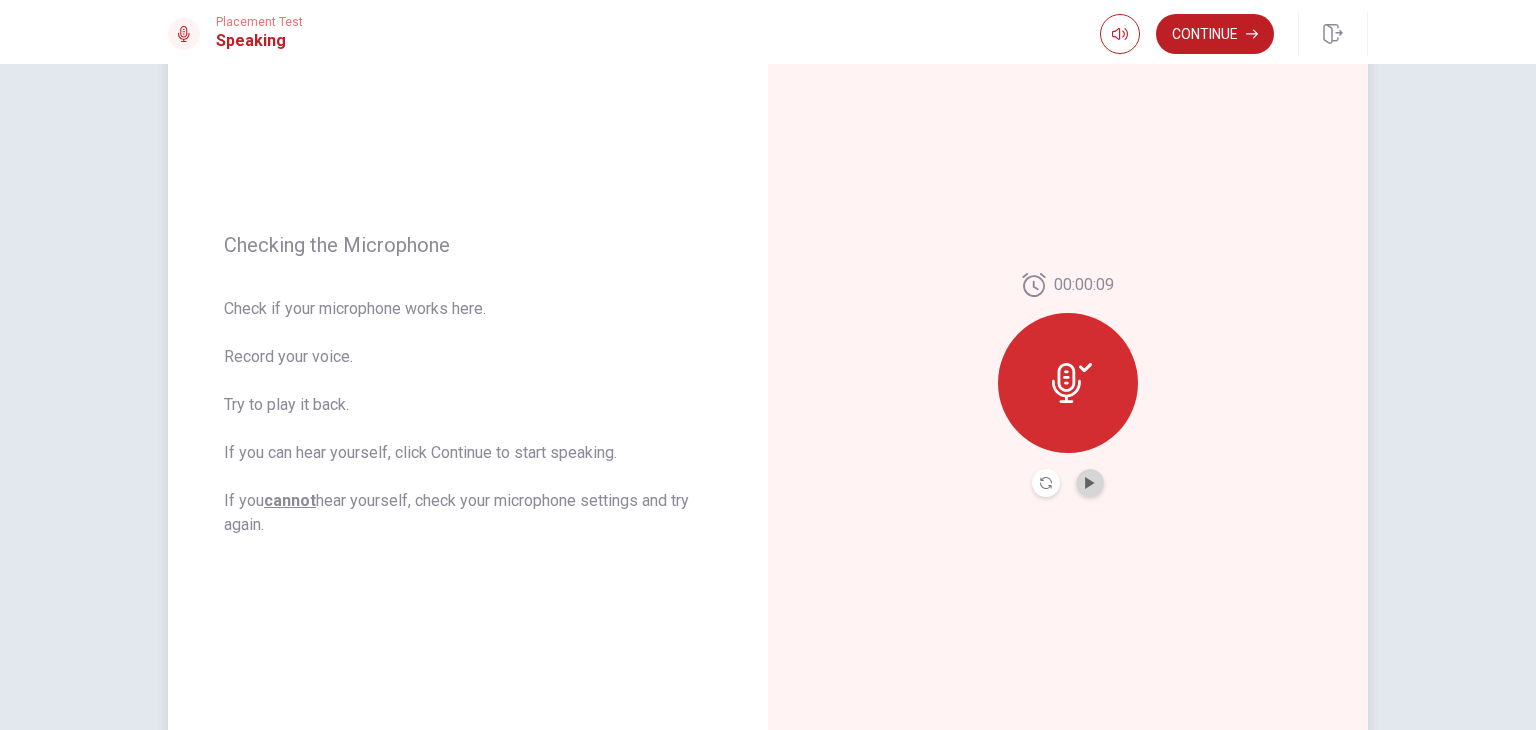 click at bounding box center [1090, 483] 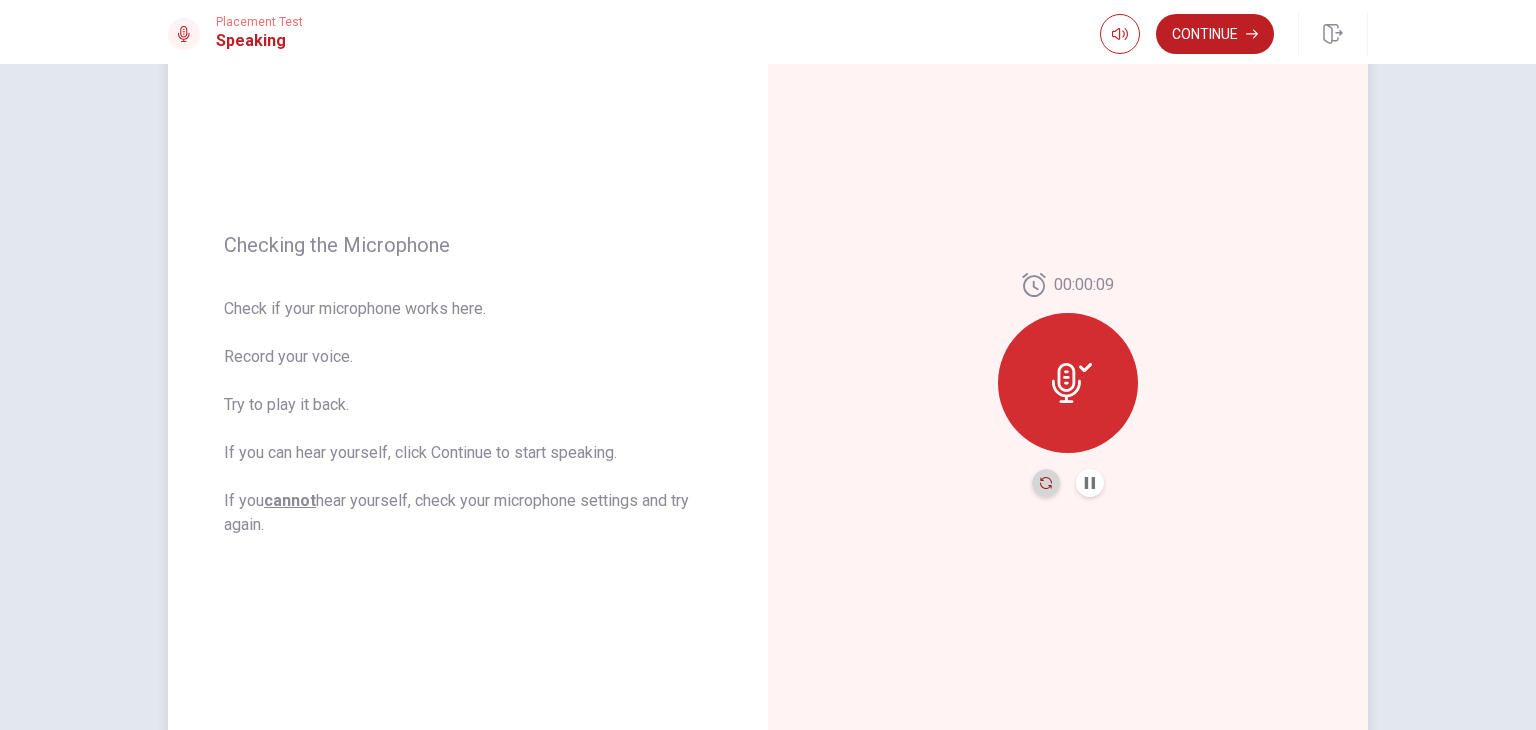 click 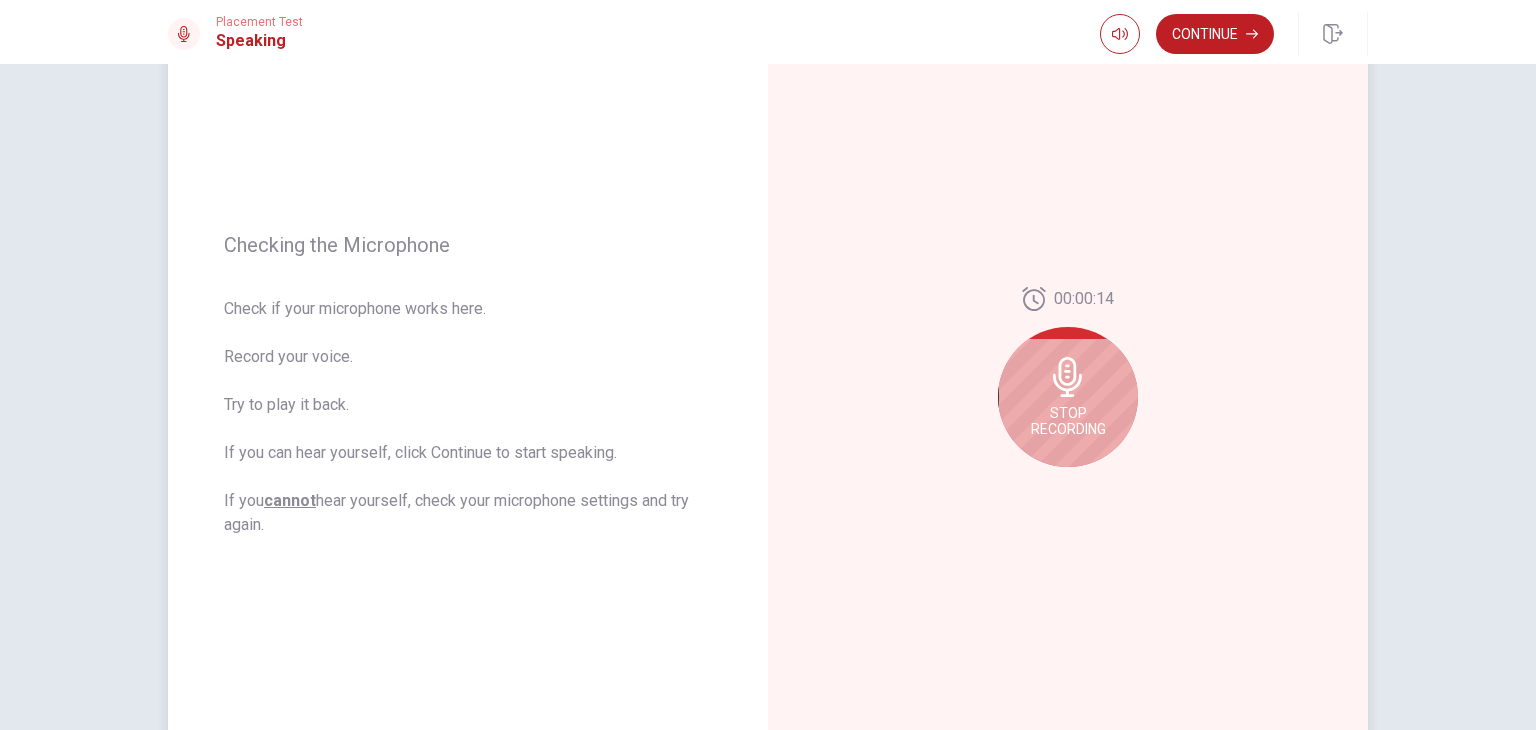 click on "Stop   Recording" at bounding box center (1068, 421) 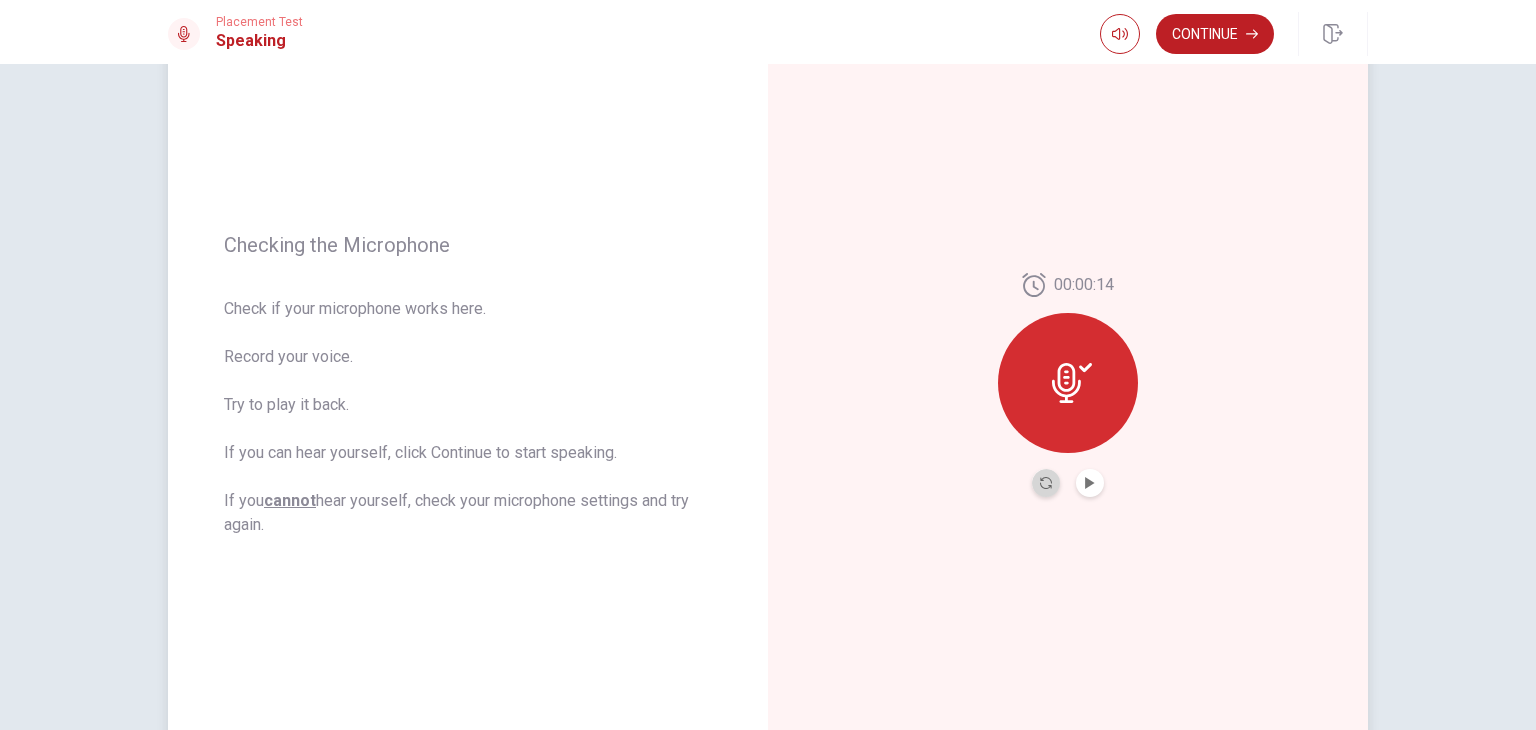 click at bounding box center (1046, 483) 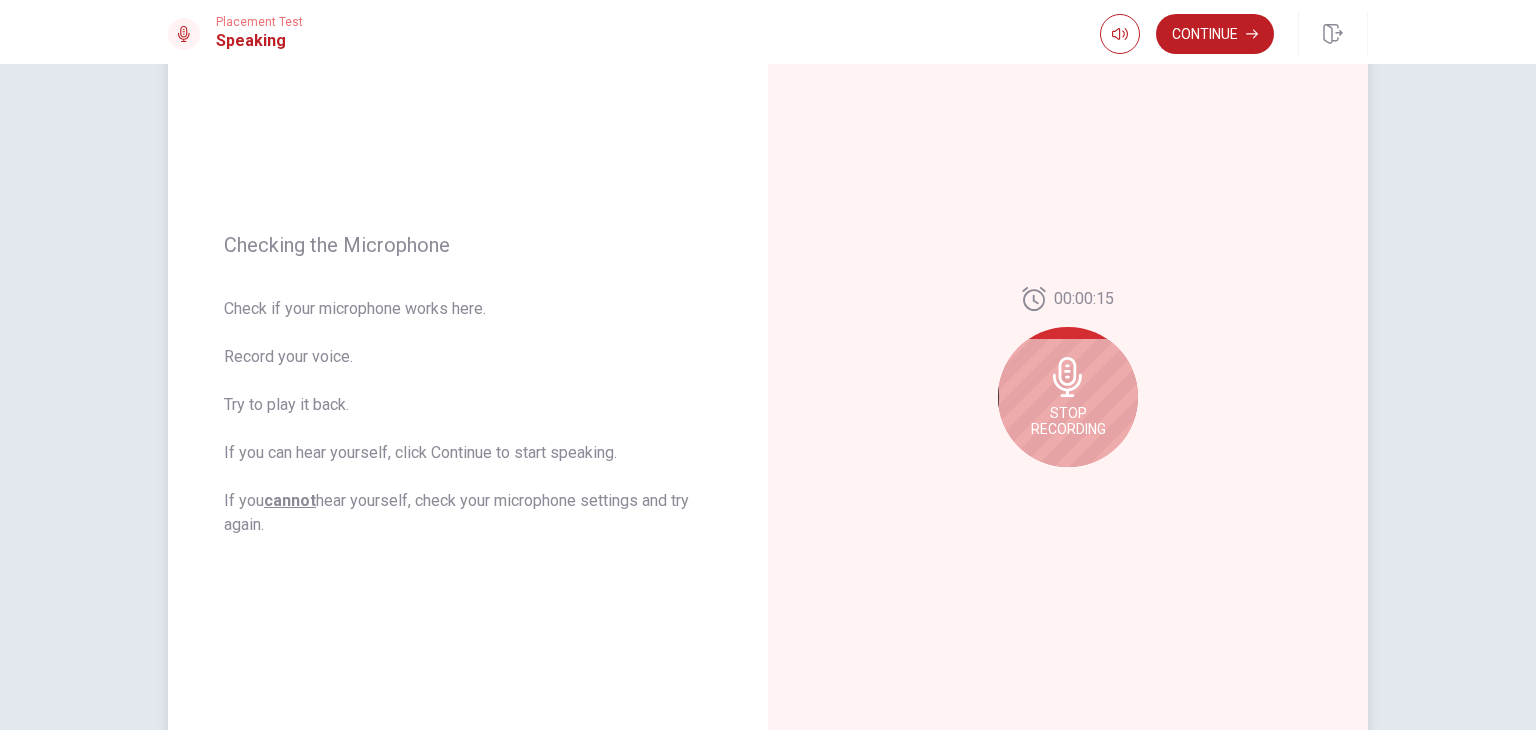 click on "Stop   Recording" at bounding box center [1068, 421] 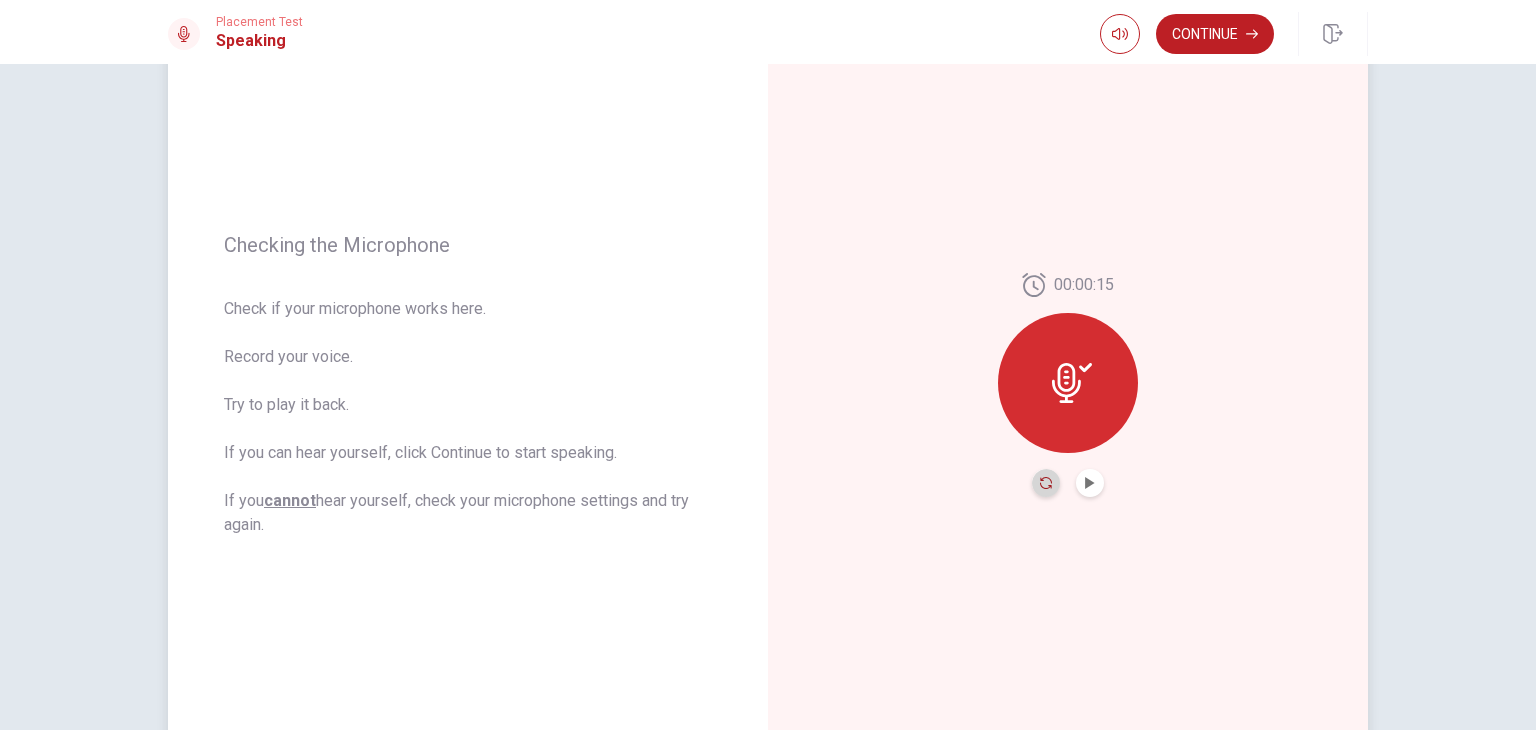 click 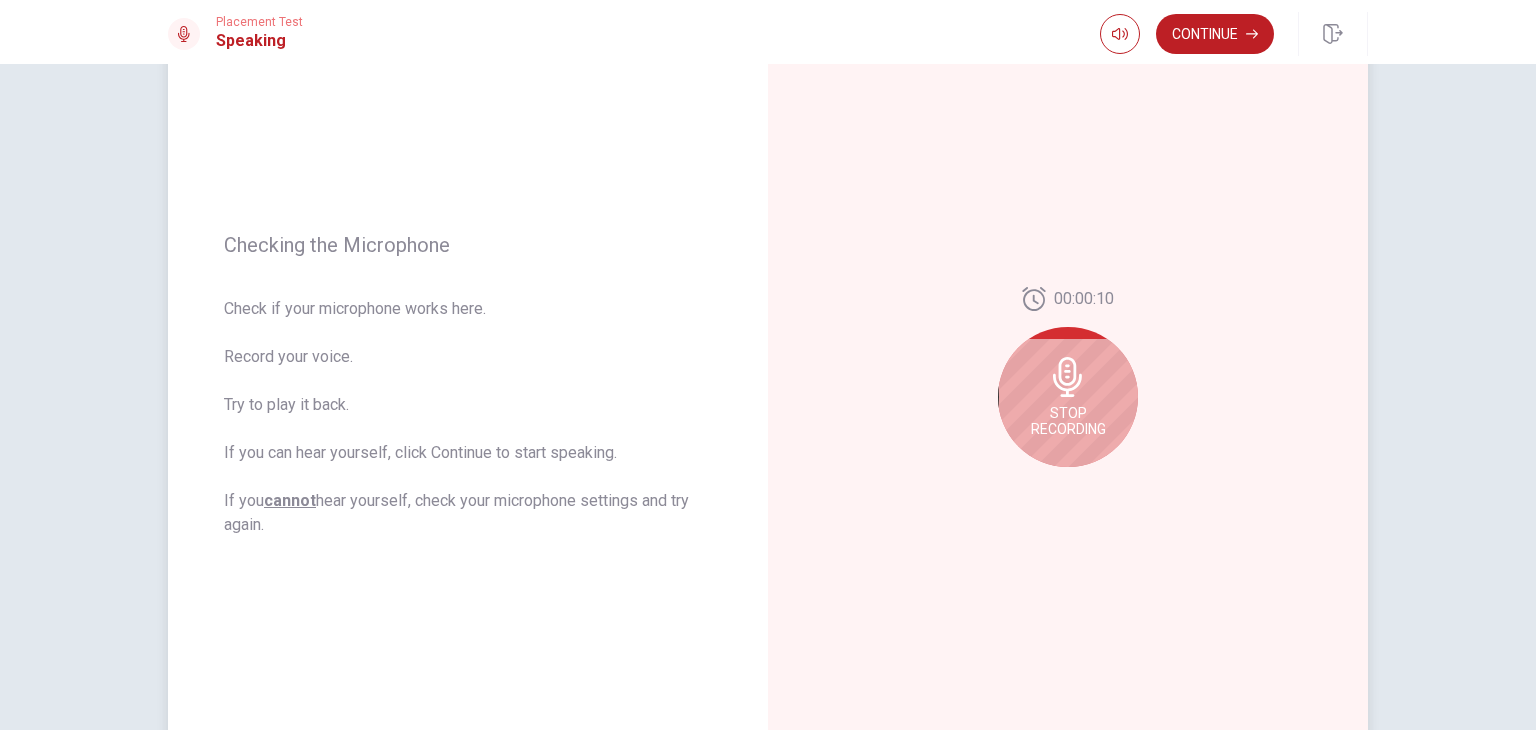 click on "Stop   Recording" at bounding box center [1068, 397] 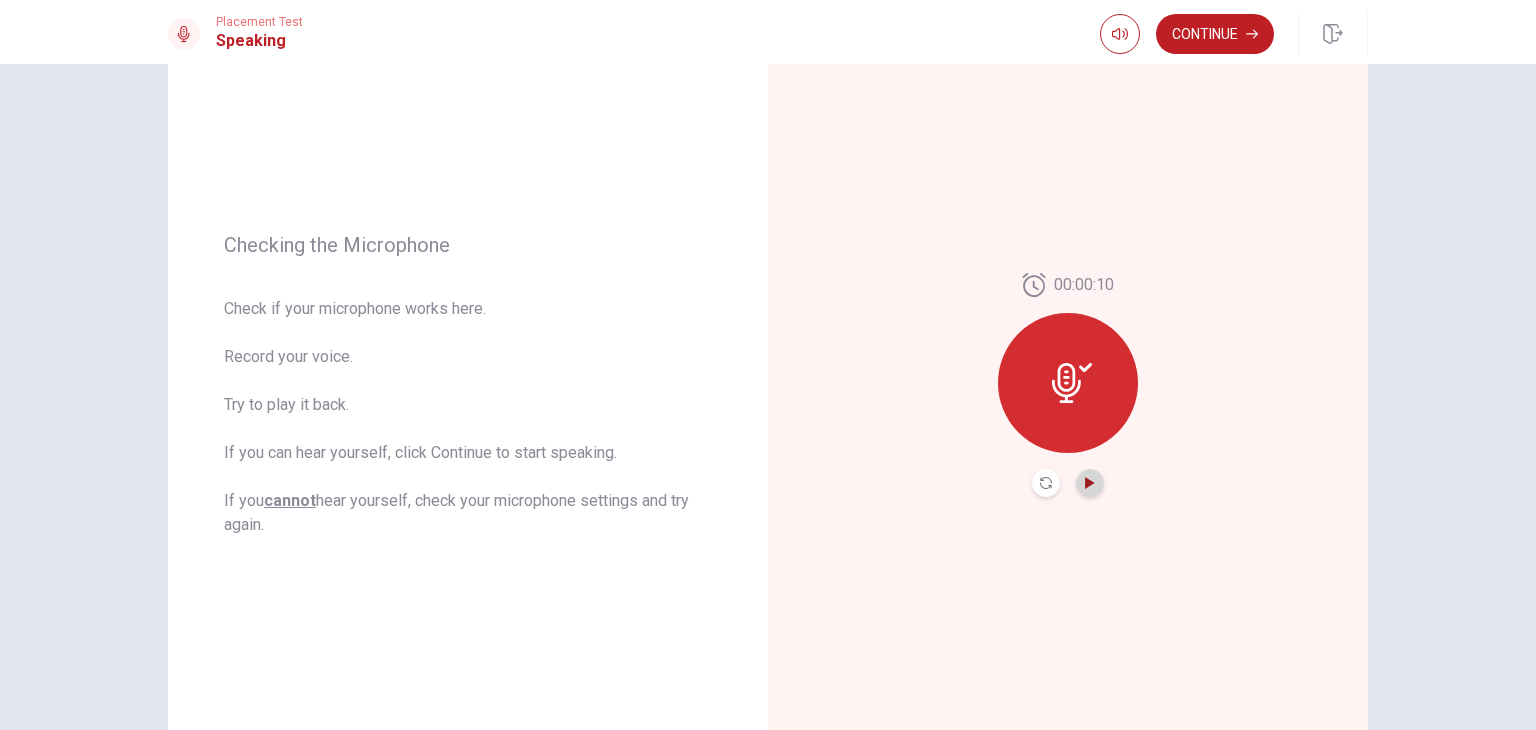 click 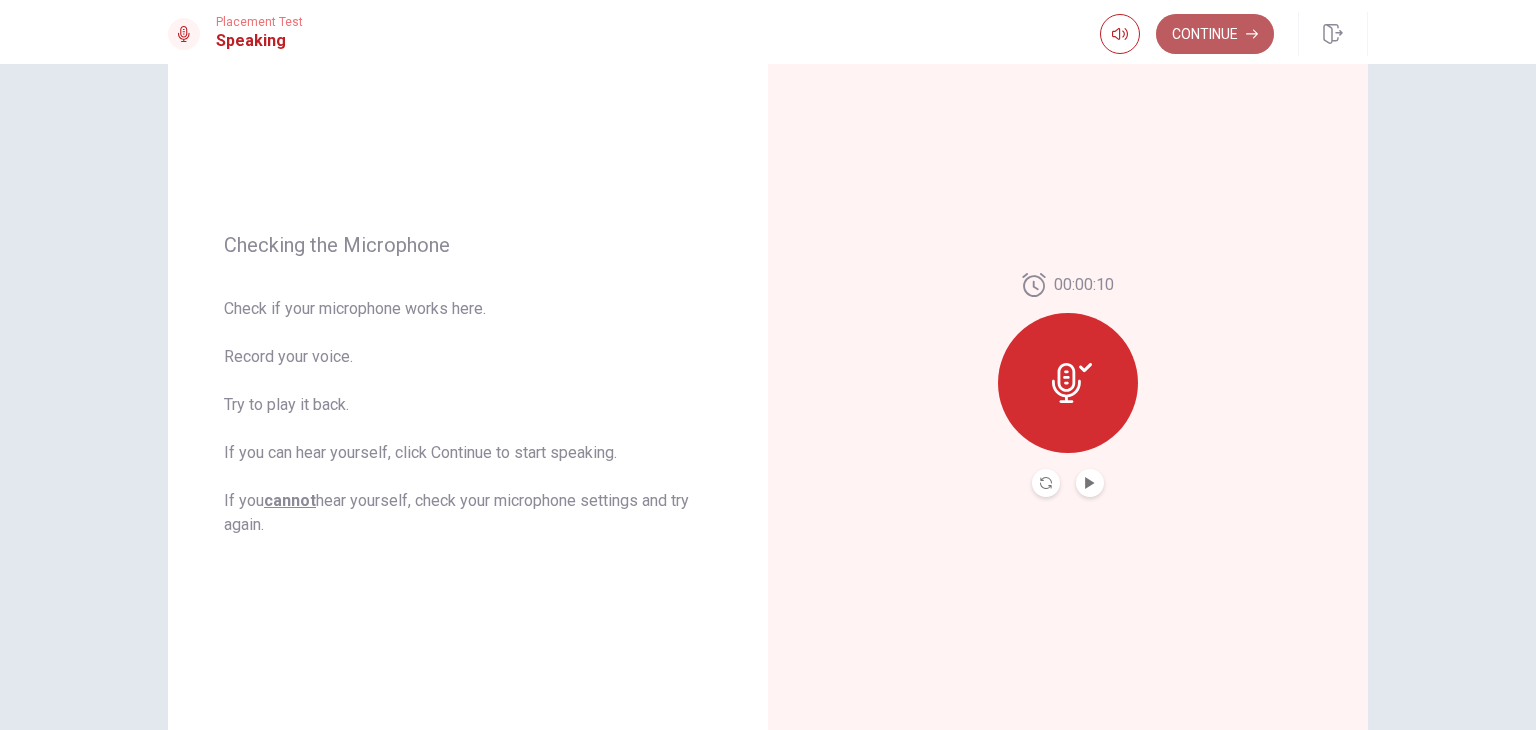 click on "Continue" at bounding box center [1215, 34] 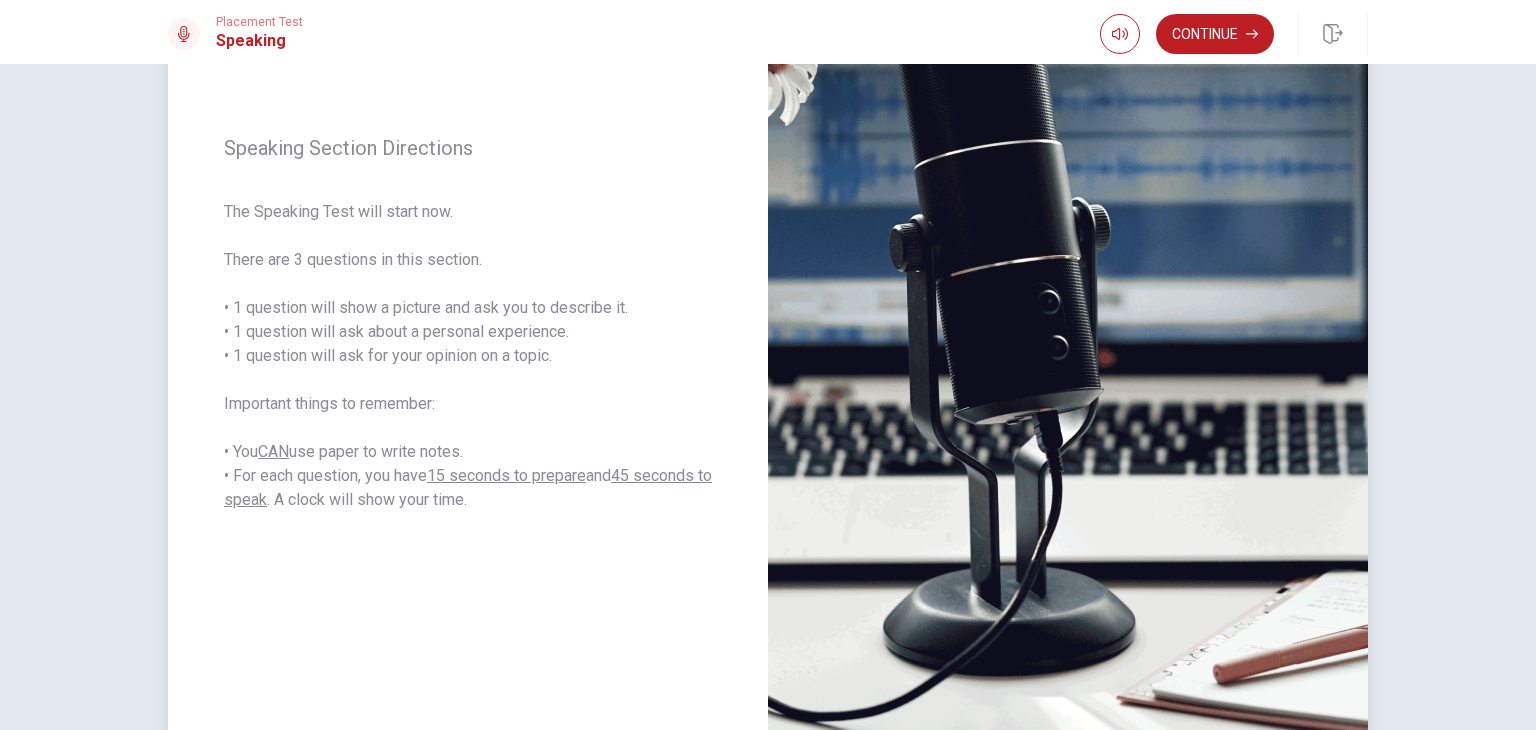 scroll, scrollTop: 217, scrollLeft: 0, axis: vertical 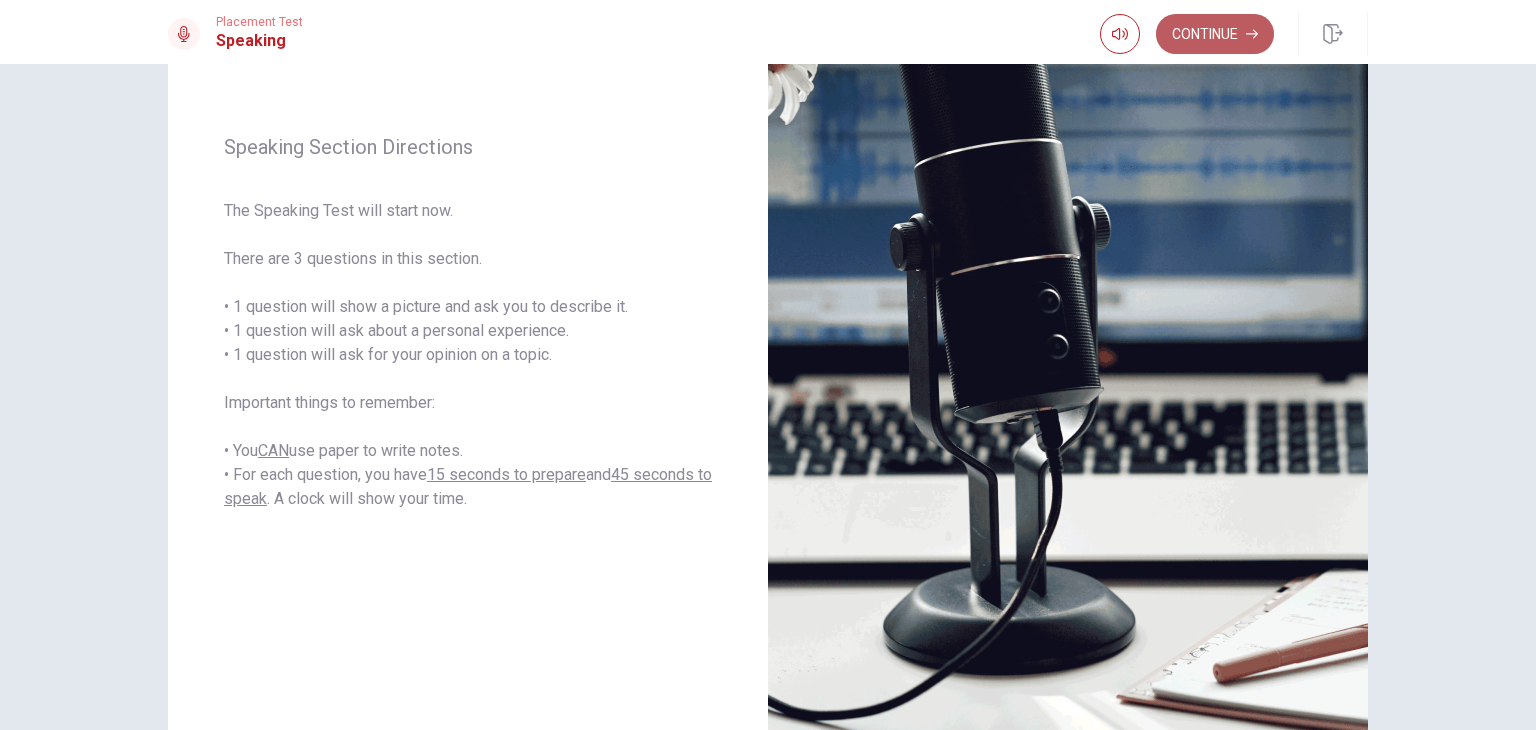 click on "Continue" at bounding box center [1215, 34] 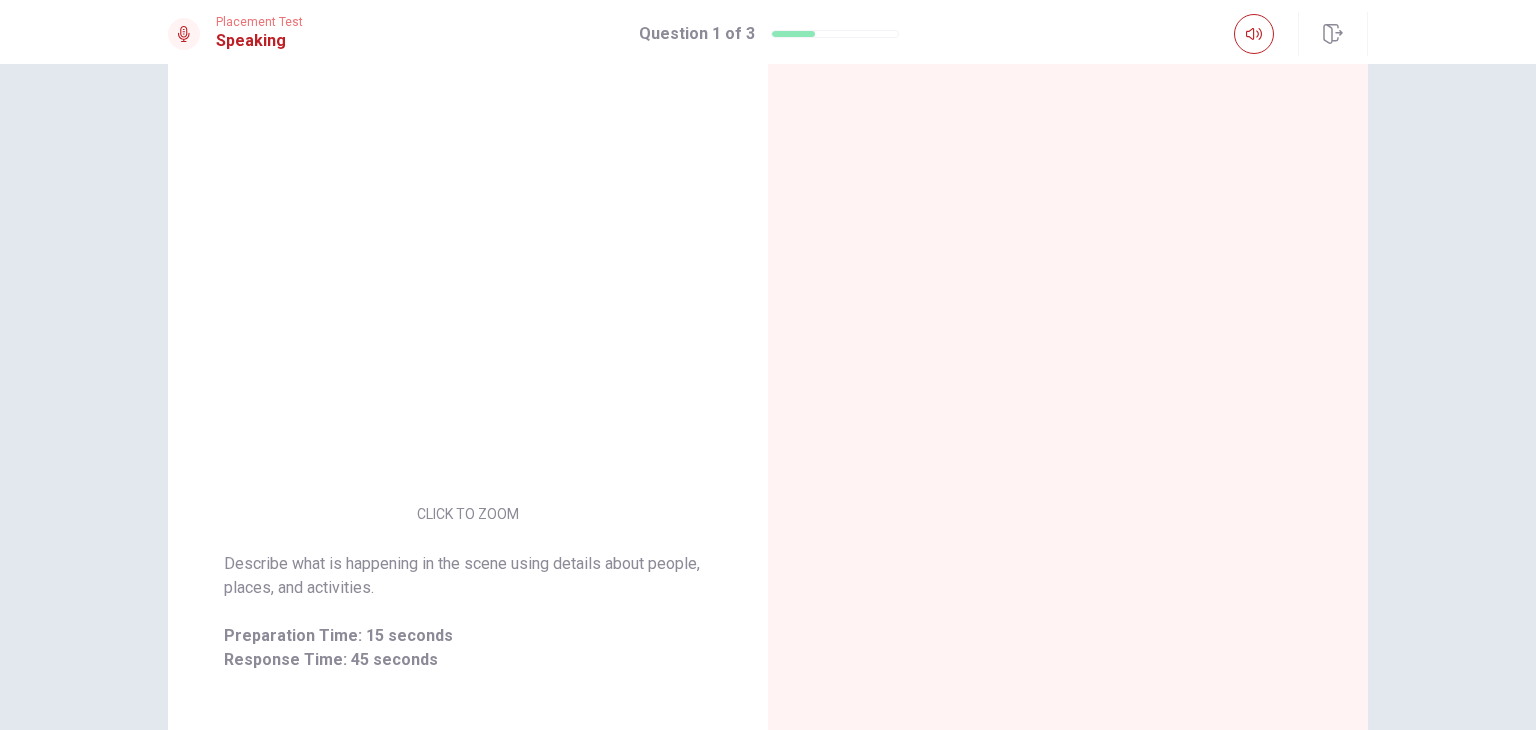scroll, scrollTop: 217, scrollLeft: 0, axis: vertical 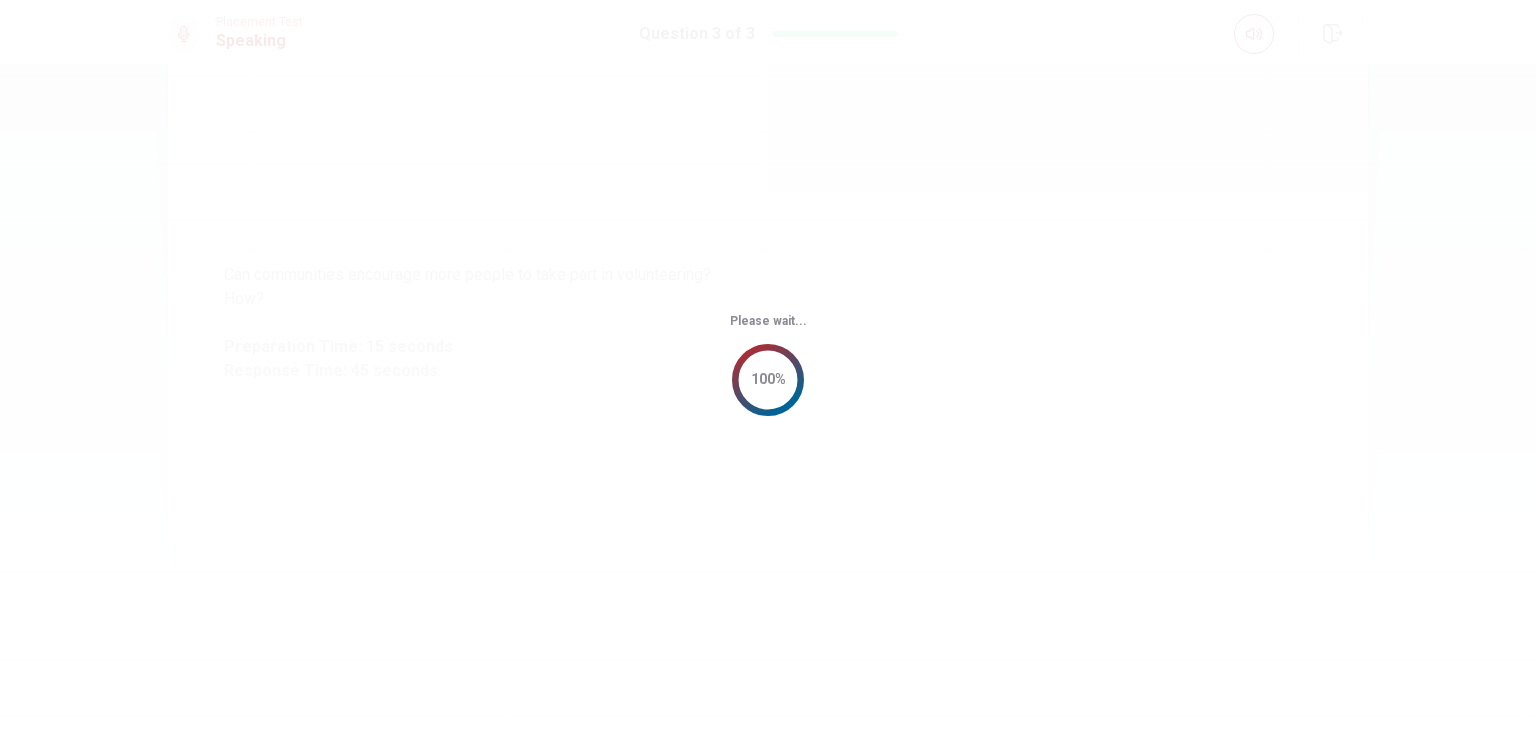 click on "This site uses cookies, as explained in our  Privacy Policy . If you agree to the use of cookies, please click the Accept button and continue to browse our site.   Privacy Policy Accept Placement Test   Speaking Question 3 of 3 Question 3 of 3 Can communities encourage more people to take part in volunteering? How? Preparation Time: 15 seconds Response Time: 45 seconds © Copyright  2025 Going somewhere? You are not allowed to open other tabs/pages or switch windows during a test. Doing this will be reported as cheating to the Administrators. Are you sure you want to leave this page? Please continue until you finish your test. It looks like there is a problem with your internet connection. You have 10 minutes to reconnect. 00:00 Click to reconnect WARNING:  If you lose connection for more than 10 minute(s), you will need to contact us for another exam. You’ve run out of time. Your time is up. This is end of the Speaking section. Click on Continue to go. Continue ILAC - Online Testing Platform Please wait..." at bounding box center (768, 365) 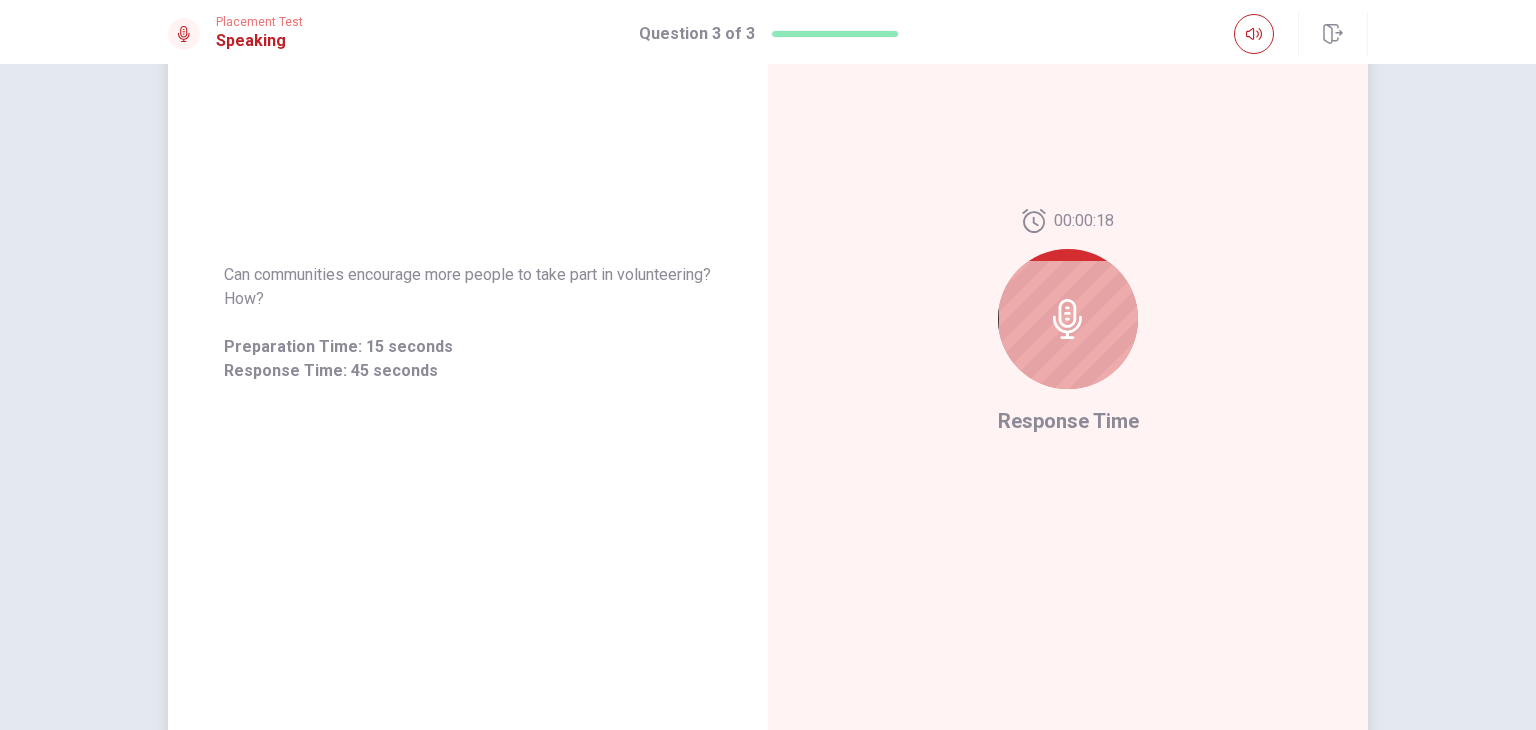 click on "00:00:18 Response Time" at bounding box center [1068, 323] 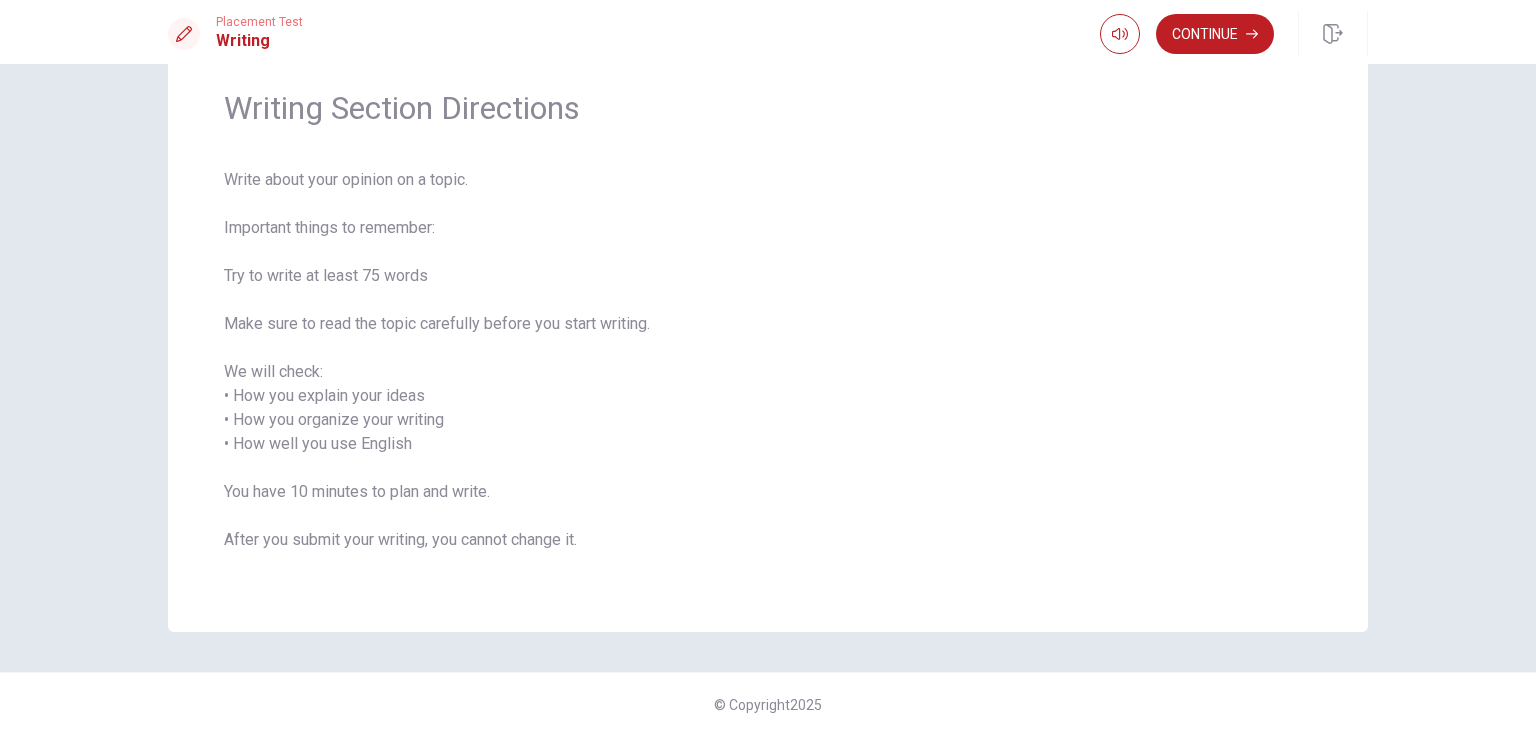 scroll, scrollTop: 74, scrollLeft: 0, axis: vertical 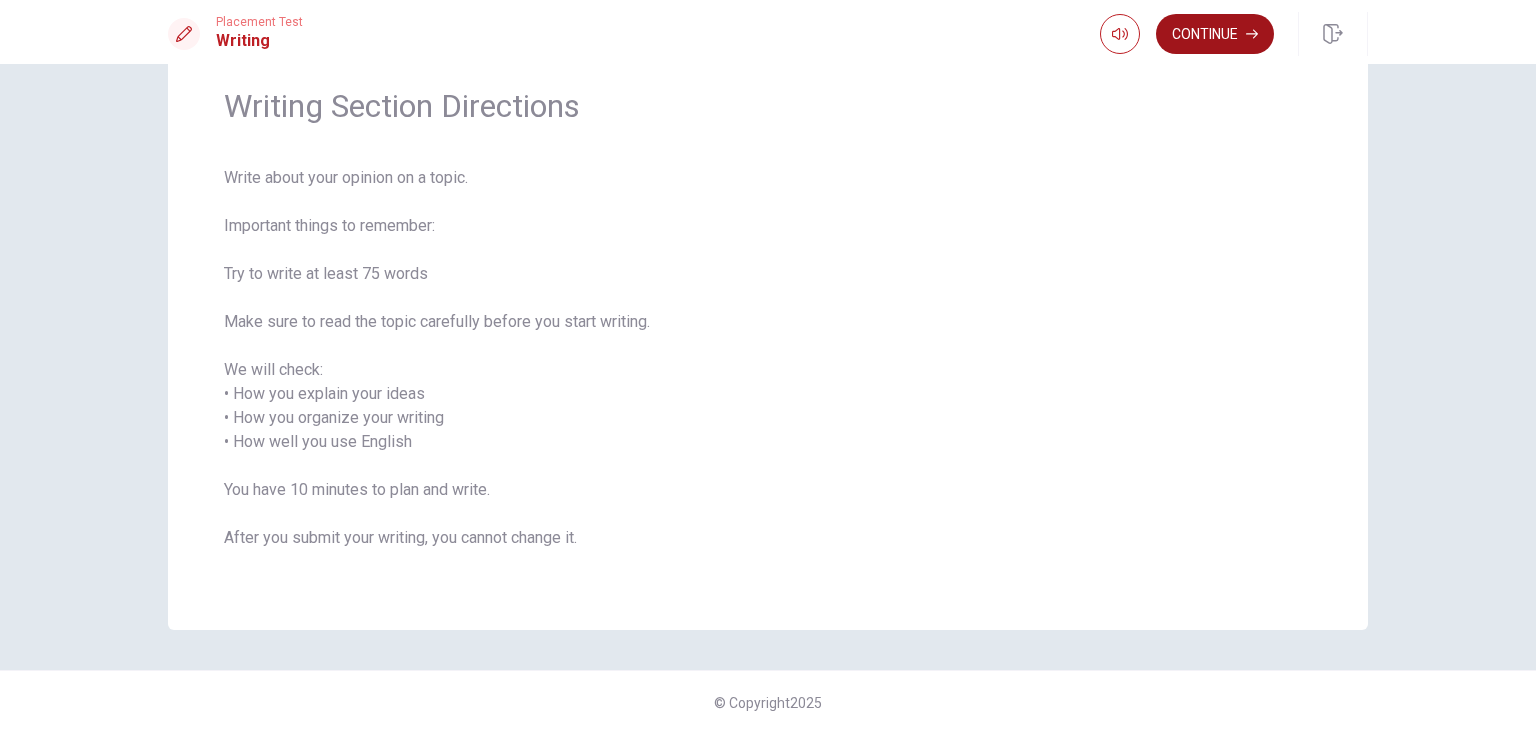 click on "Continue" at bounding box center [1215, 34] 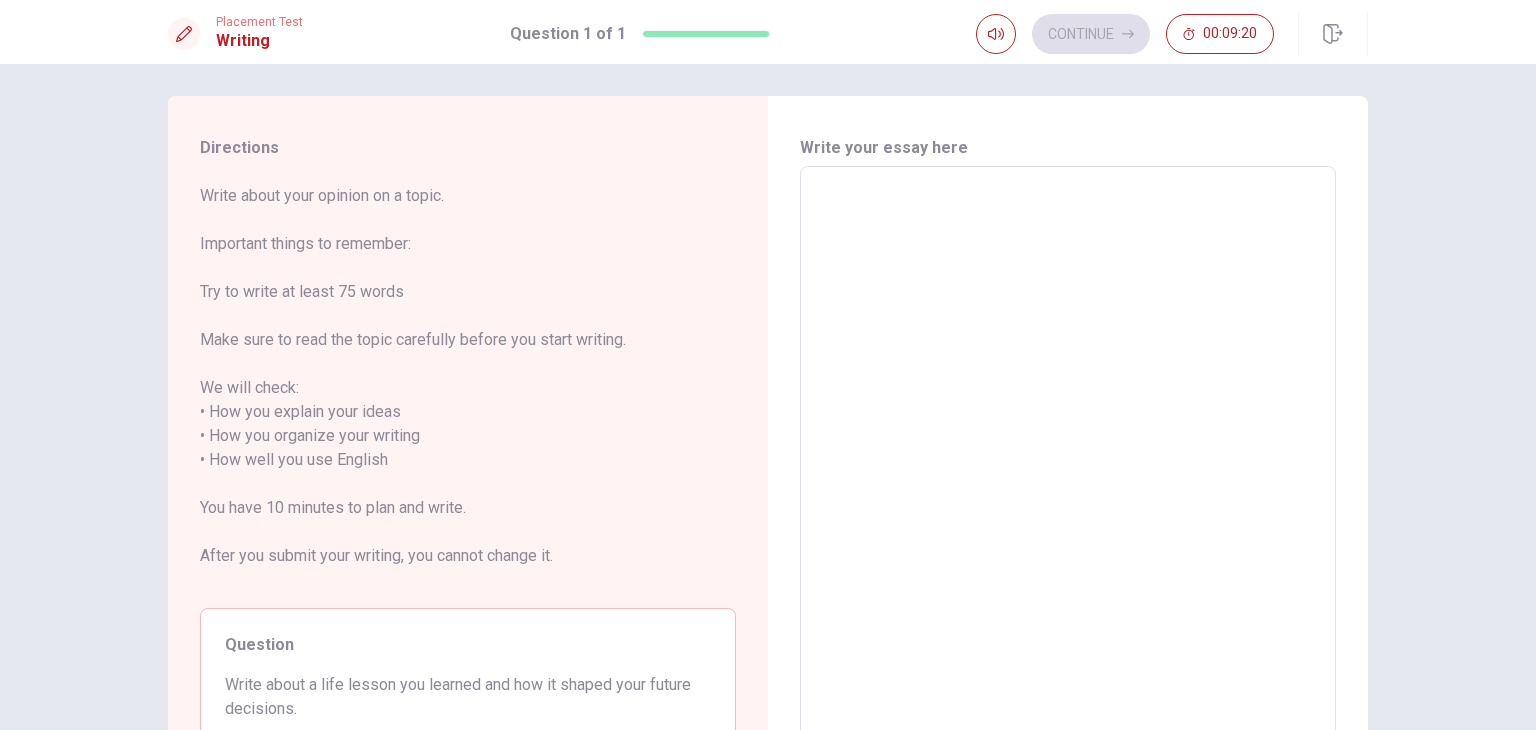 scroll, scrollTop: 7, scrollLeft: 0, axis: vertical 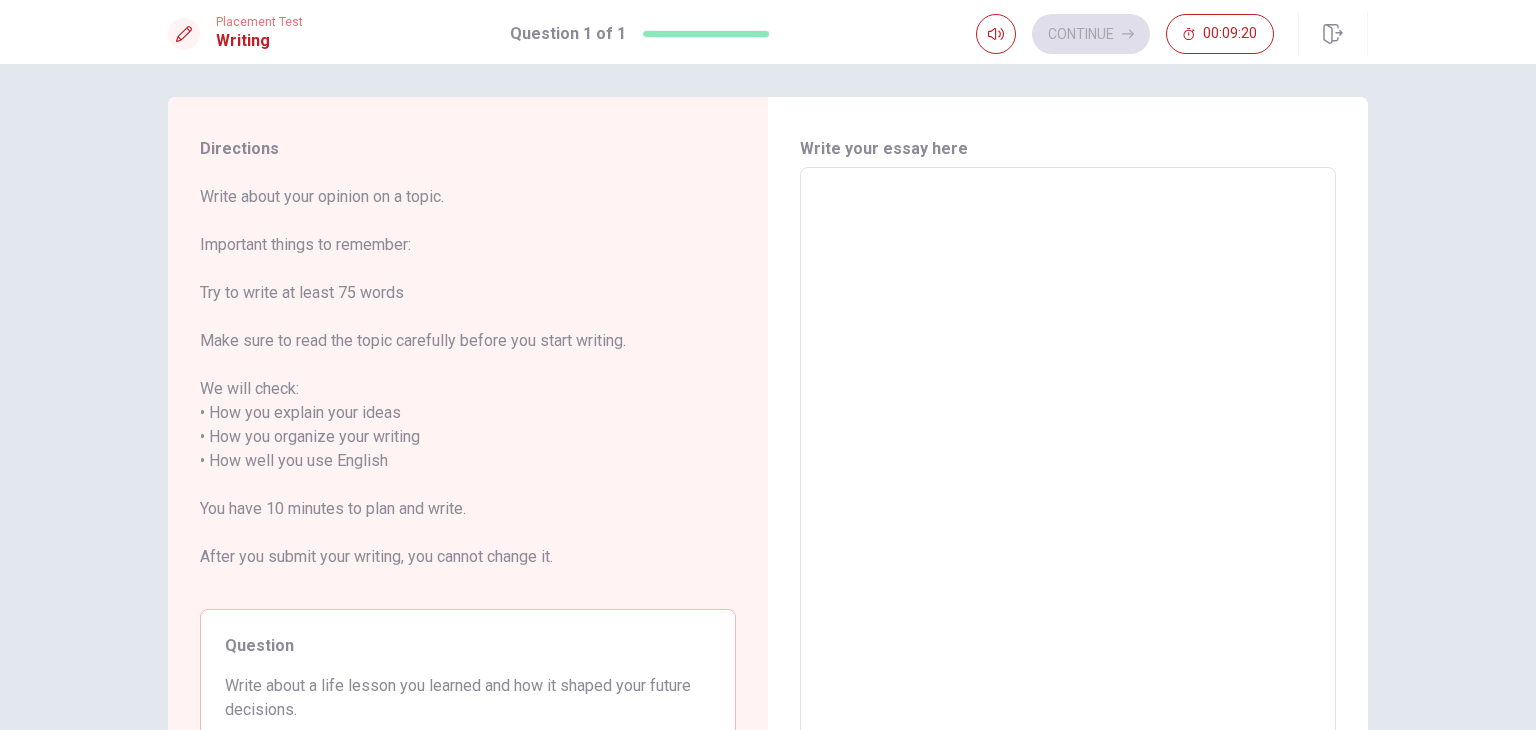 click at bounding box center [1068, 461] 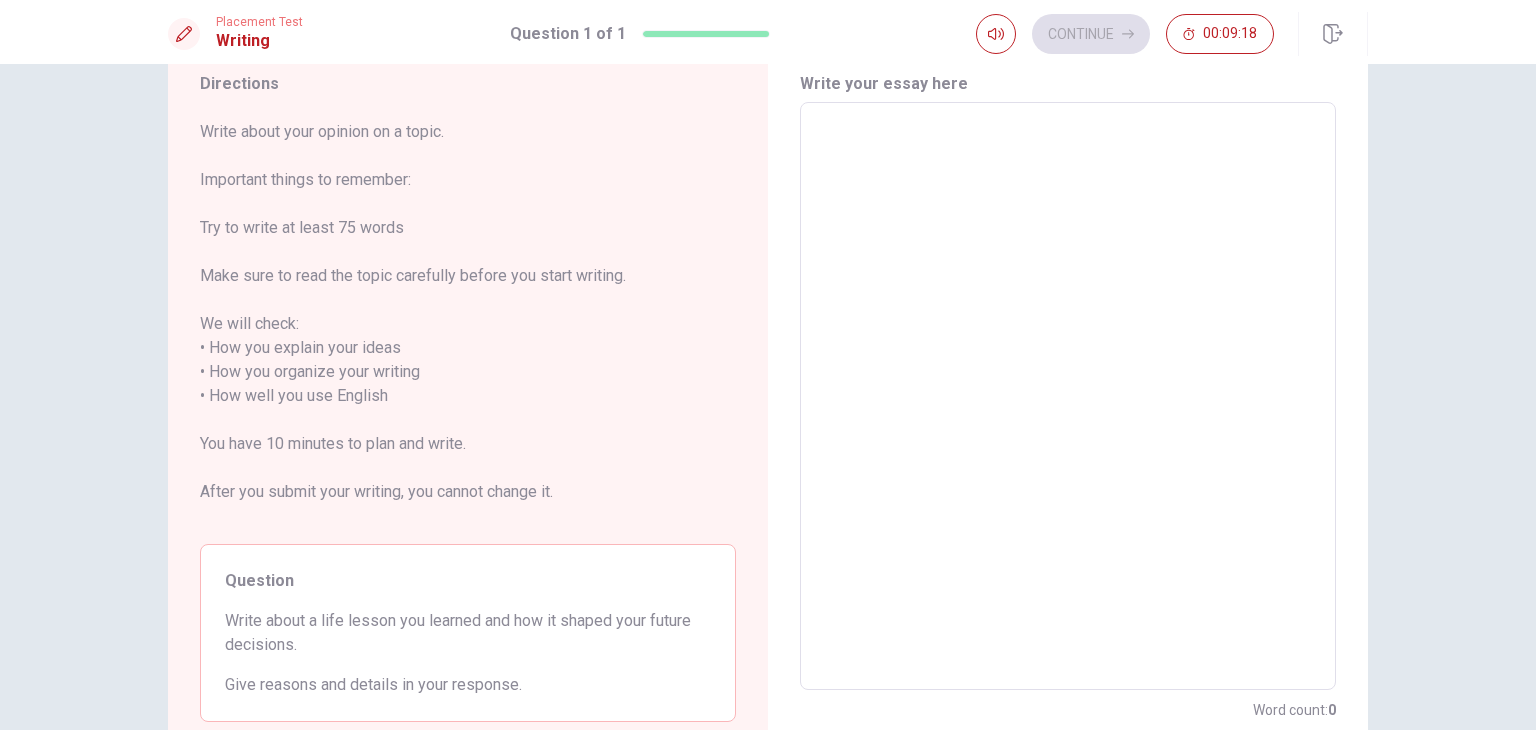 scroll, scrollTop: 107, scrollLeft: 0, axis: vertical 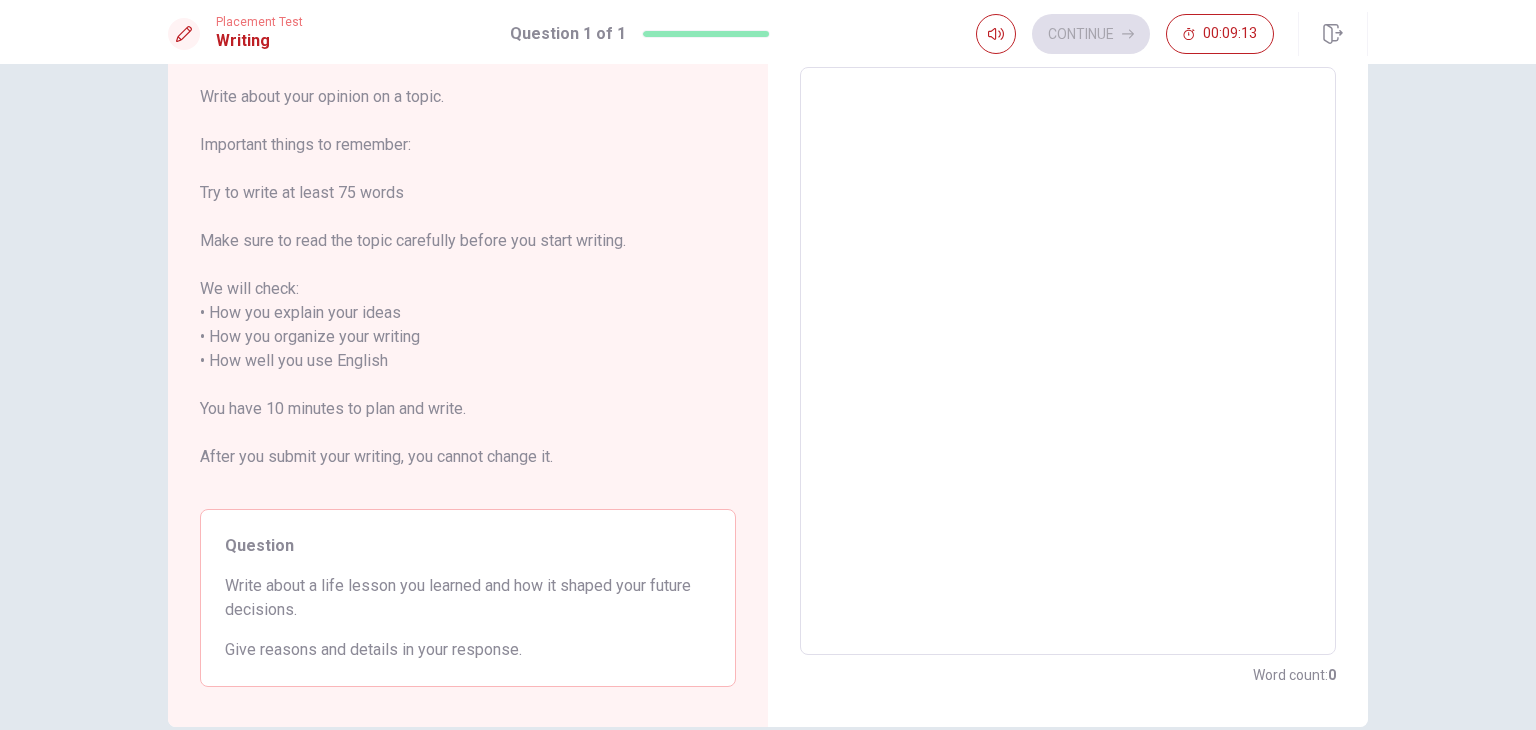 type on "I" 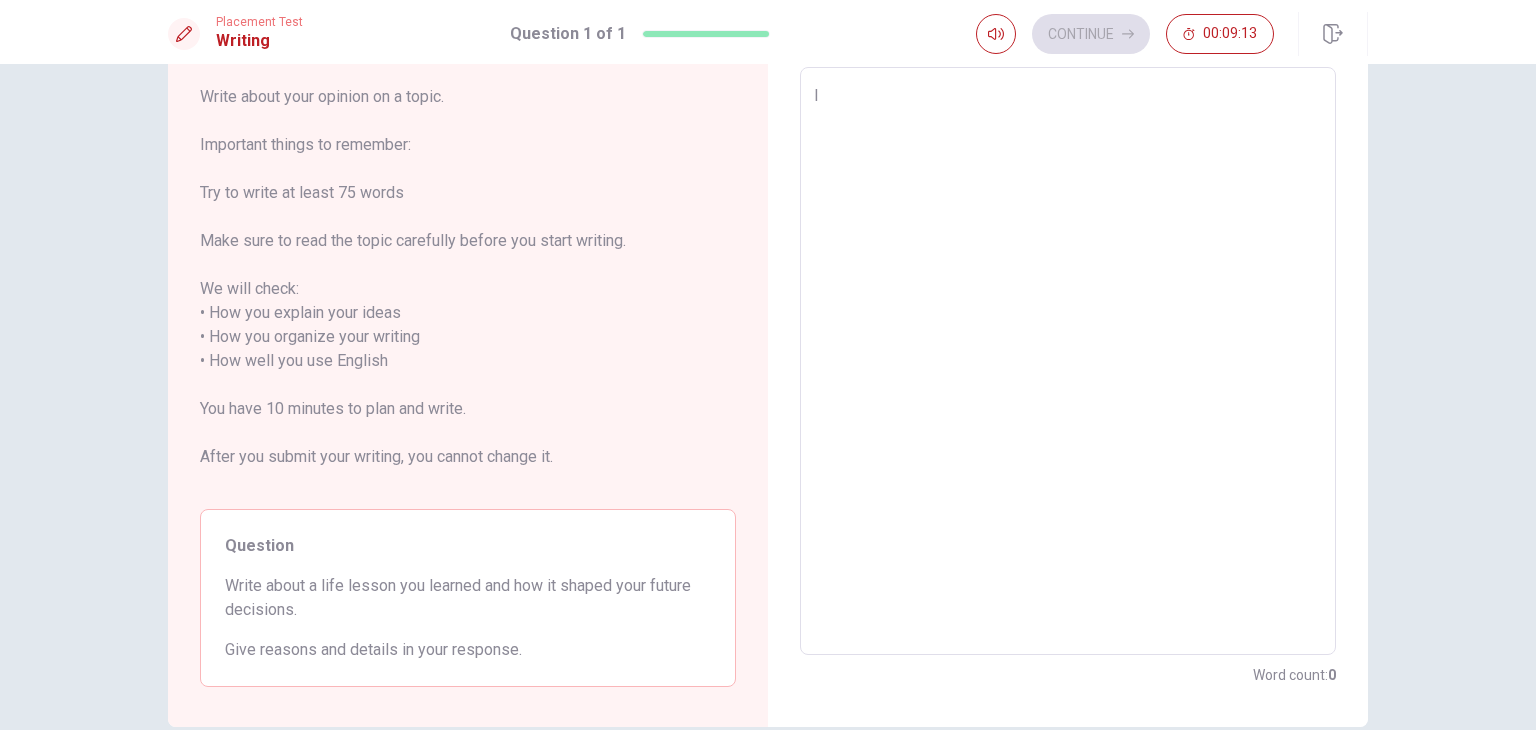 type on "x" 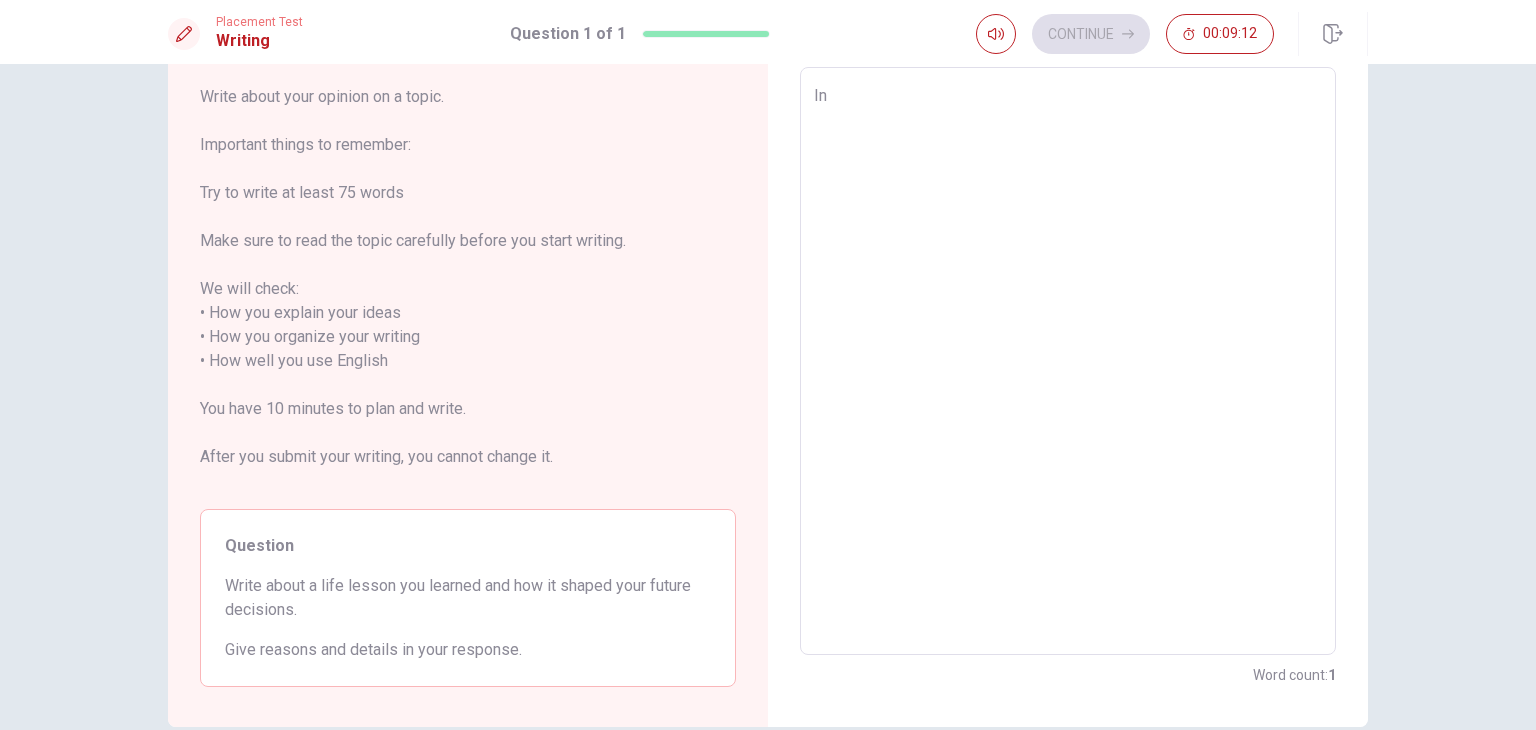 type on "Inm" 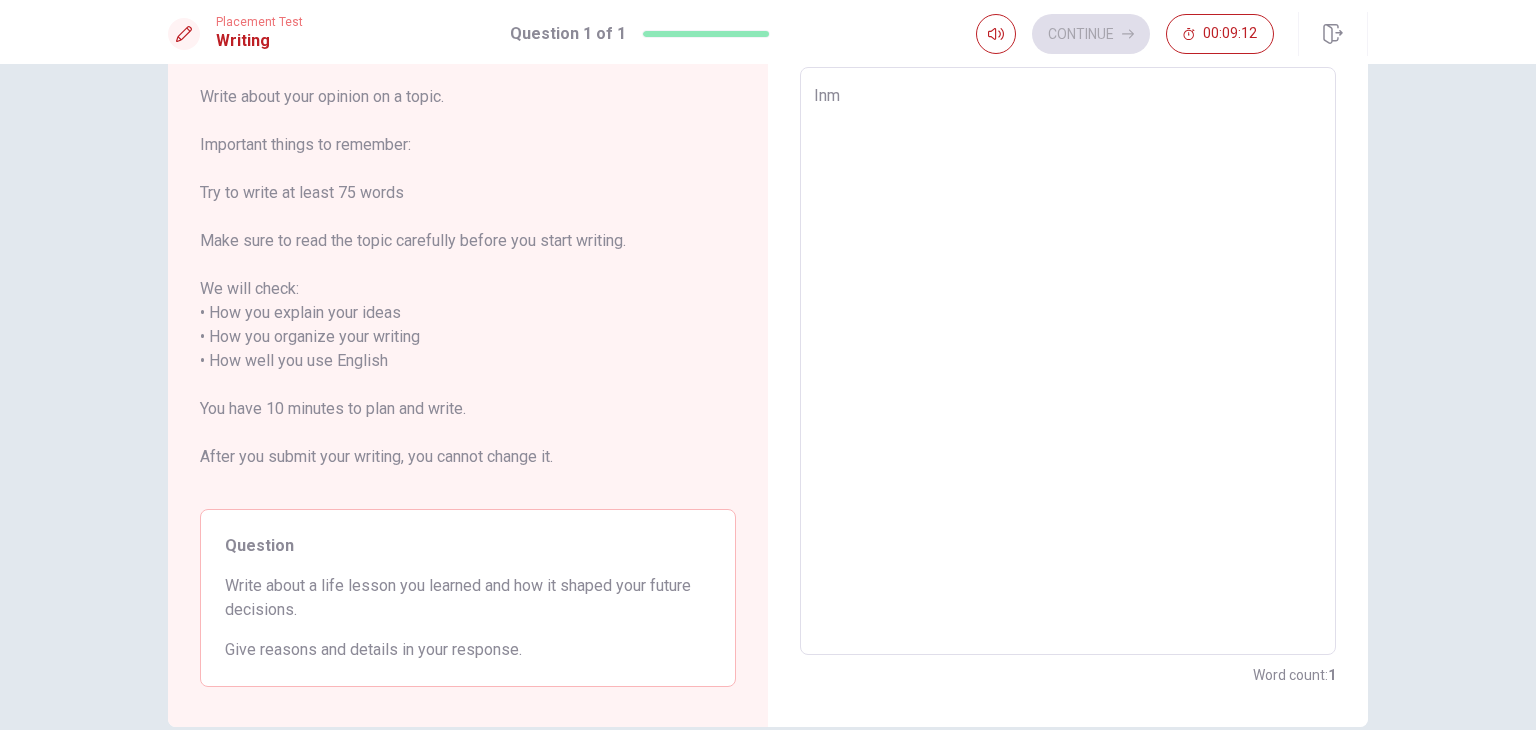 type on "x" 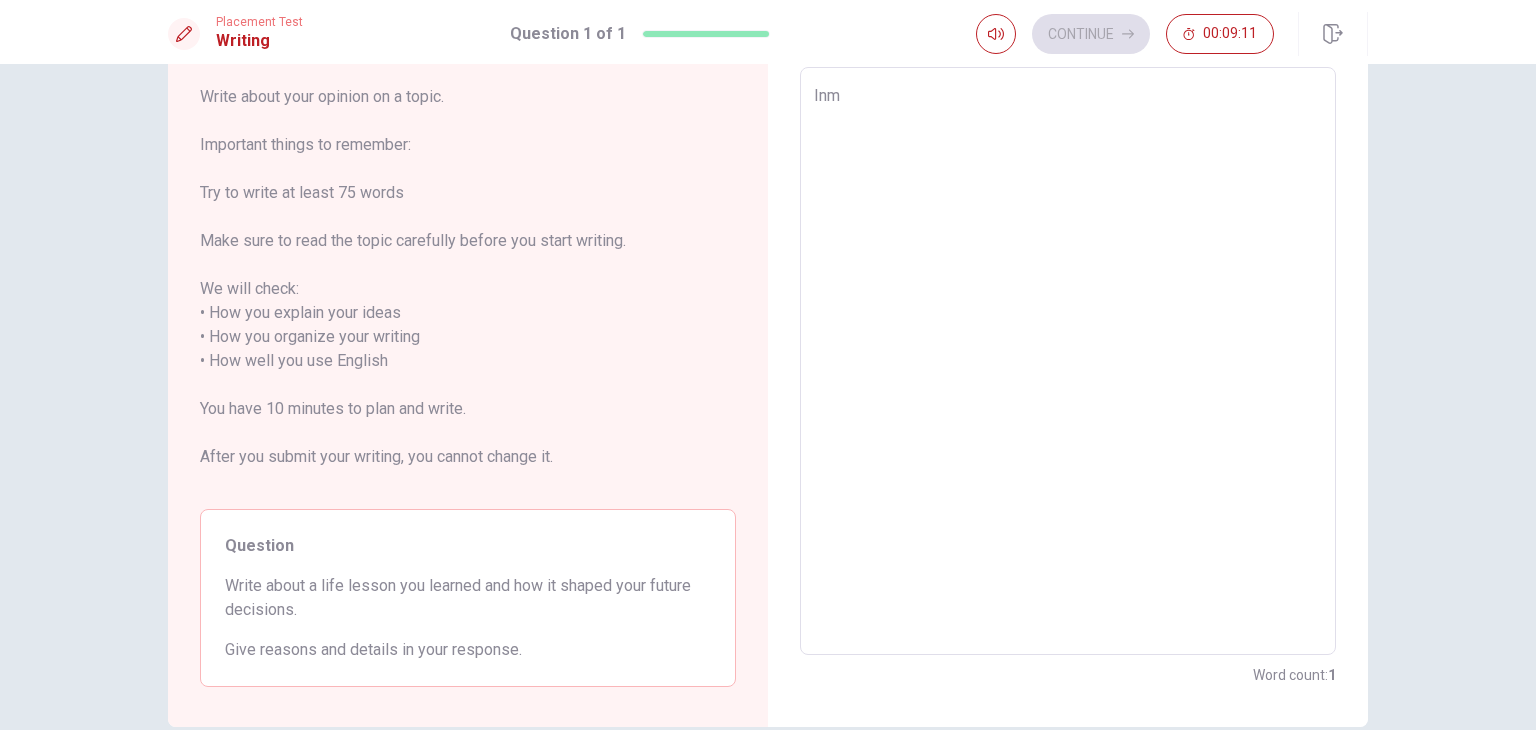 type on "In" 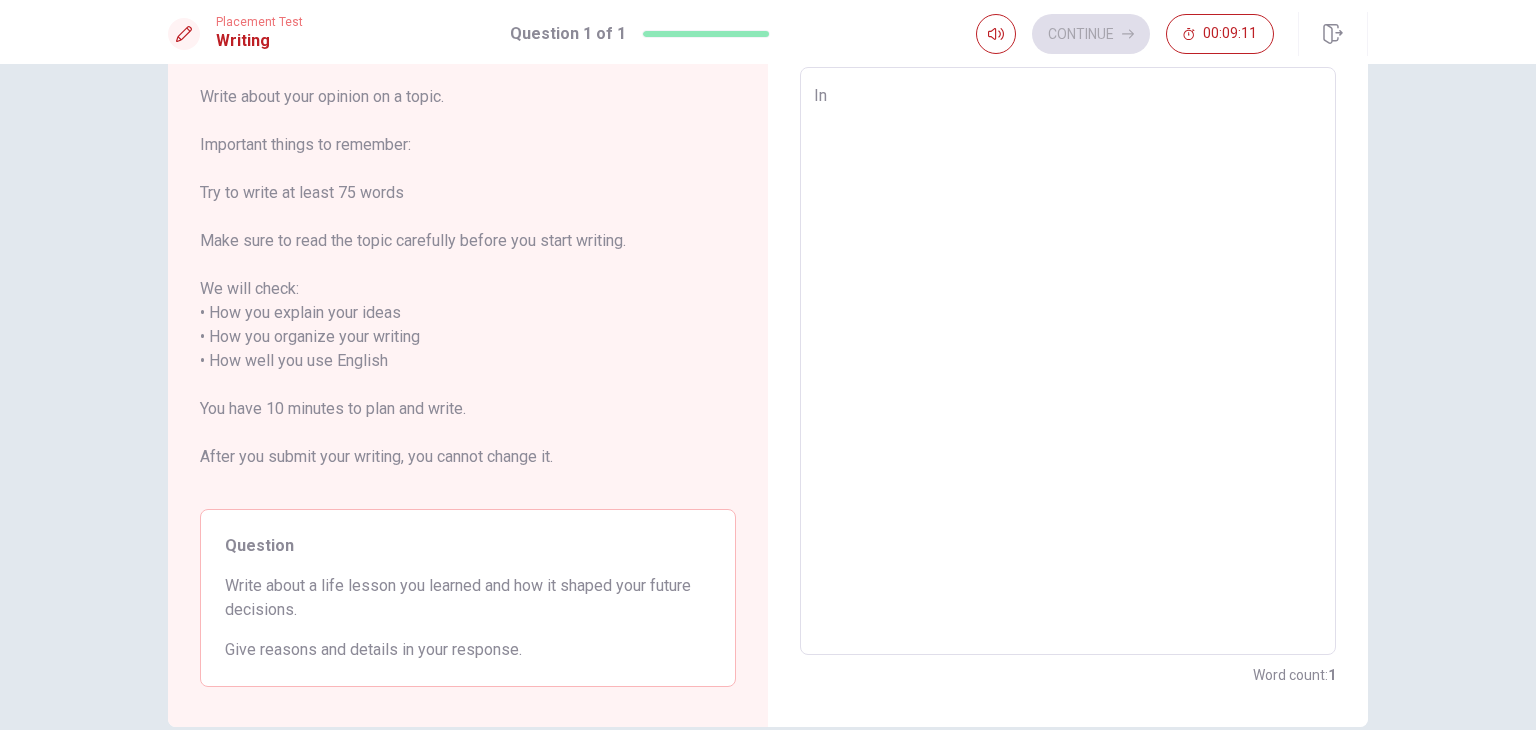 type on "x" 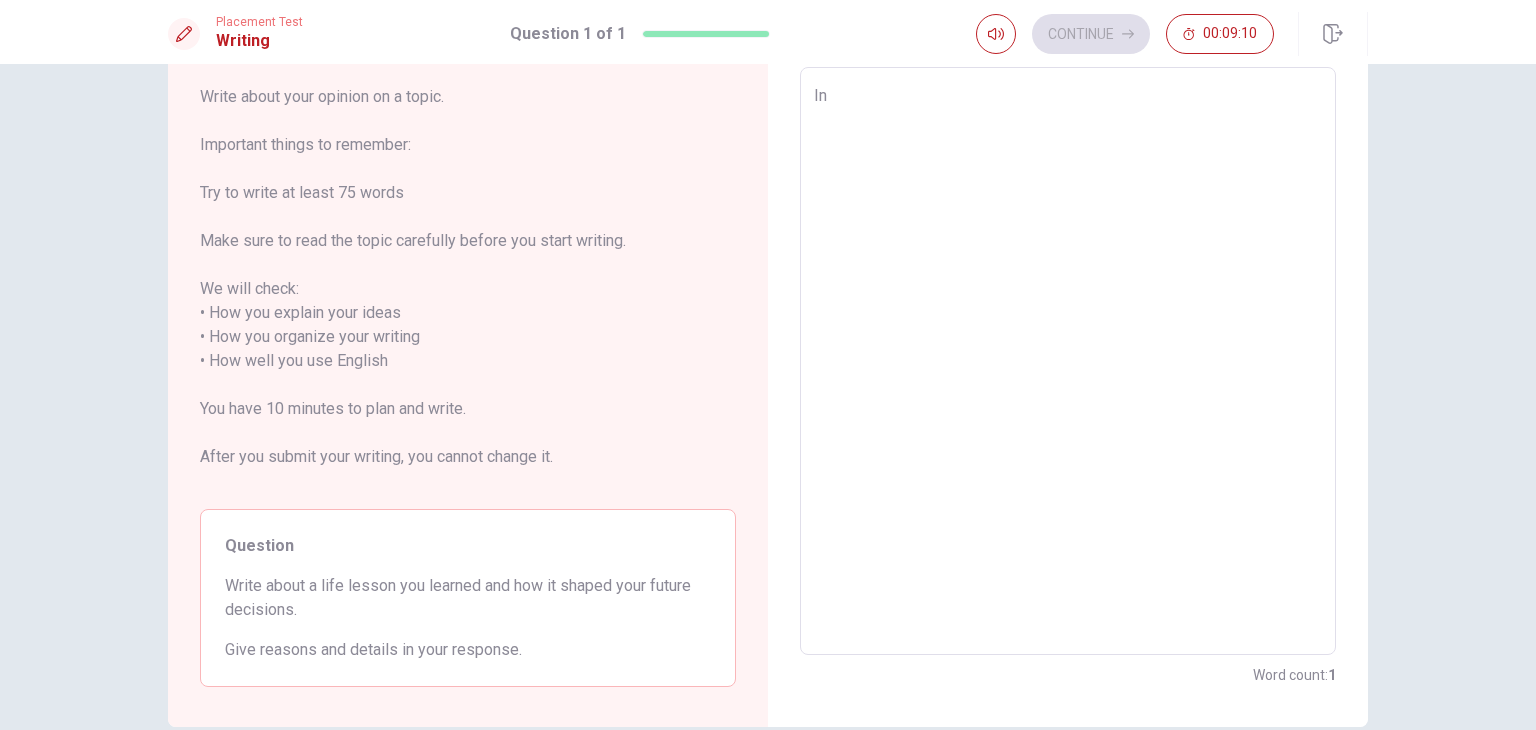 type on "In m" 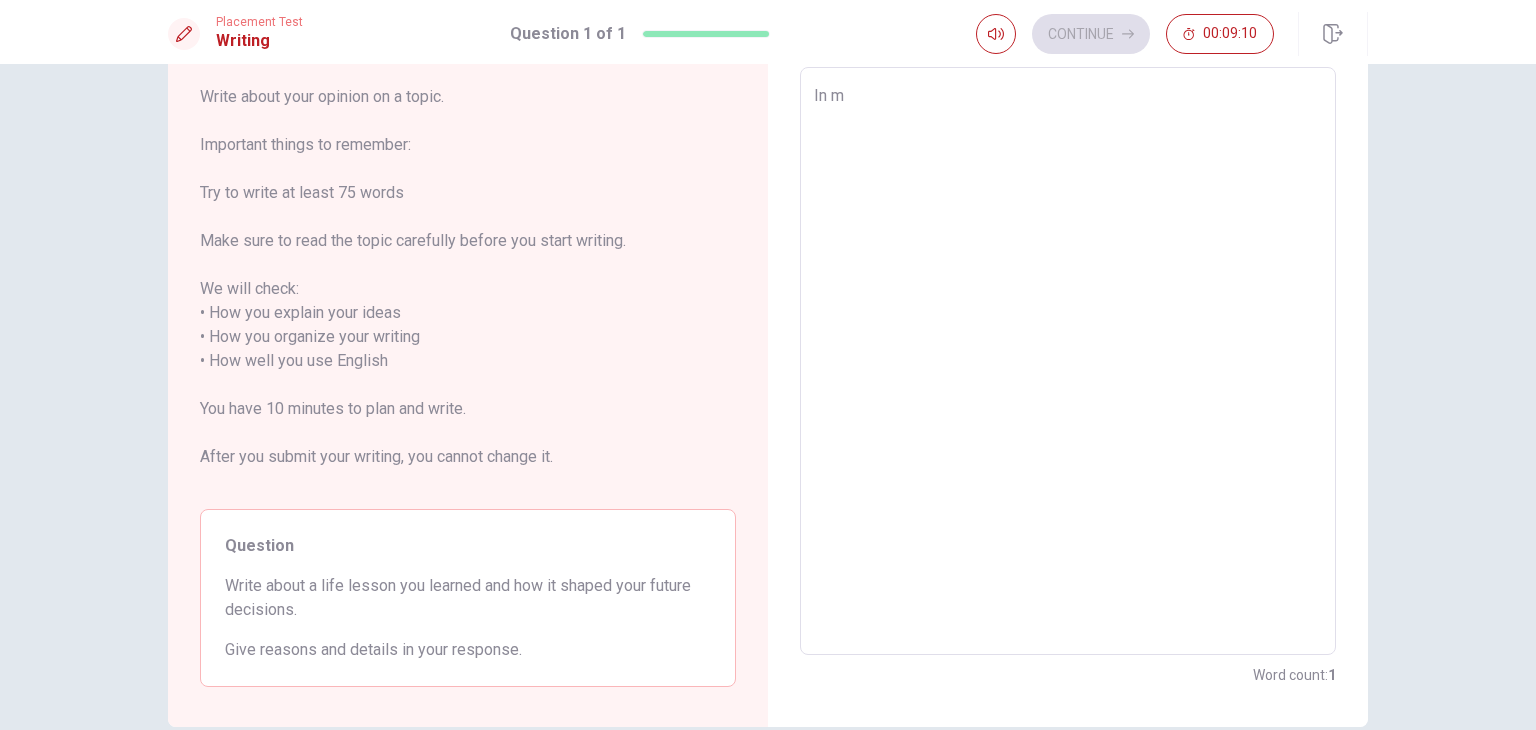 type on "x" 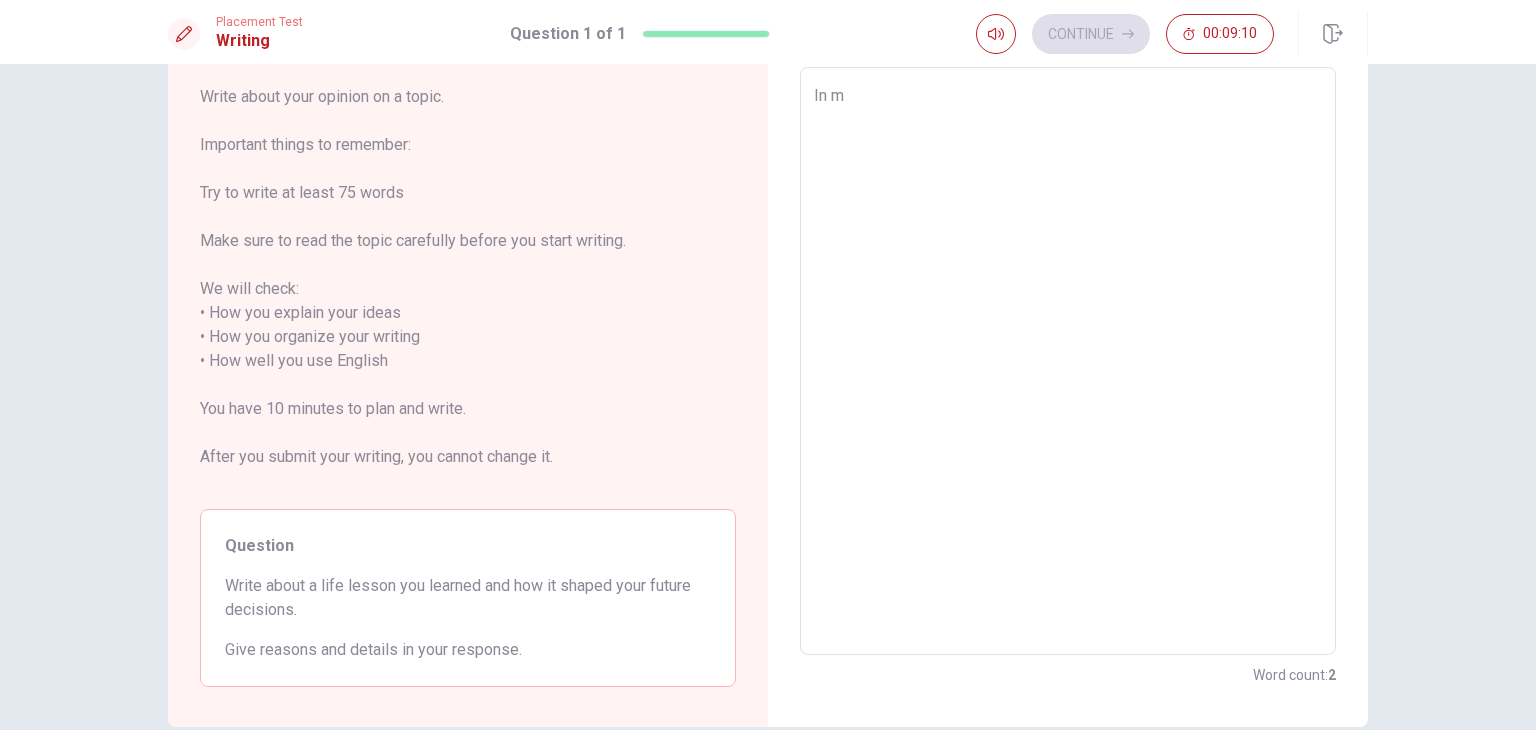 type on "In my" 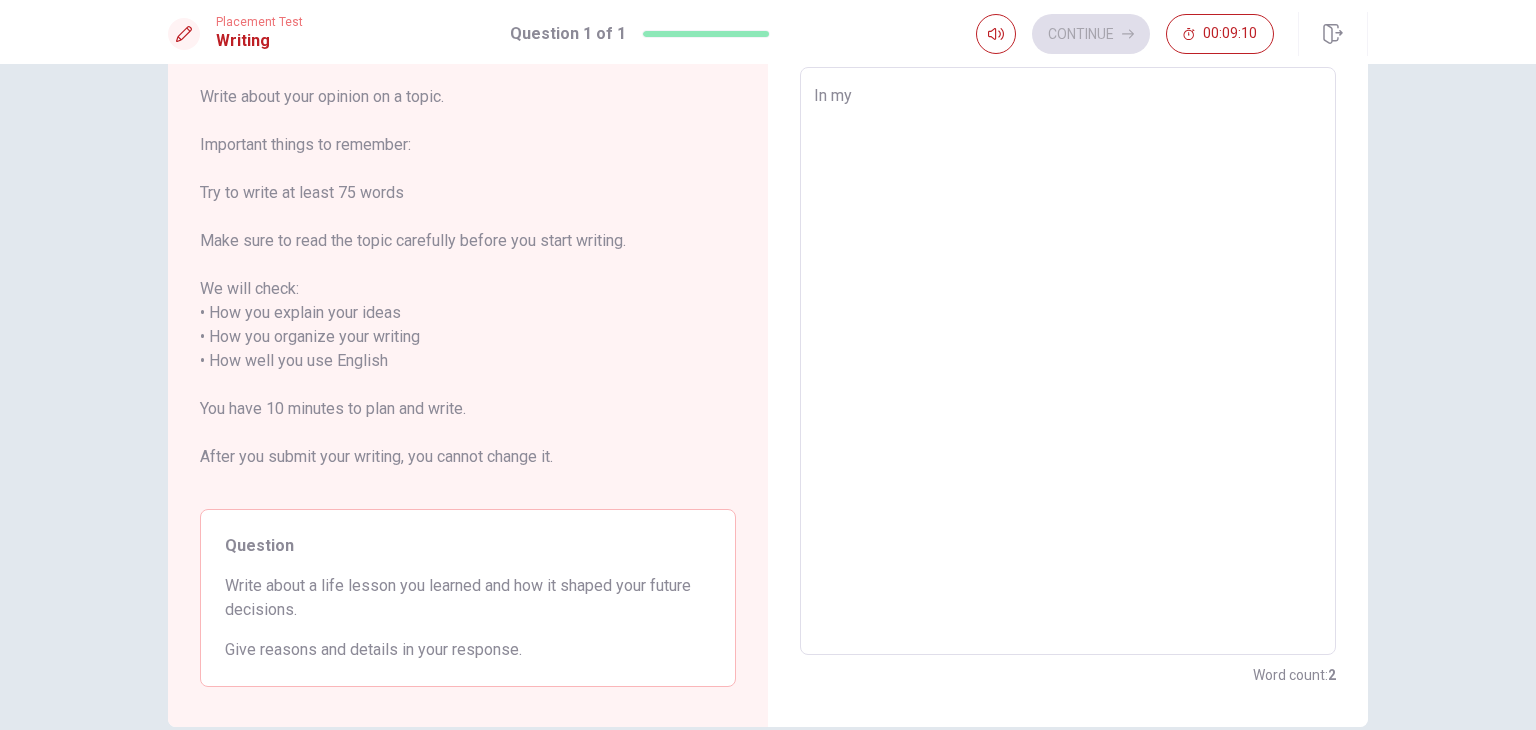 type on "x" 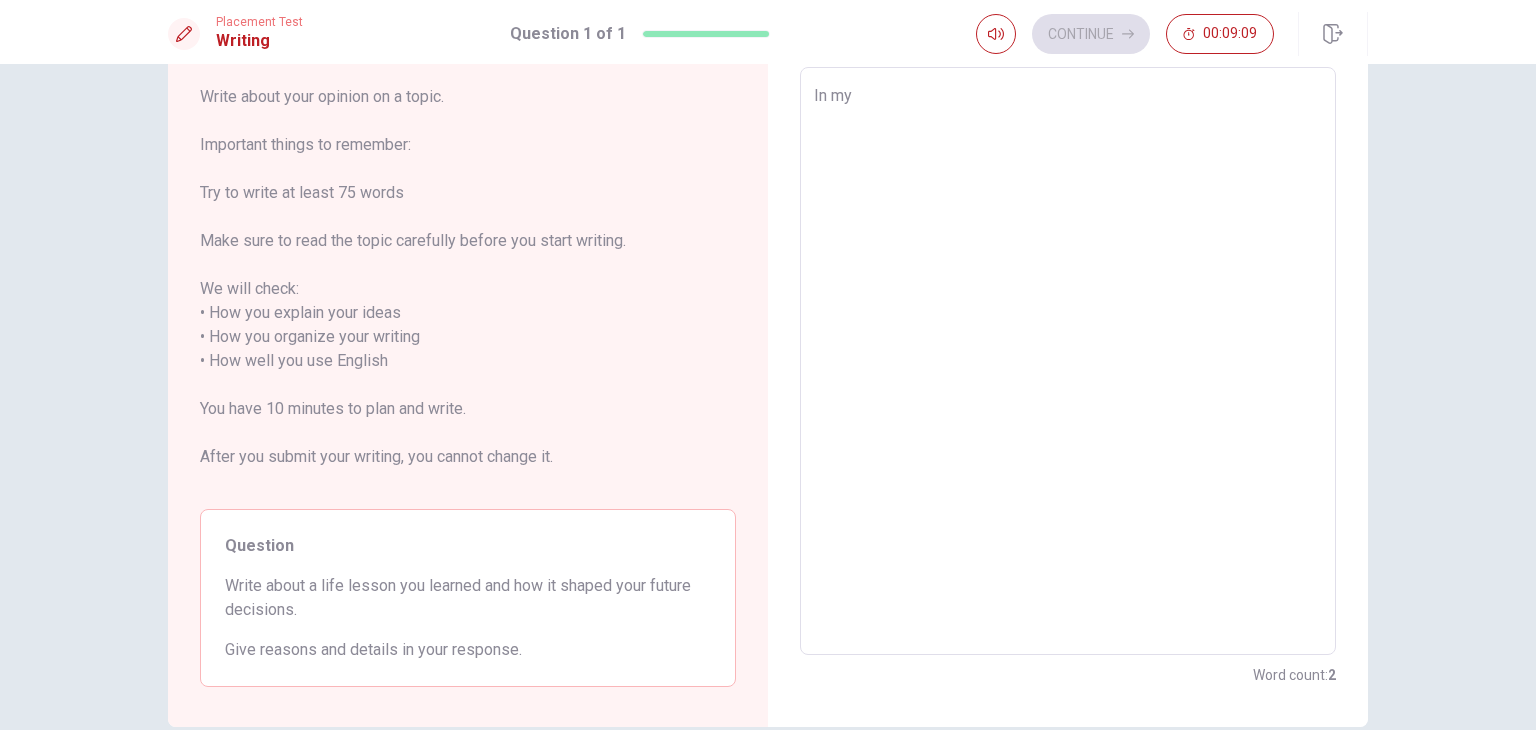 type on "In my l" 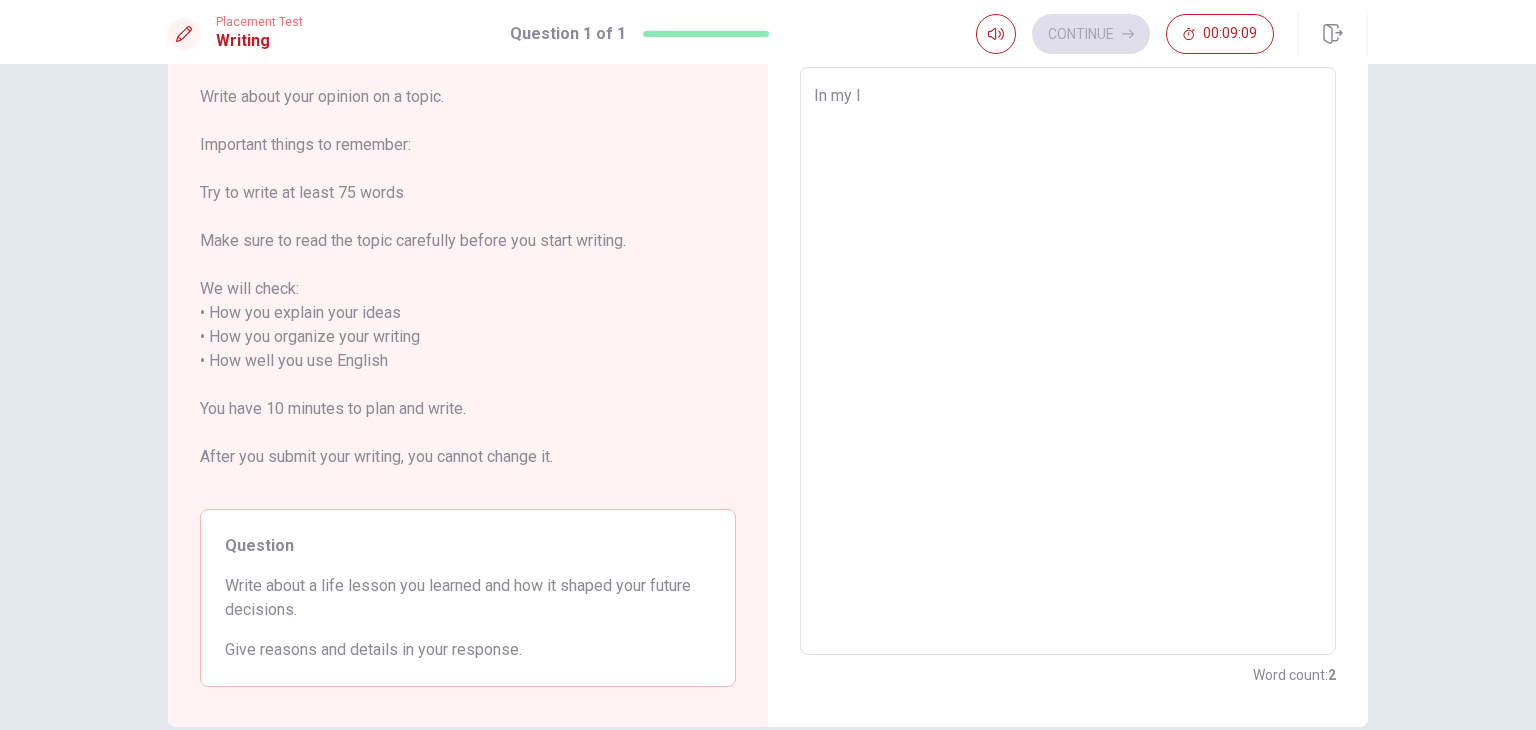 type on "x" 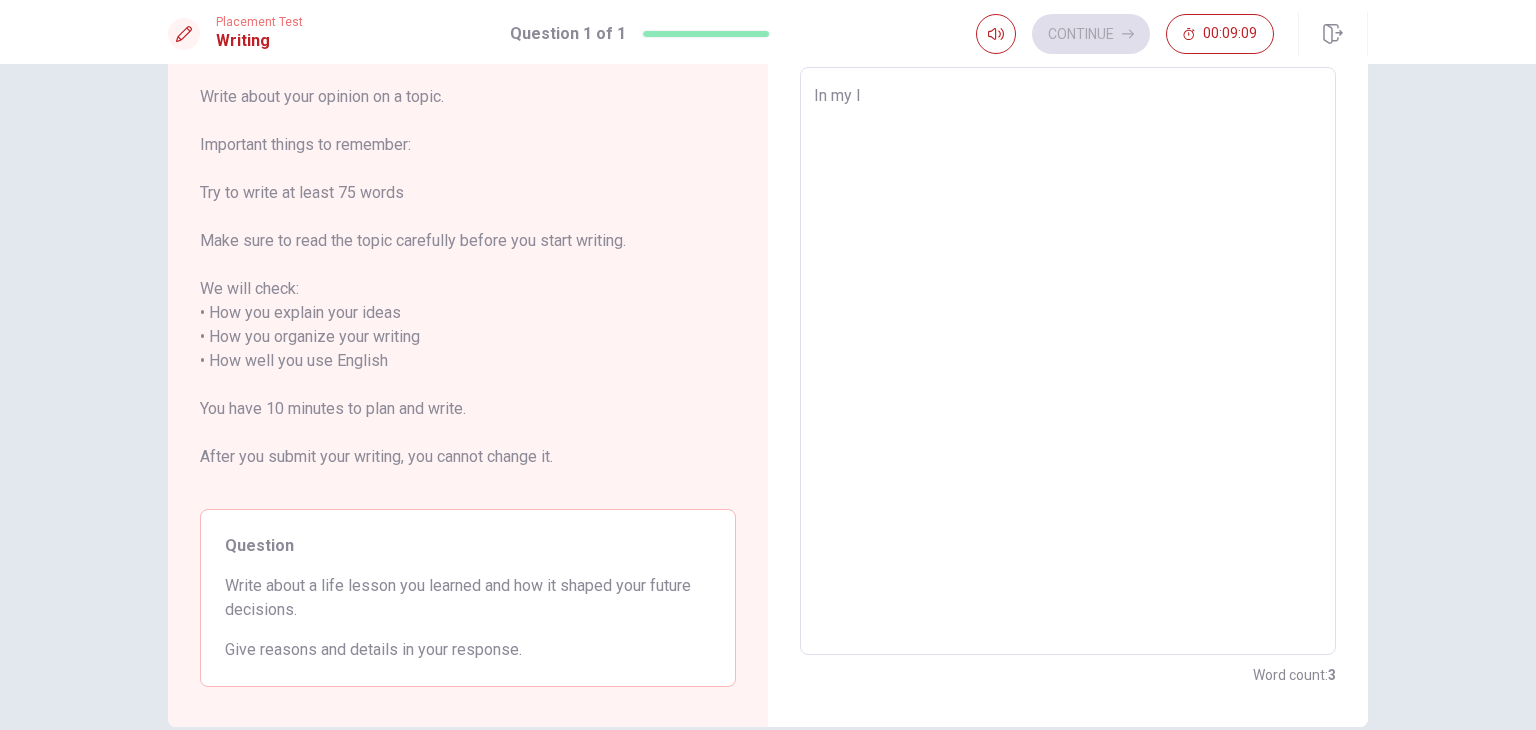 type on "In my li" 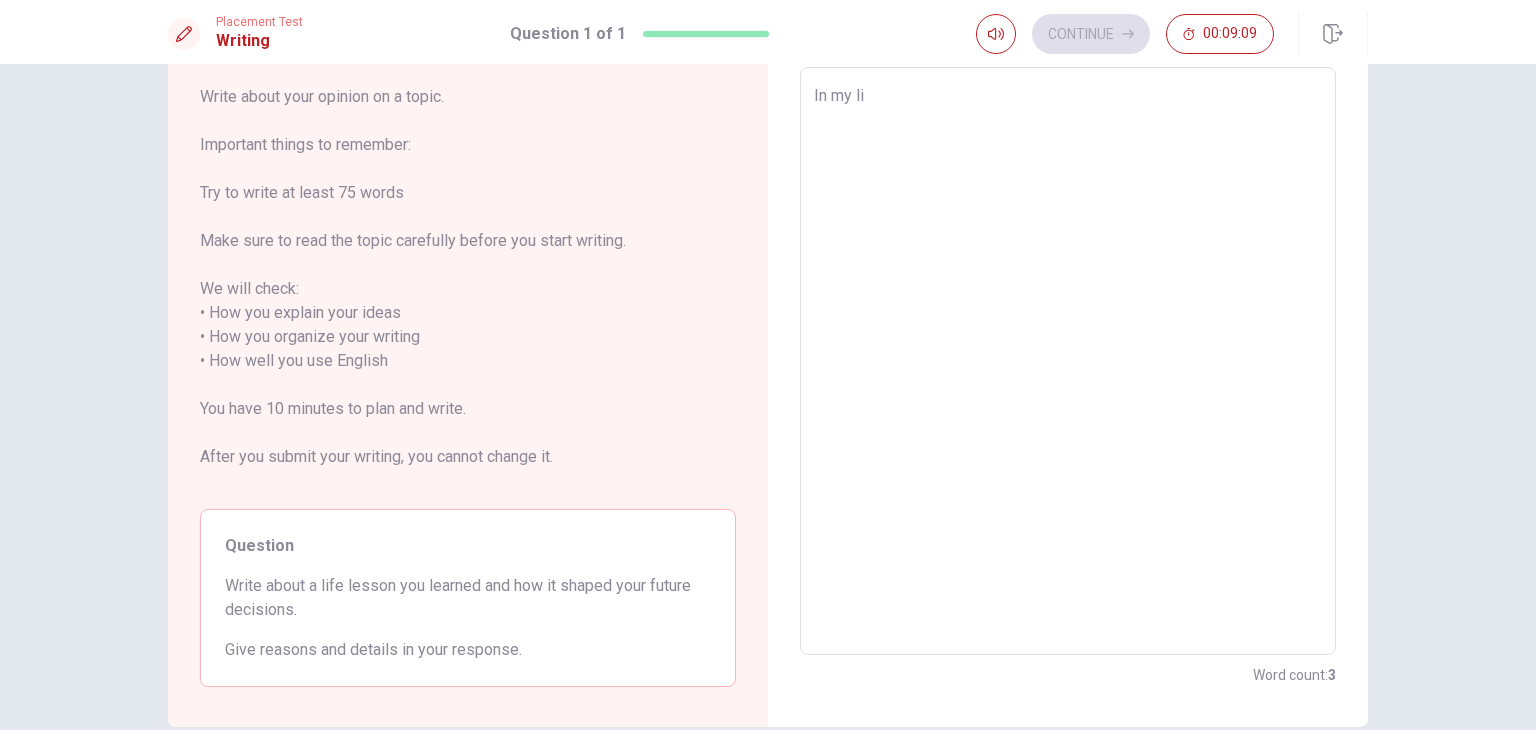 type on "x" 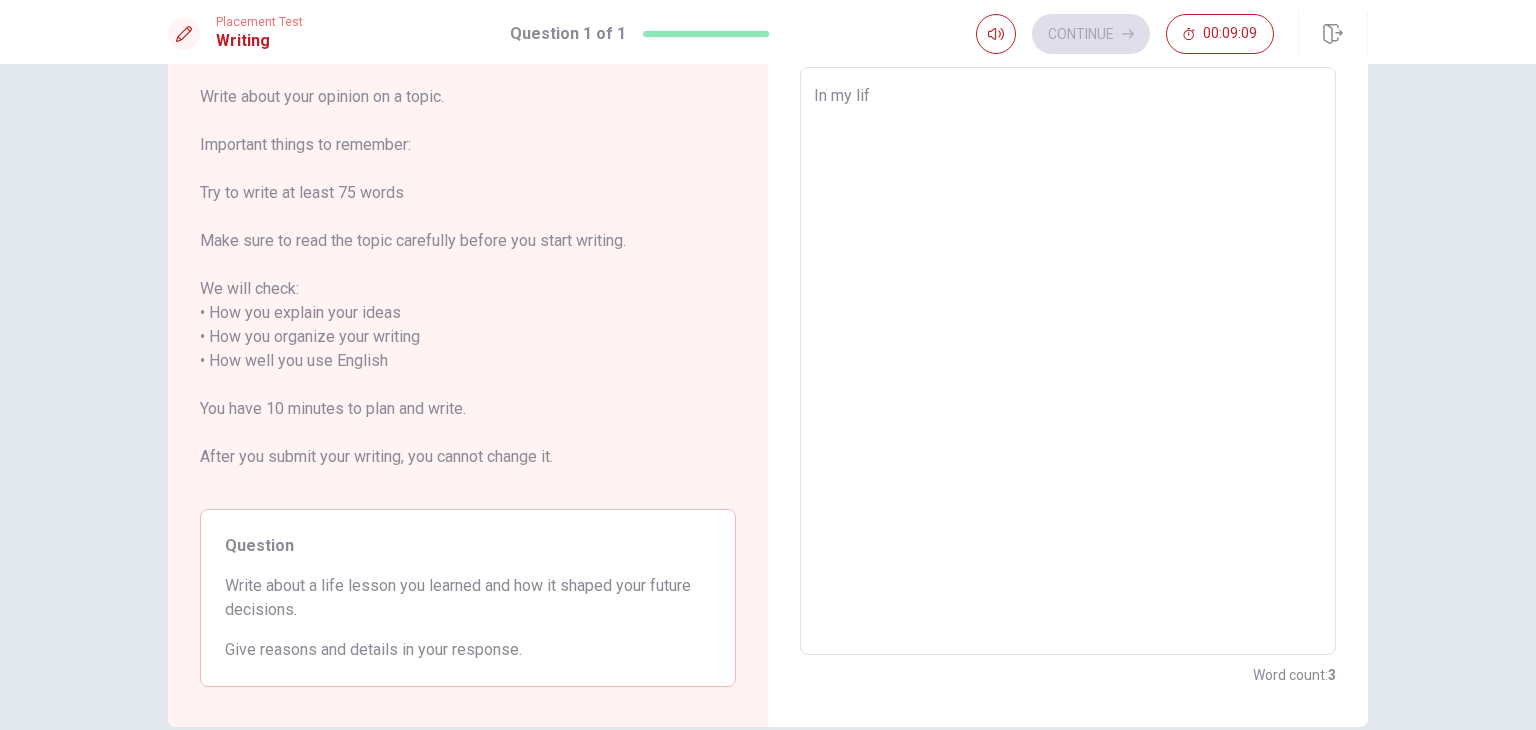 type on "x" 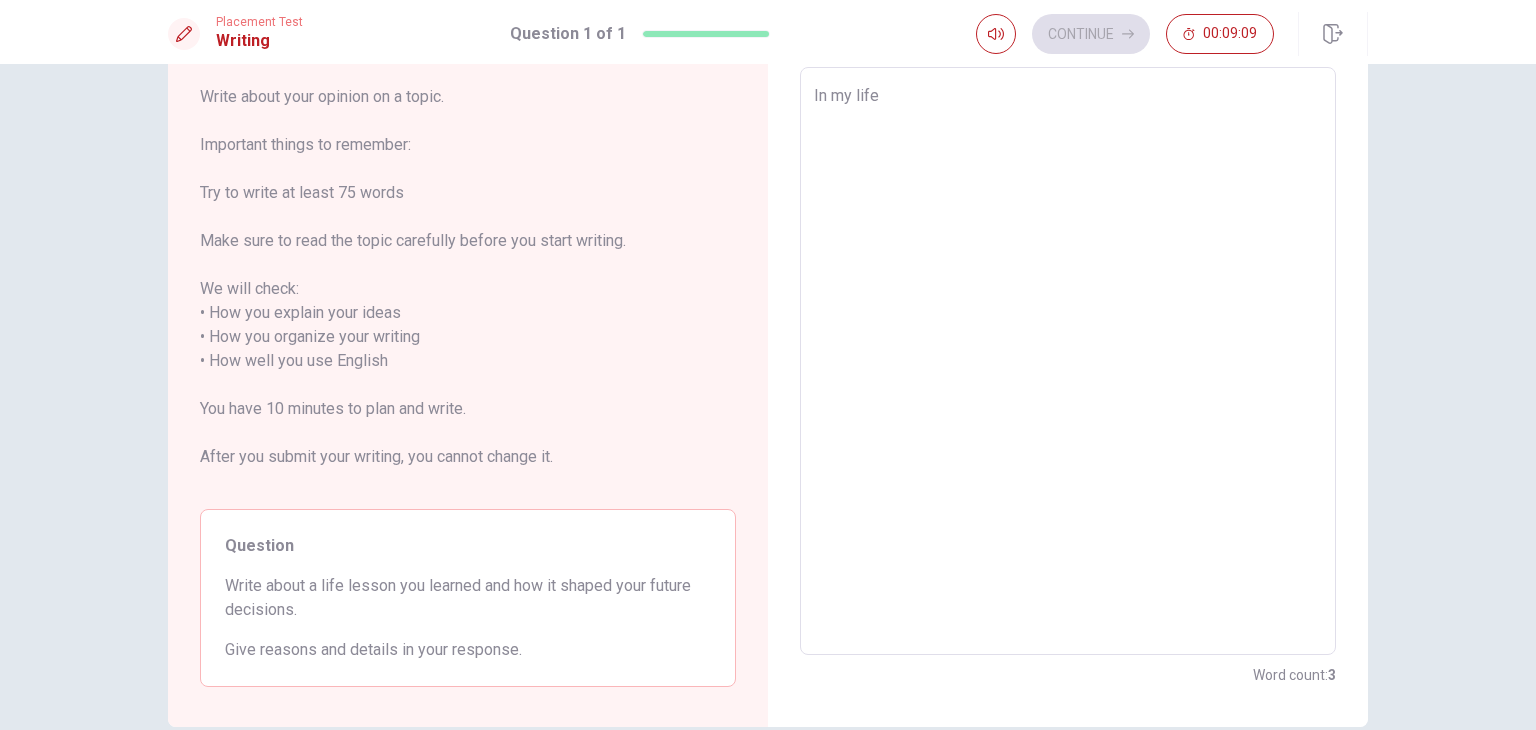 type on "x" 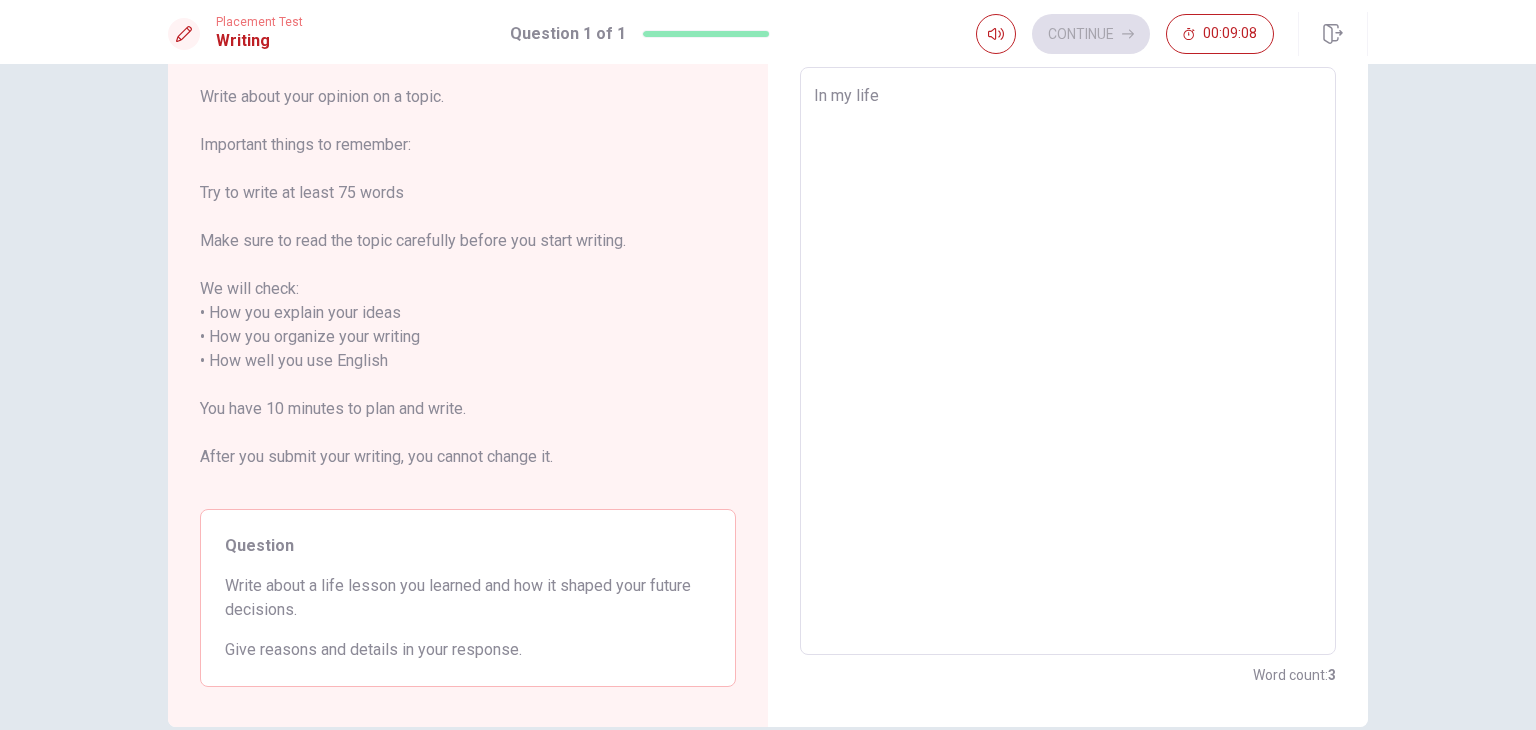 type on "In my life," 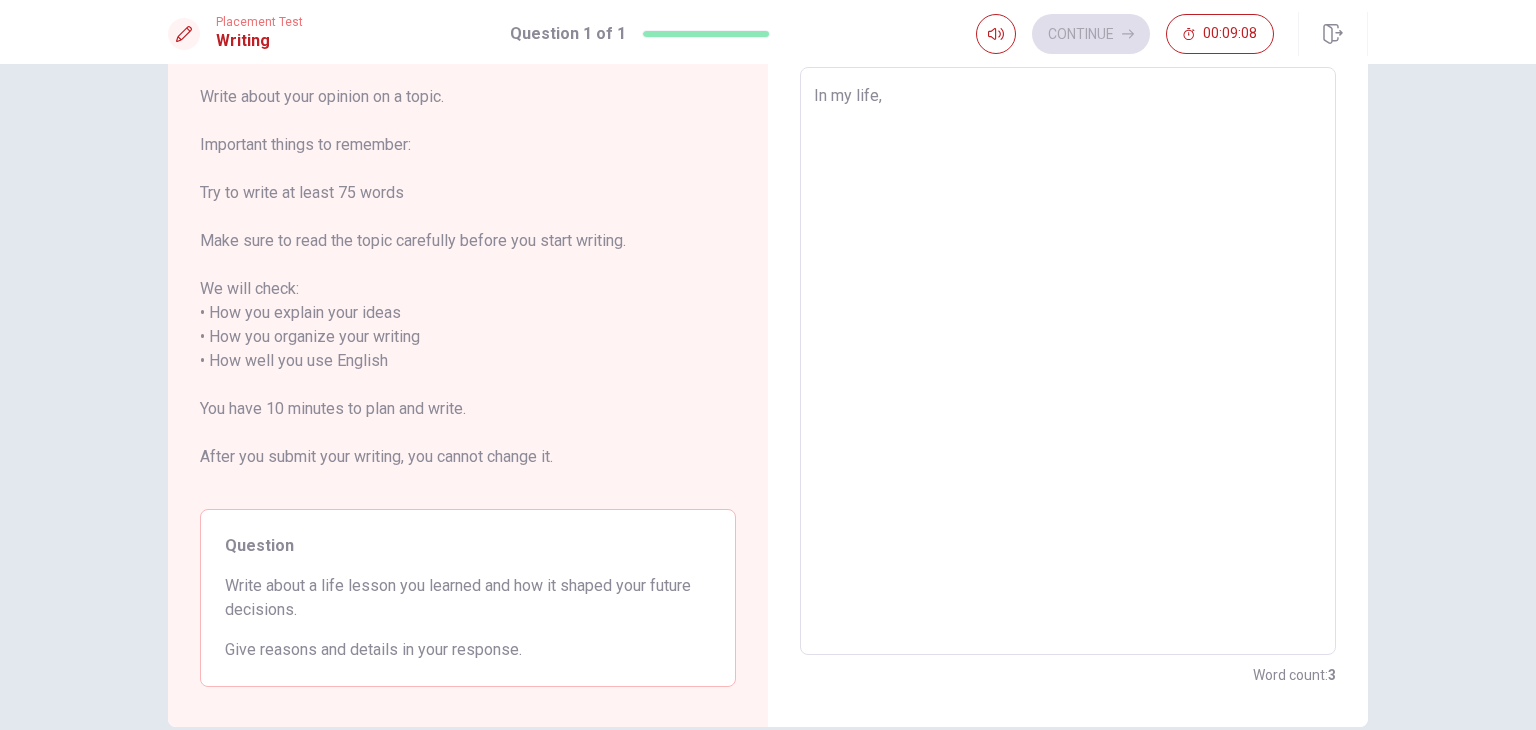 type on "x" 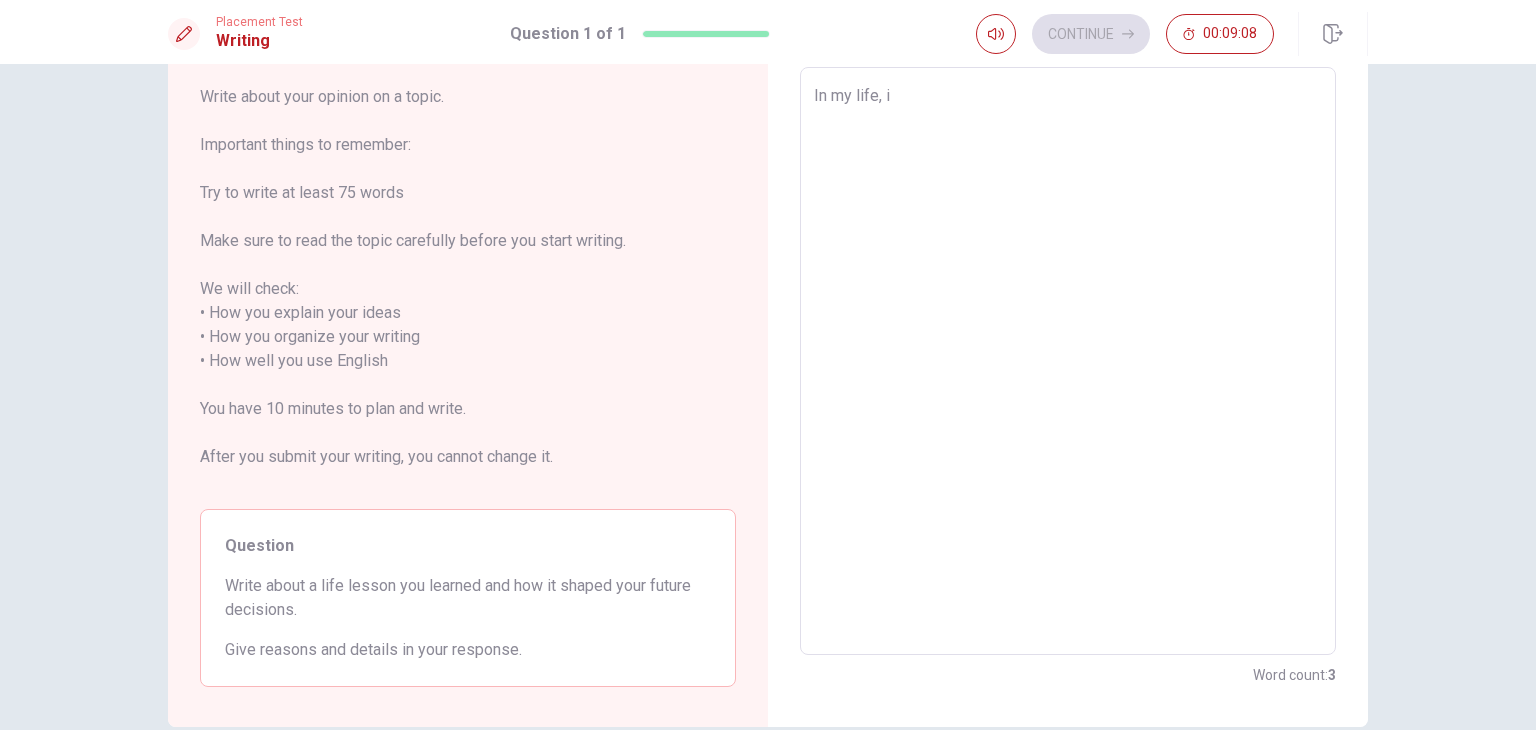 type on "x" 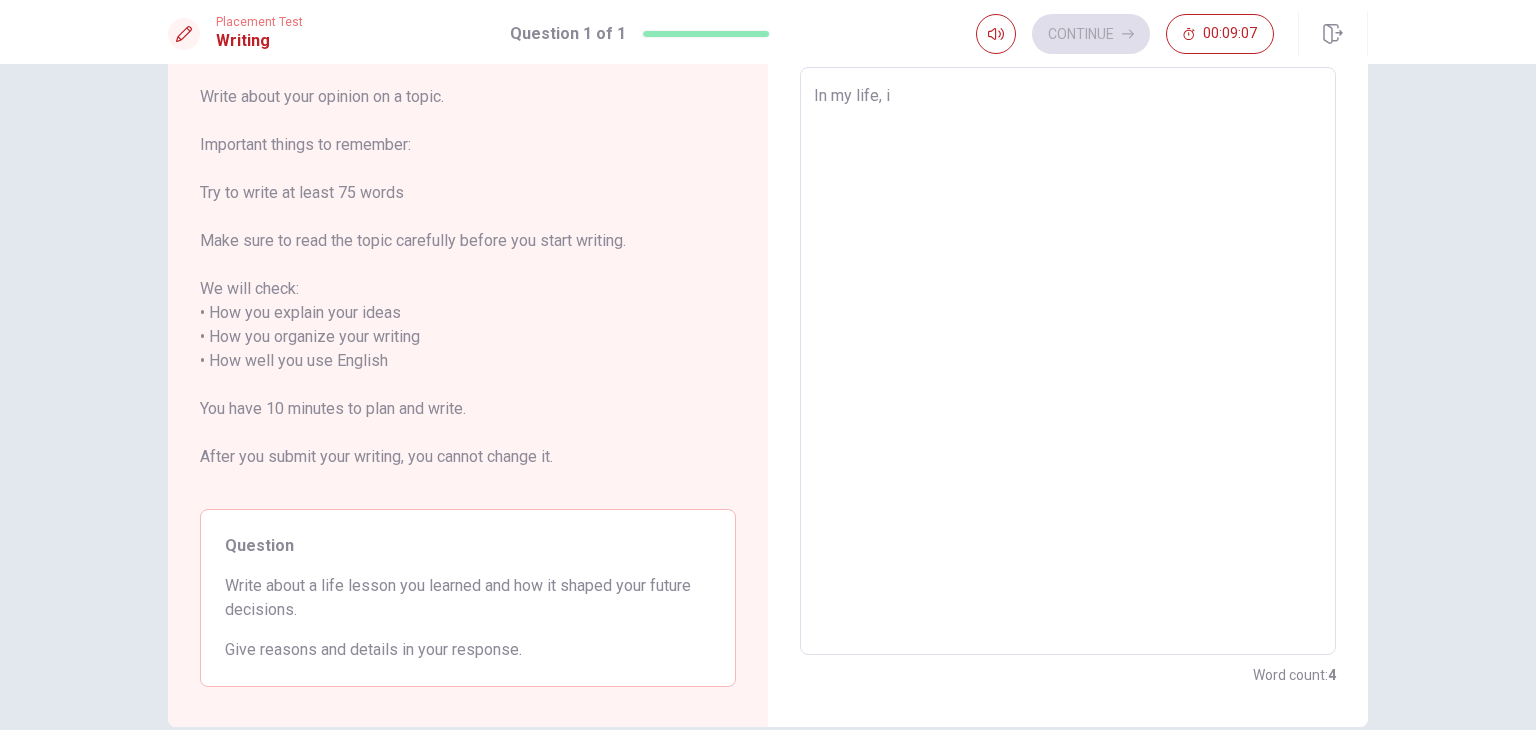 type on "In my life, i" 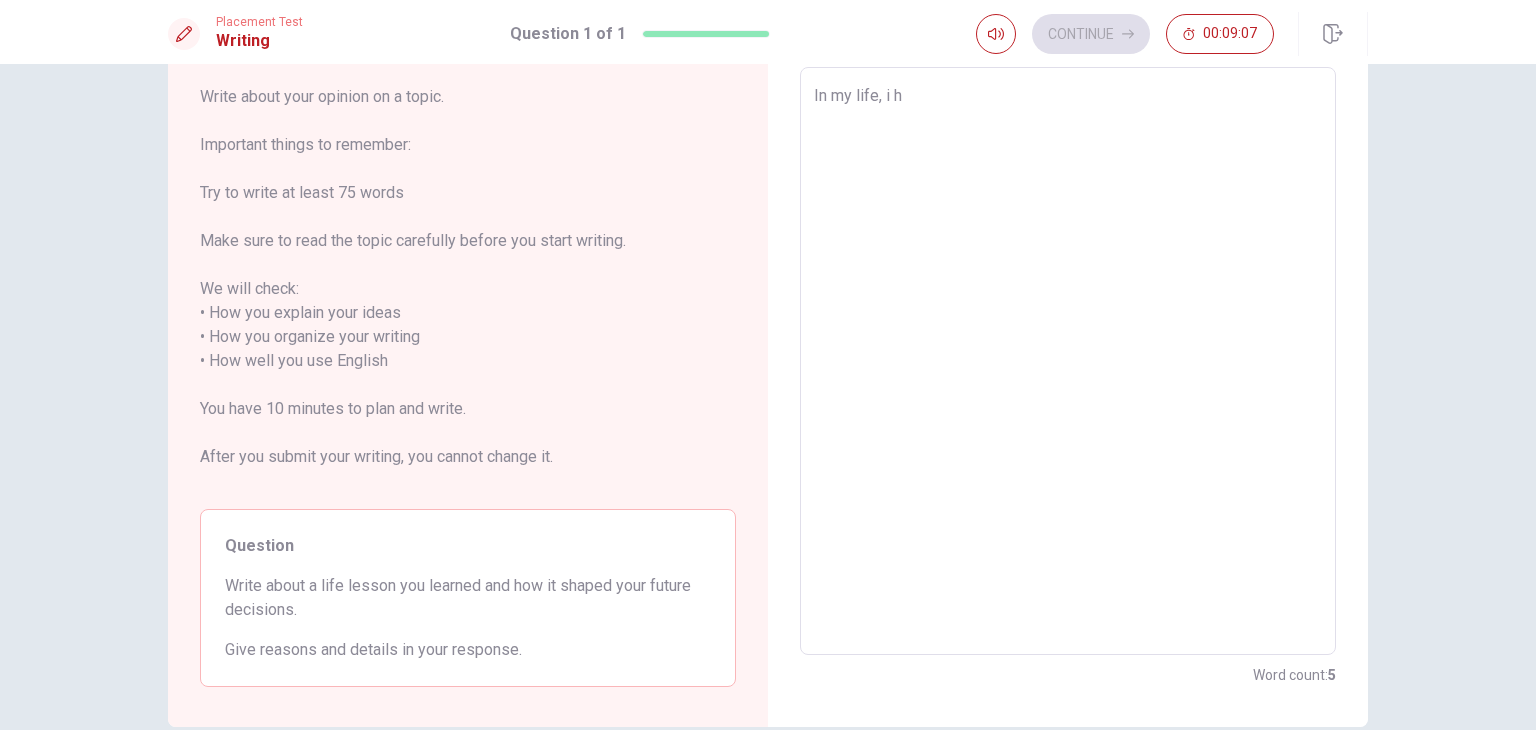 type on "x" 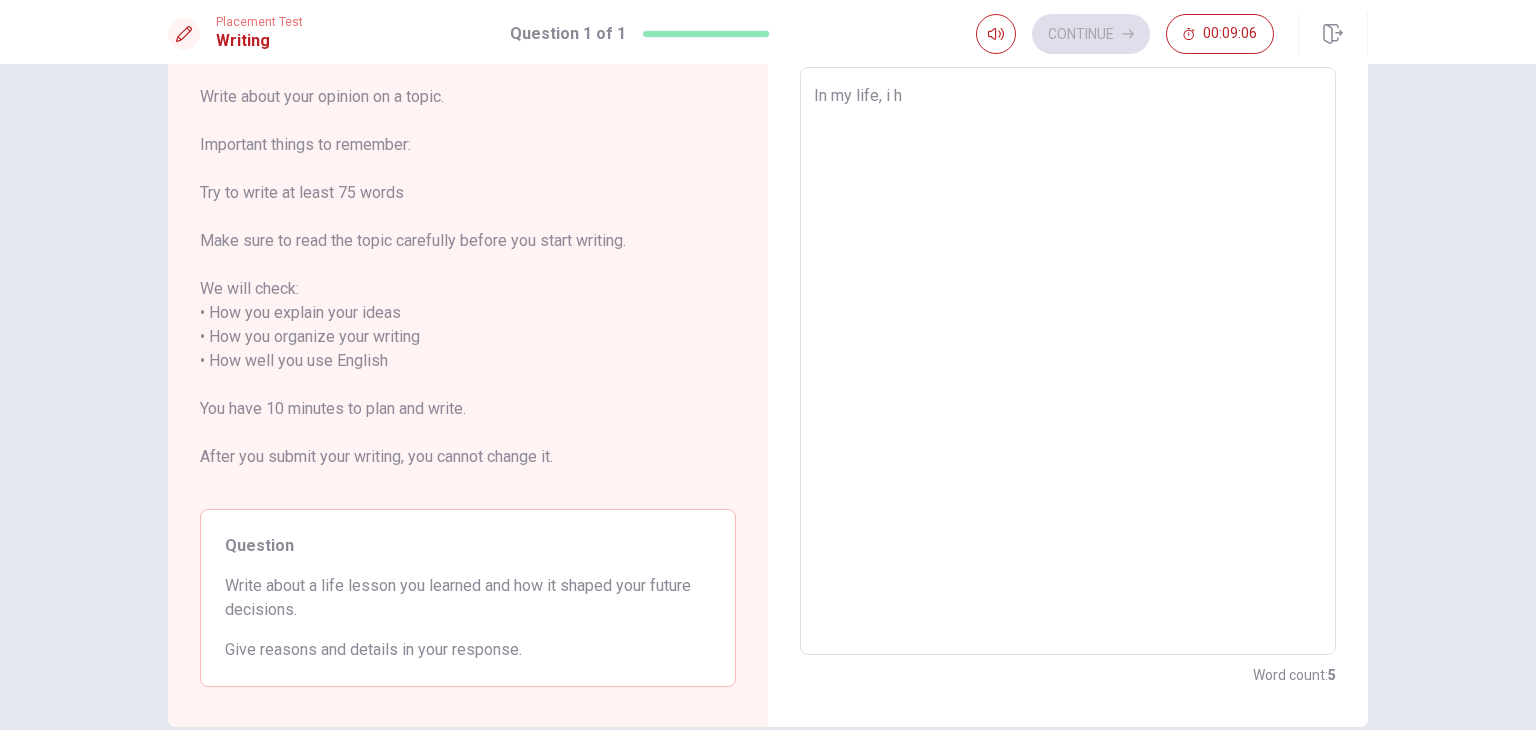 type on "In my life, i ha" 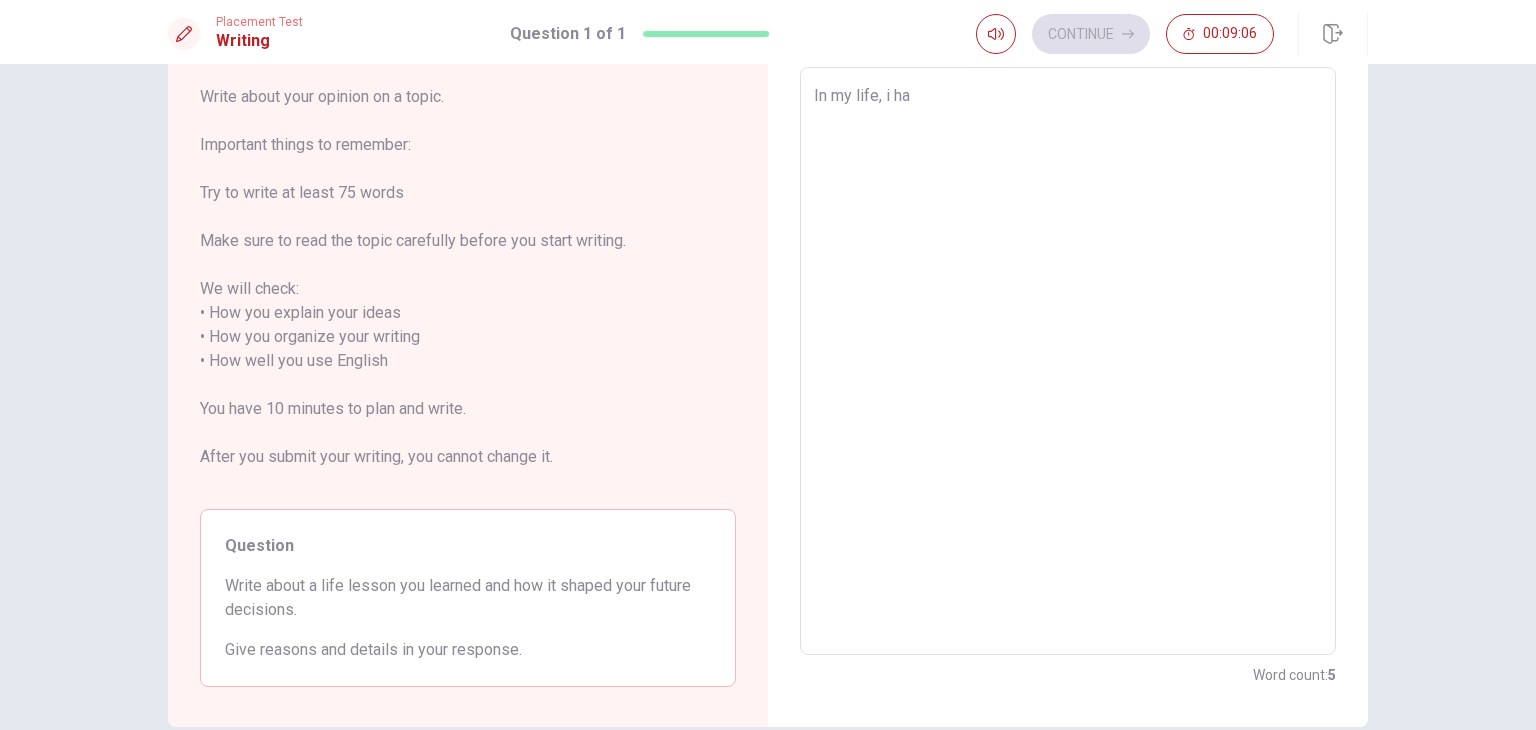 type on "x" 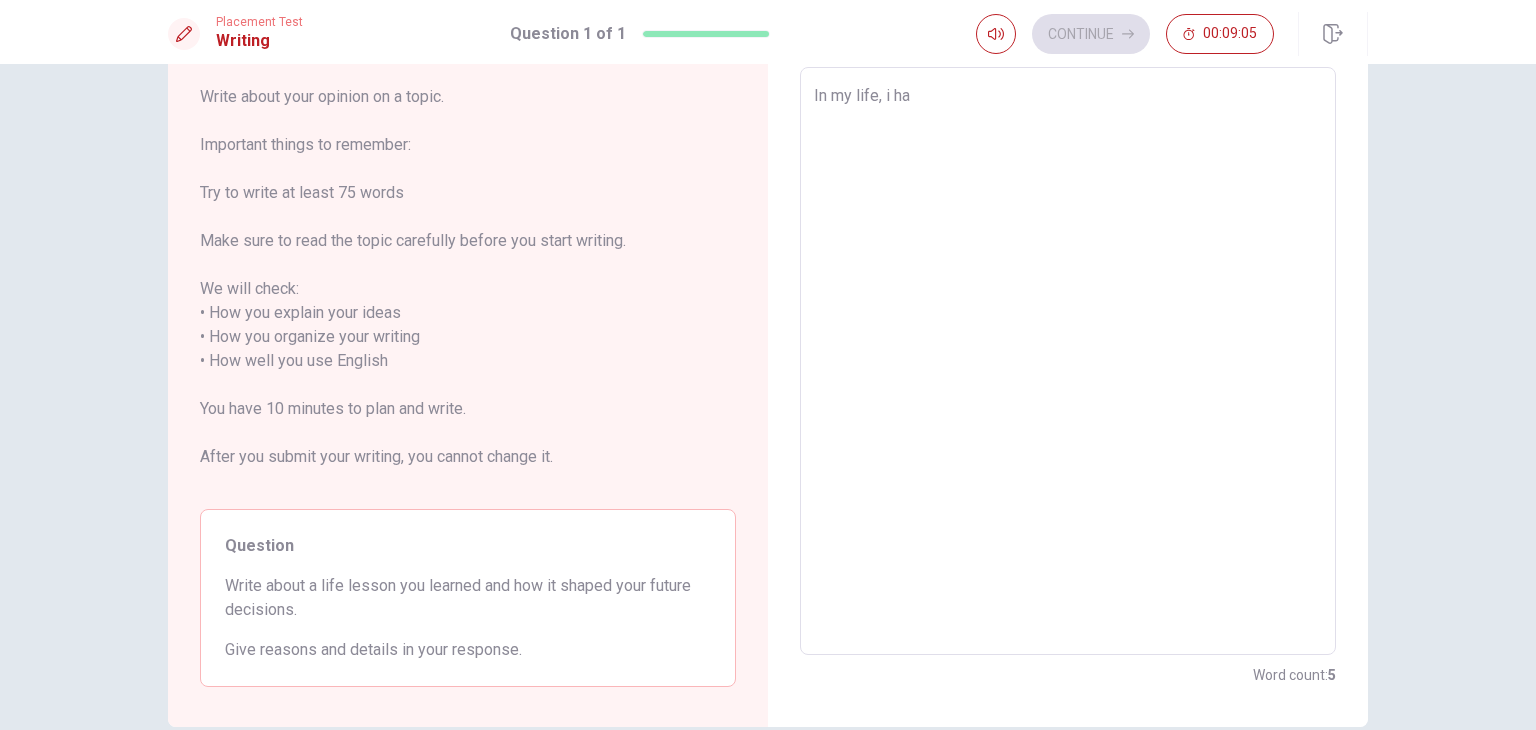 type on "In my life, i hav" 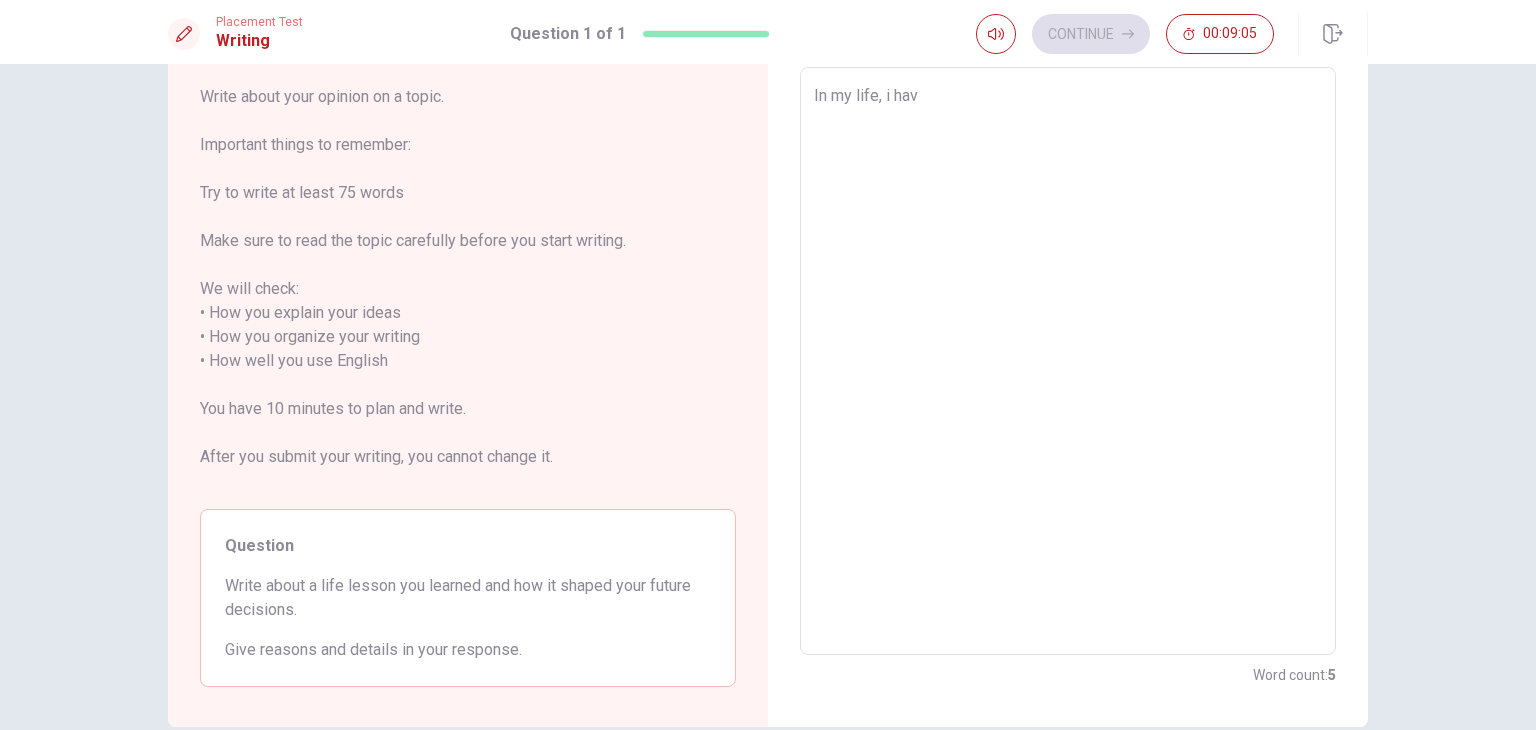 type on "x" 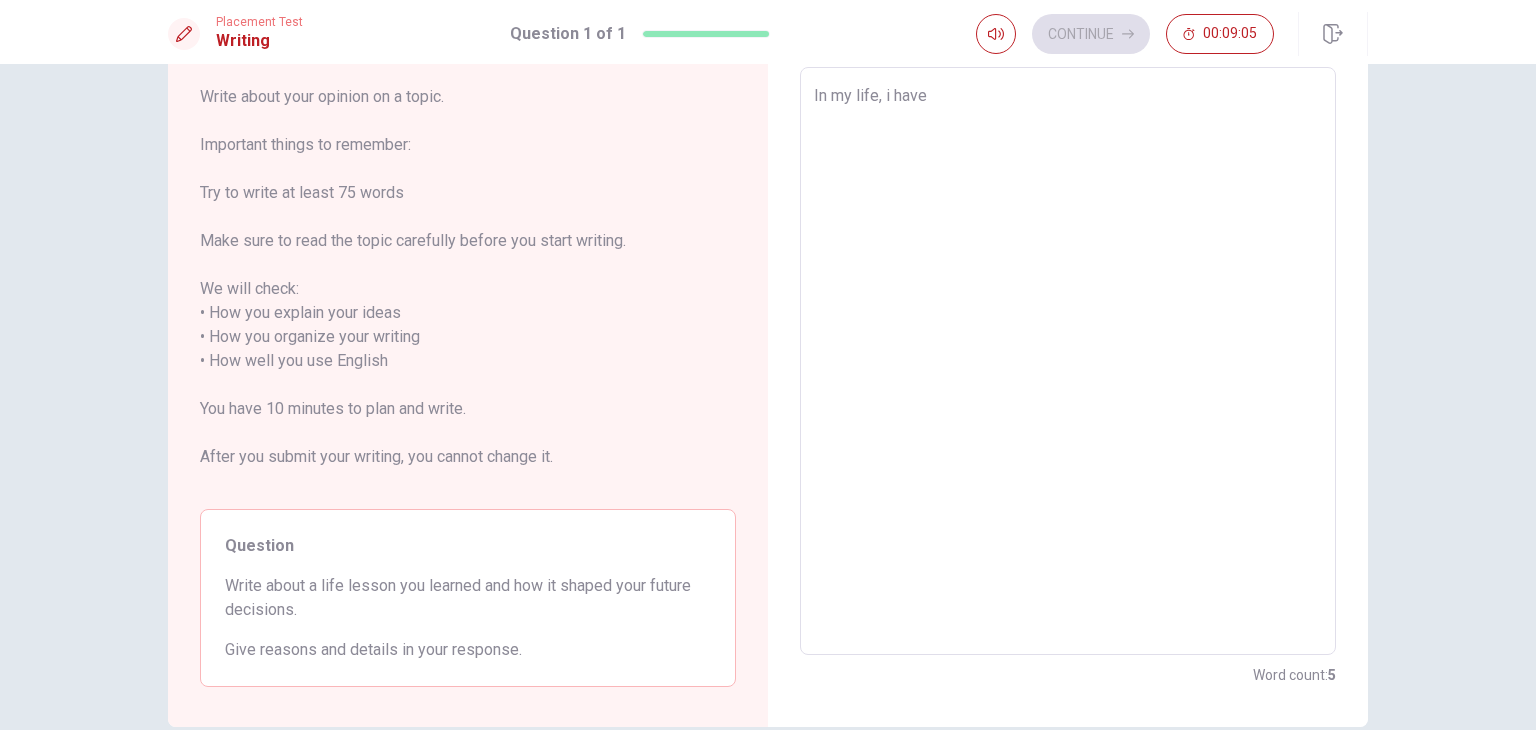 type on "x" 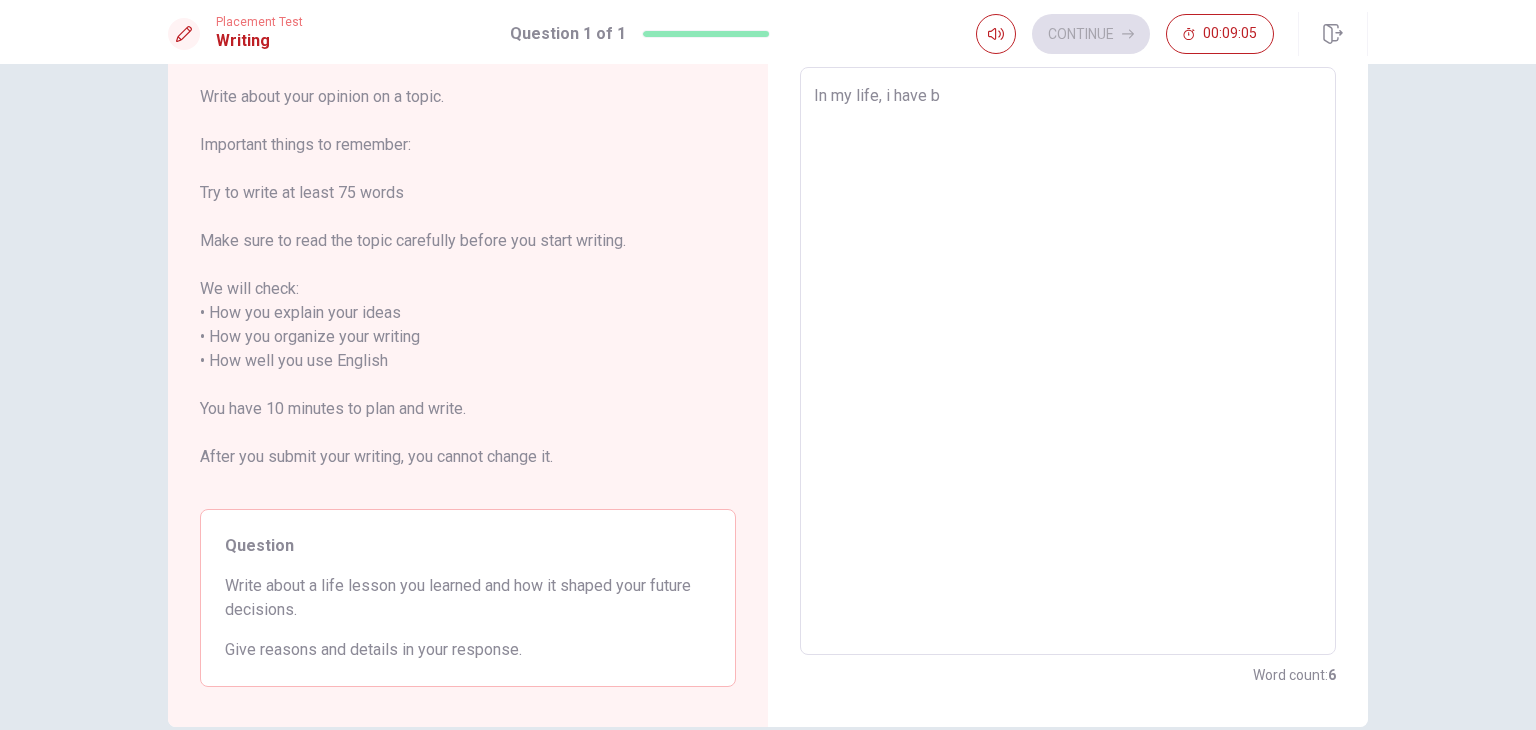 type on "x" 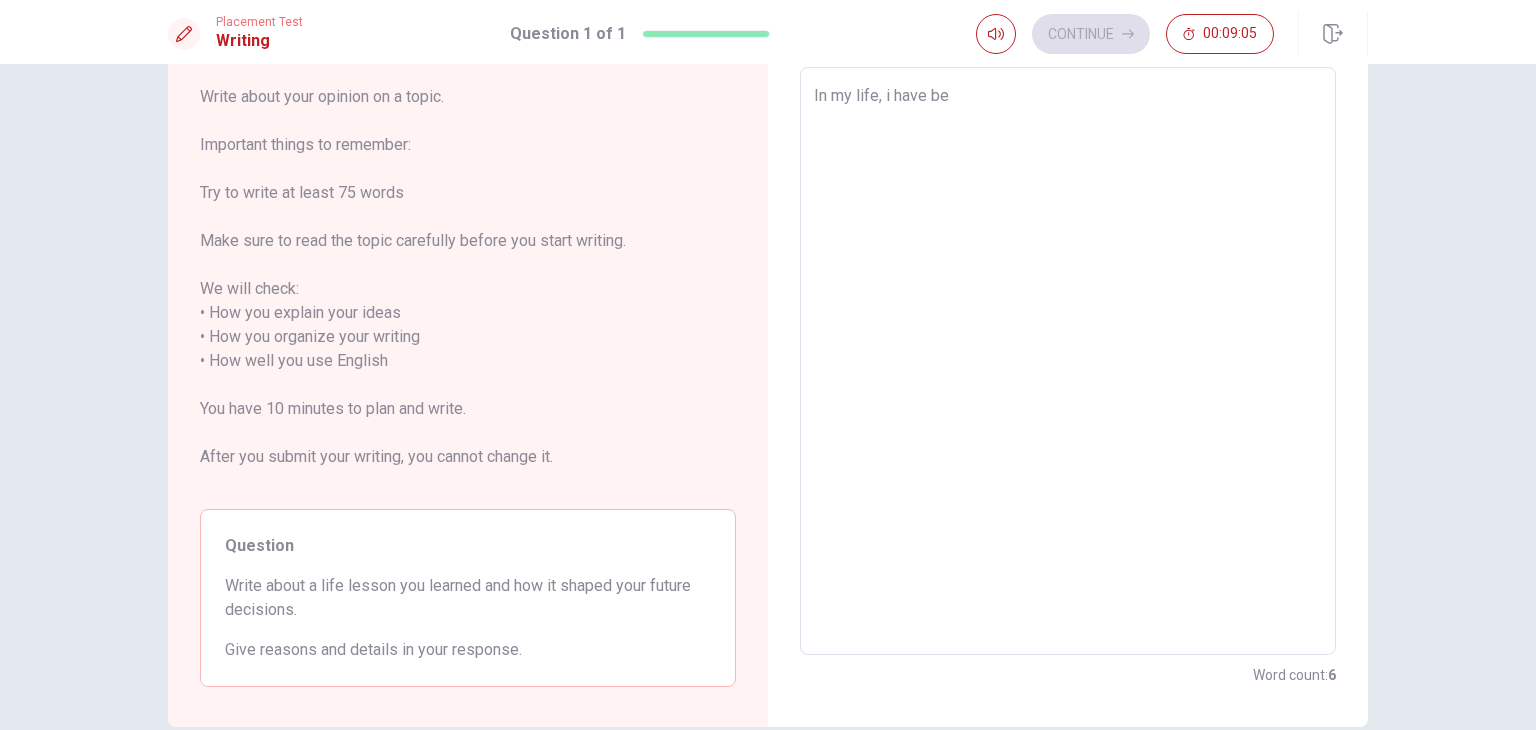 type on "x" 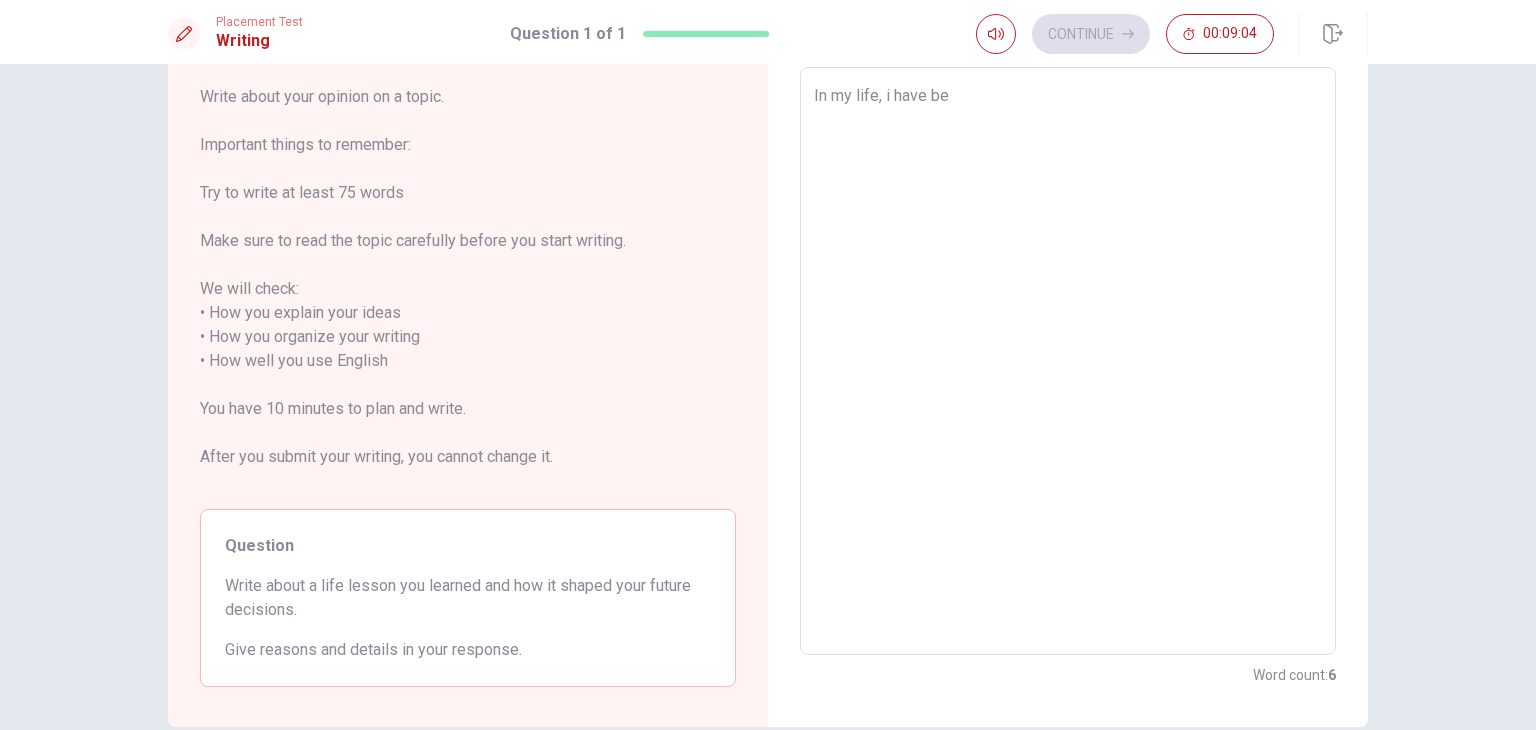 type on "In my life, i have bee" 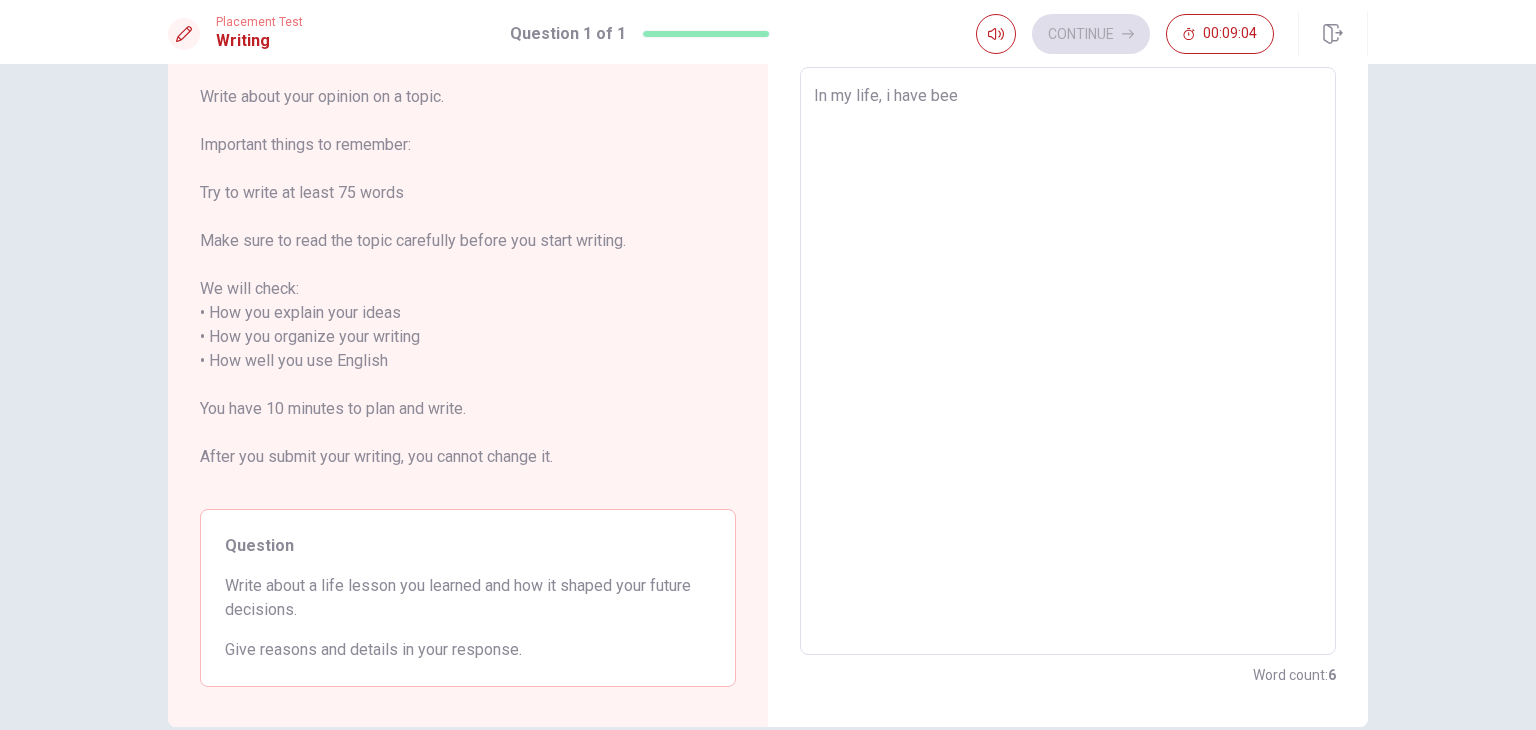 type on "x" 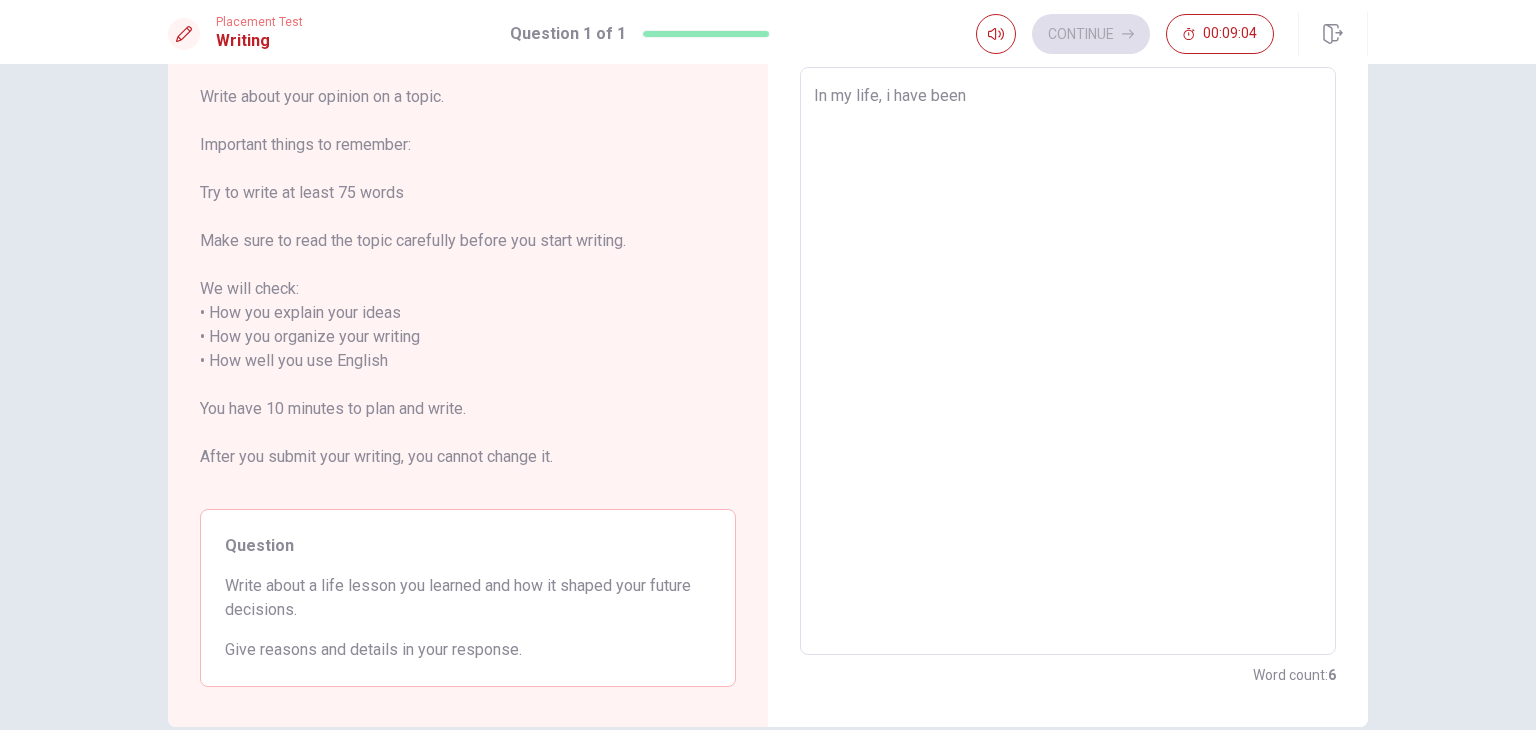 type on "x" 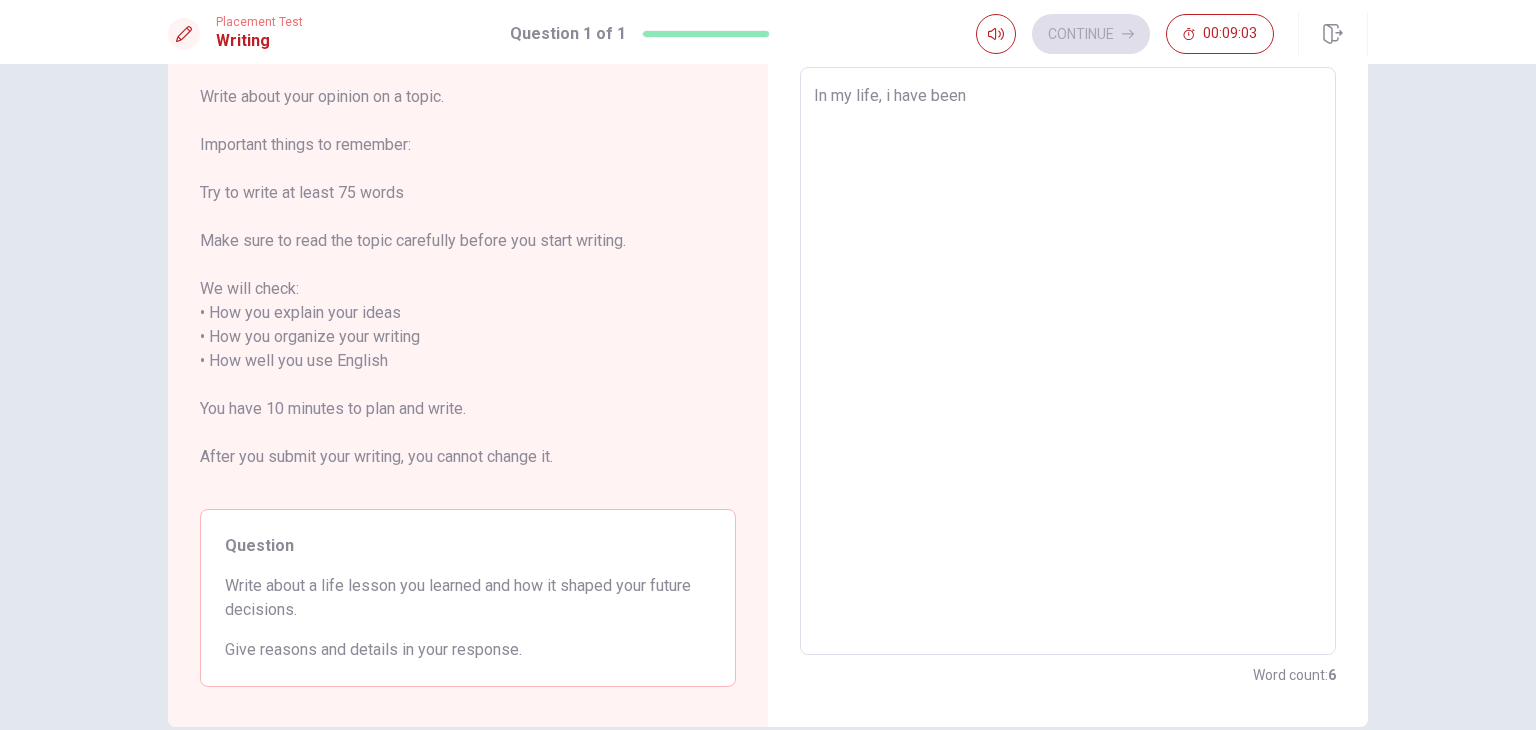 type on "x" 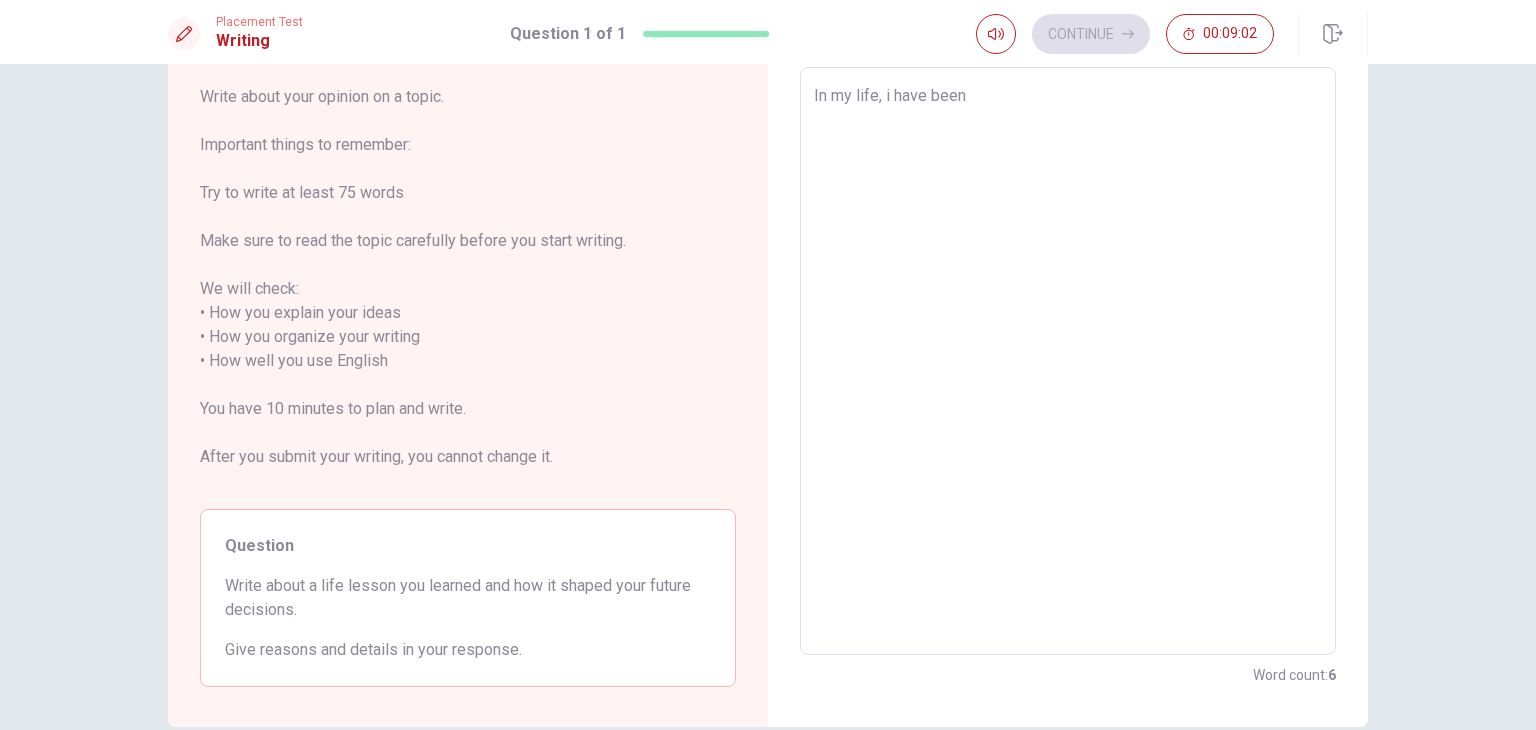type on "In my life,  have been" 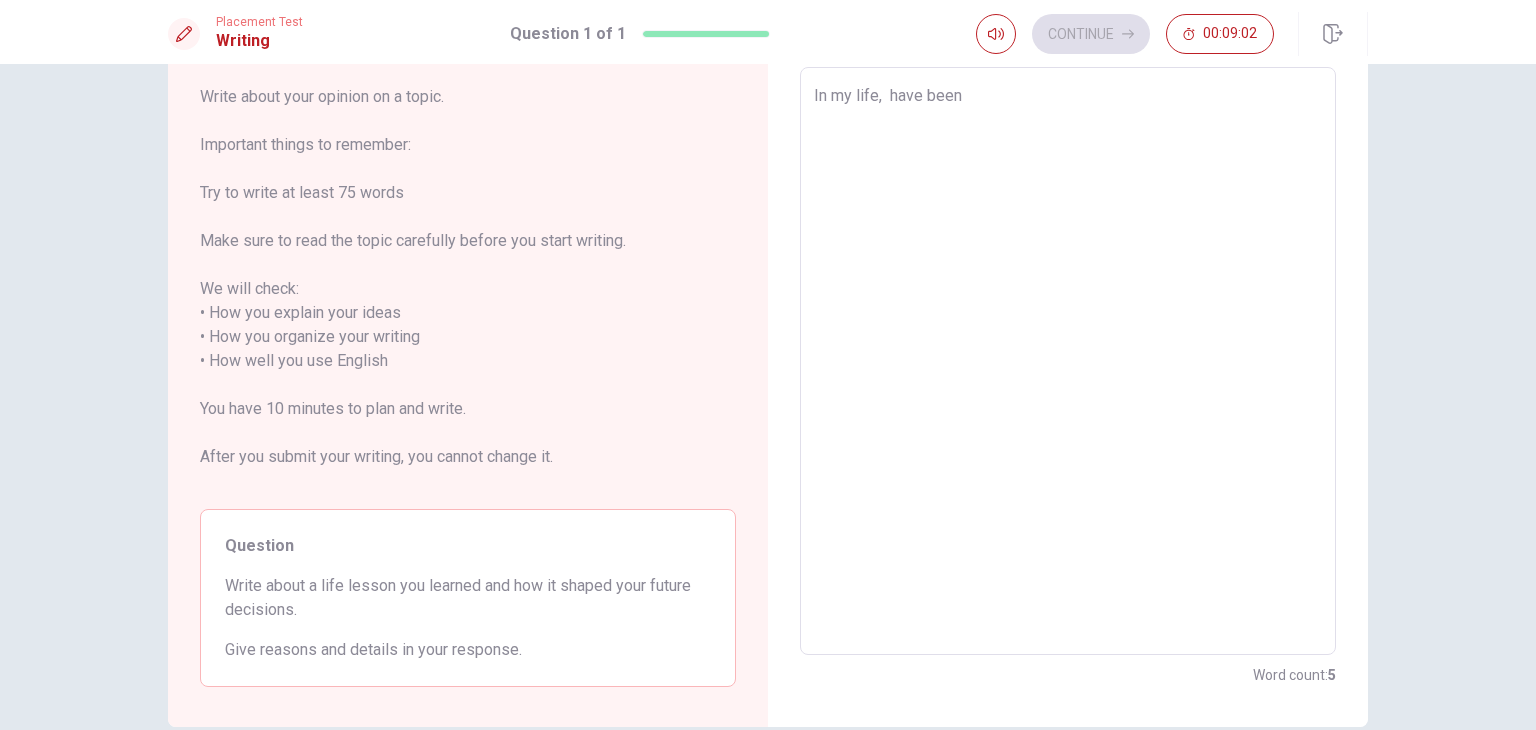type on "x" 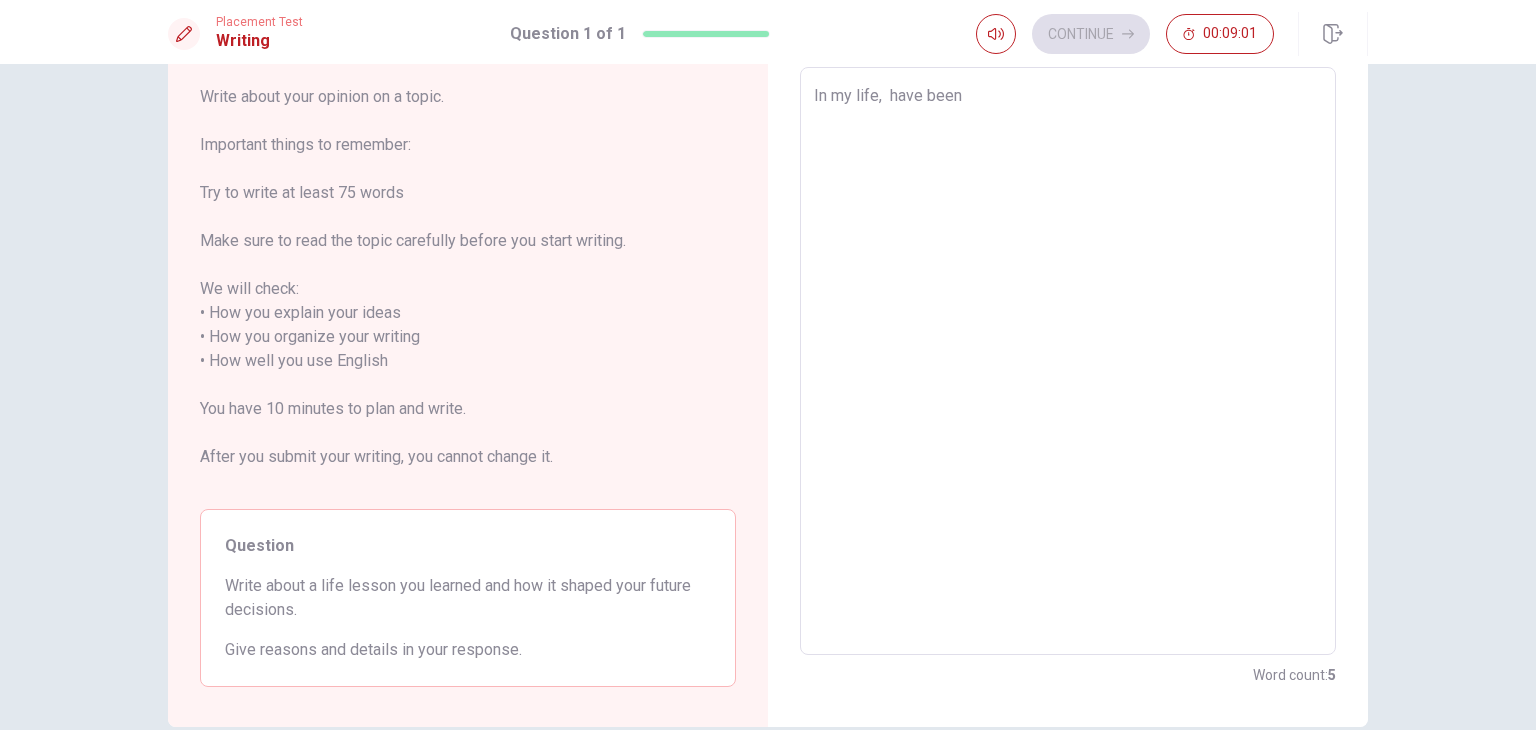 type on "In my life, I have been" 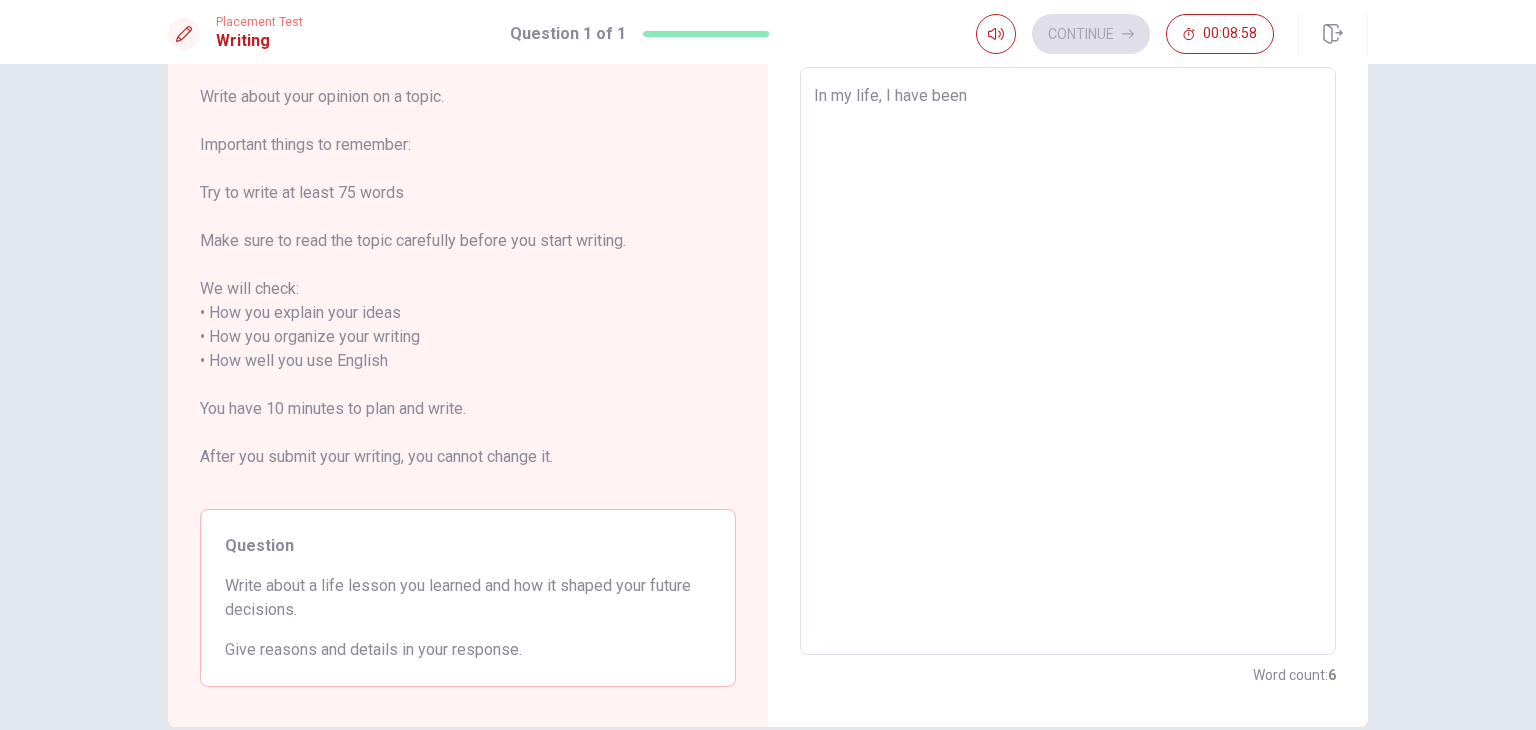 type on "x" 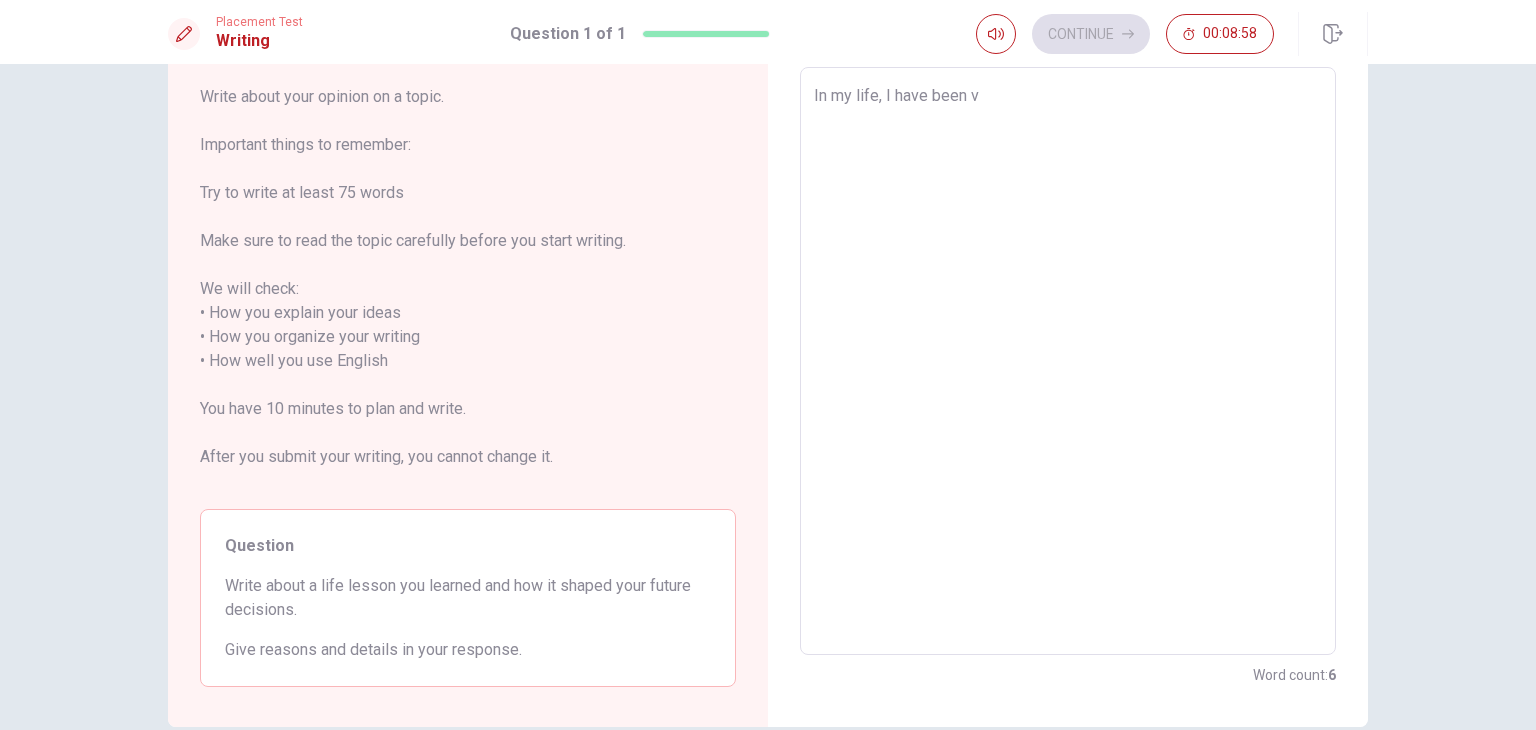 type on "x" 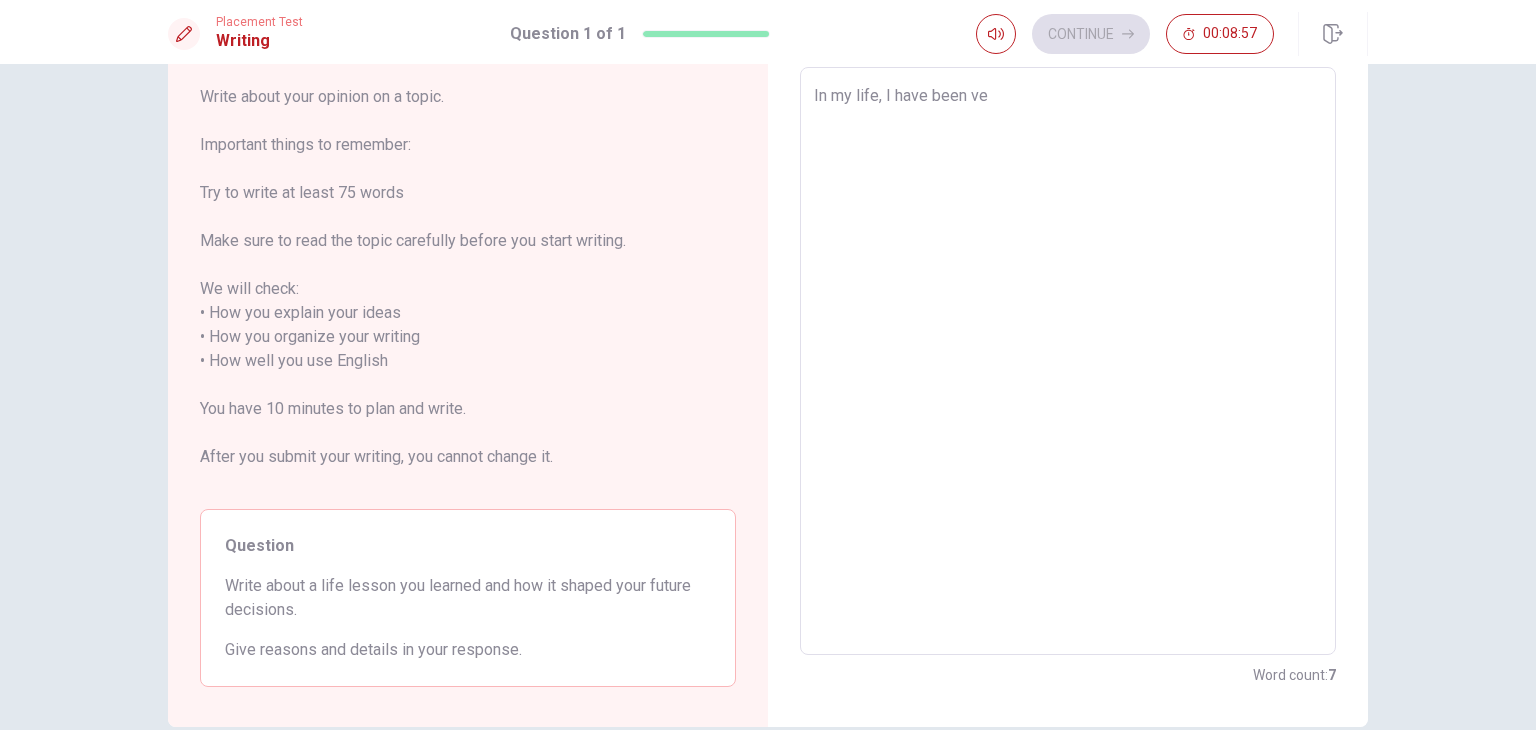 type on "x" 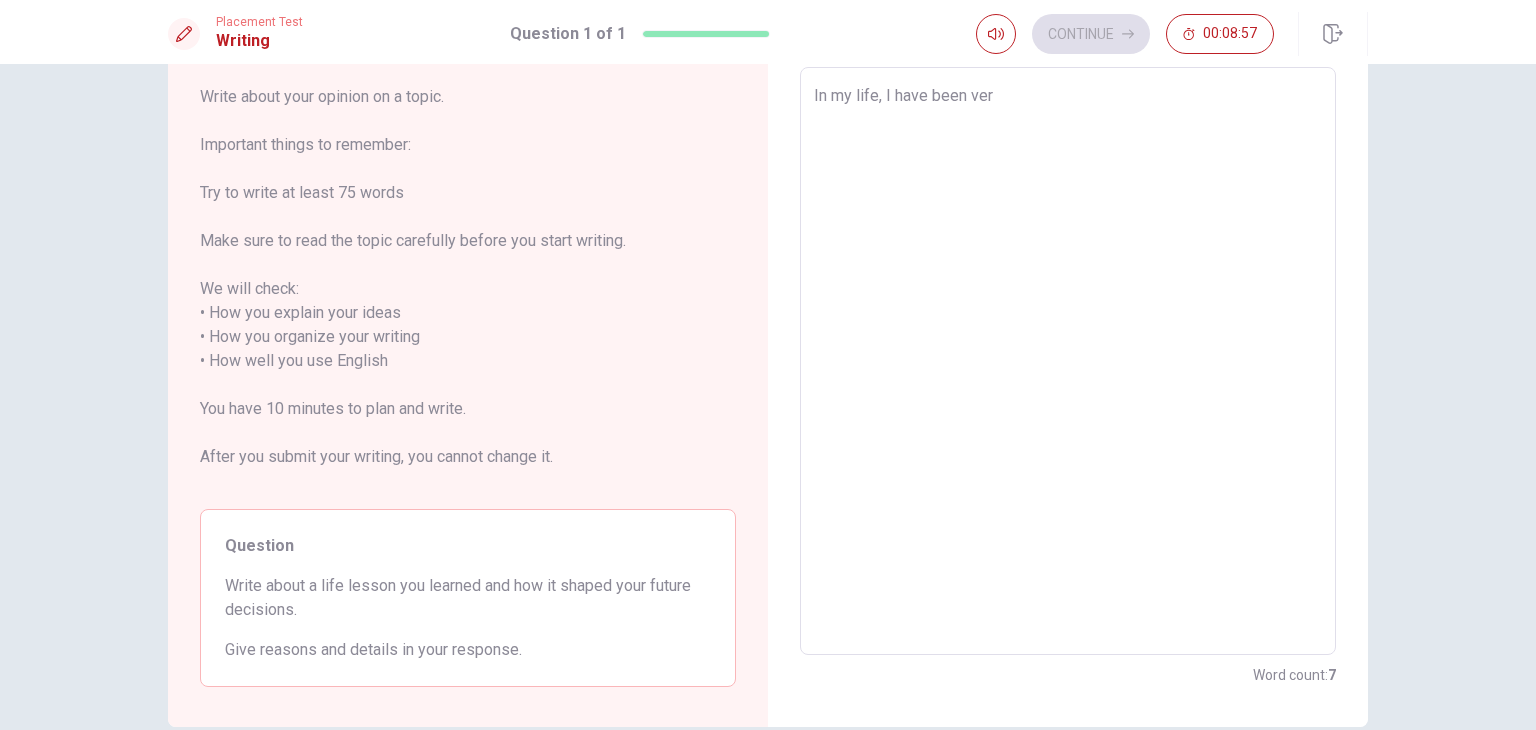 type on "x" 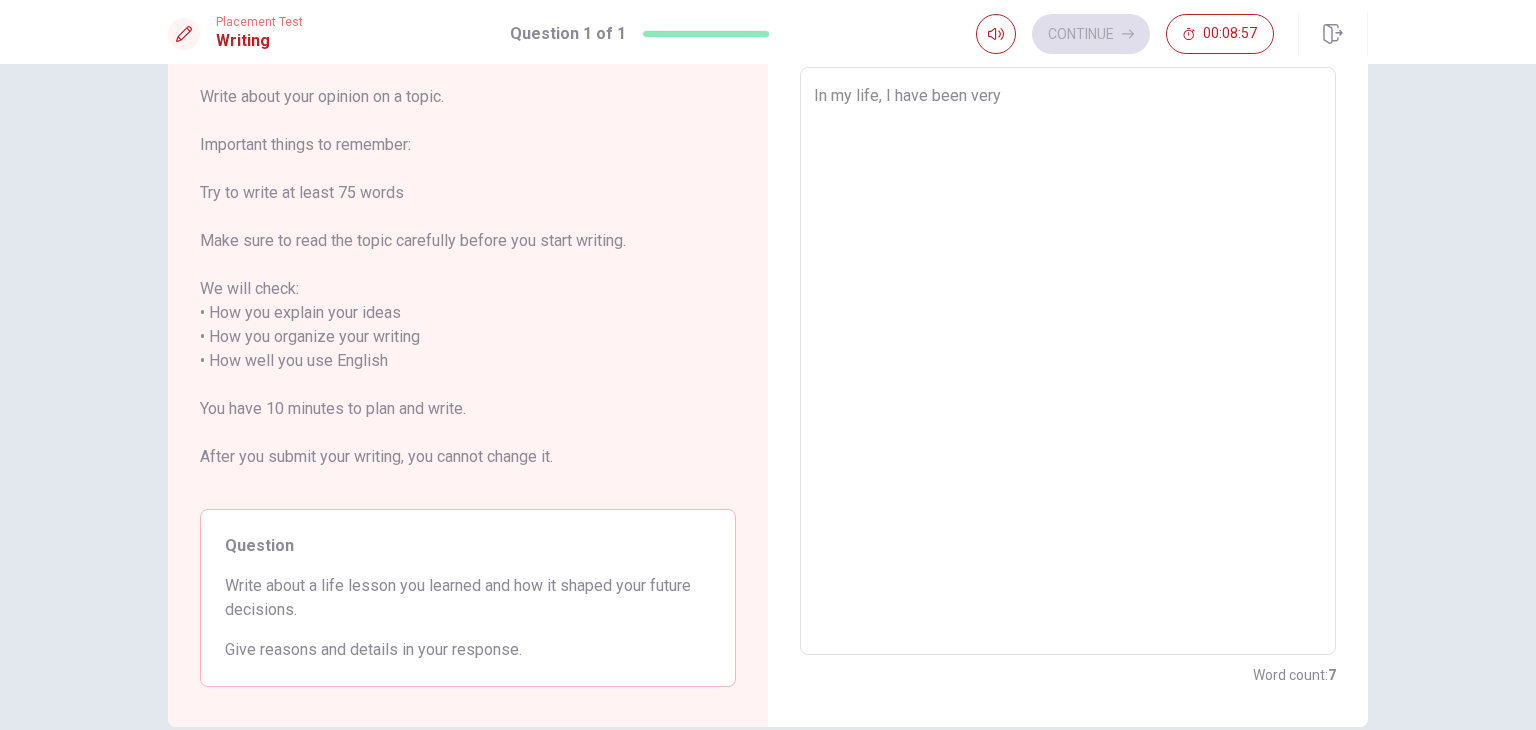 type on "x" 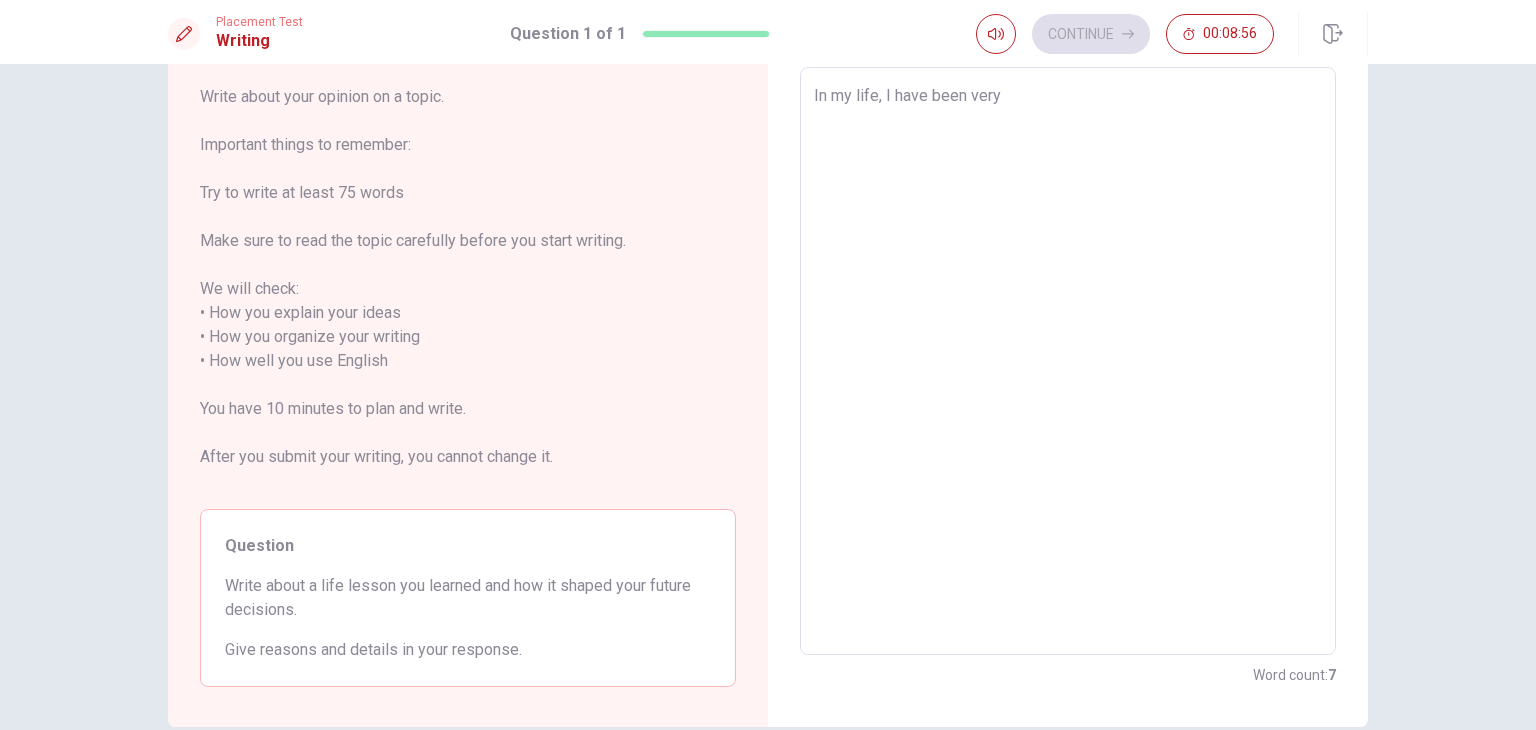 type on "In my life, I have been very l" 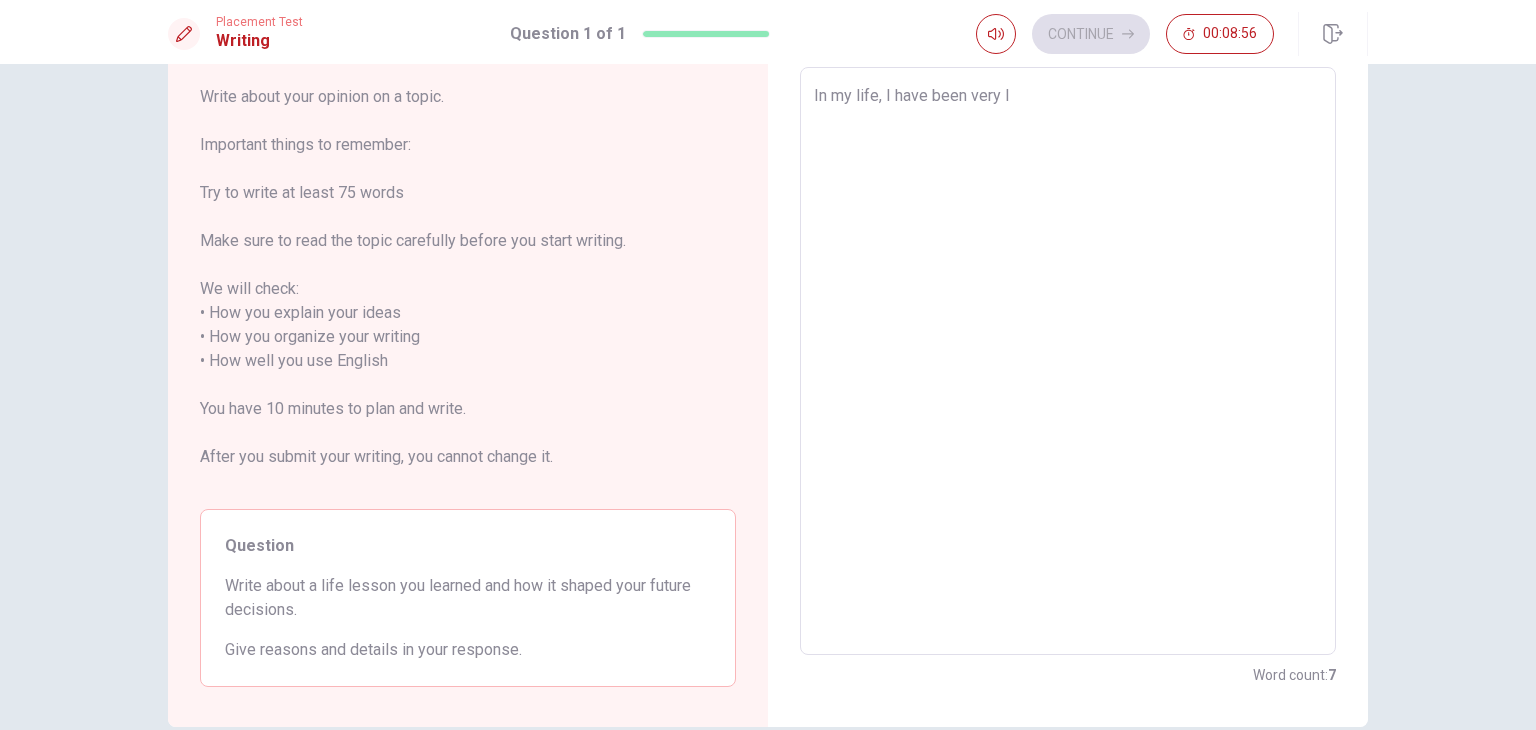 type on "x" 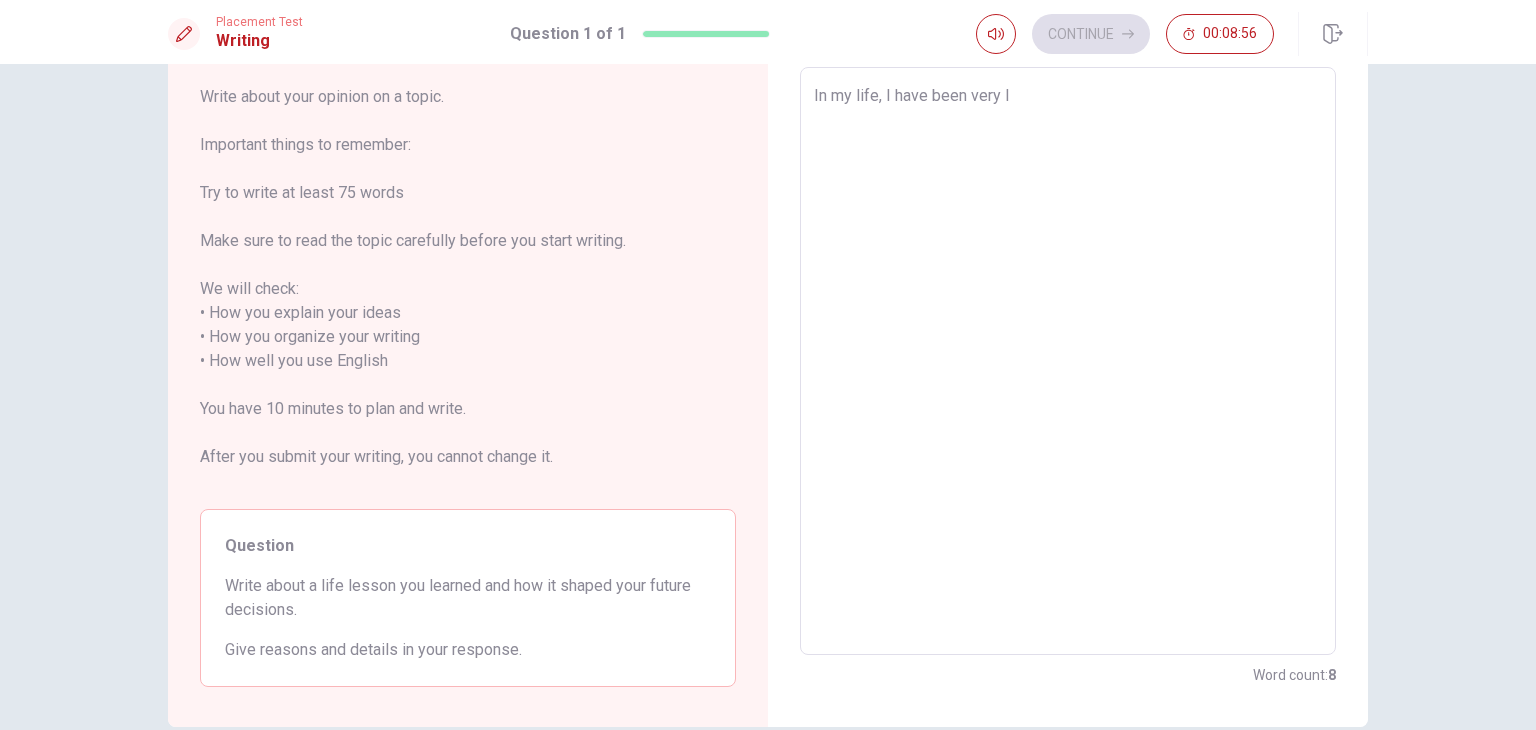 type on "In my life, I have been very lu" 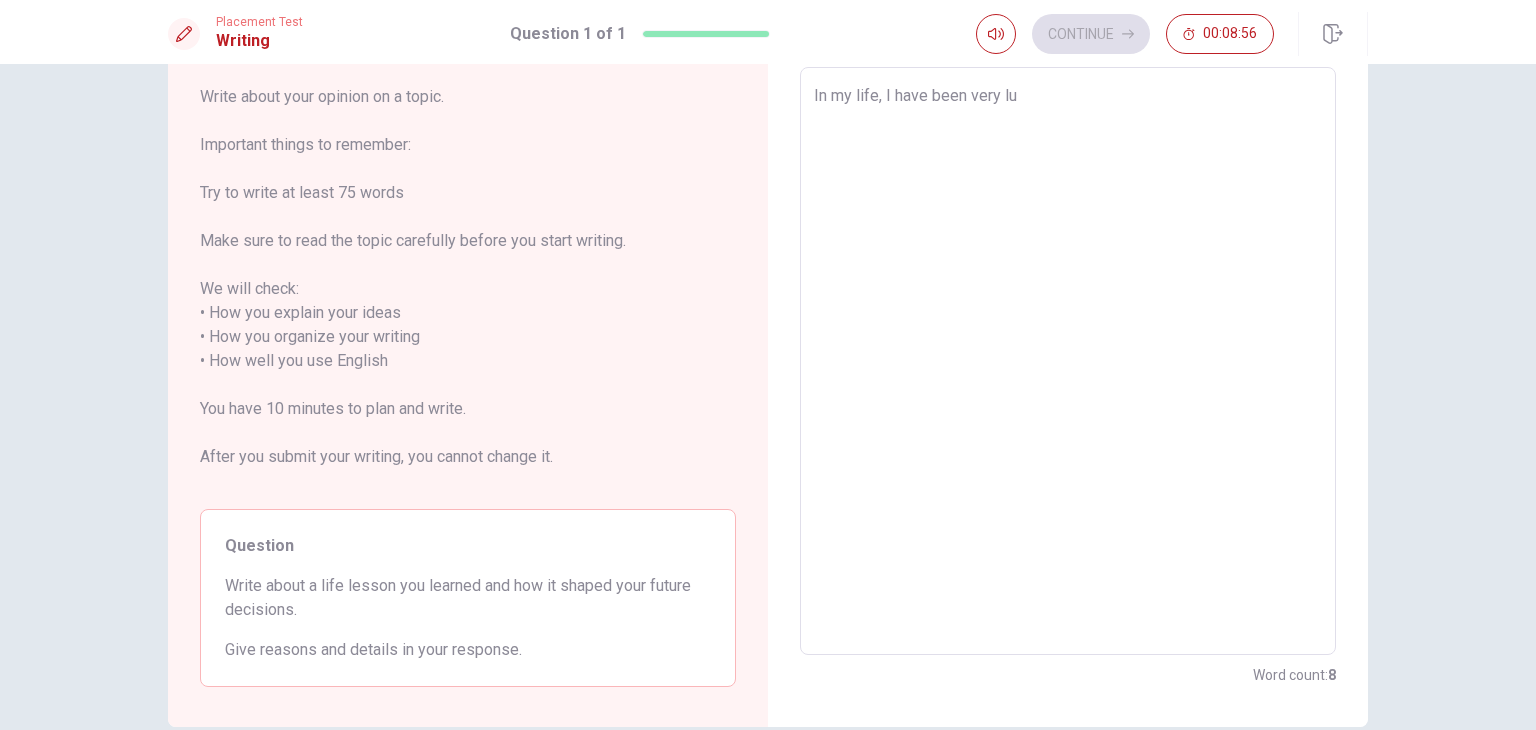 type on "x" 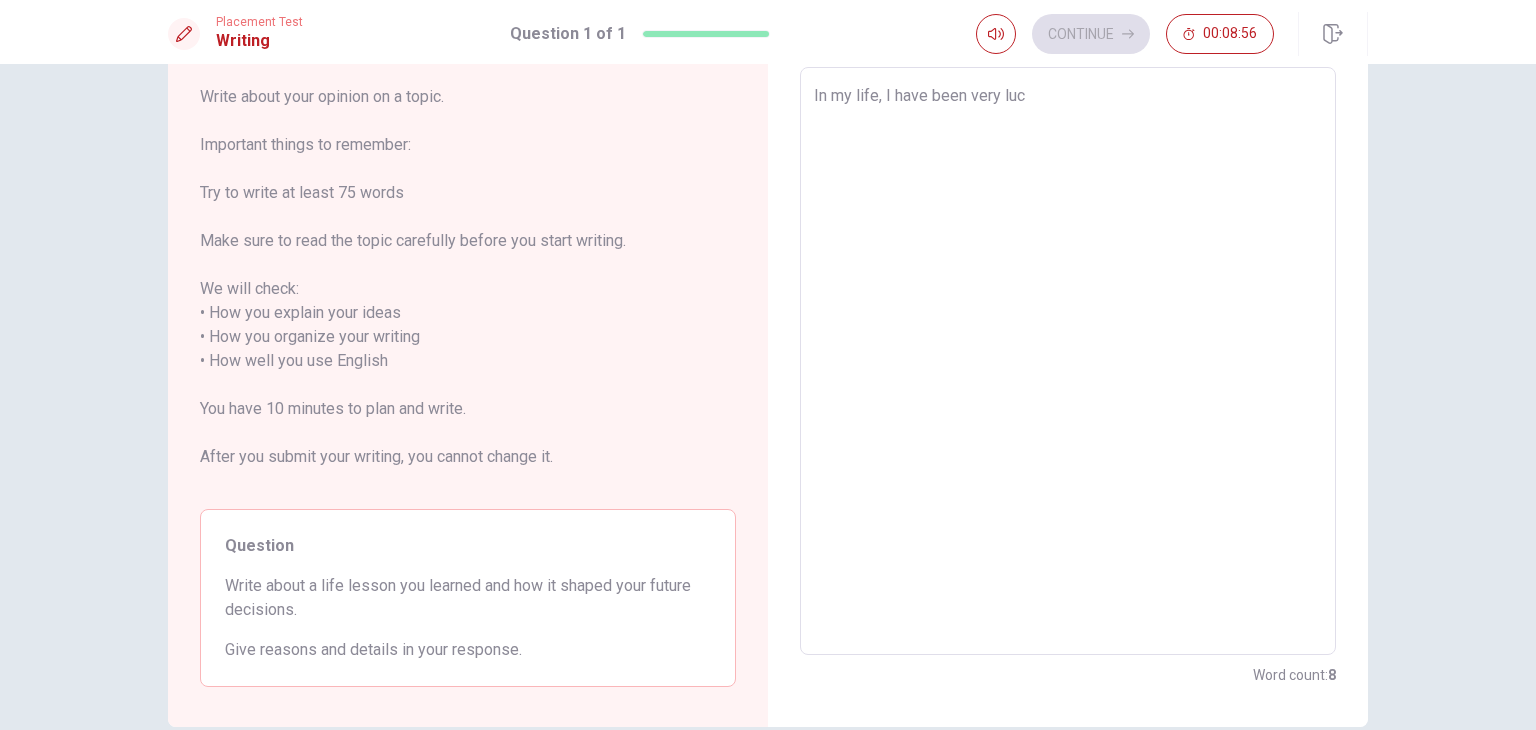 type on "x" 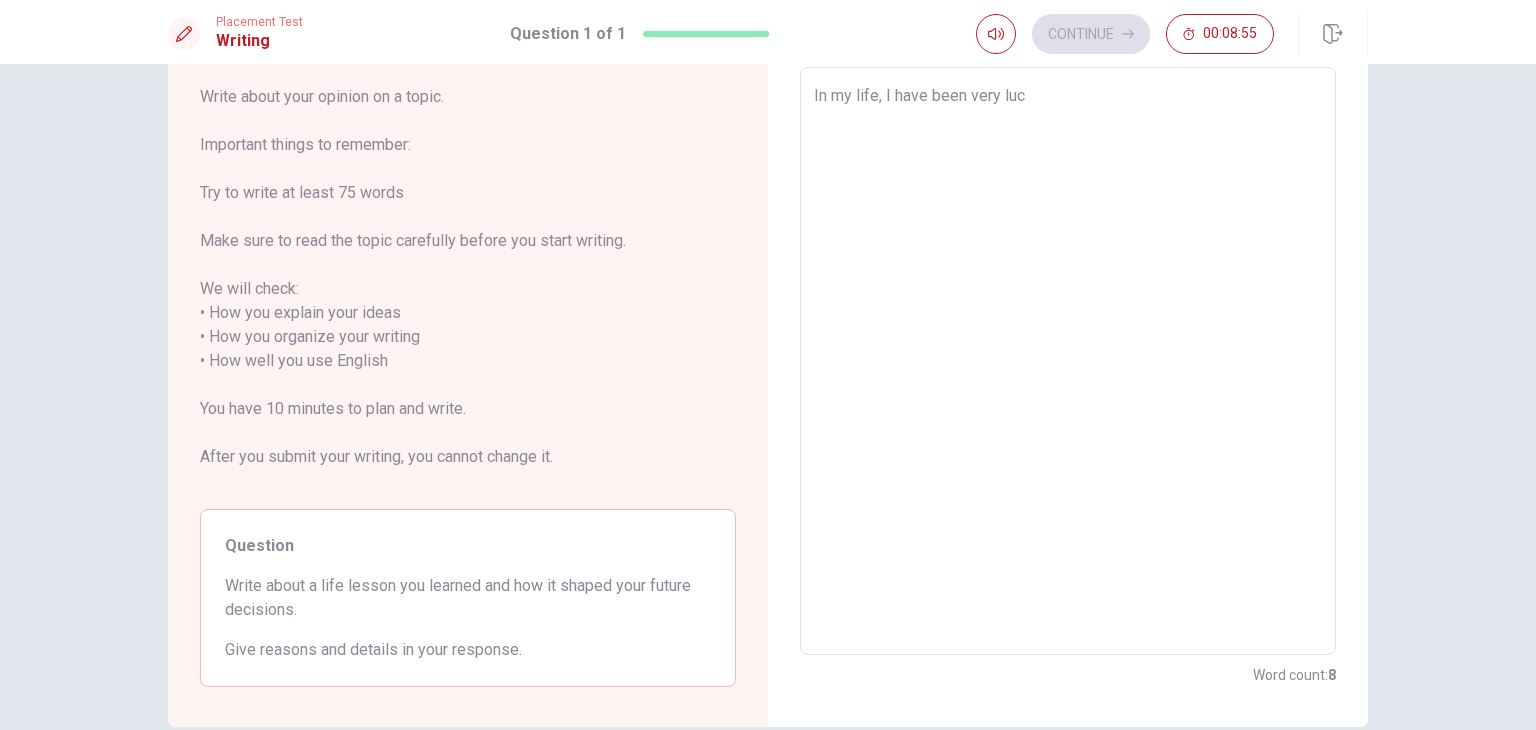 type on "In my life, I have been very lucj" 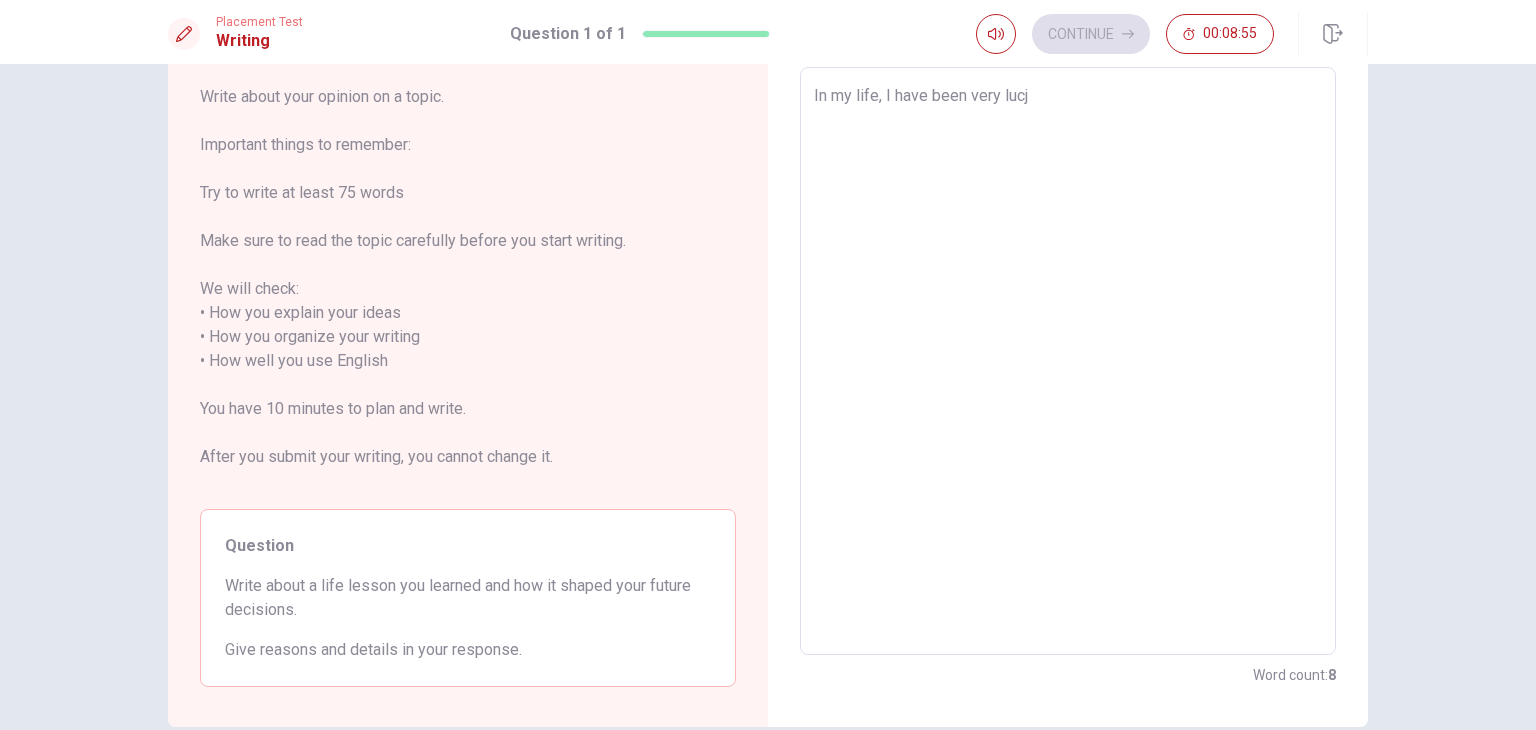type on "x" 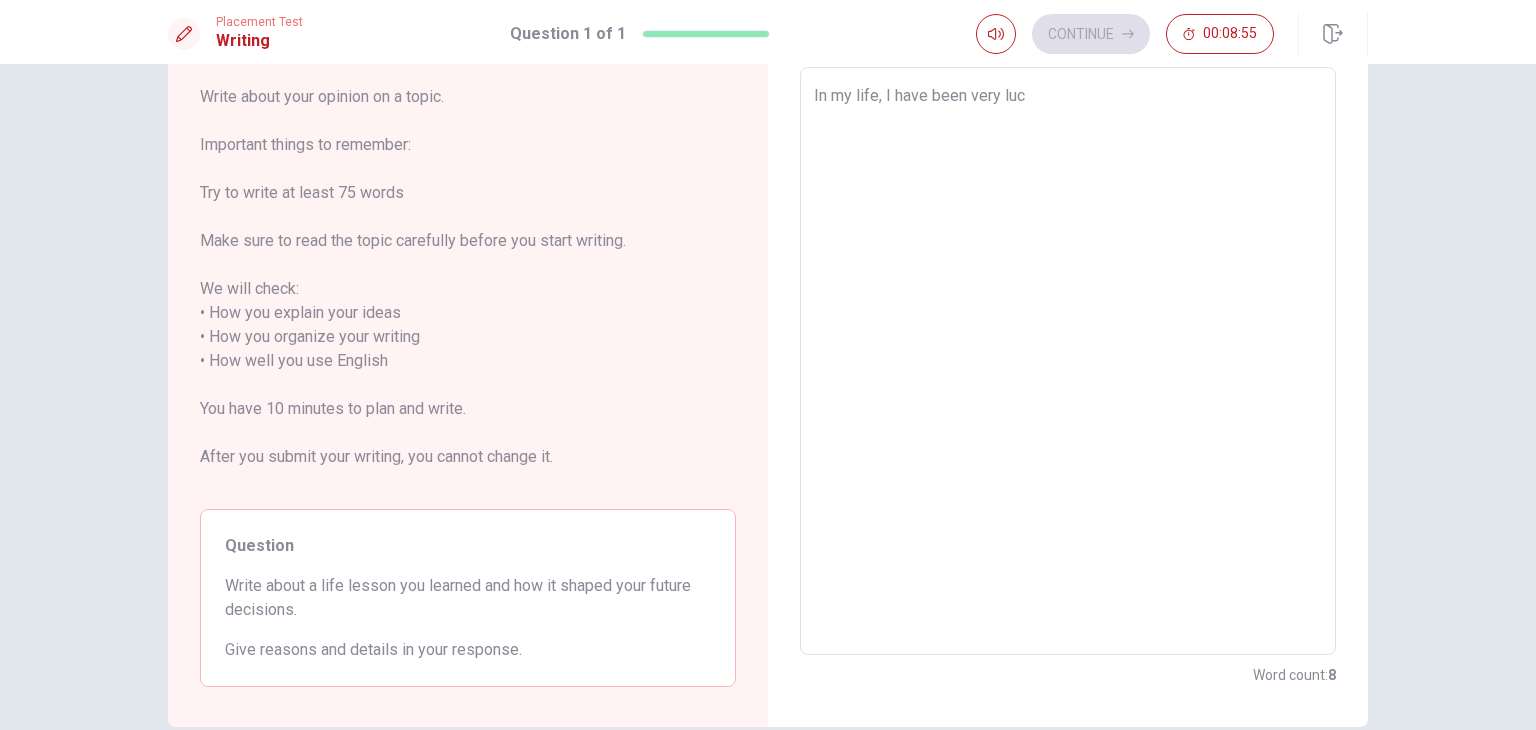 type on "x" 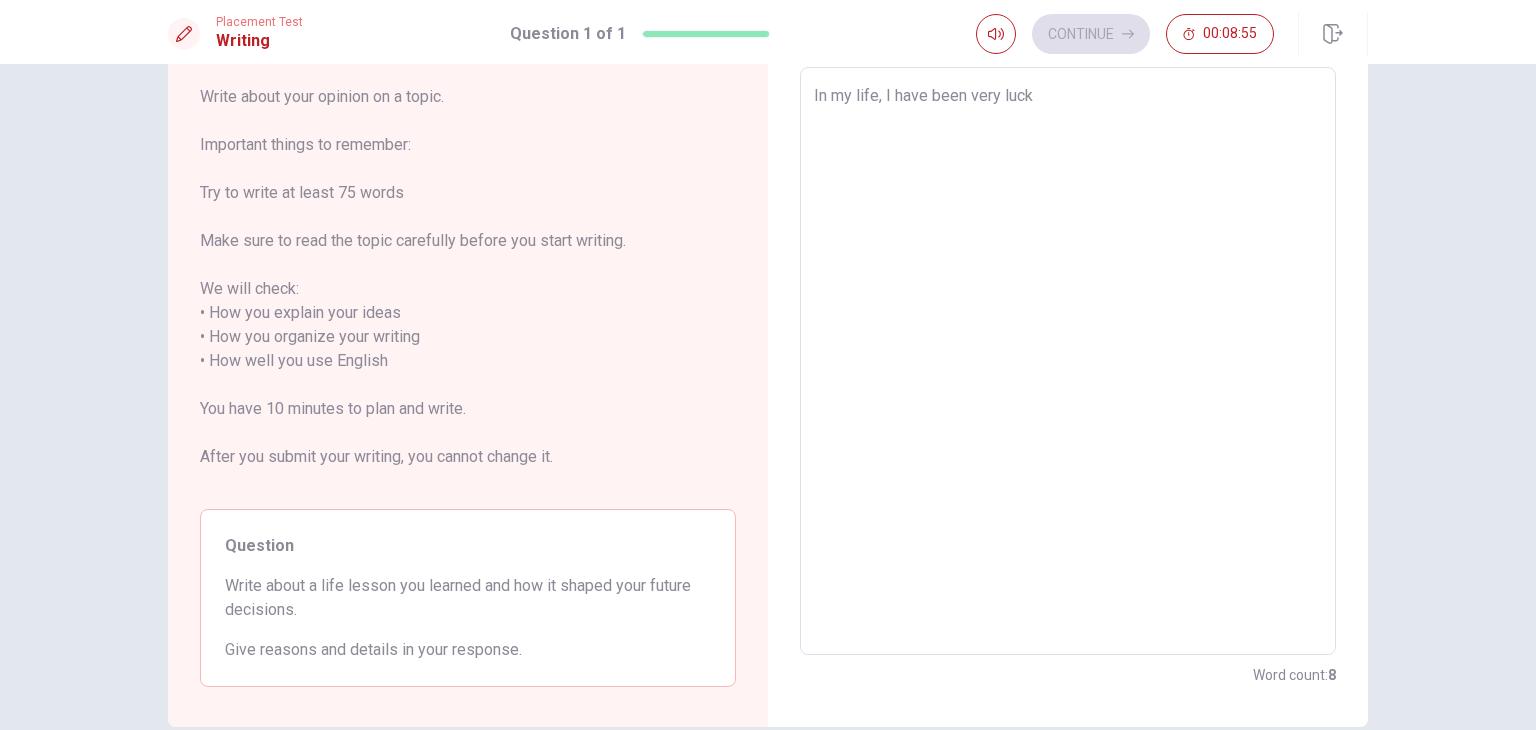 type on "x" 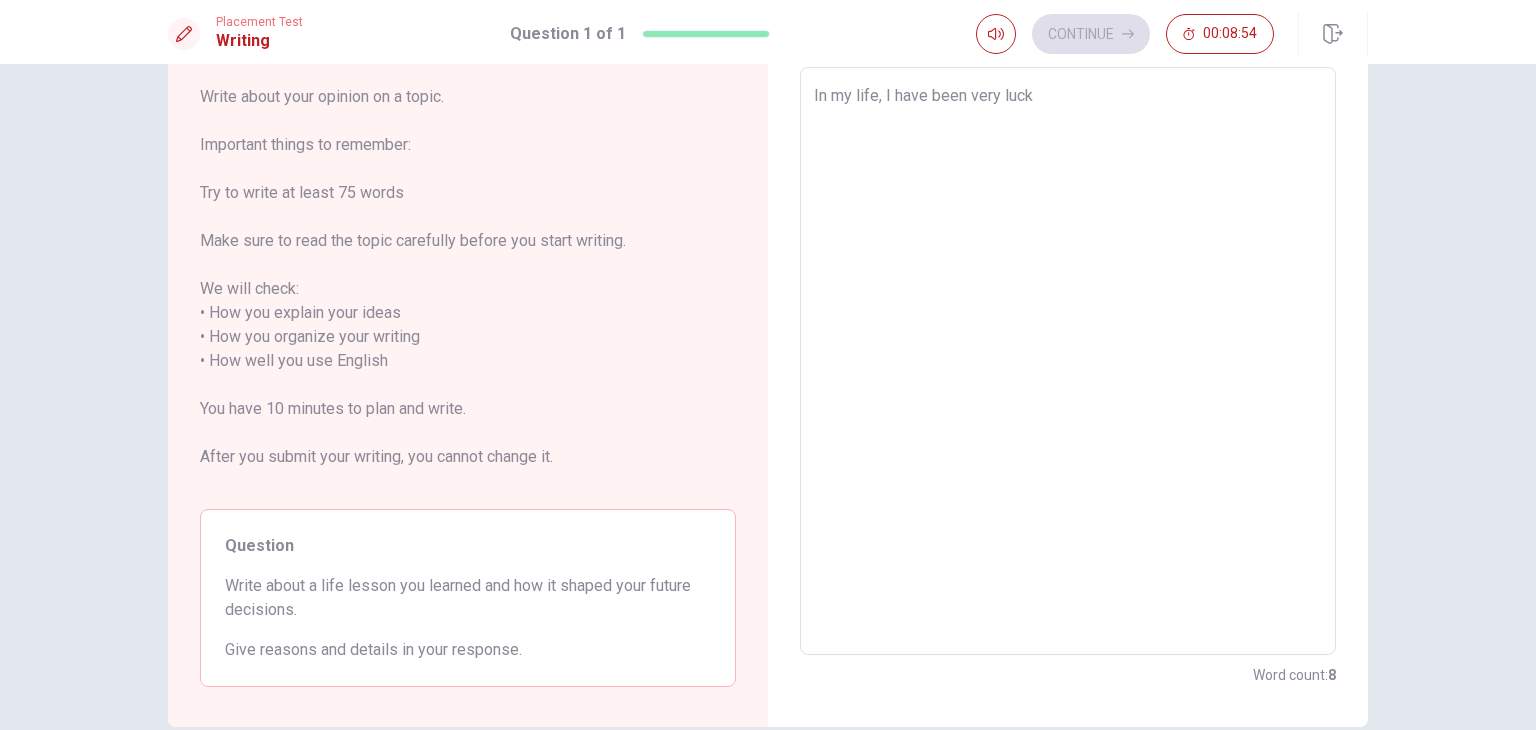 type on "In my life, I have been very lucky" 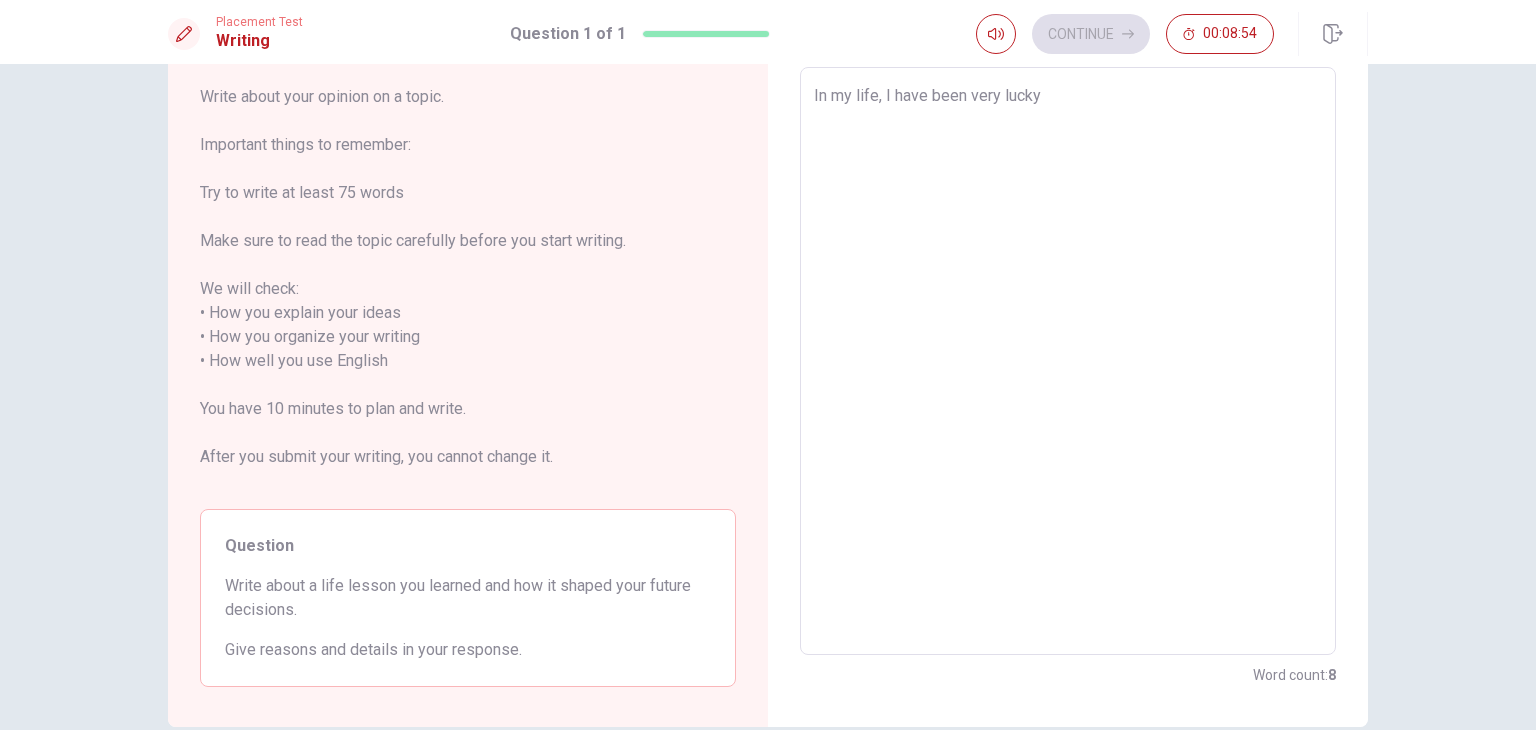 type on "x" 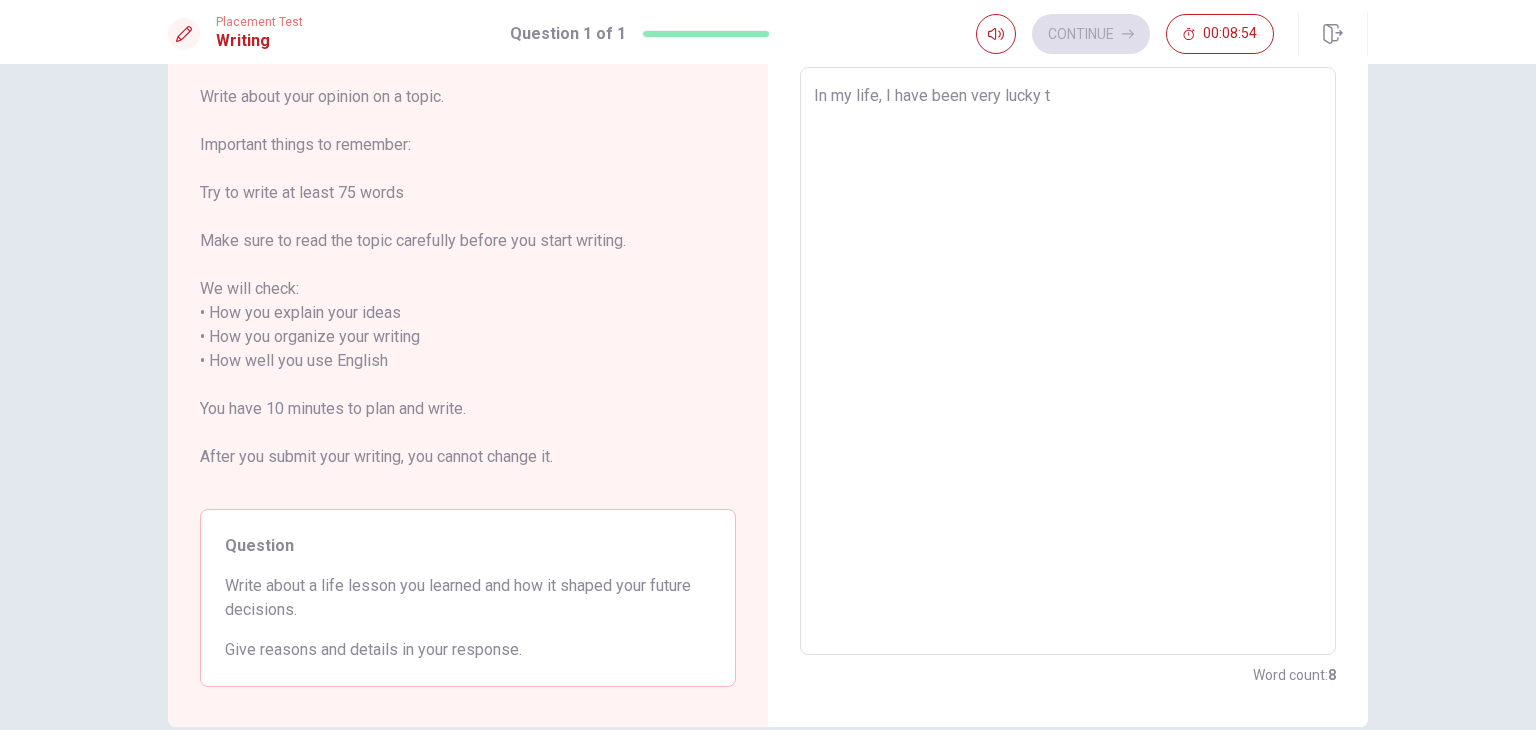 type on "x" 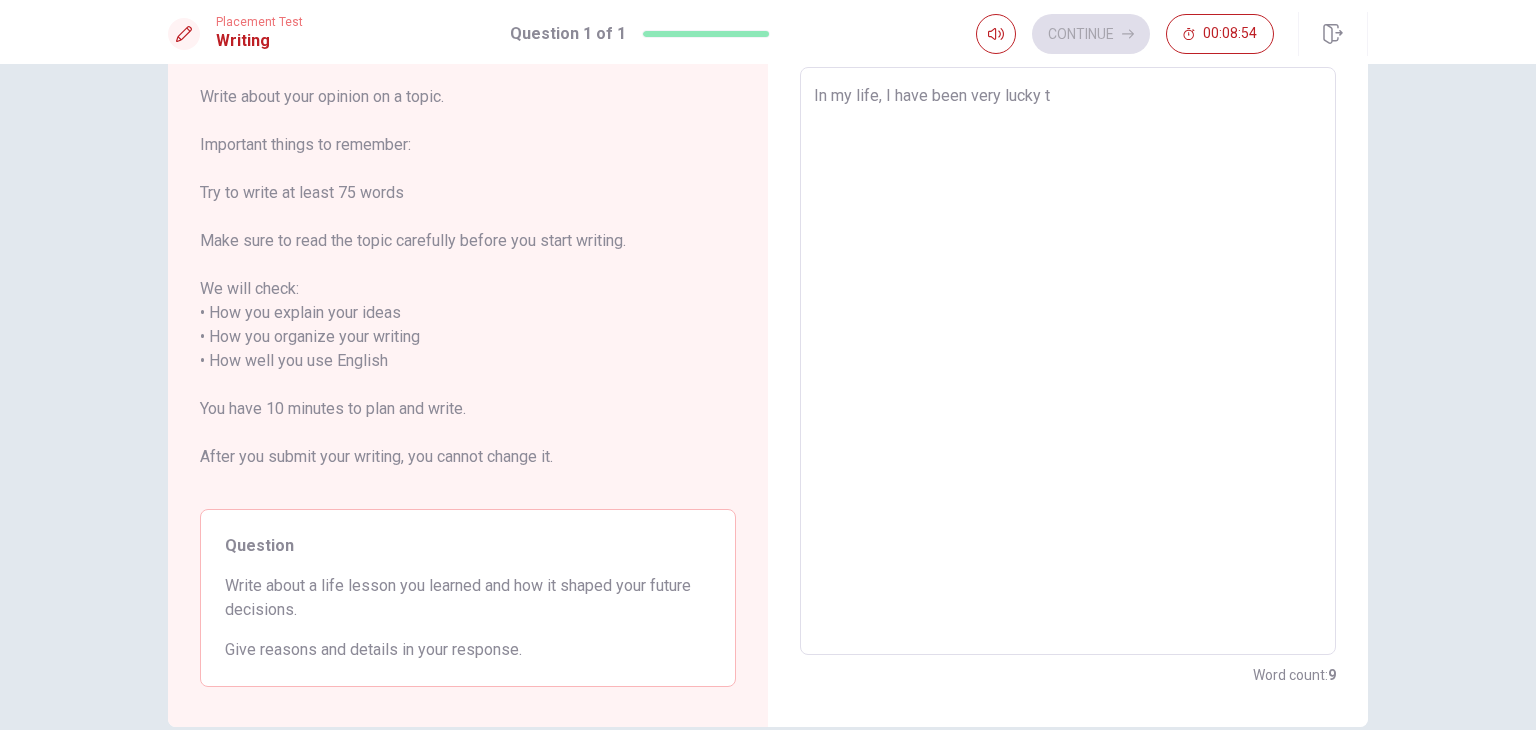 type on "In my life, I have been very lucky th" 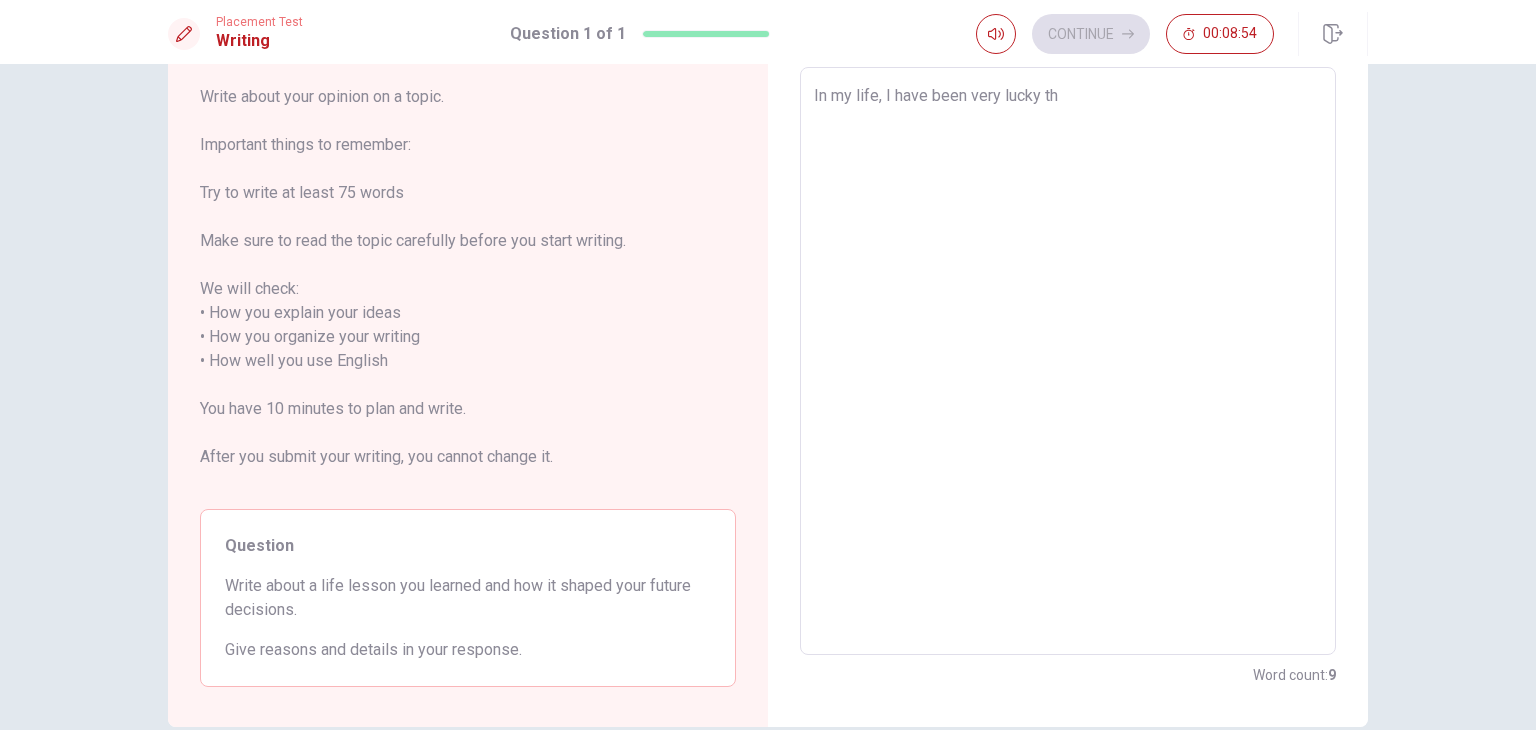 type on "x" 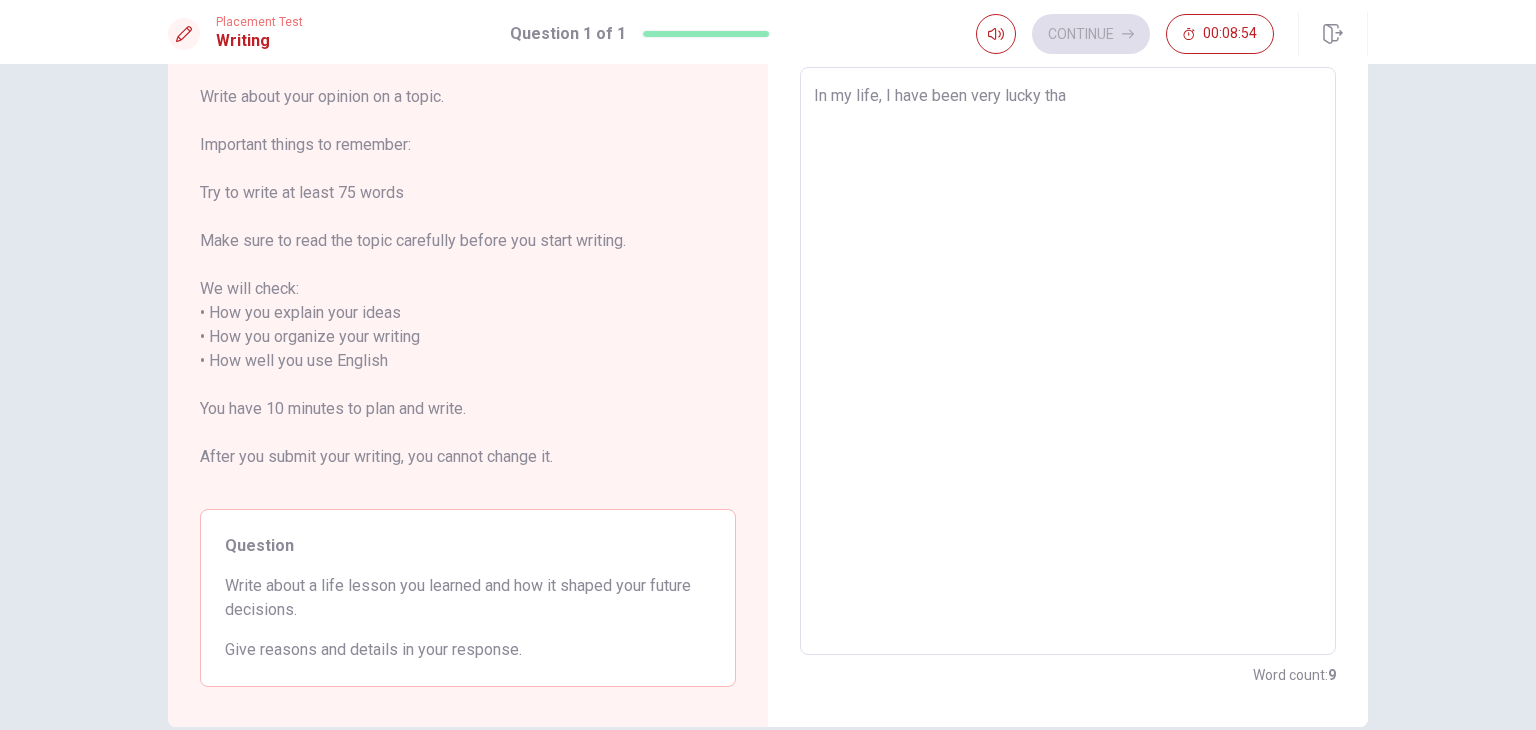 type on "x" 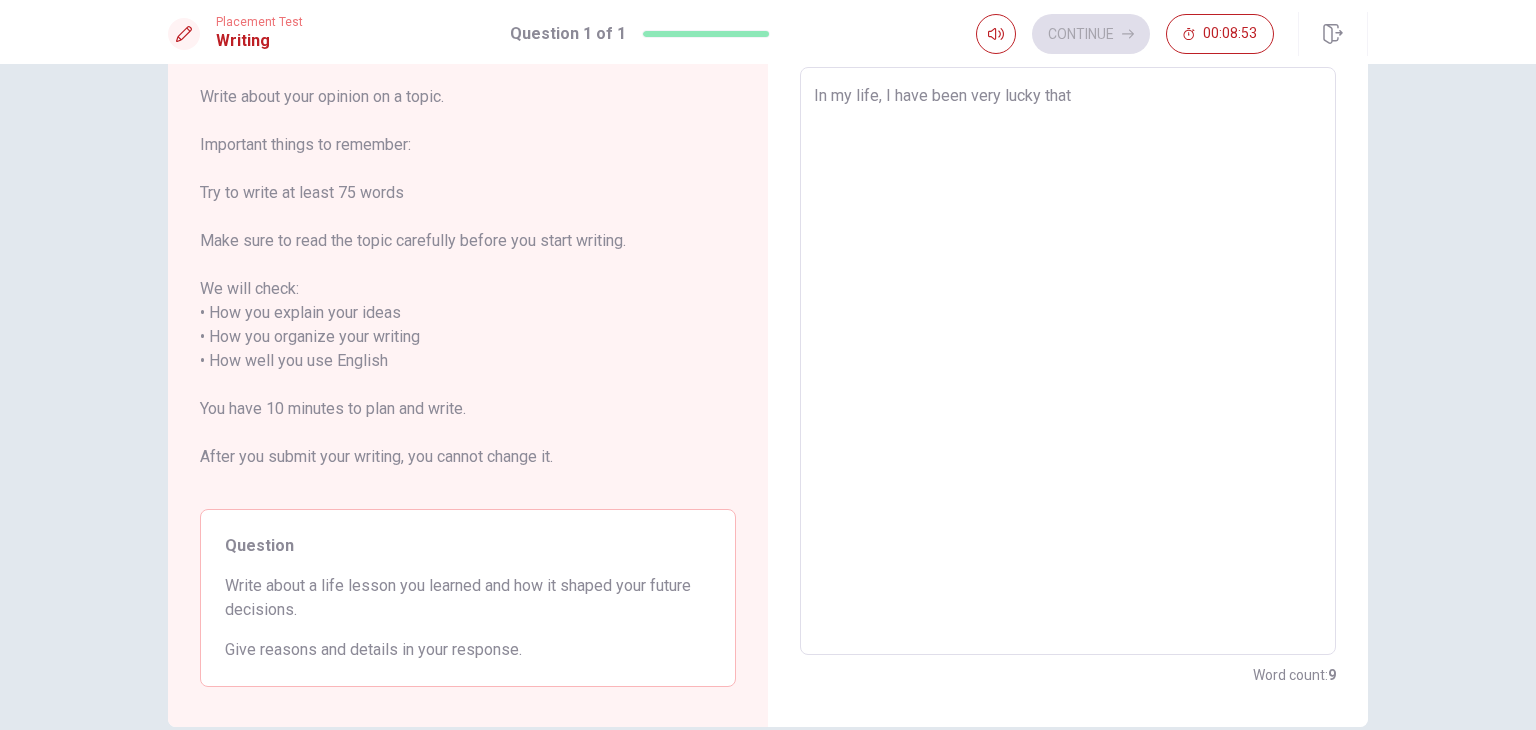 type on "In my life, I have been very lucky that" 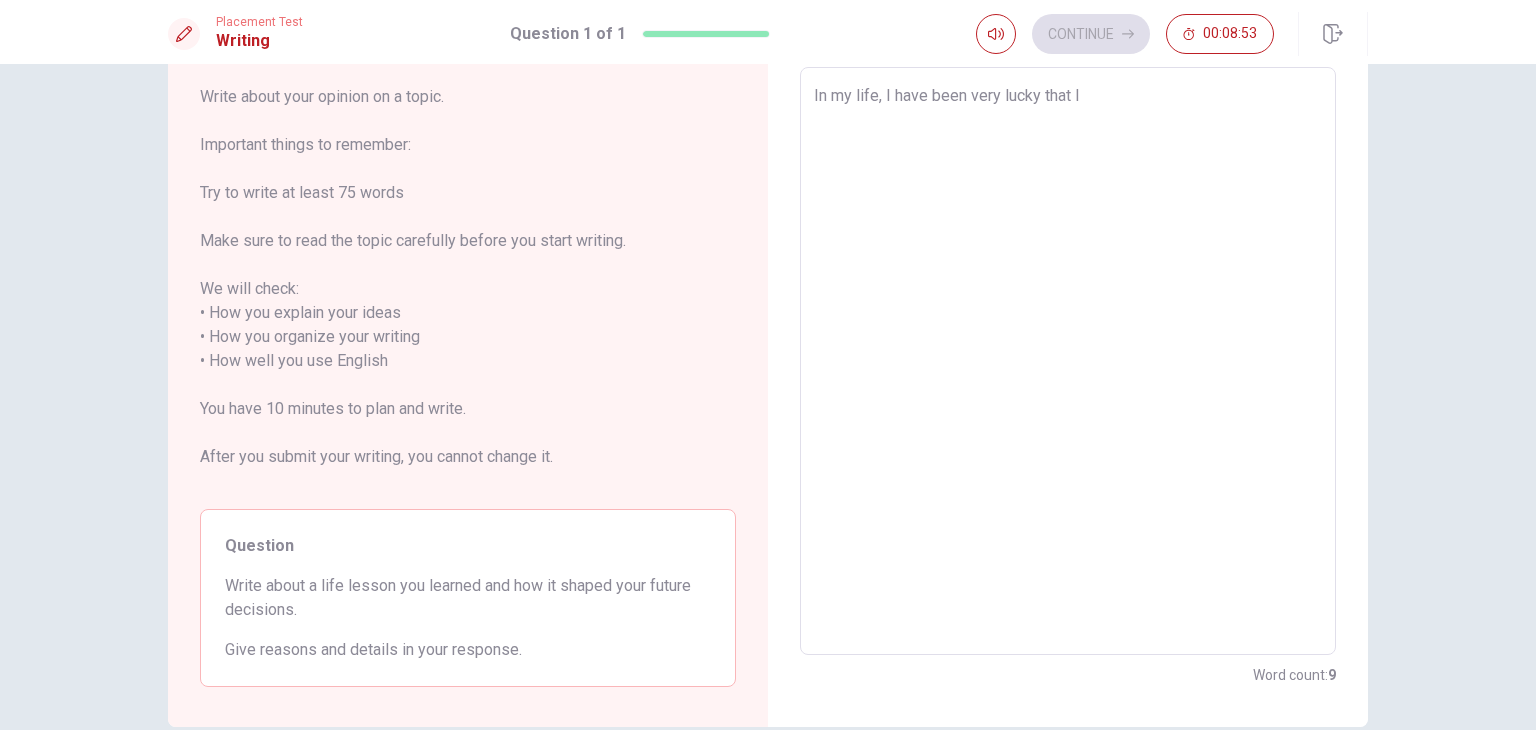 type on "x" 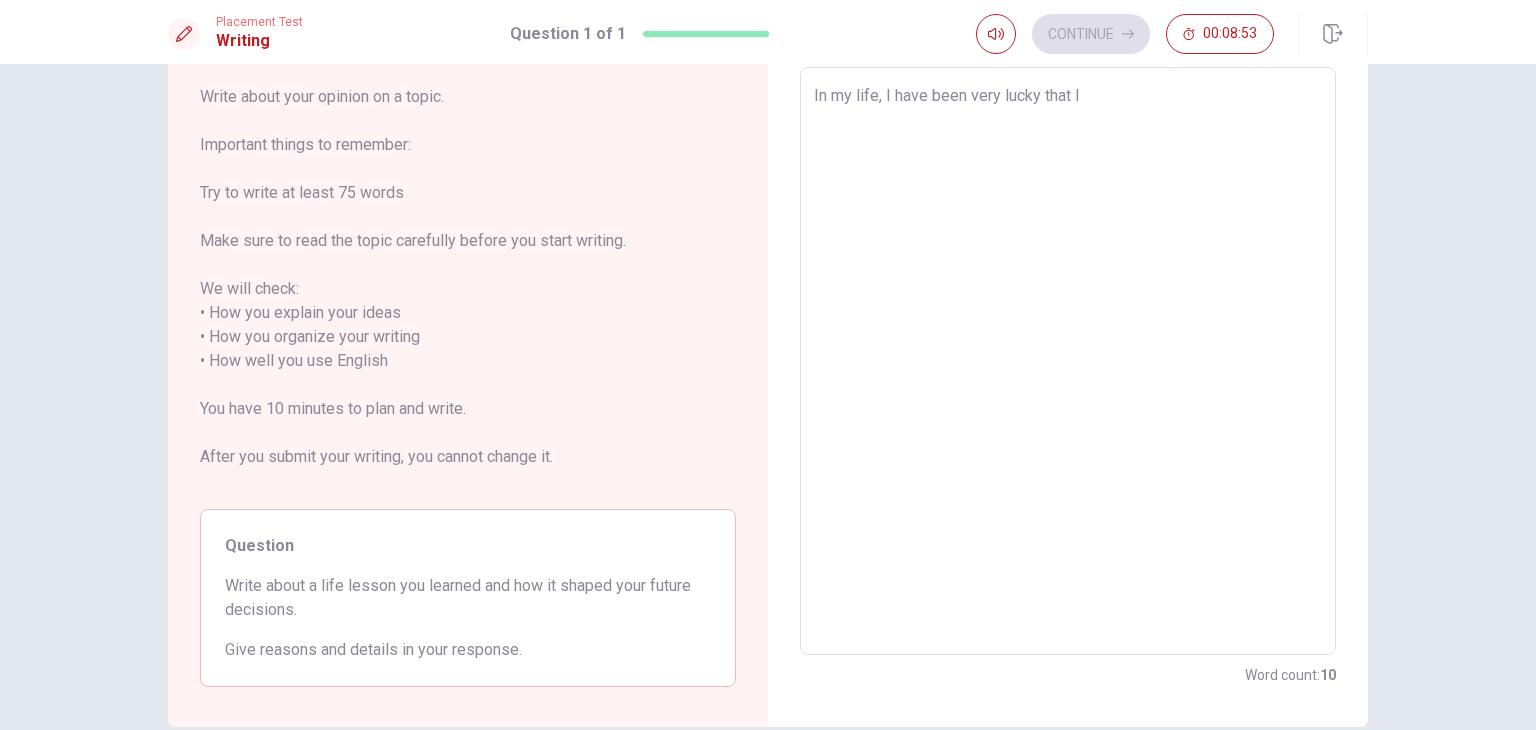 type on "In my life, I have been very lucky that I" 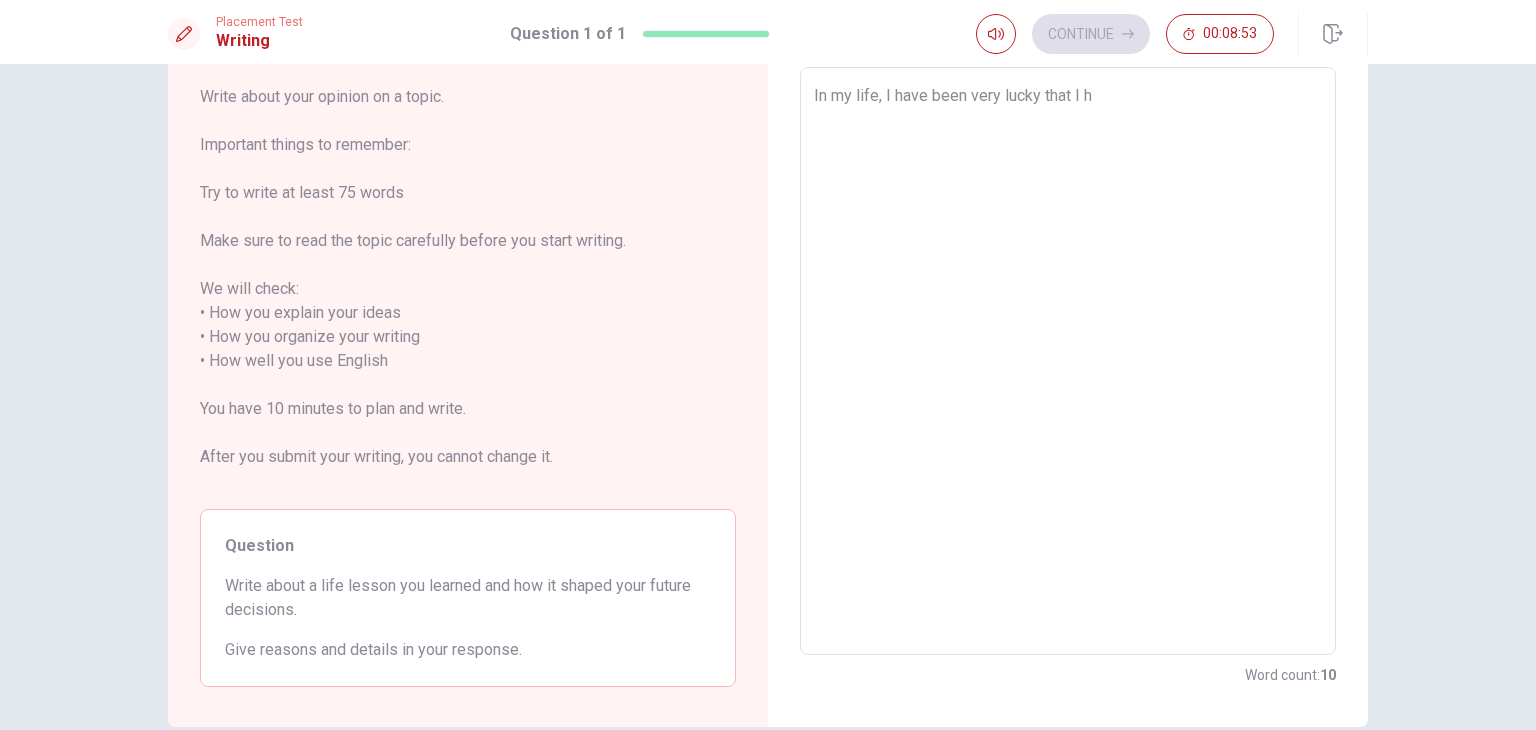 type on "x" 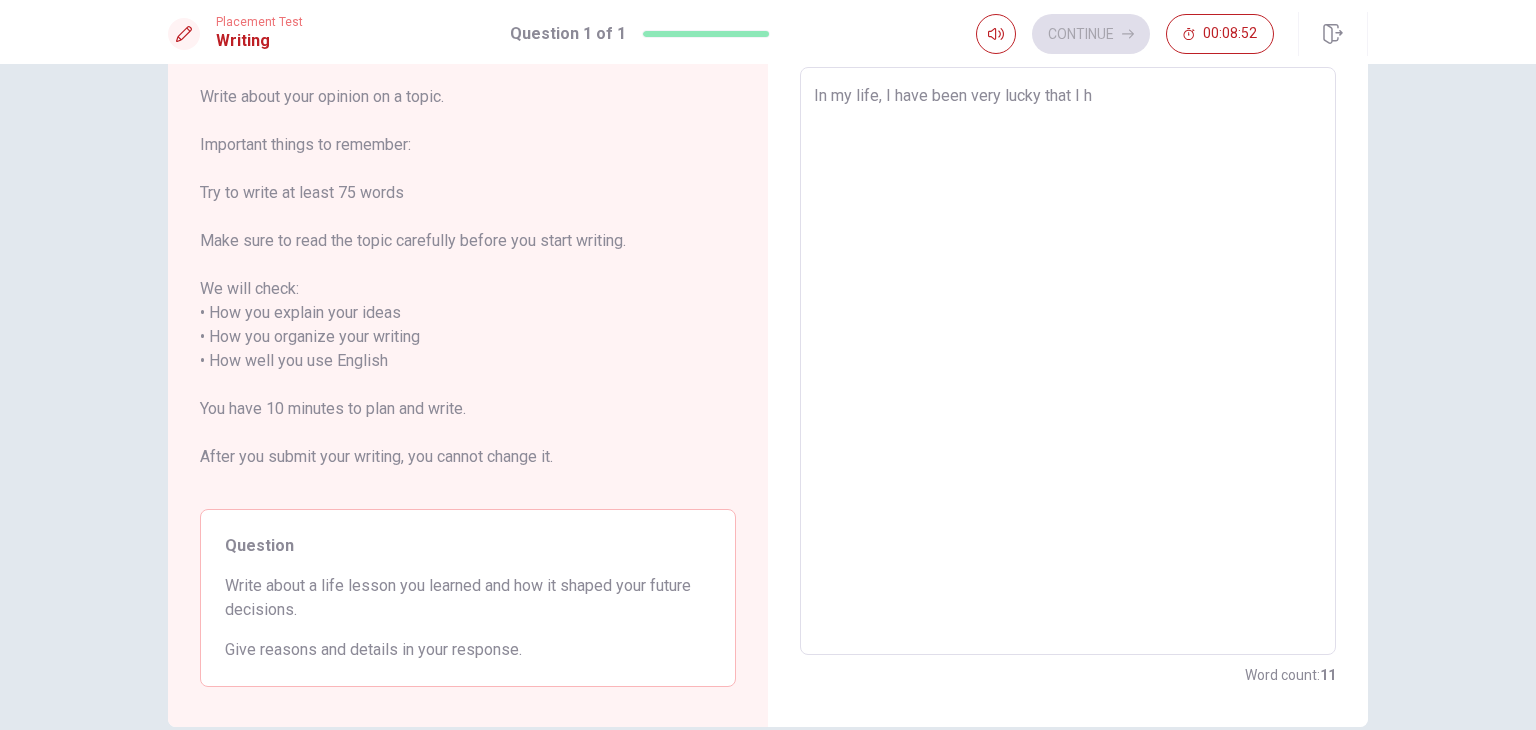 type on "In my life, I have been very lucky that I ha" 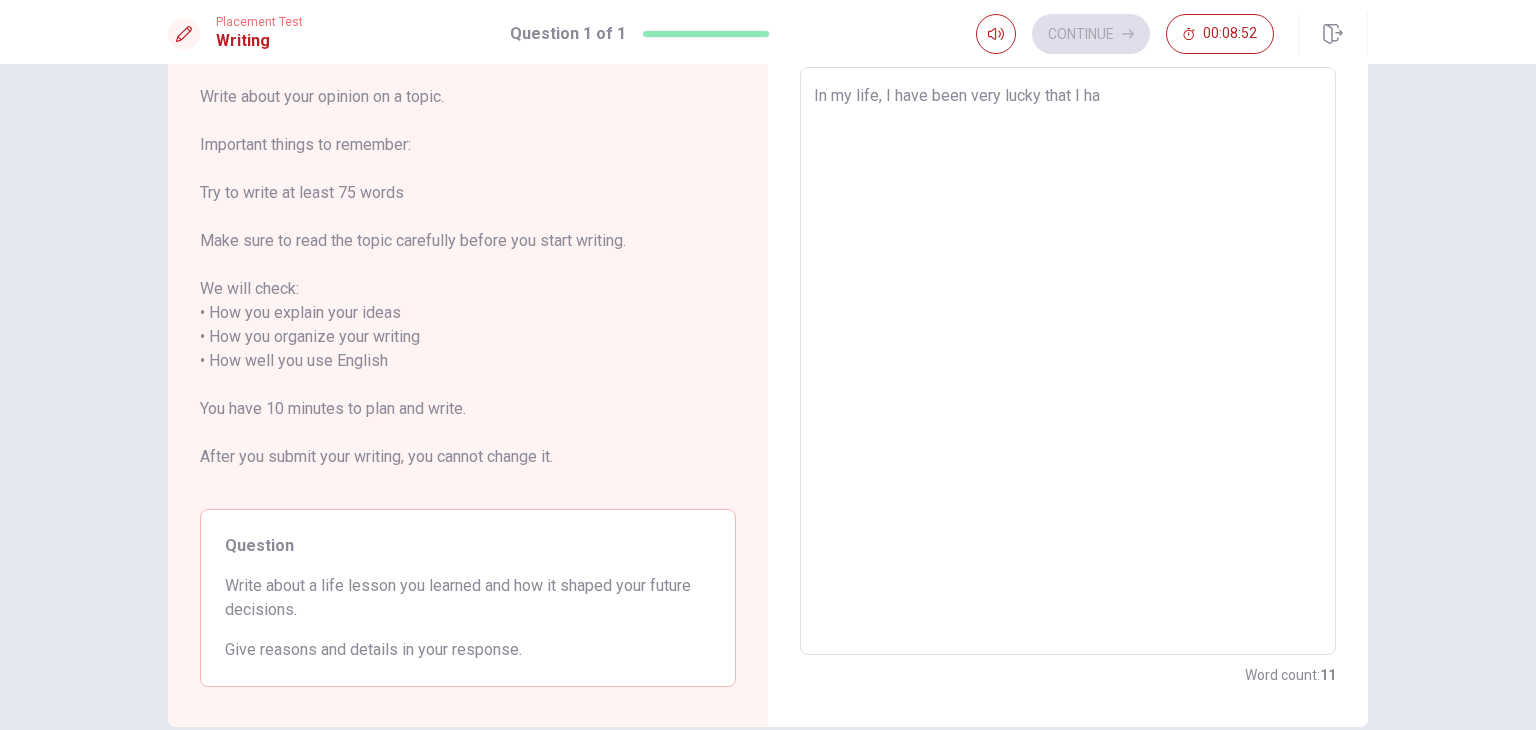 type on "x" 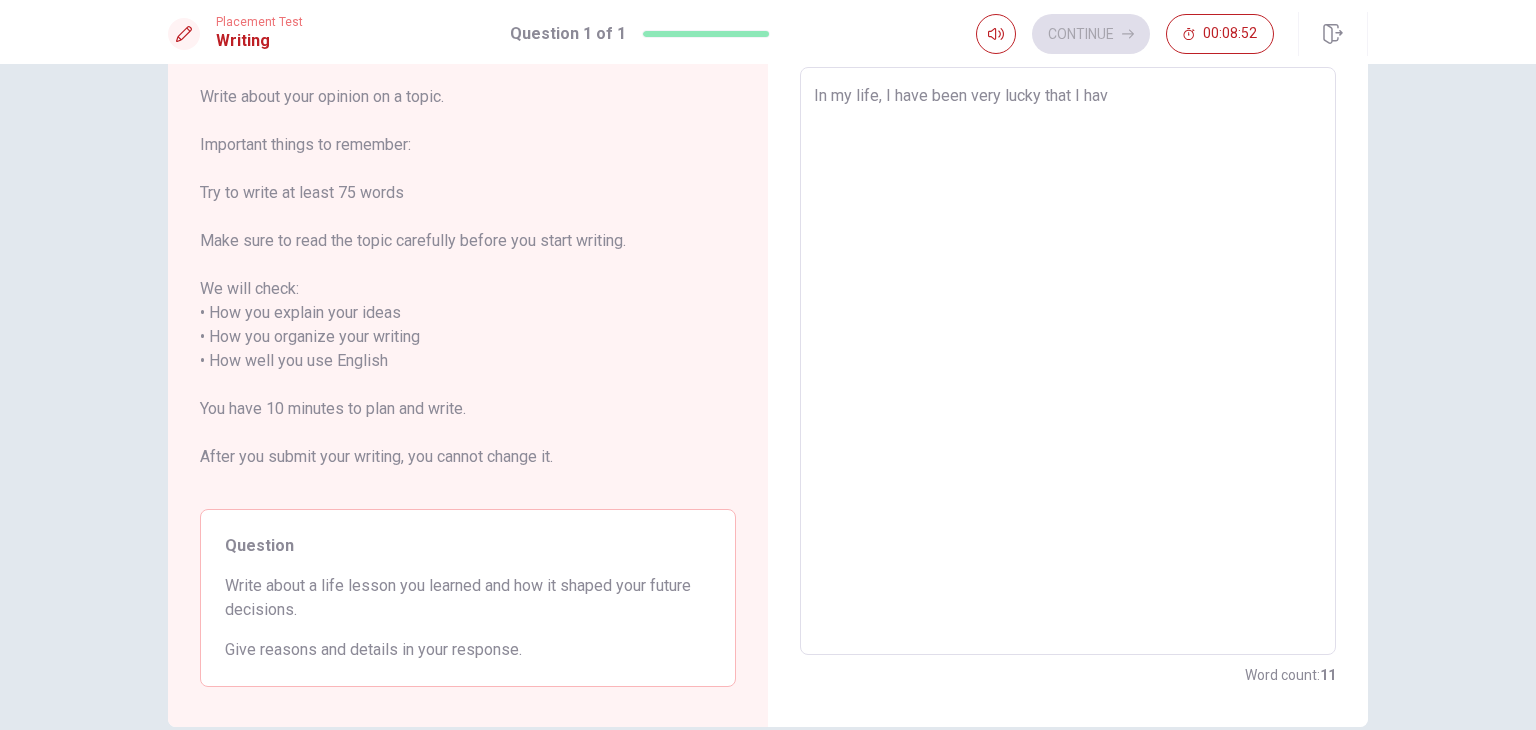 type on "x" 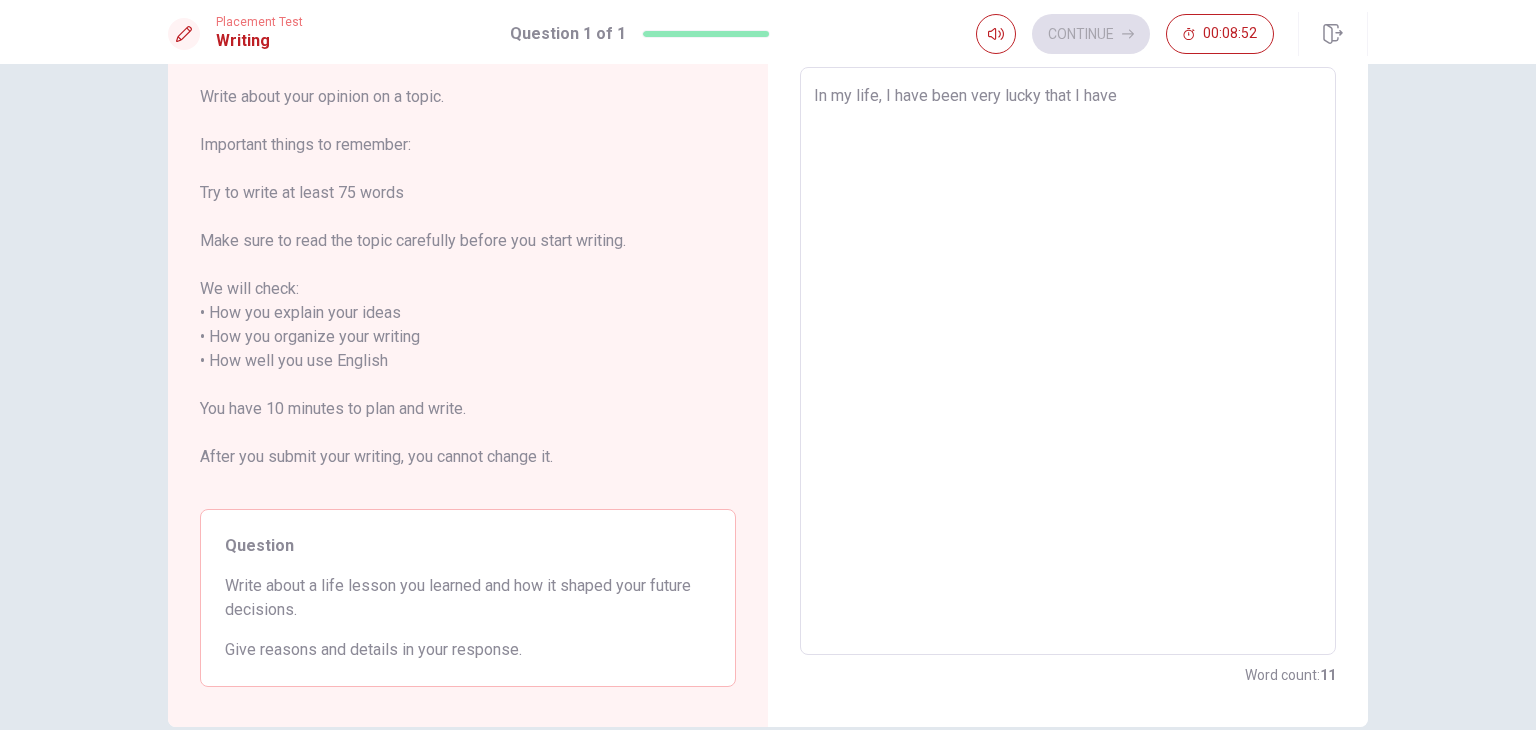 type on "x" 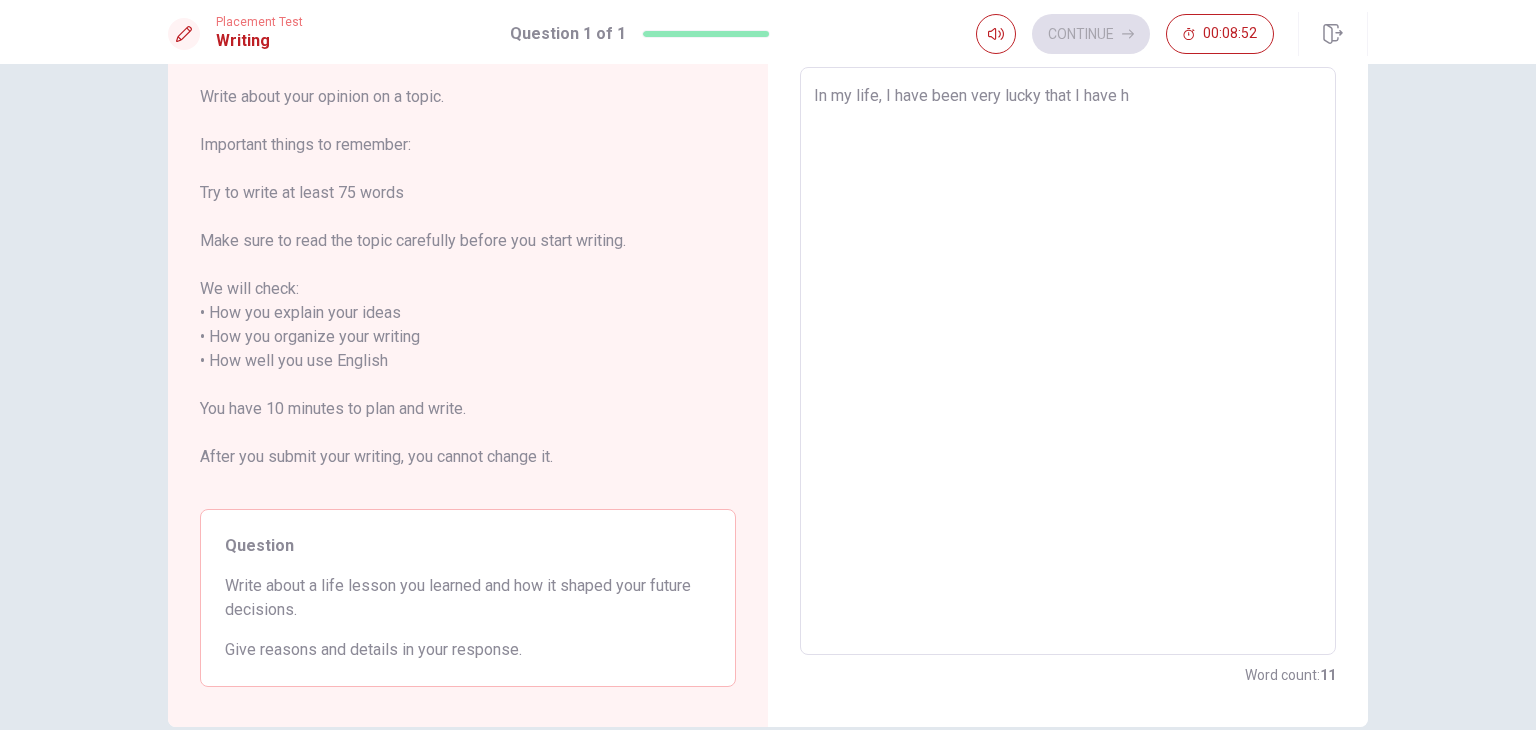 type on "x" 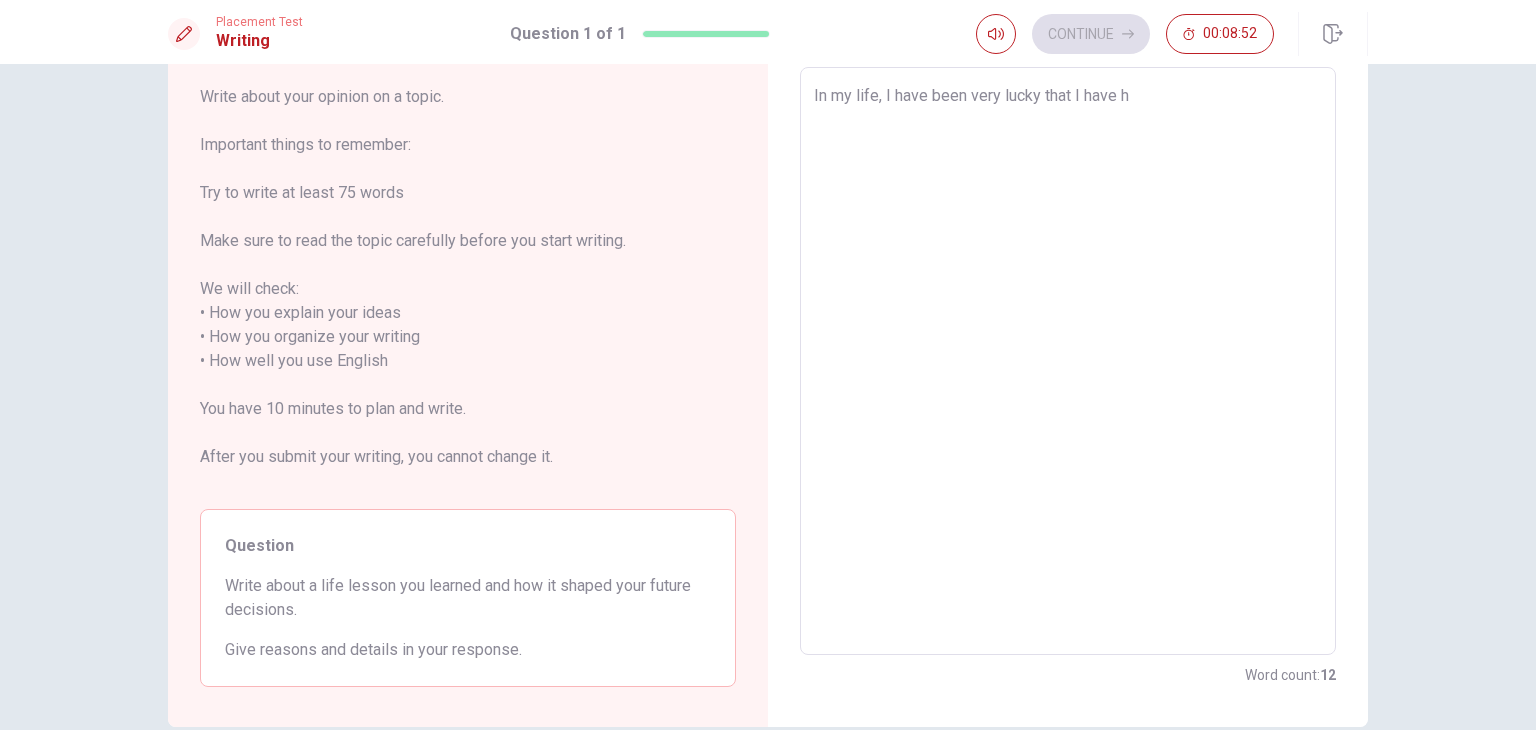 type on "In my life, I have been very lucky that I have ha" 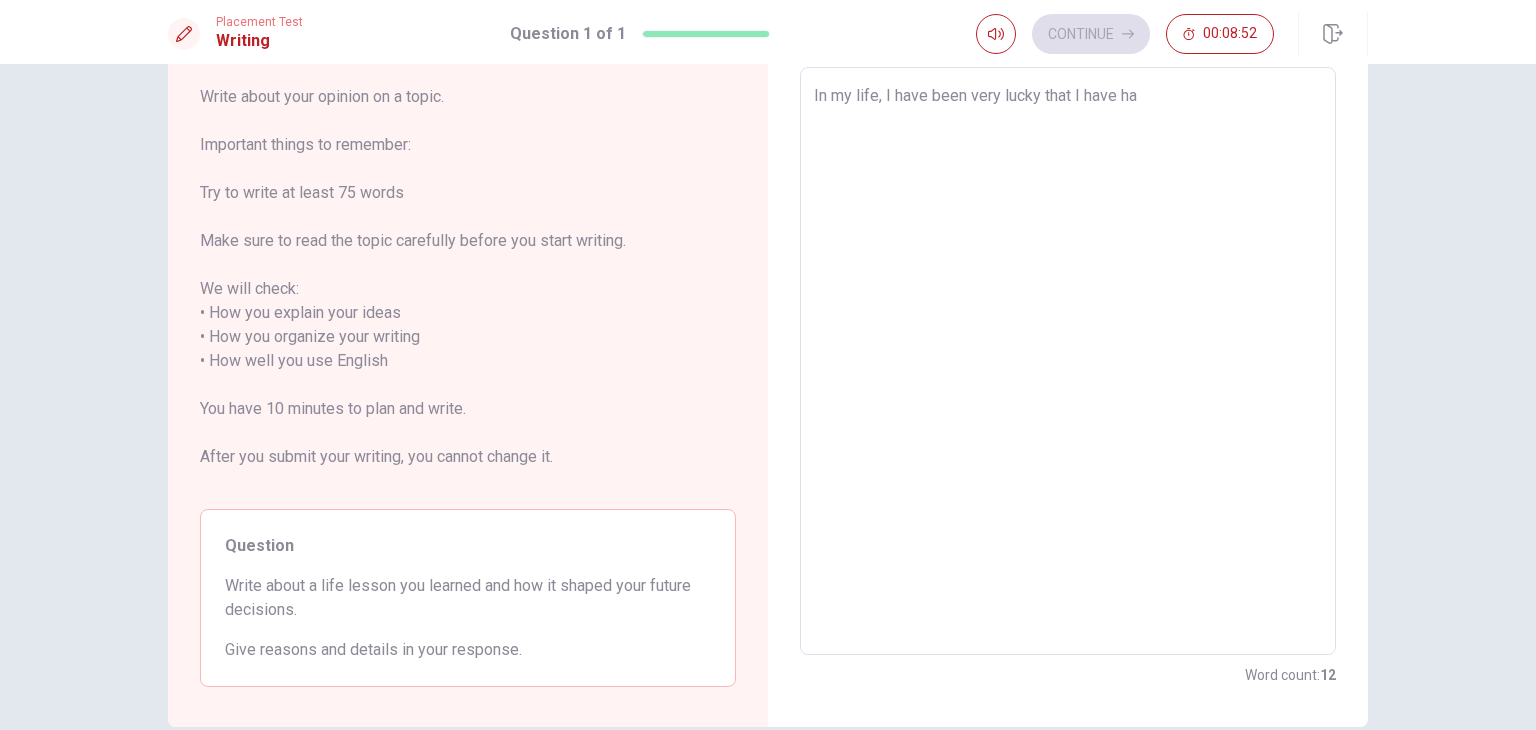 type on "x" 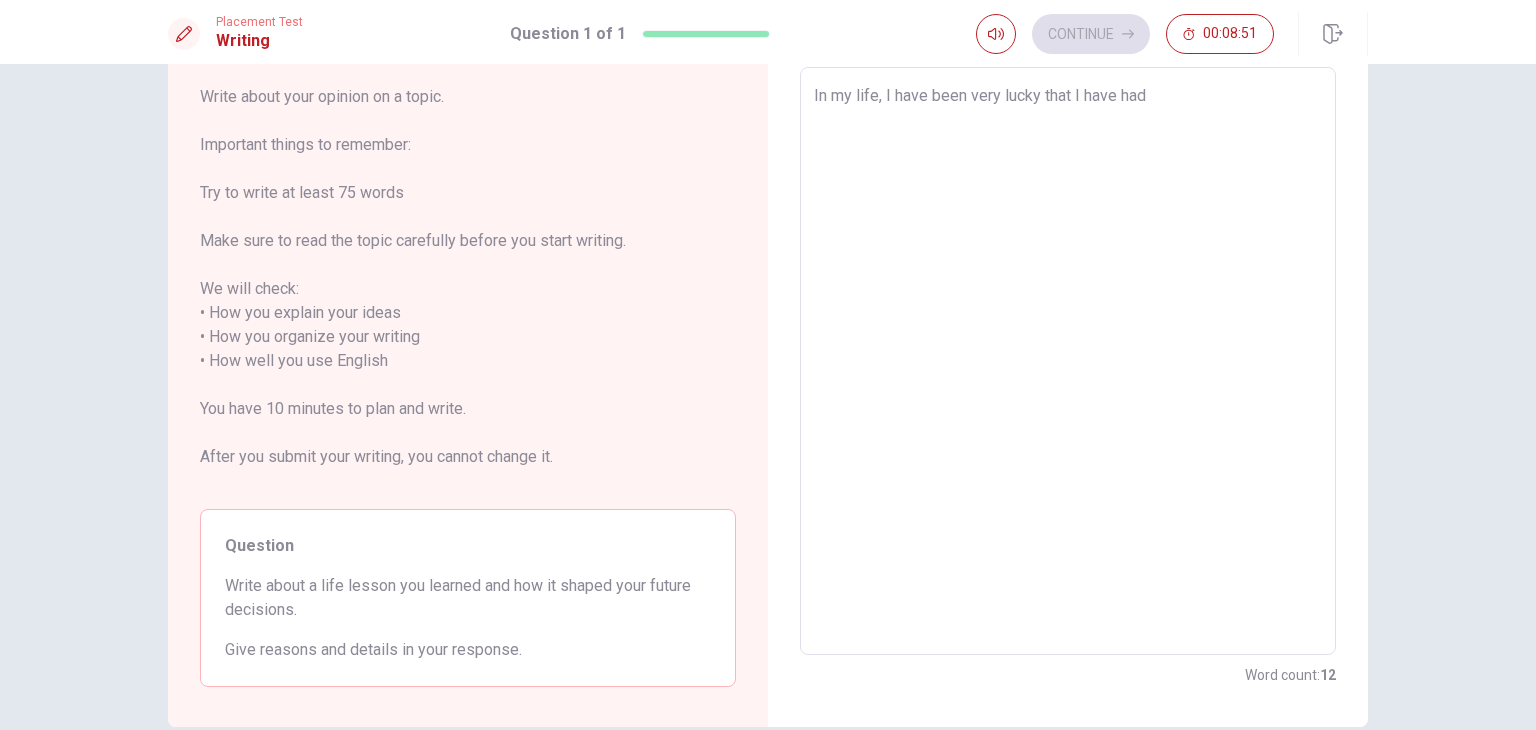 type on "x" 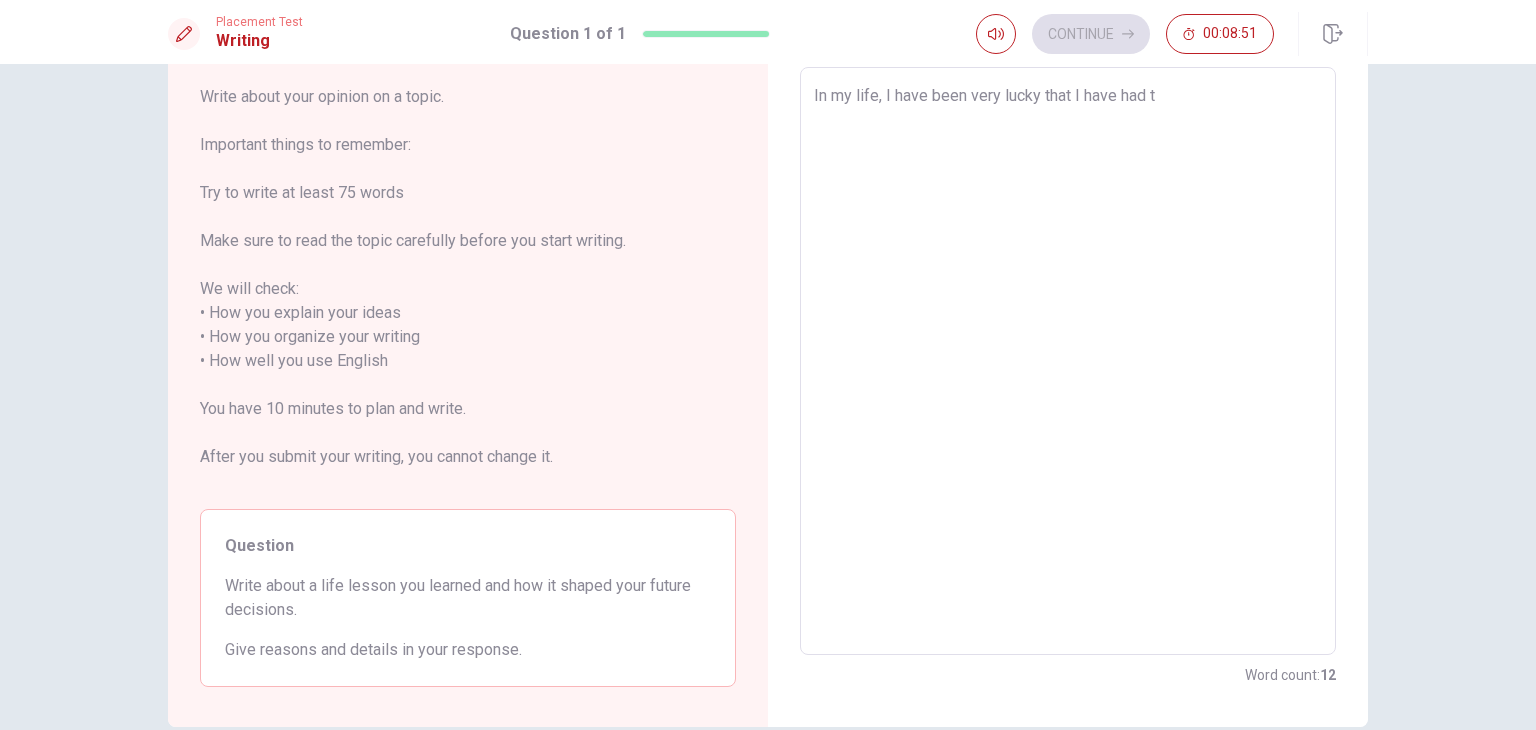 type on "x" 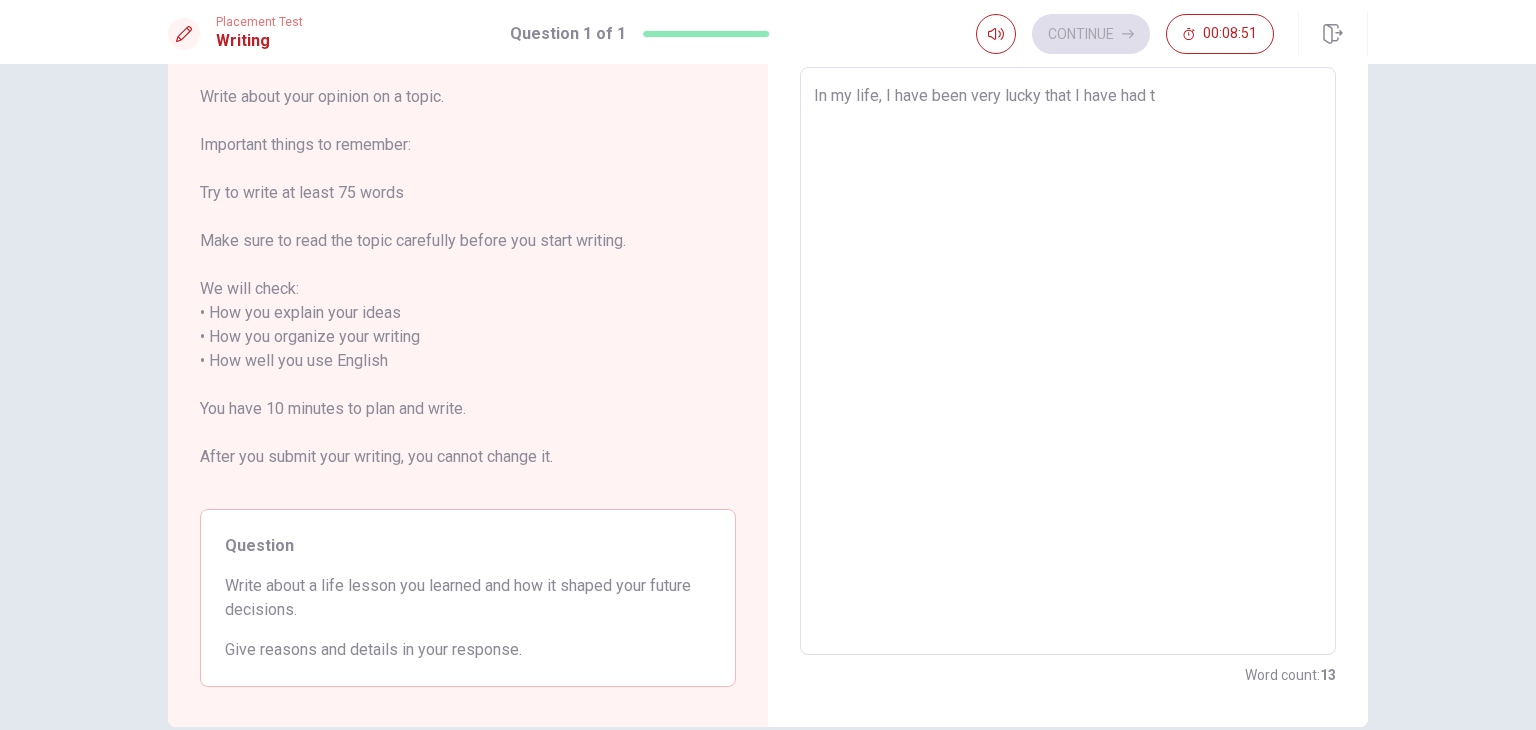 type on "In my life, I have been very lucky that I have had th" 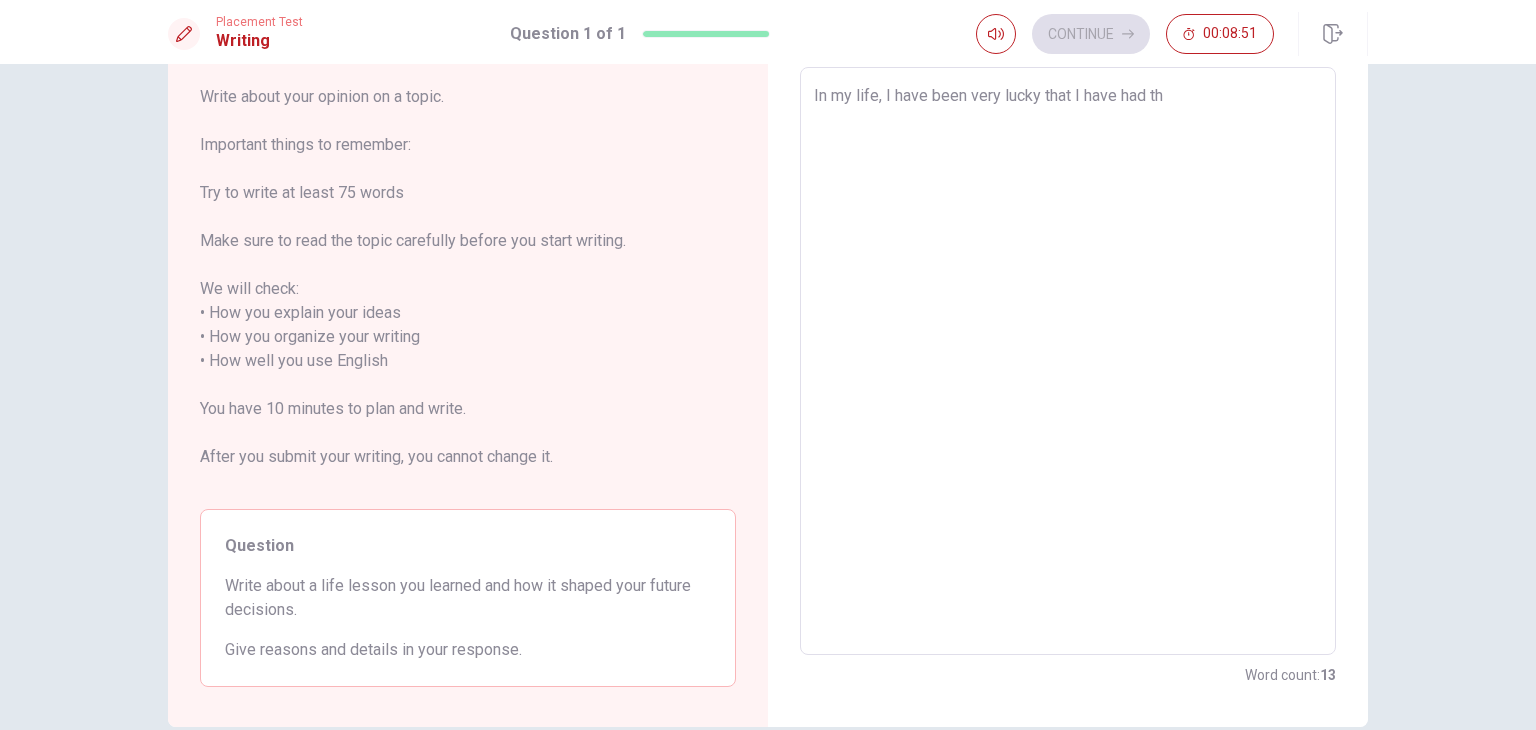 type on "x" 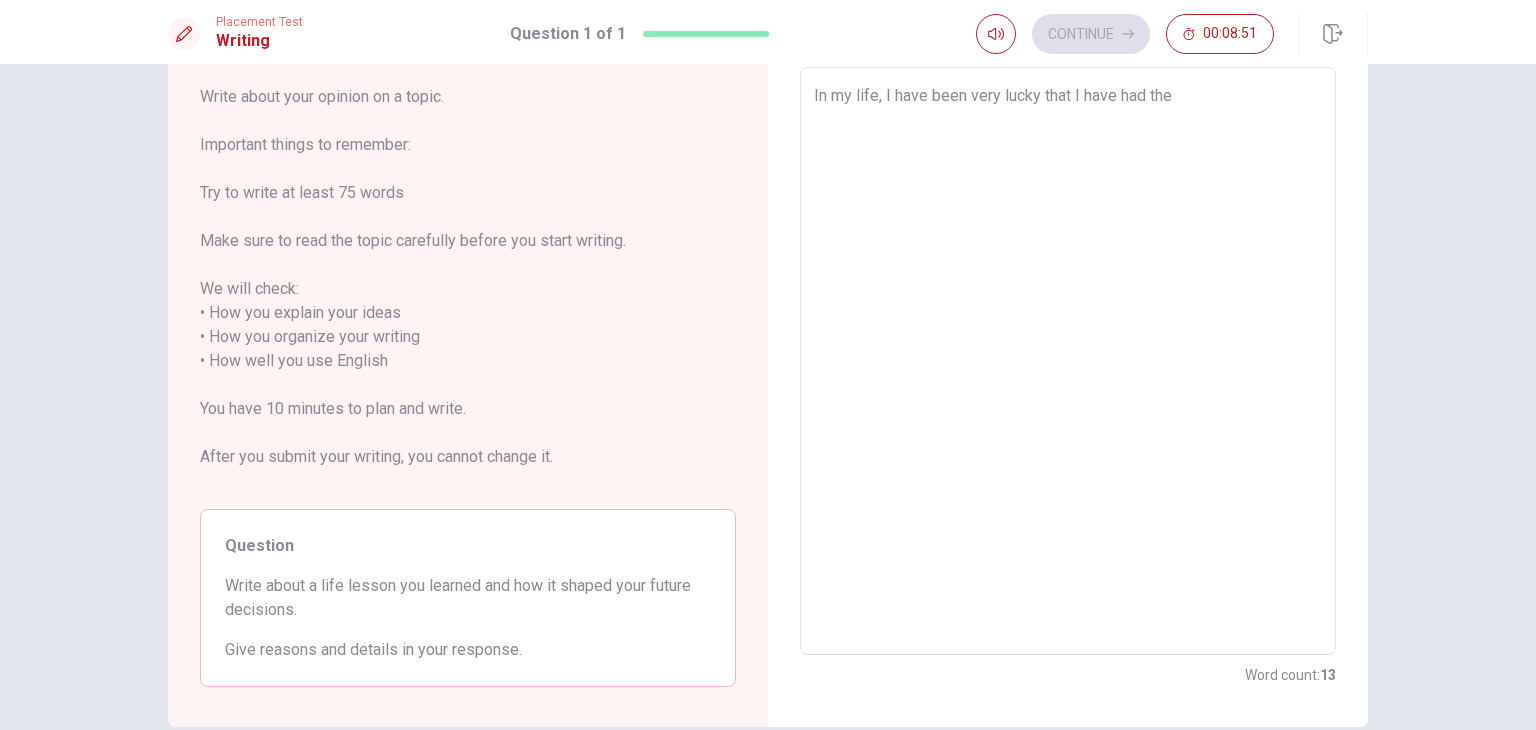 type on "In my life, I have been very lucky that I have had the" 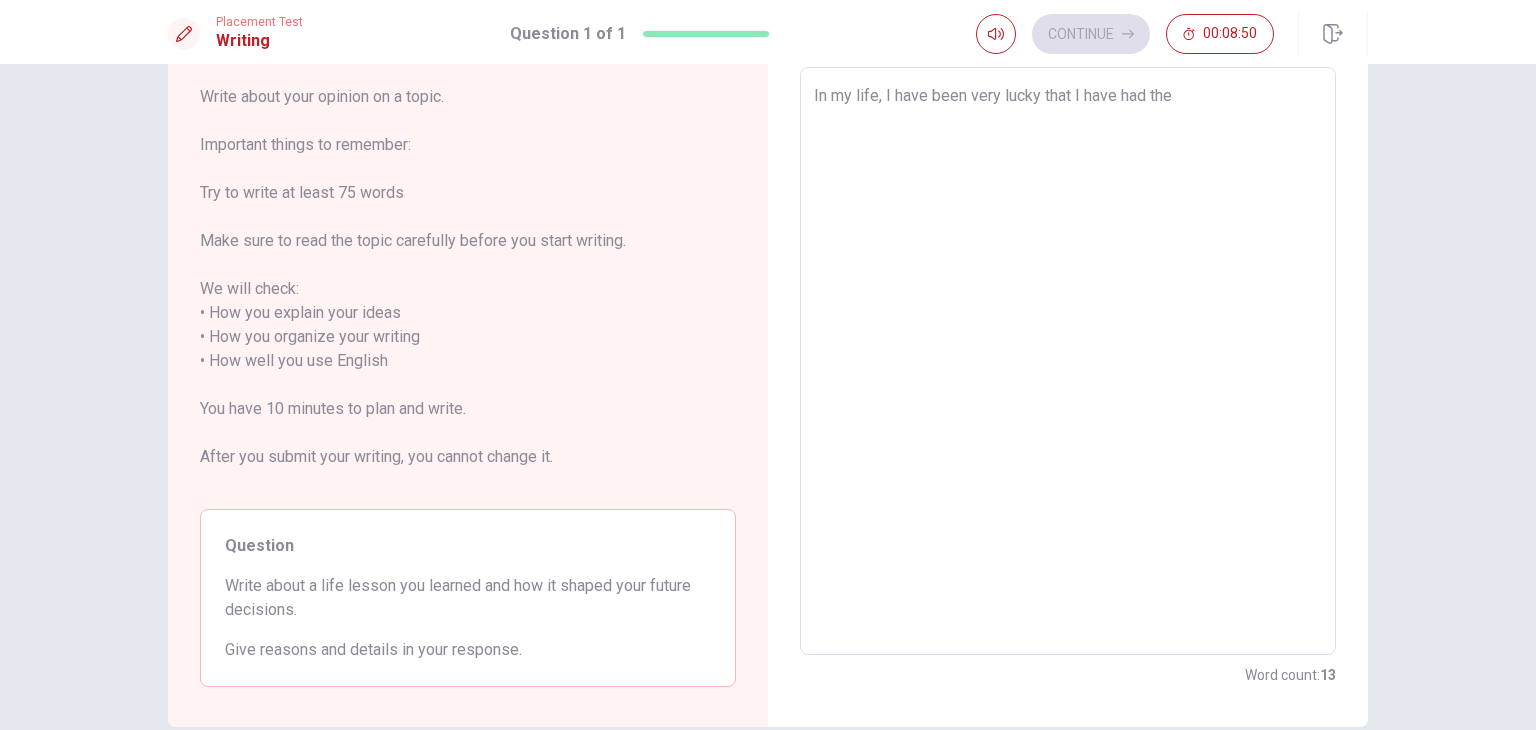 type on "In my life, I have been very lucky that I have had the o" 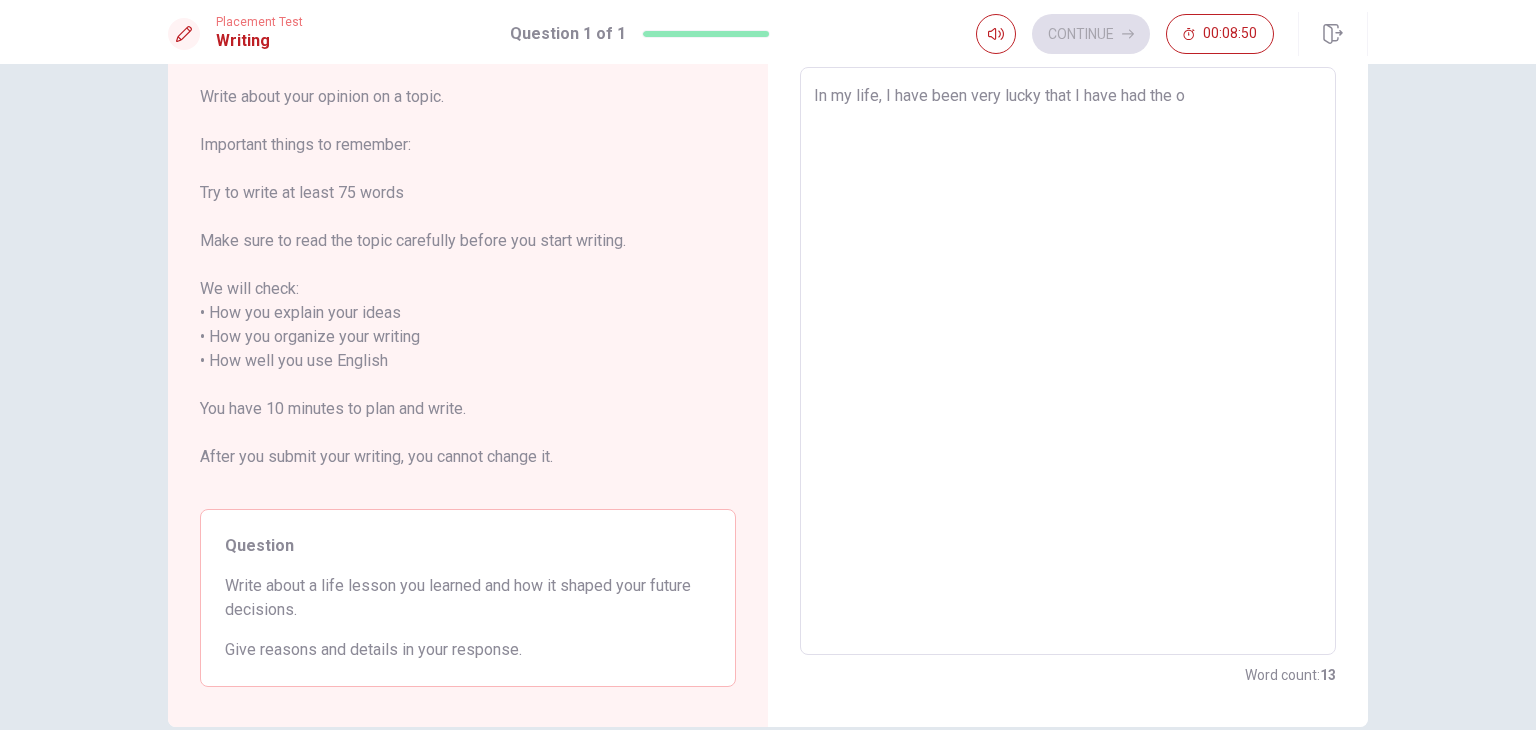 type on "x" 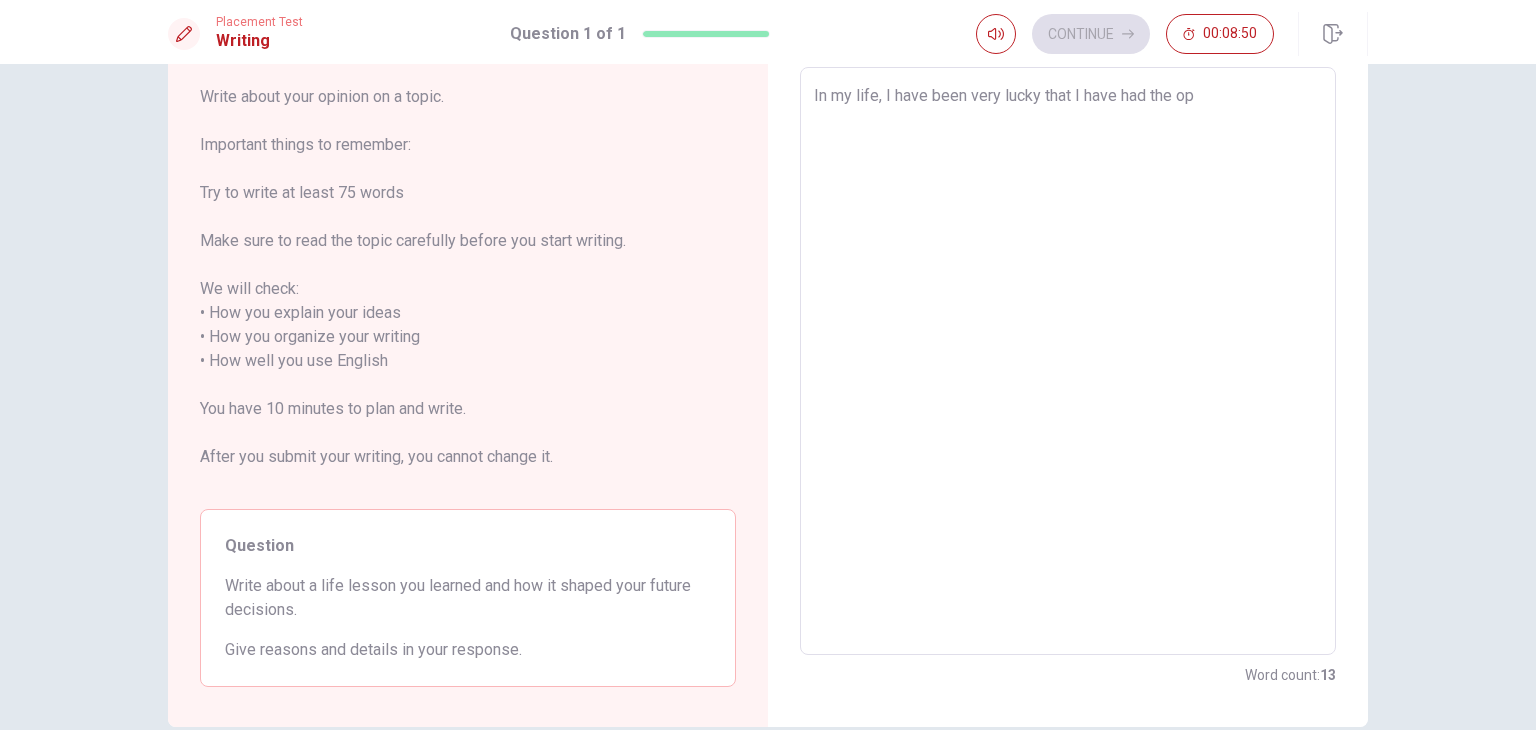 type on "x" 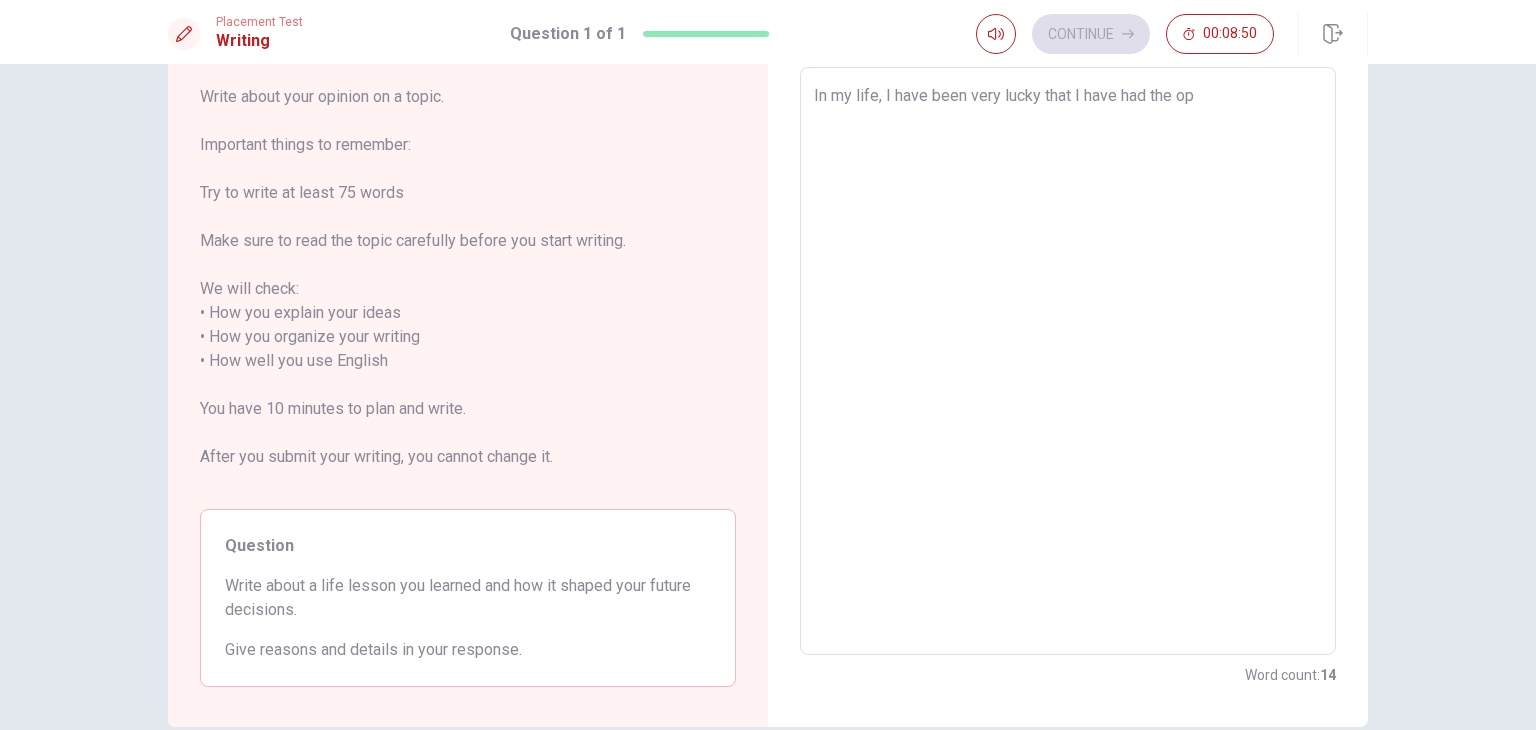 type on "In my life, I have been very lucky that I have had the opp" 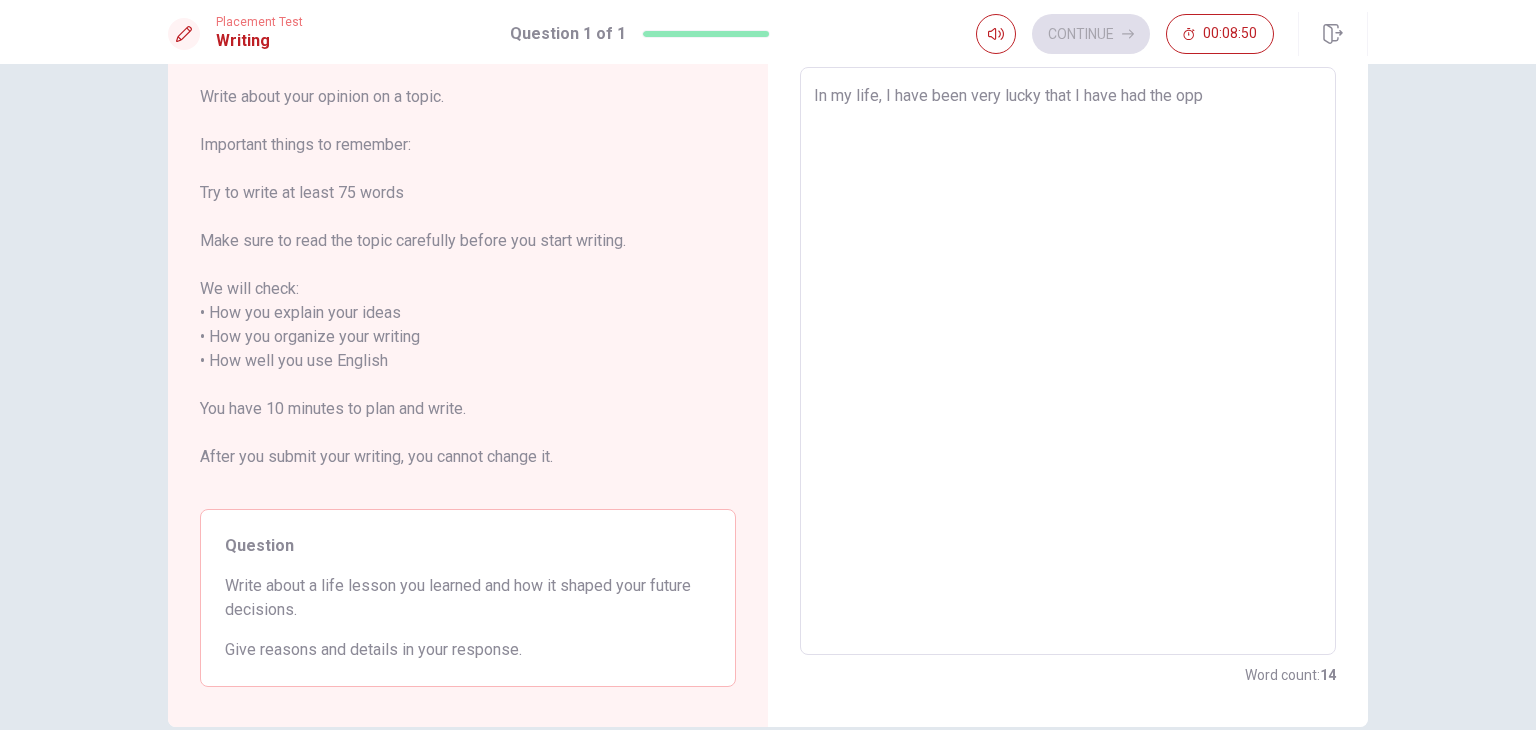 type on "x" 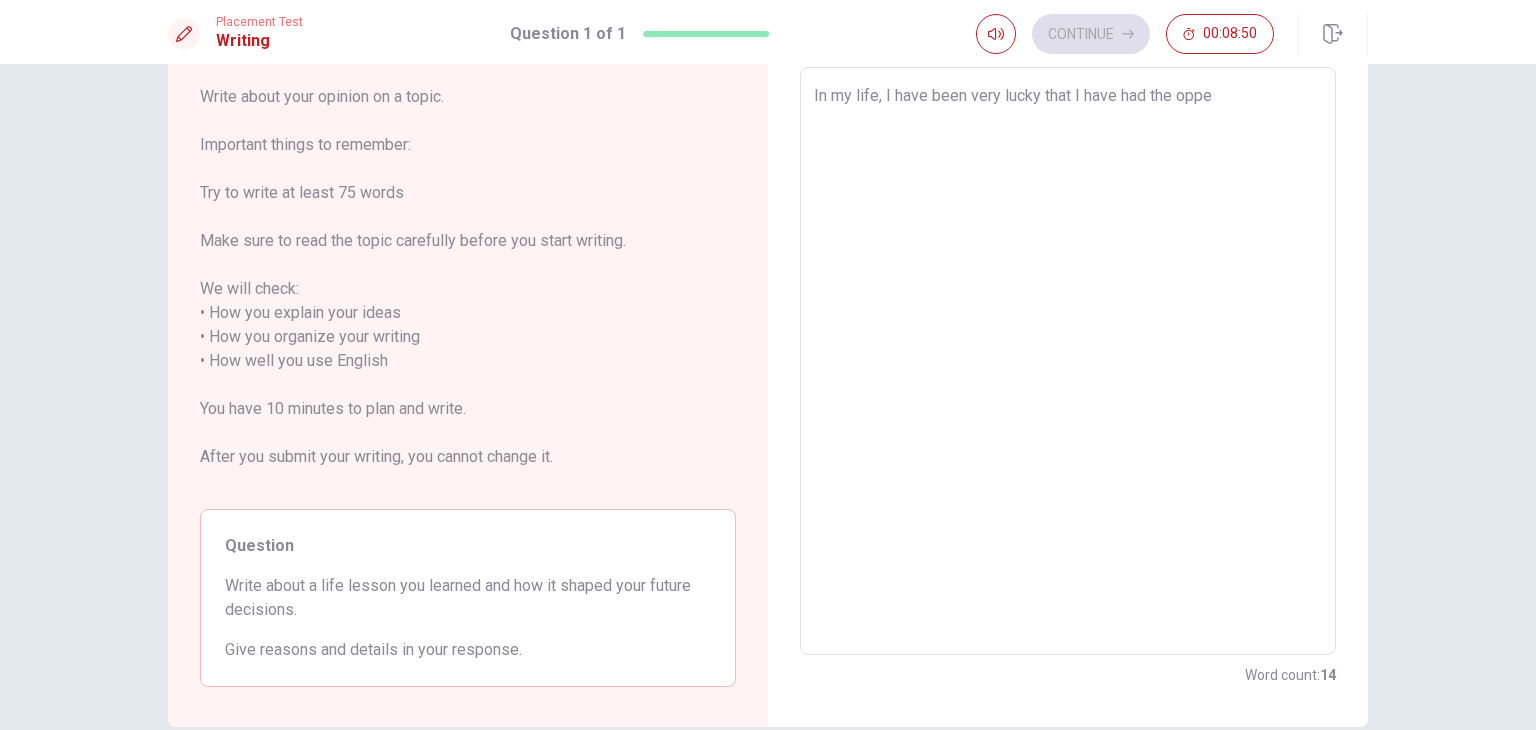type on "x" 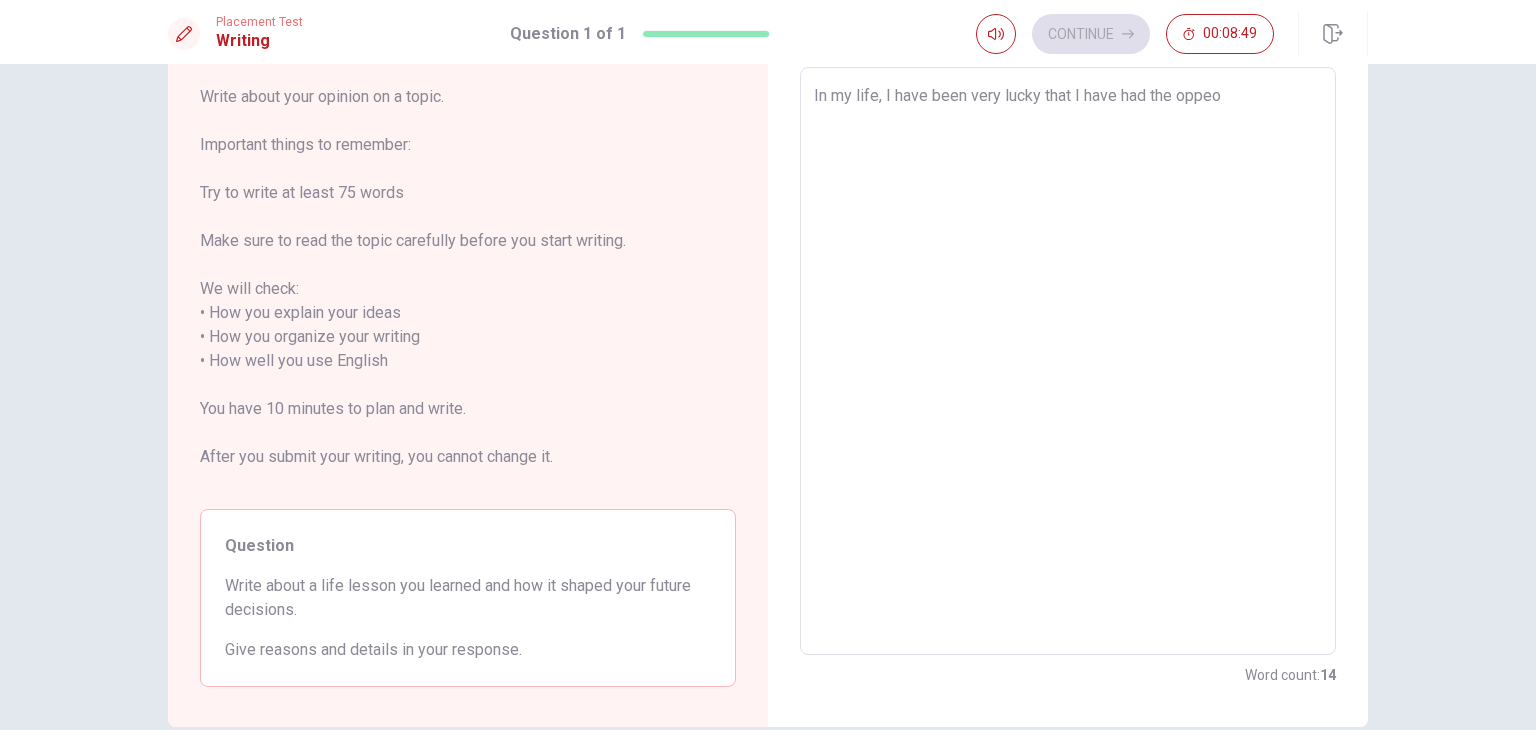 type on "x" 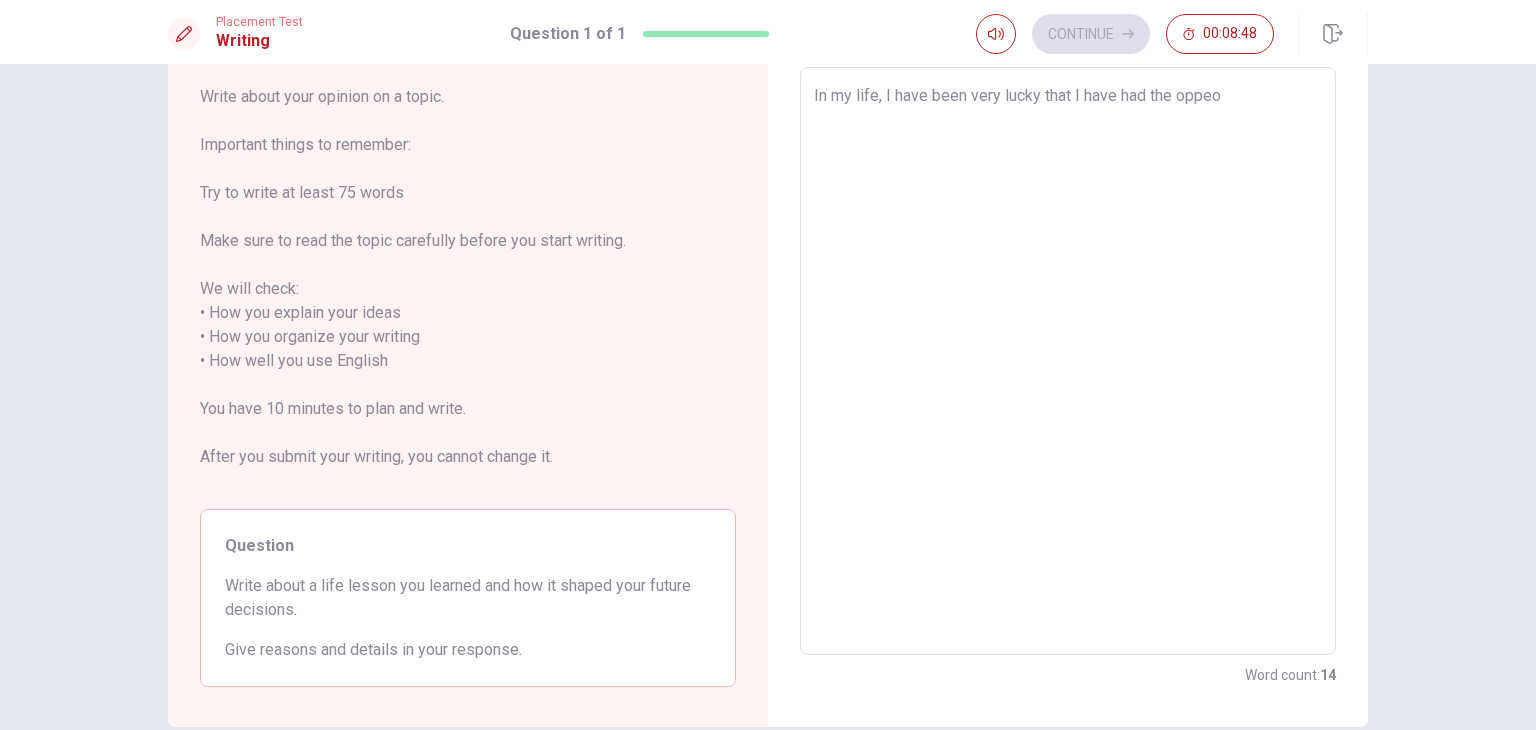 type on "In my life, I have been very lucky that I have had the oppe" 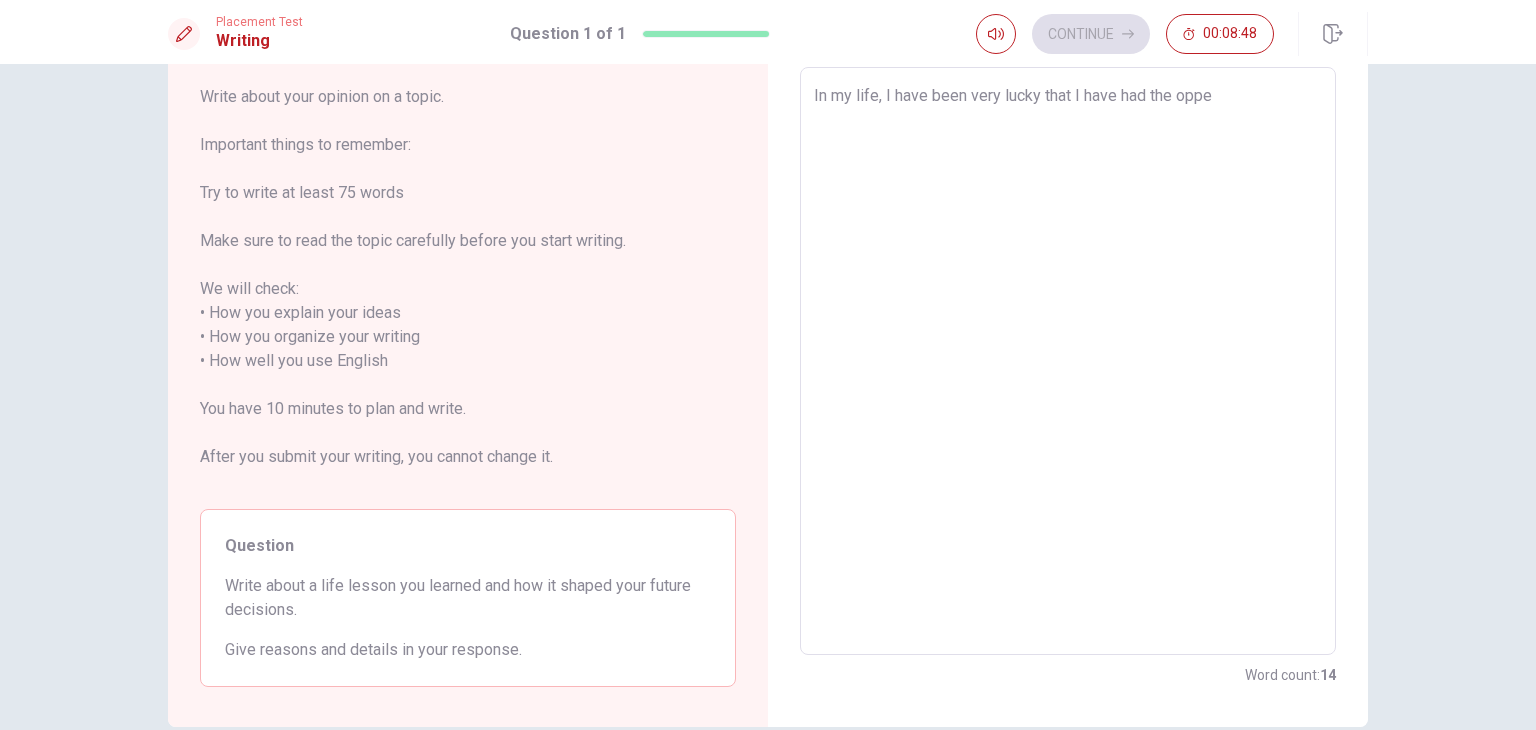 type on "x" 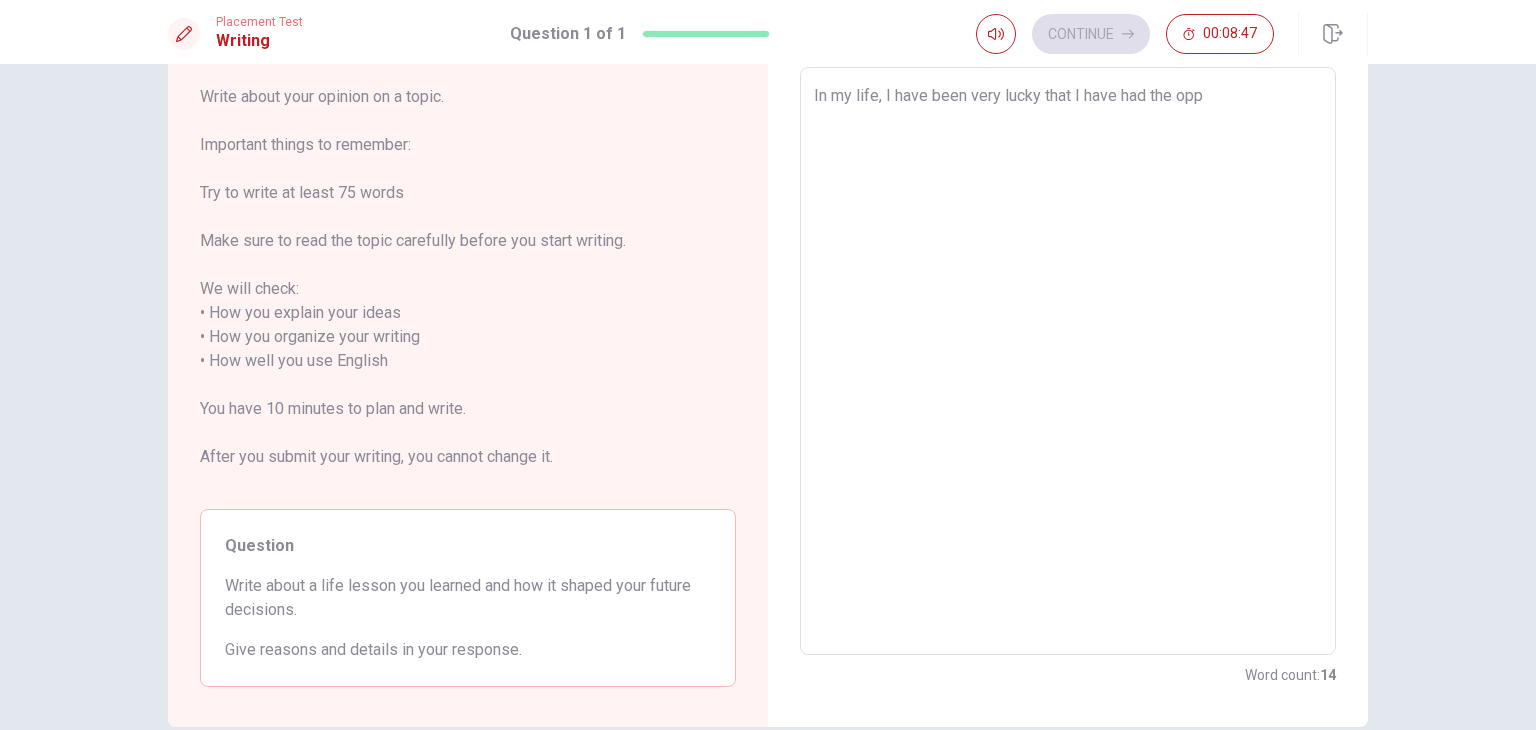 type on "x" 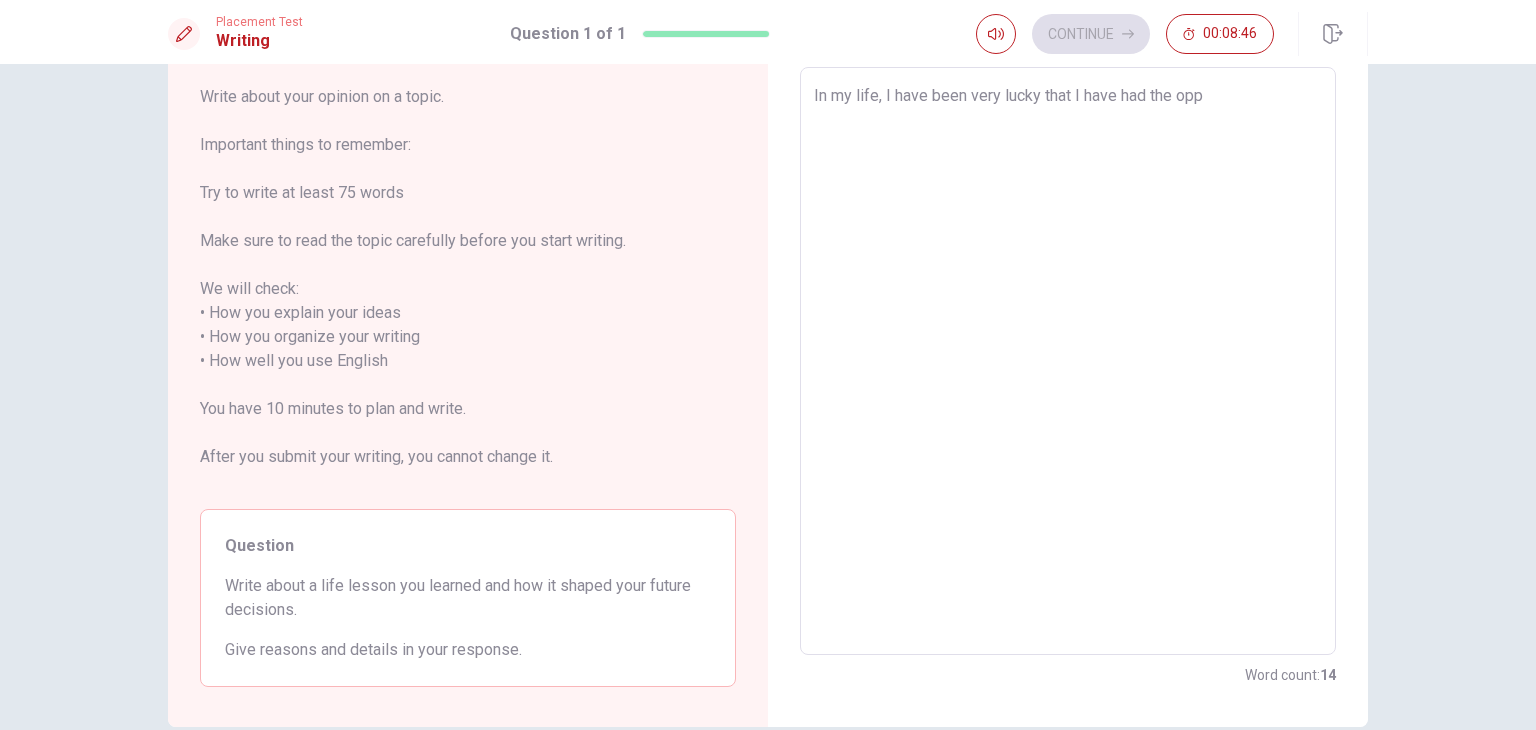 type on "In my life, I have been very lucky that I have had the oppo" 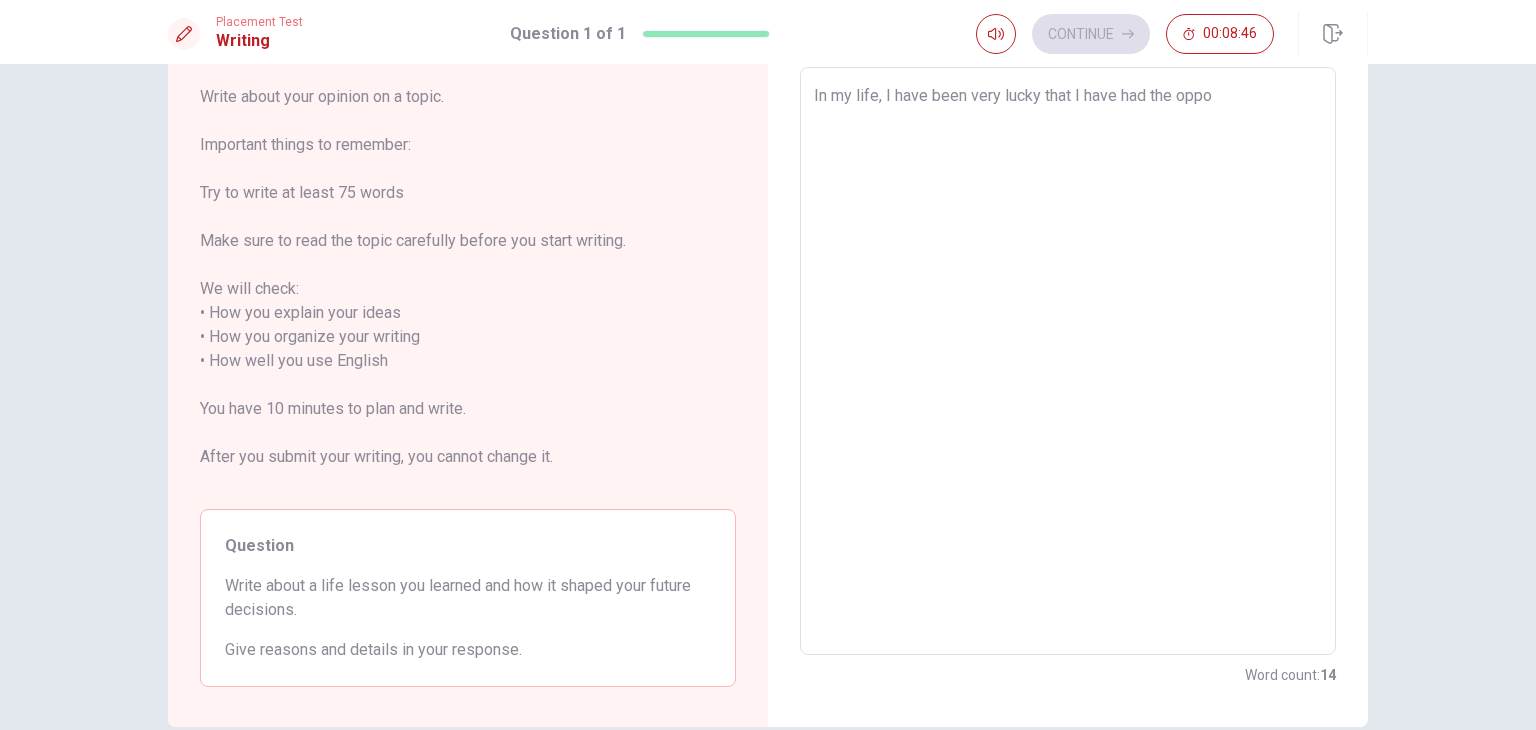 type on "x" 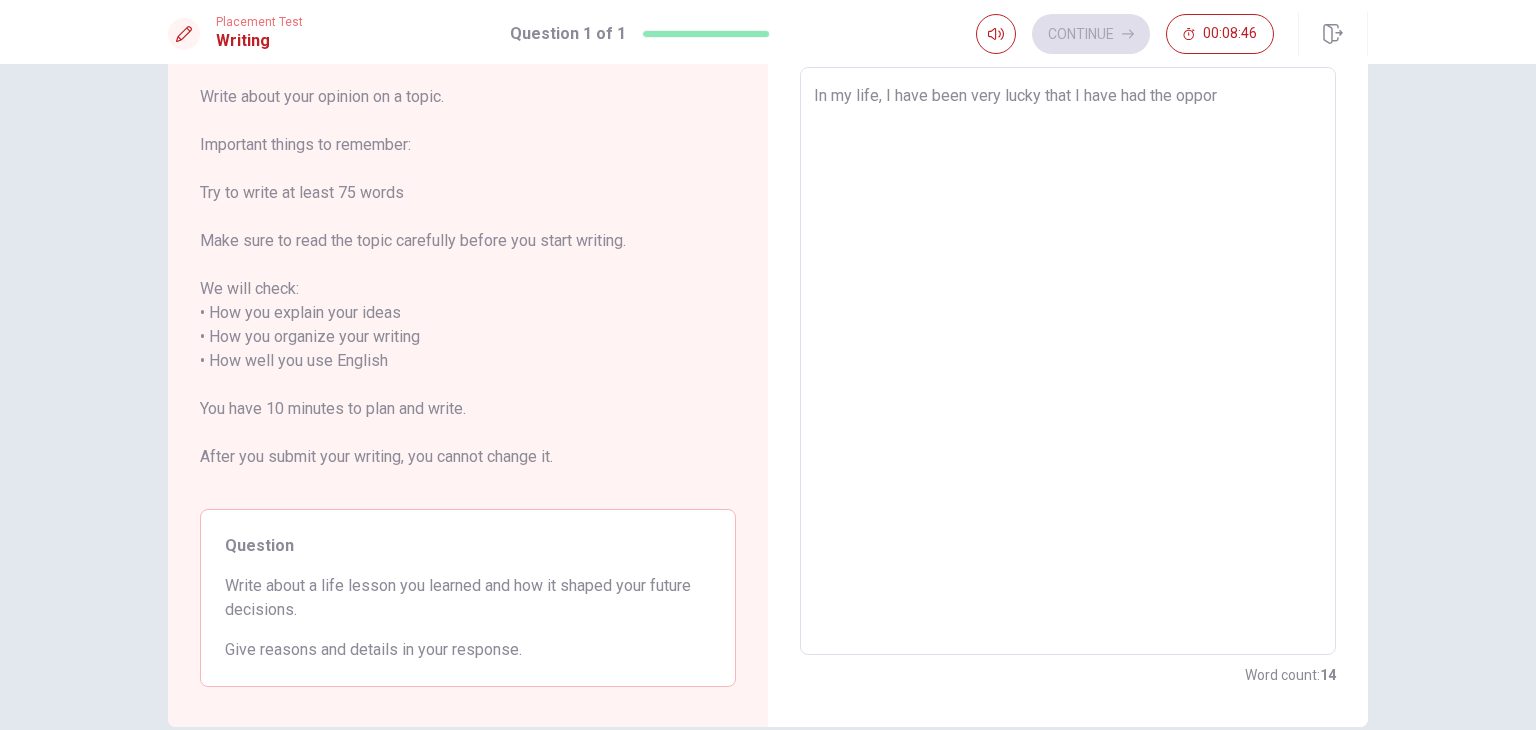 type on "x" 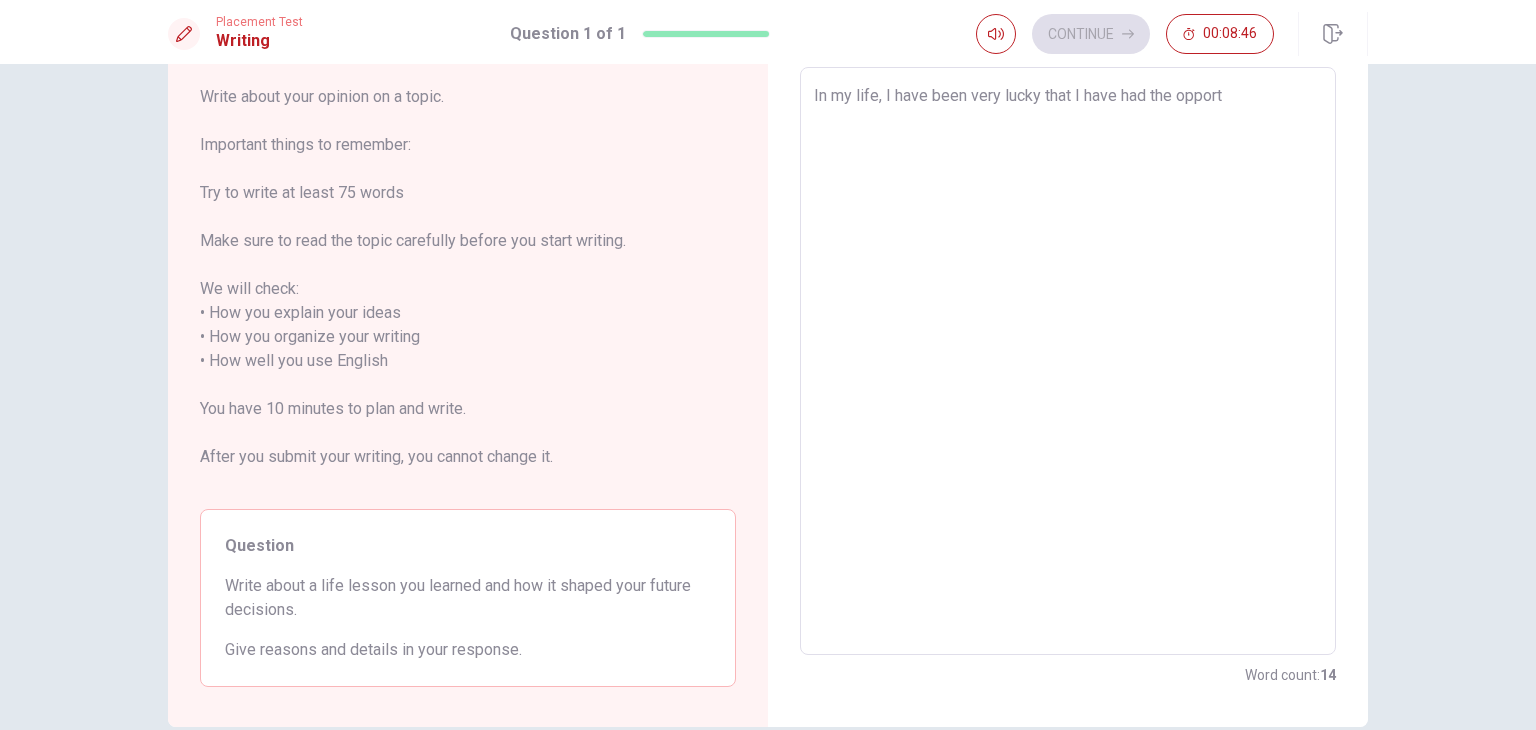 type on "x" 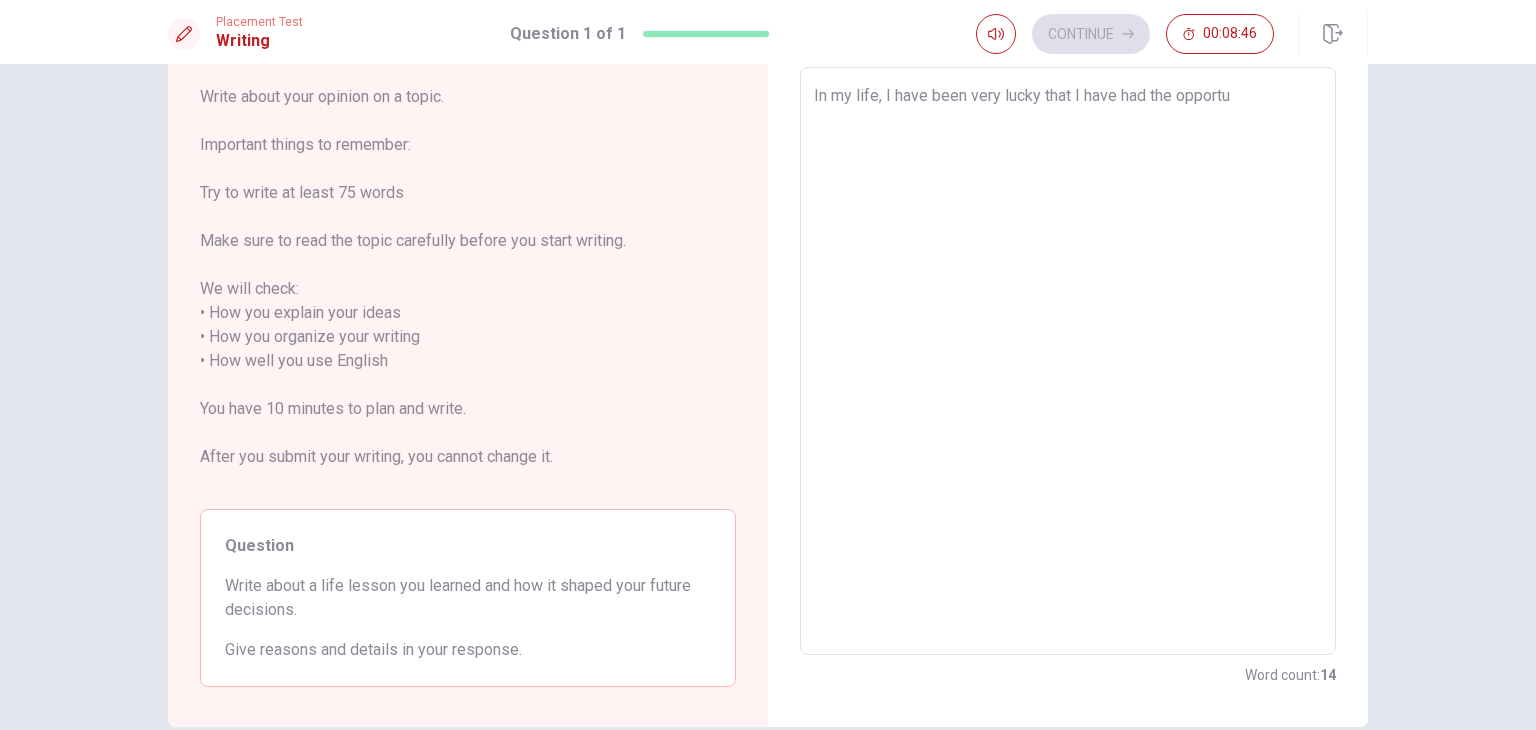 type on "x" 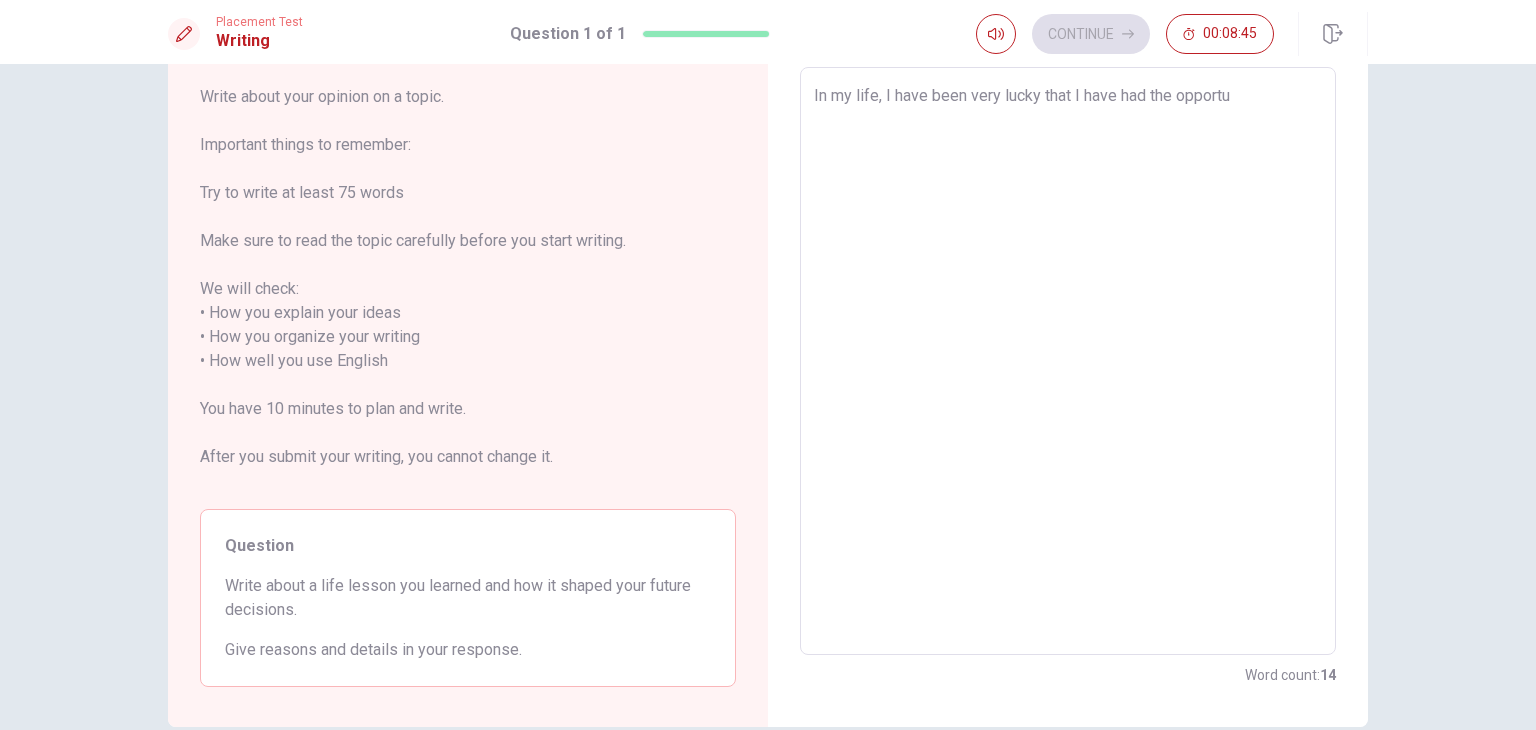type on "In my life, I have been very lucky that I have had the opportun" 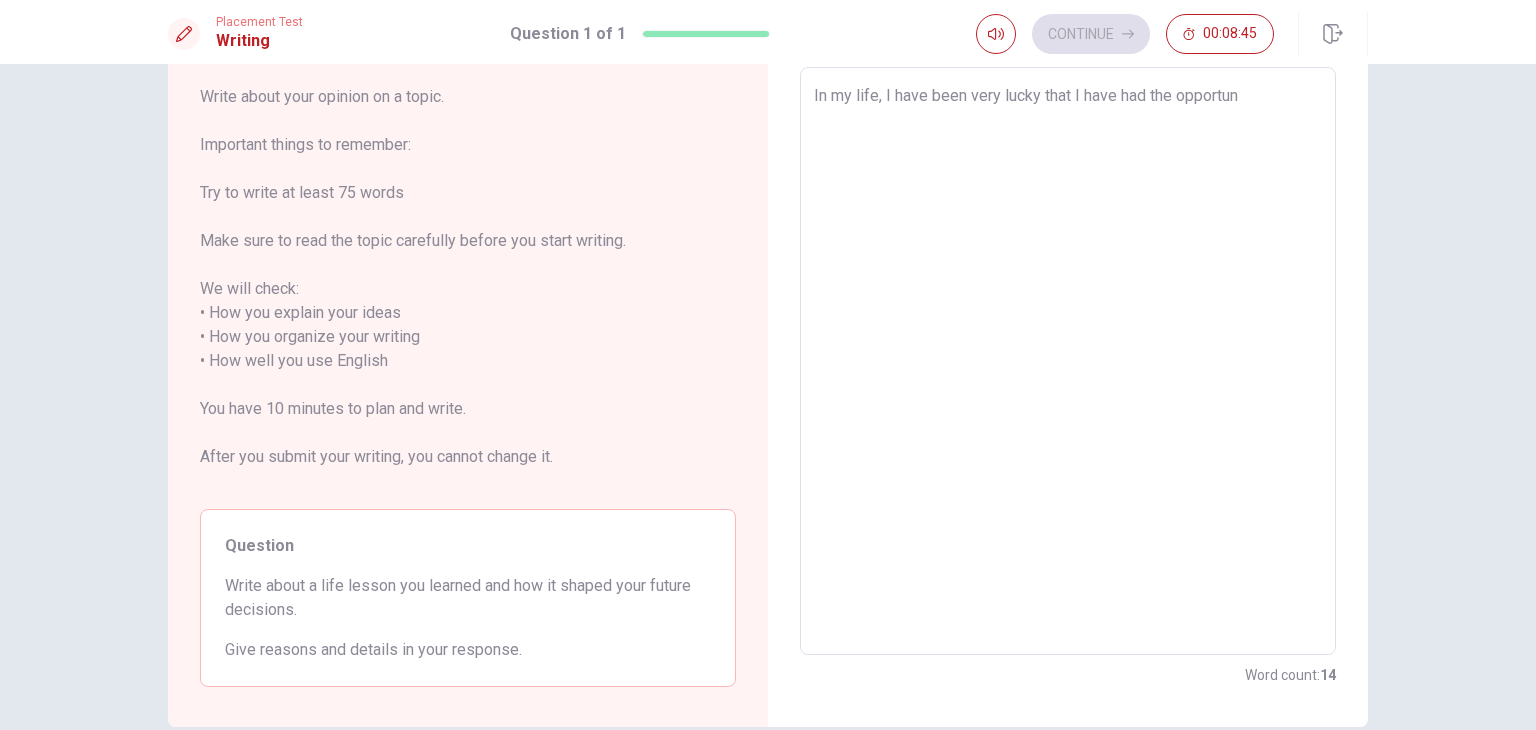 type on "x" 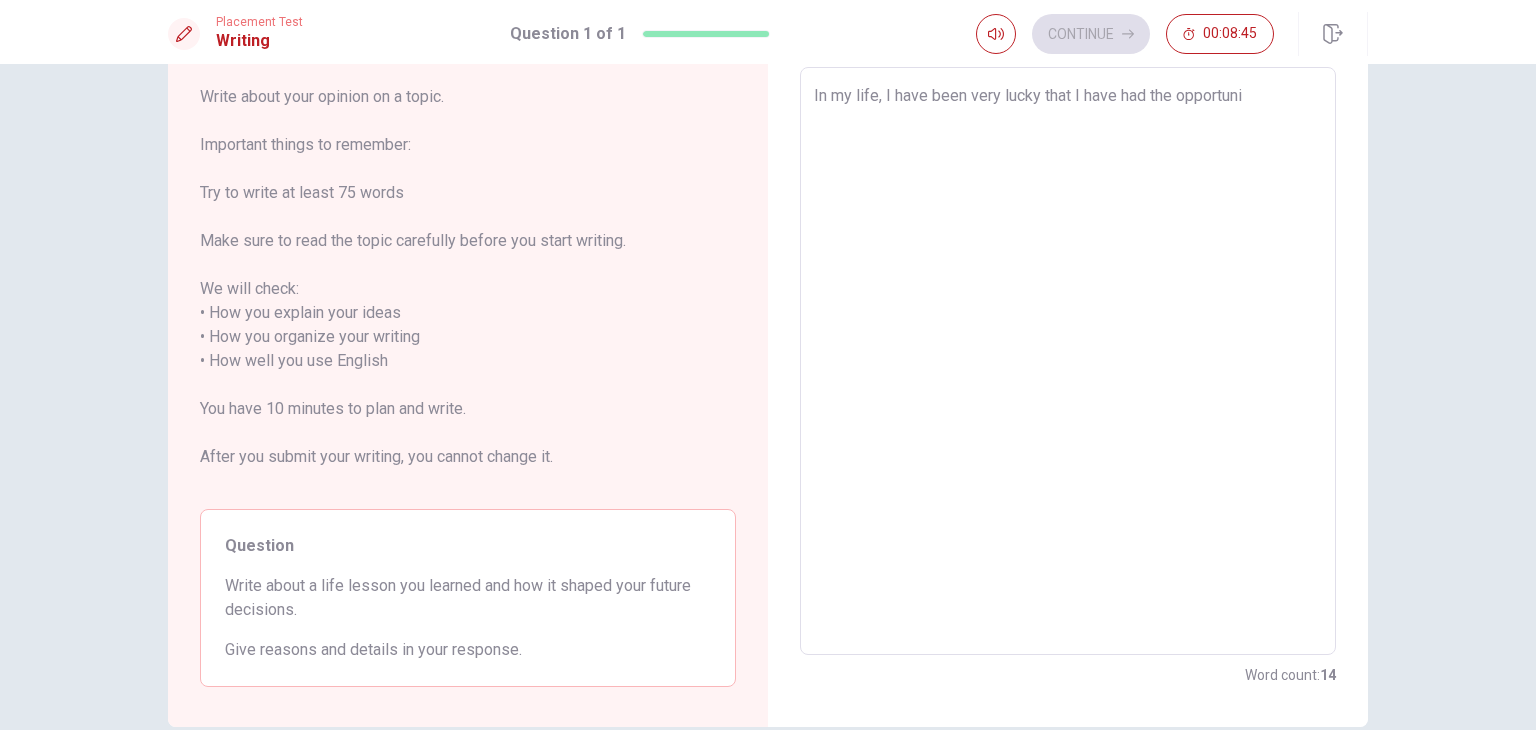 type on "x" 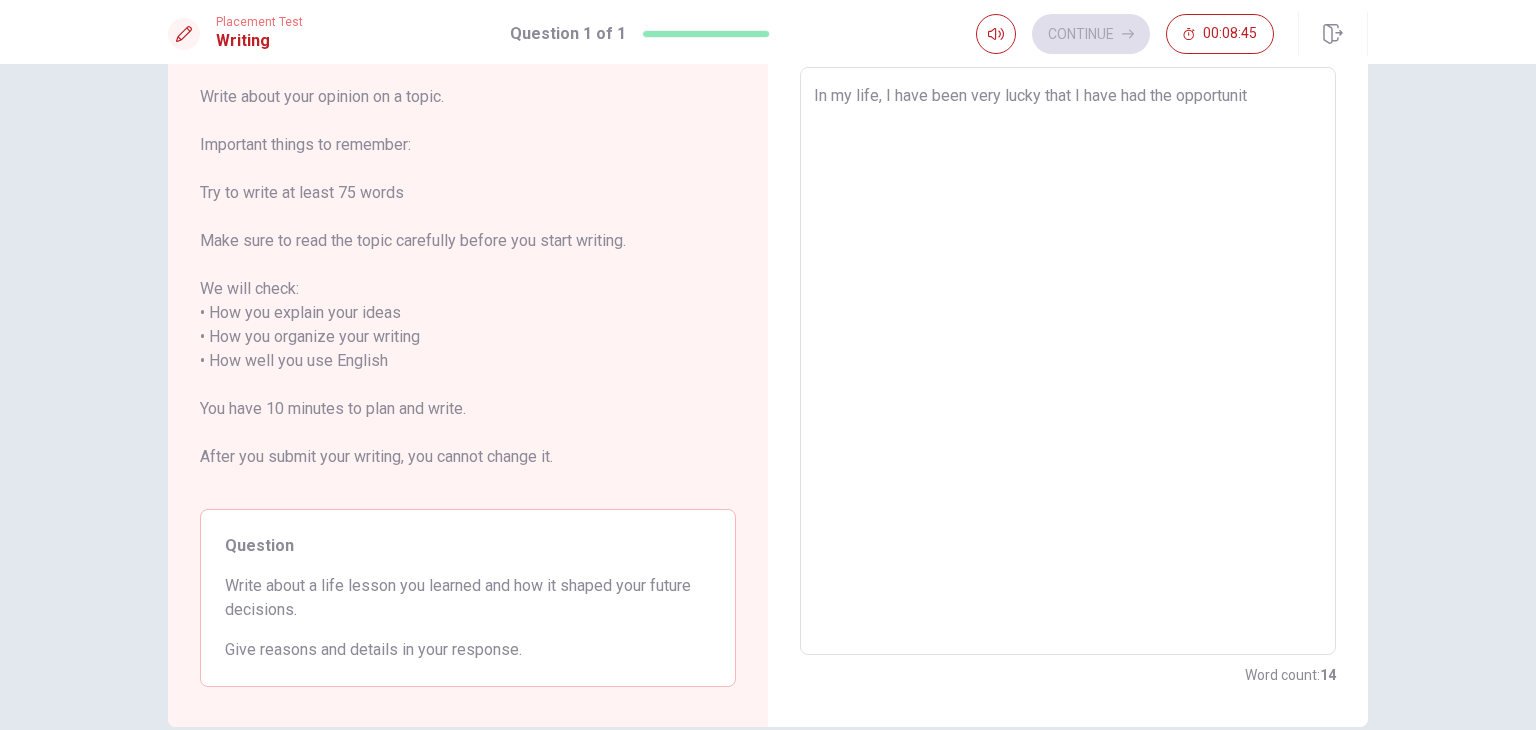type on "x" 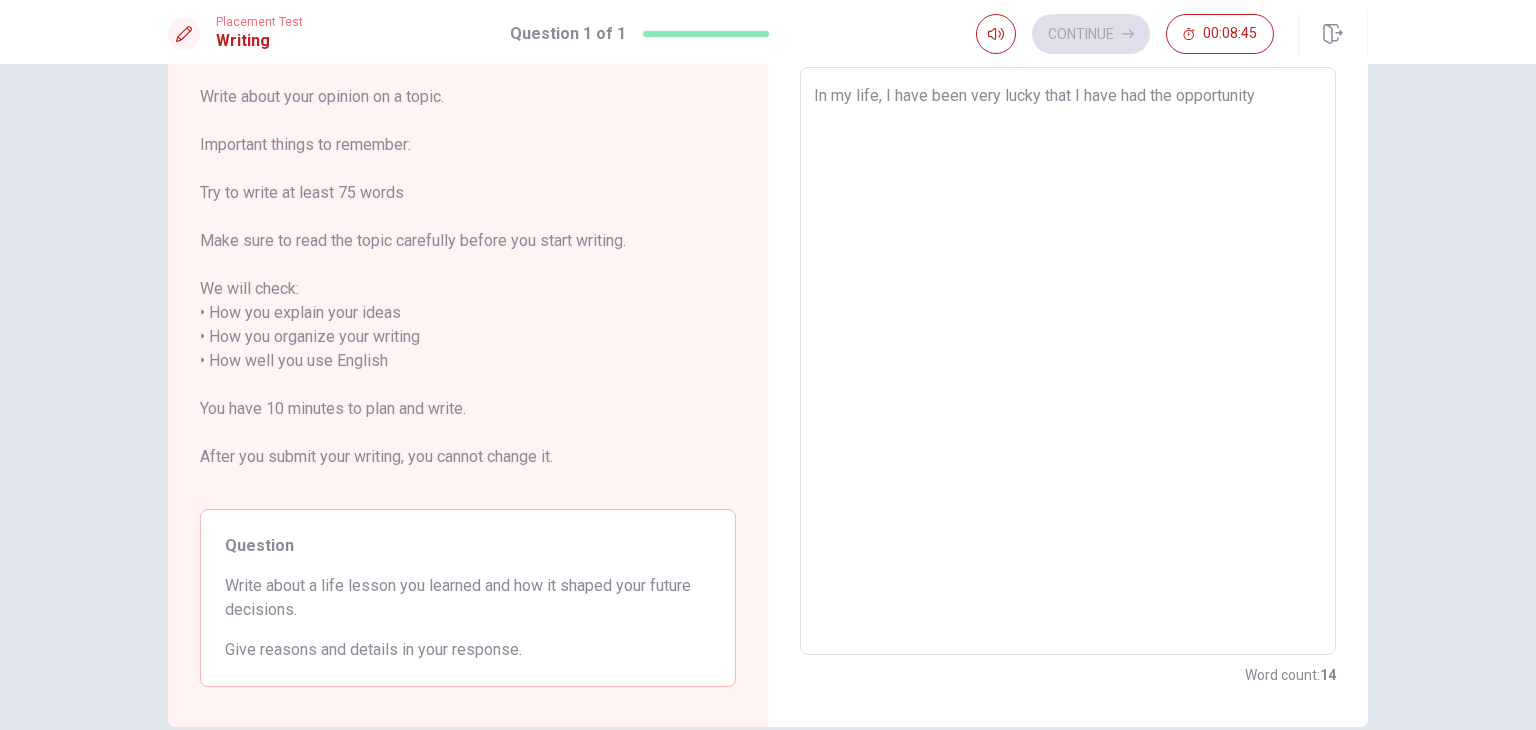type on "x" 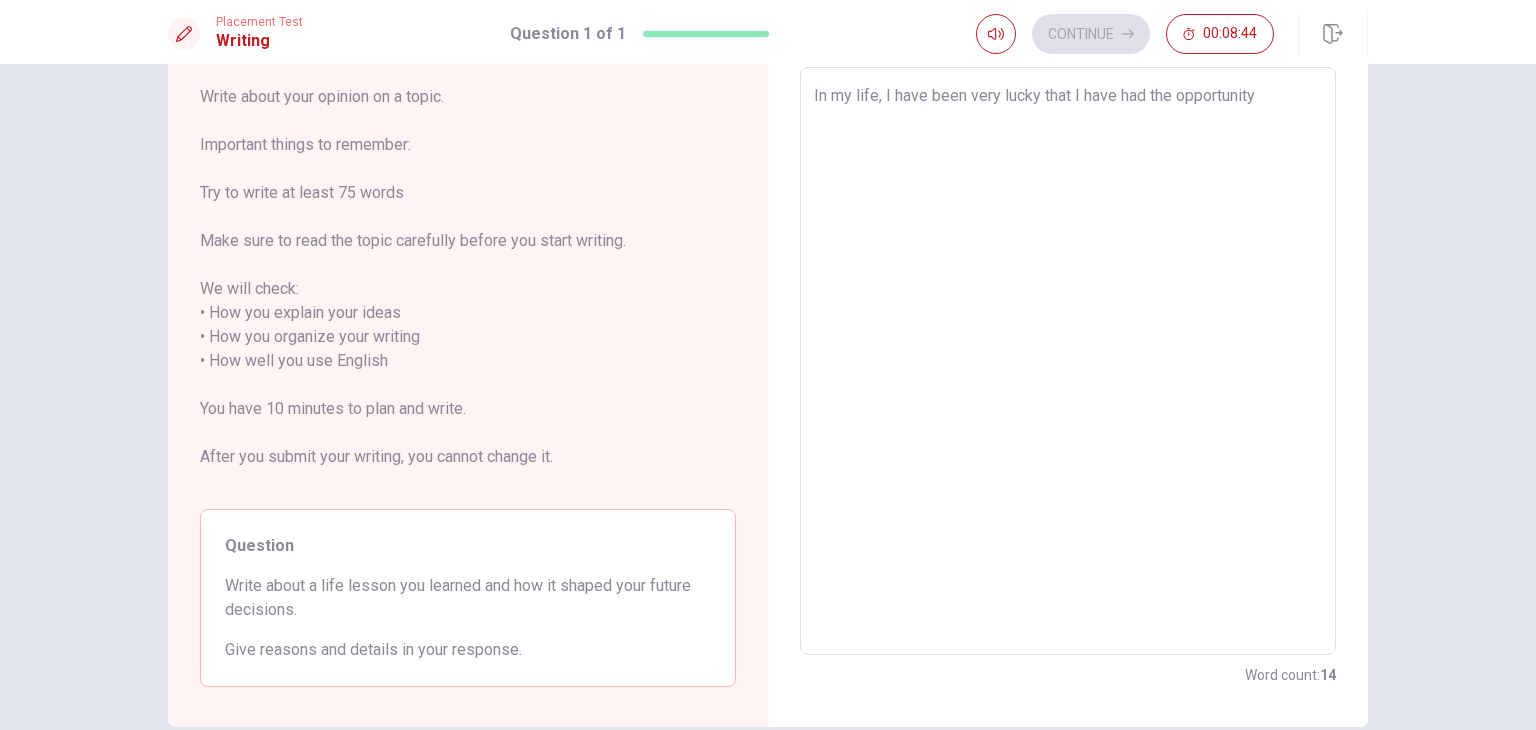type on "In my life, I have been very lucky that I have had the opportunity t" 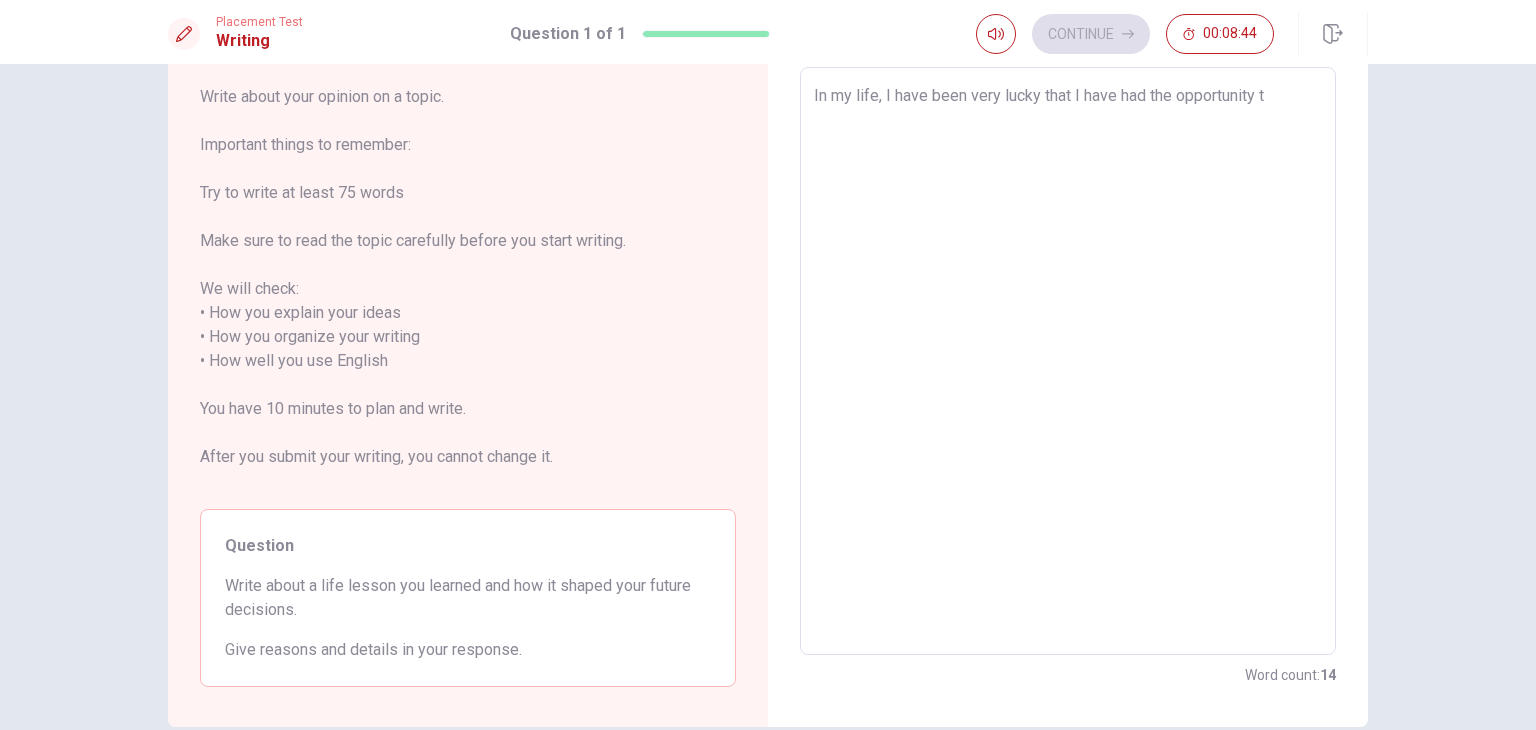 type on "x" 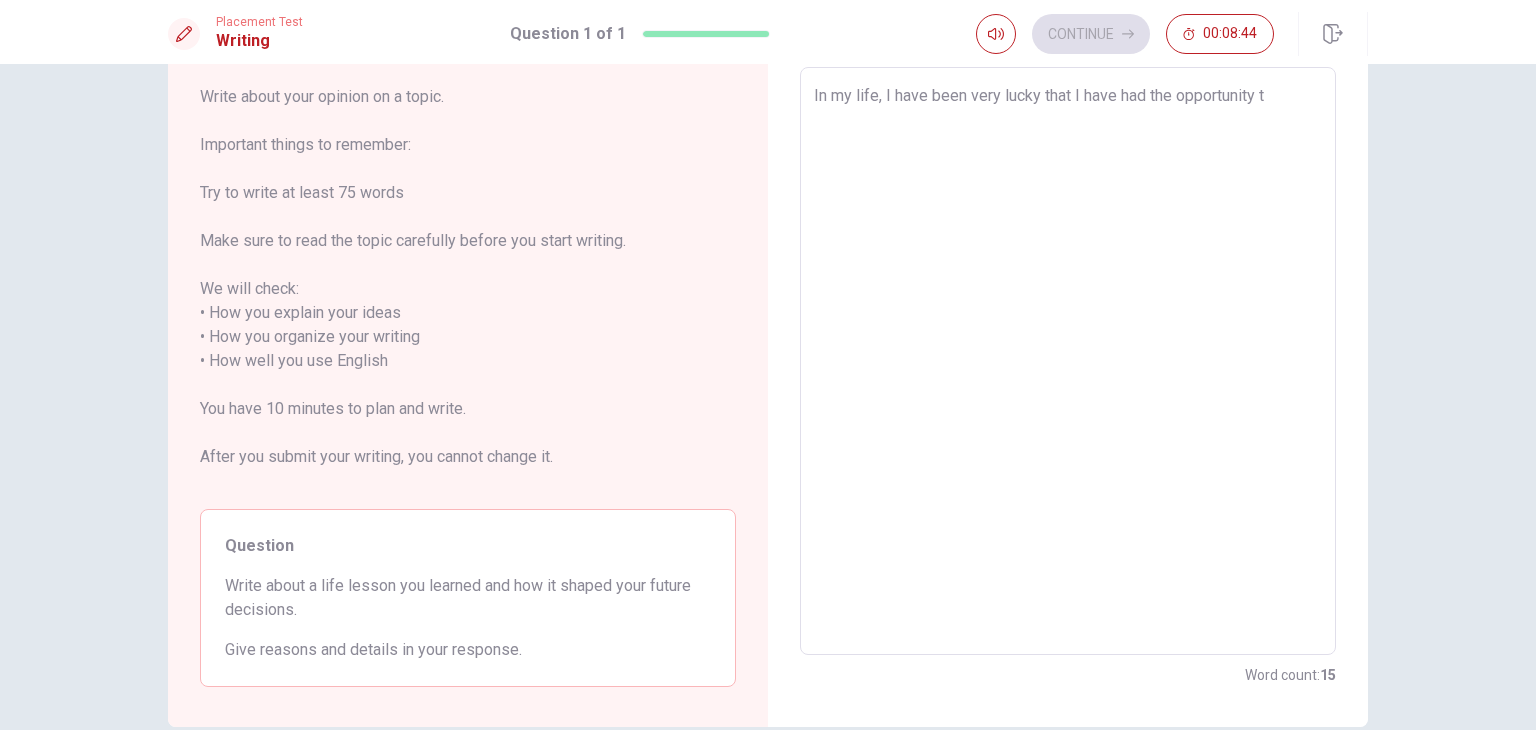 type on "In my life, I have been very lucky that I have had the opportunity to" 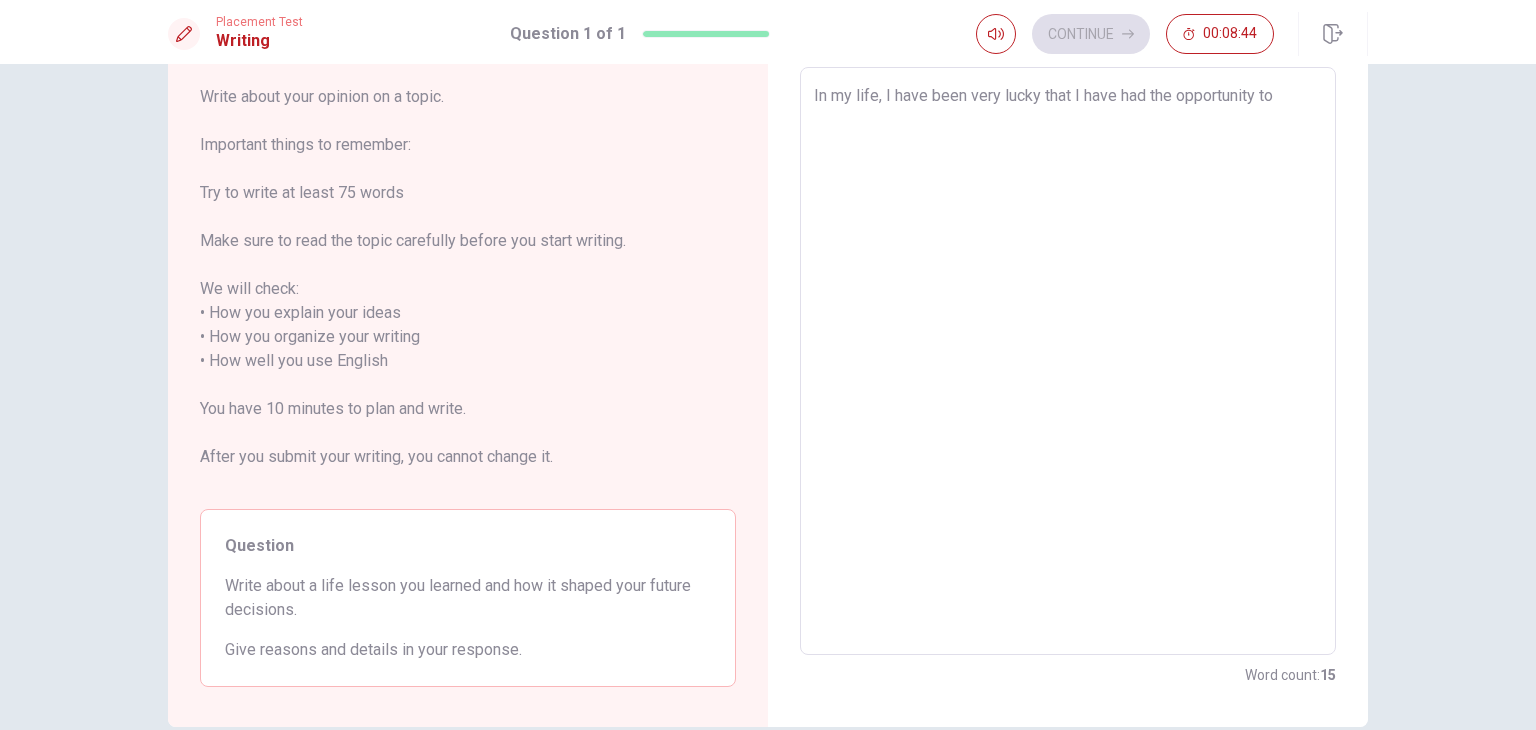 type on "In my life, I have been very lucky that I have had the opportunity to" 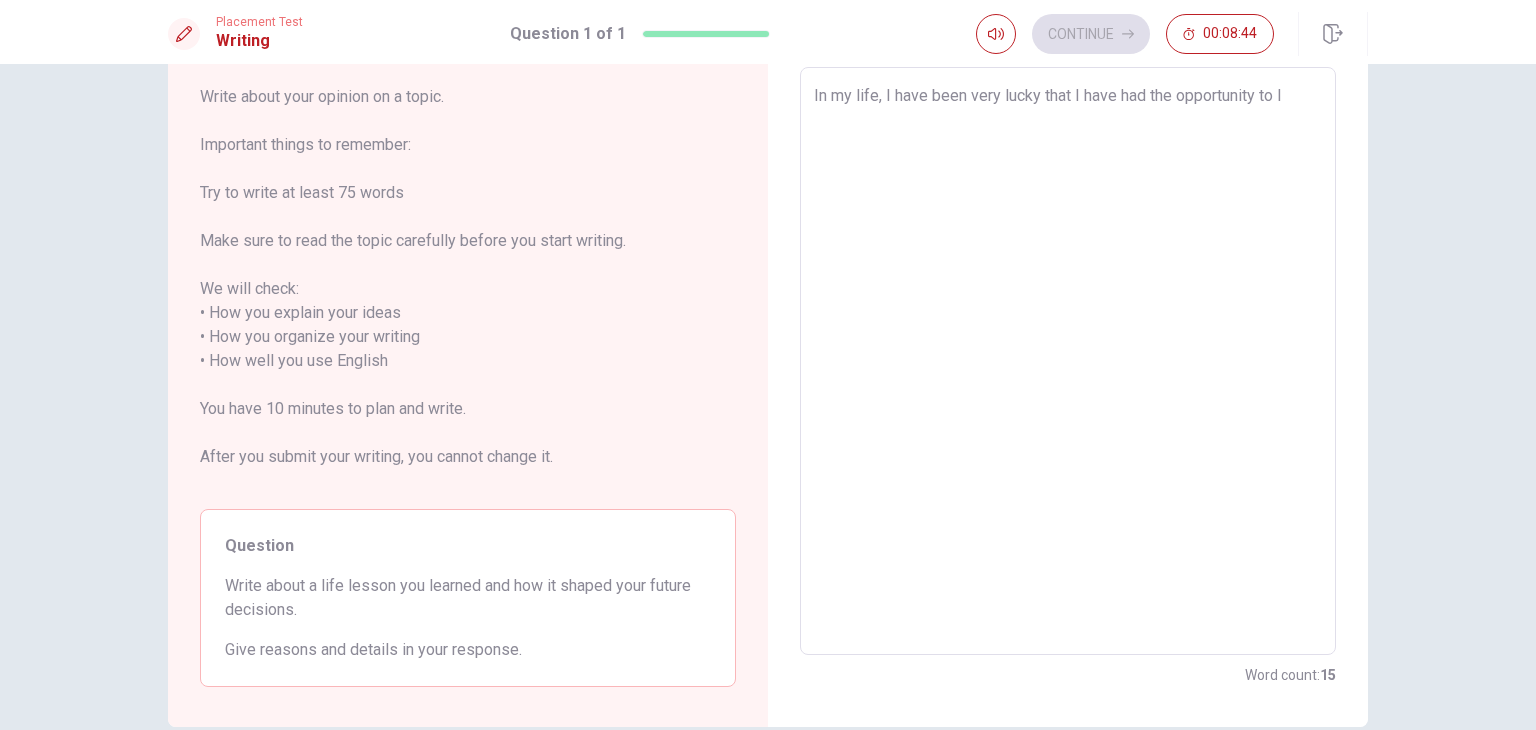 type on "x" 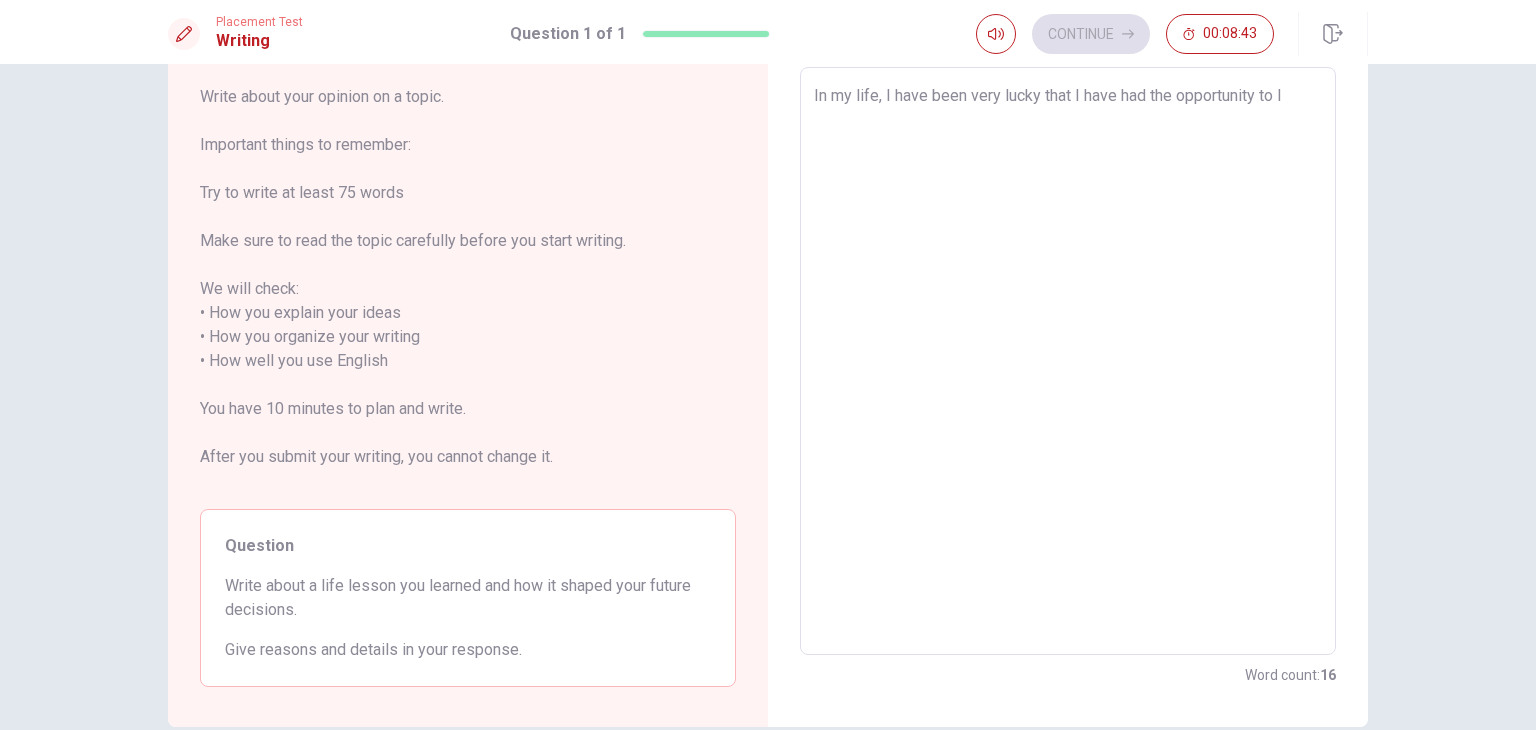 type on "In my life, I have been very lucky that I have had the opportunity to lr" 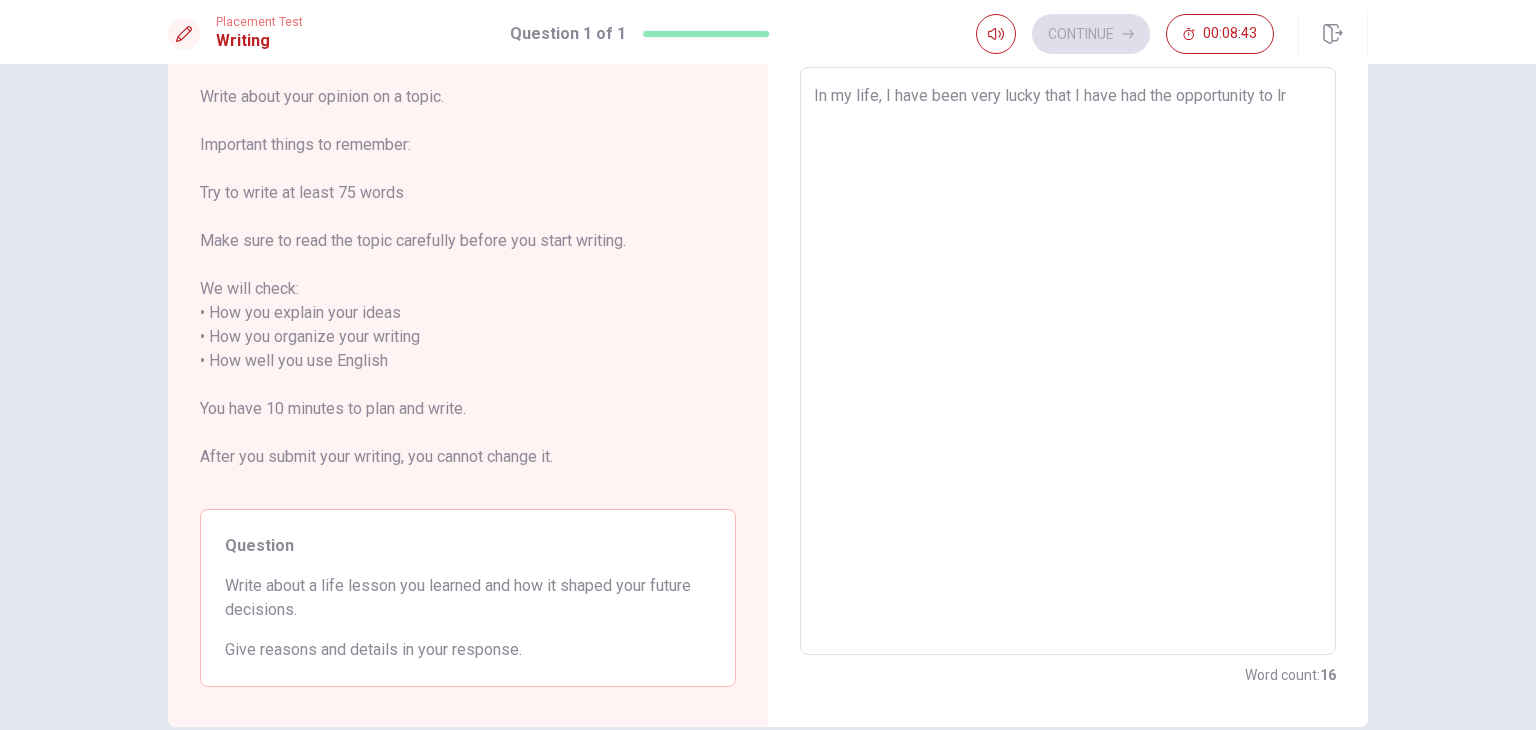 type on "x" 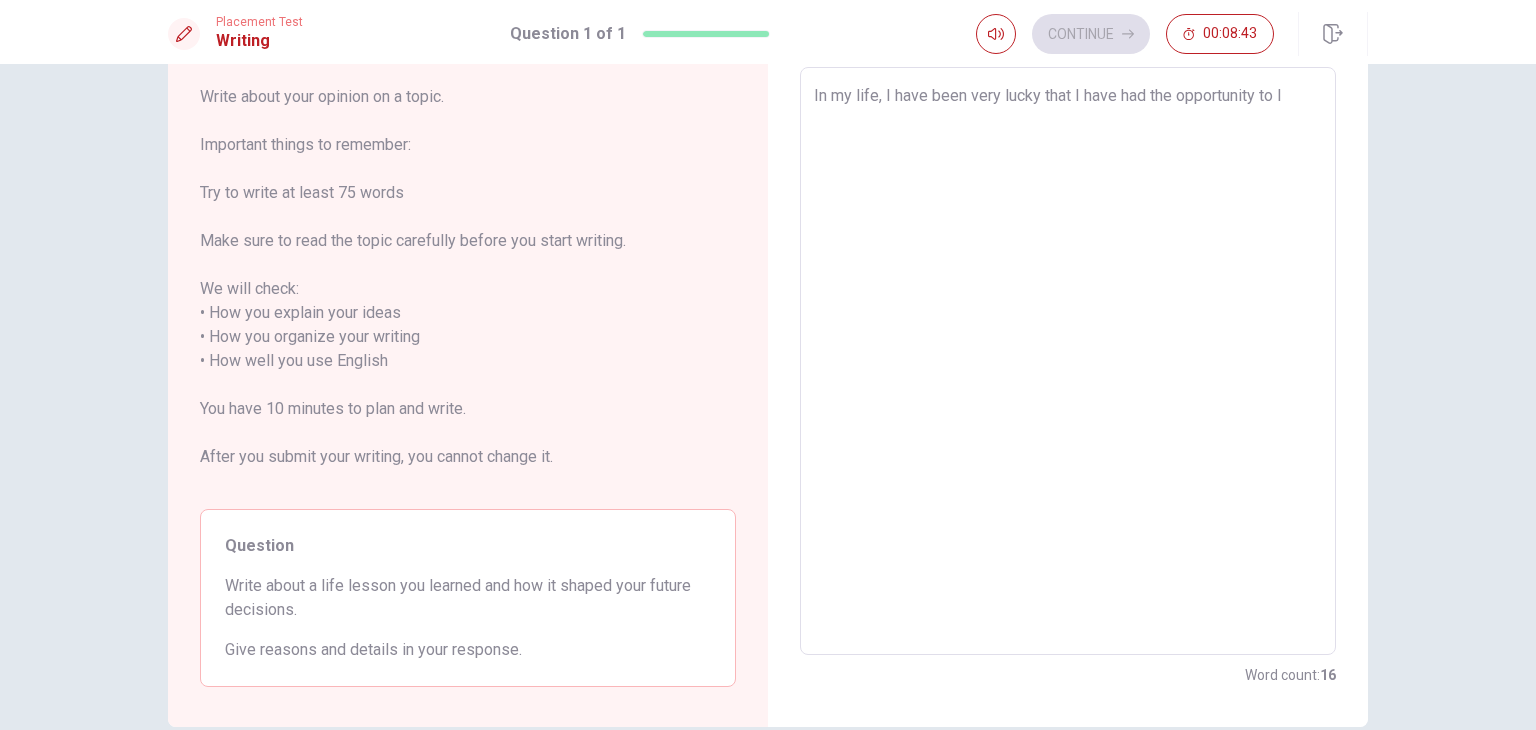 type on "x" 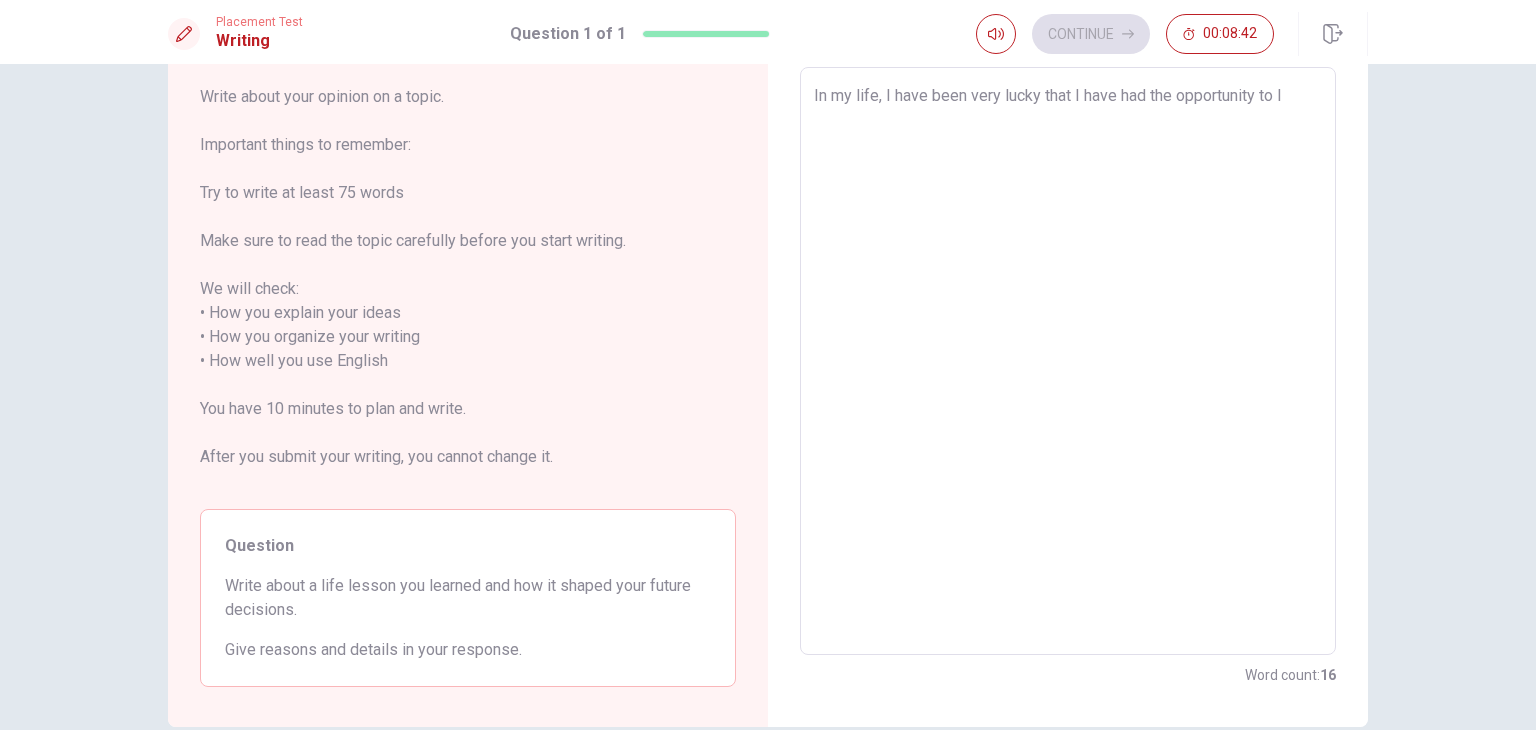 type on "In my life, I have been very lucky that I have had the opportunity to le" 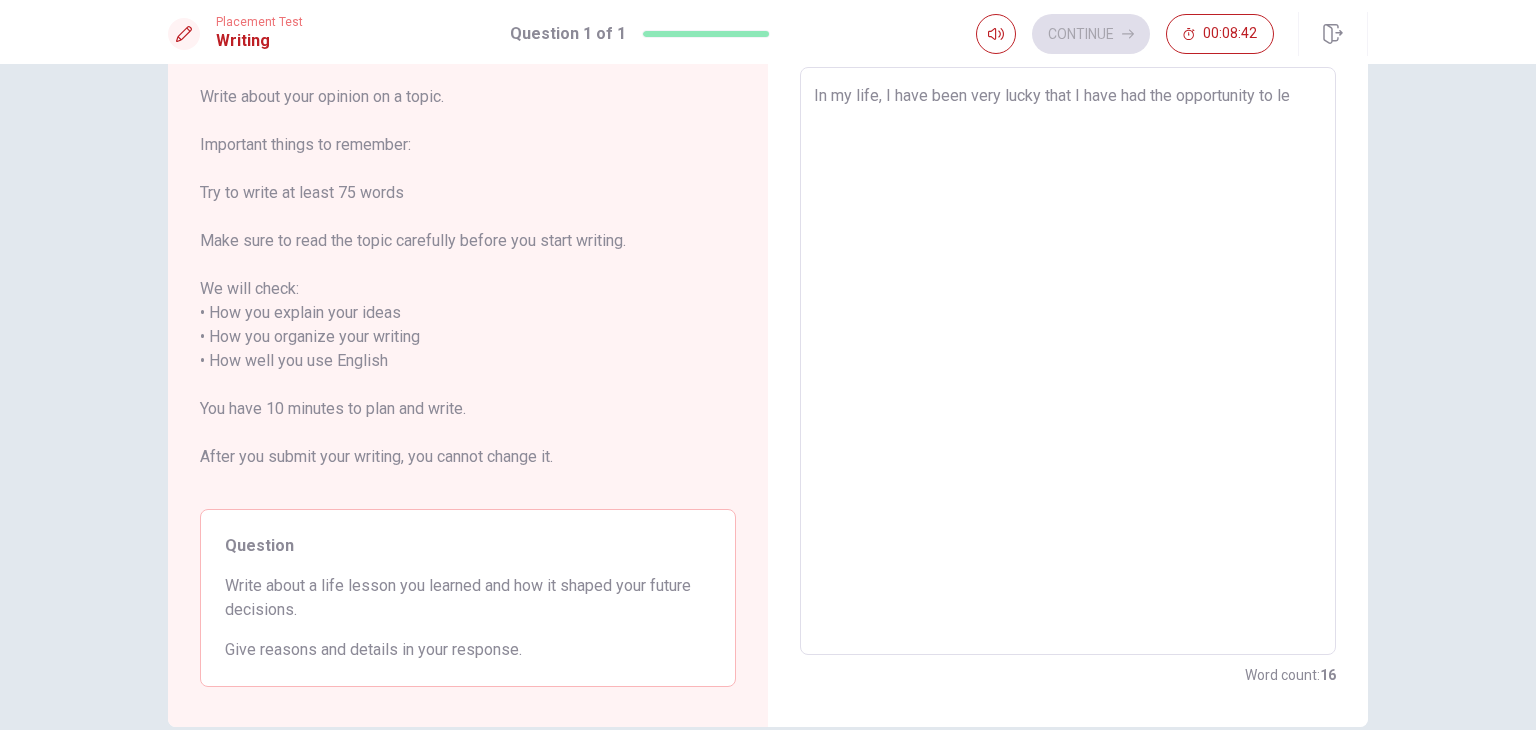 type on "x" 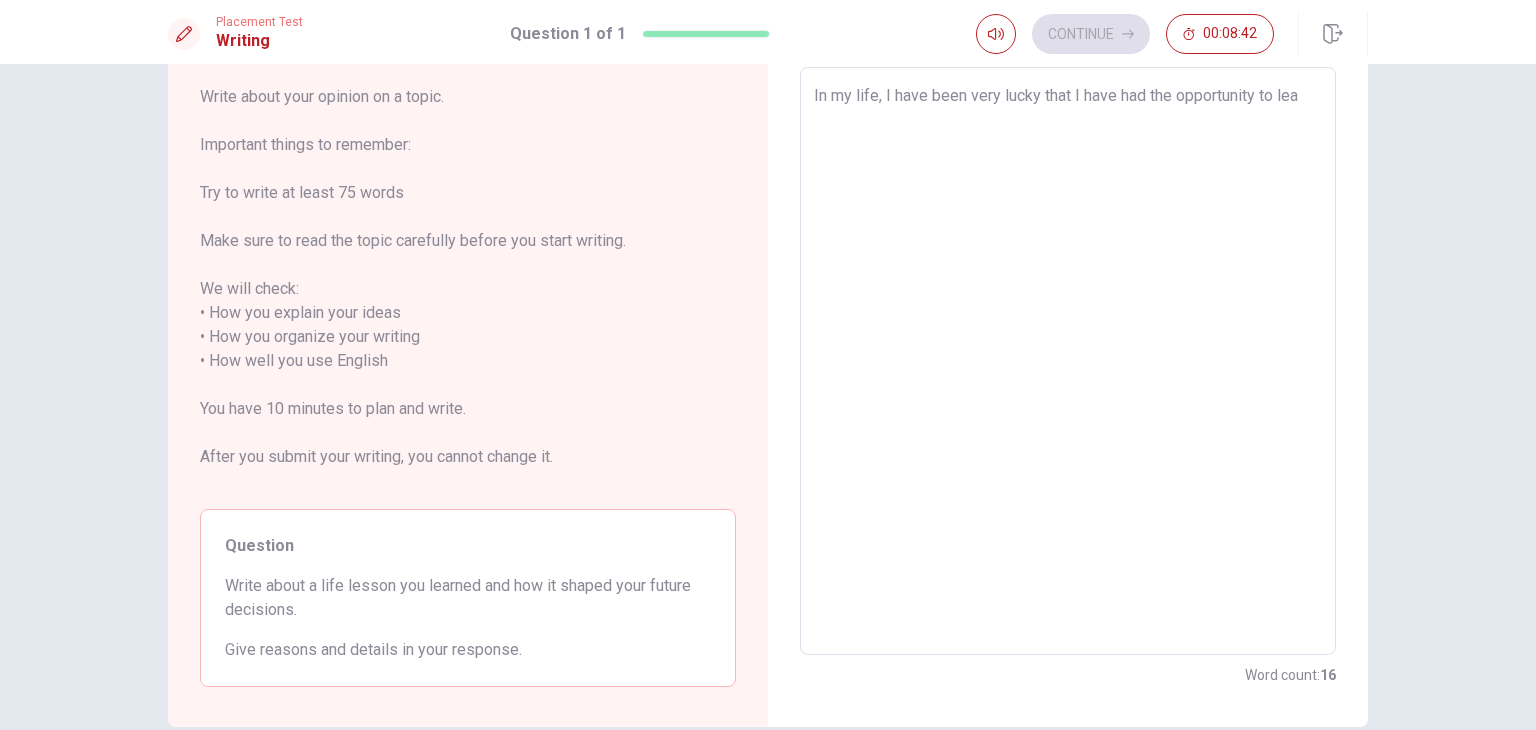 type on "x" 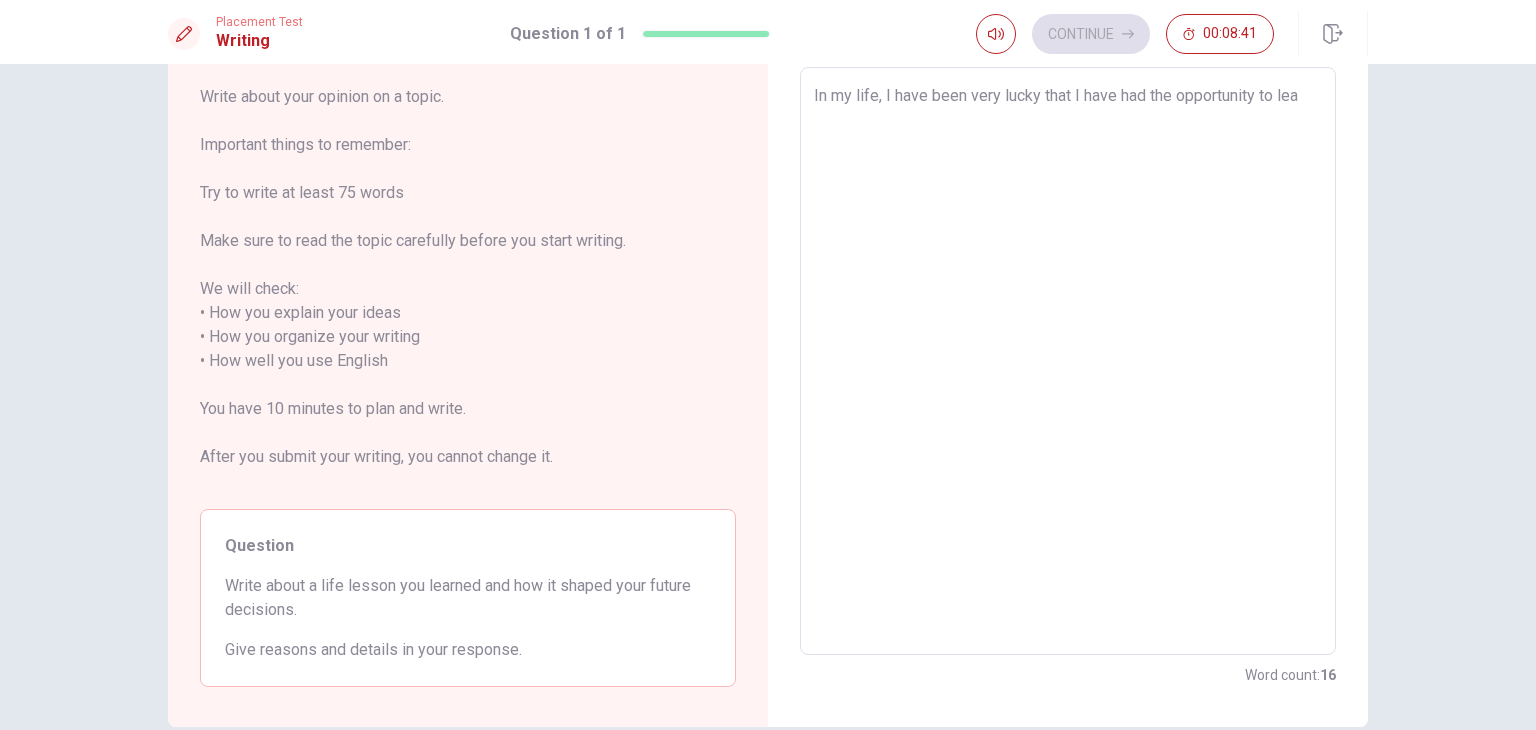 type on "In my life, I have been very lucky that I have had the opportunity to [PERSON_NAME]" 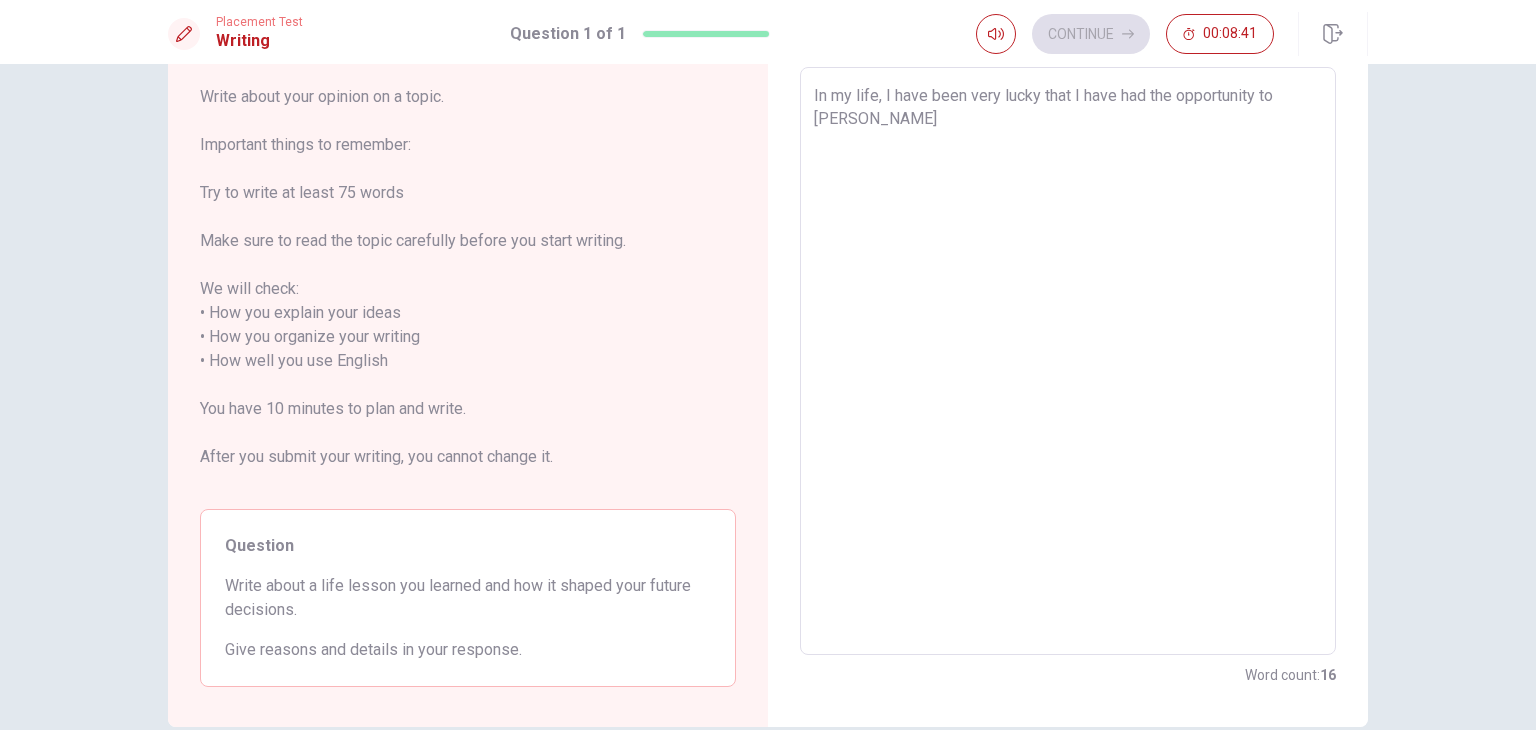 type on "x" 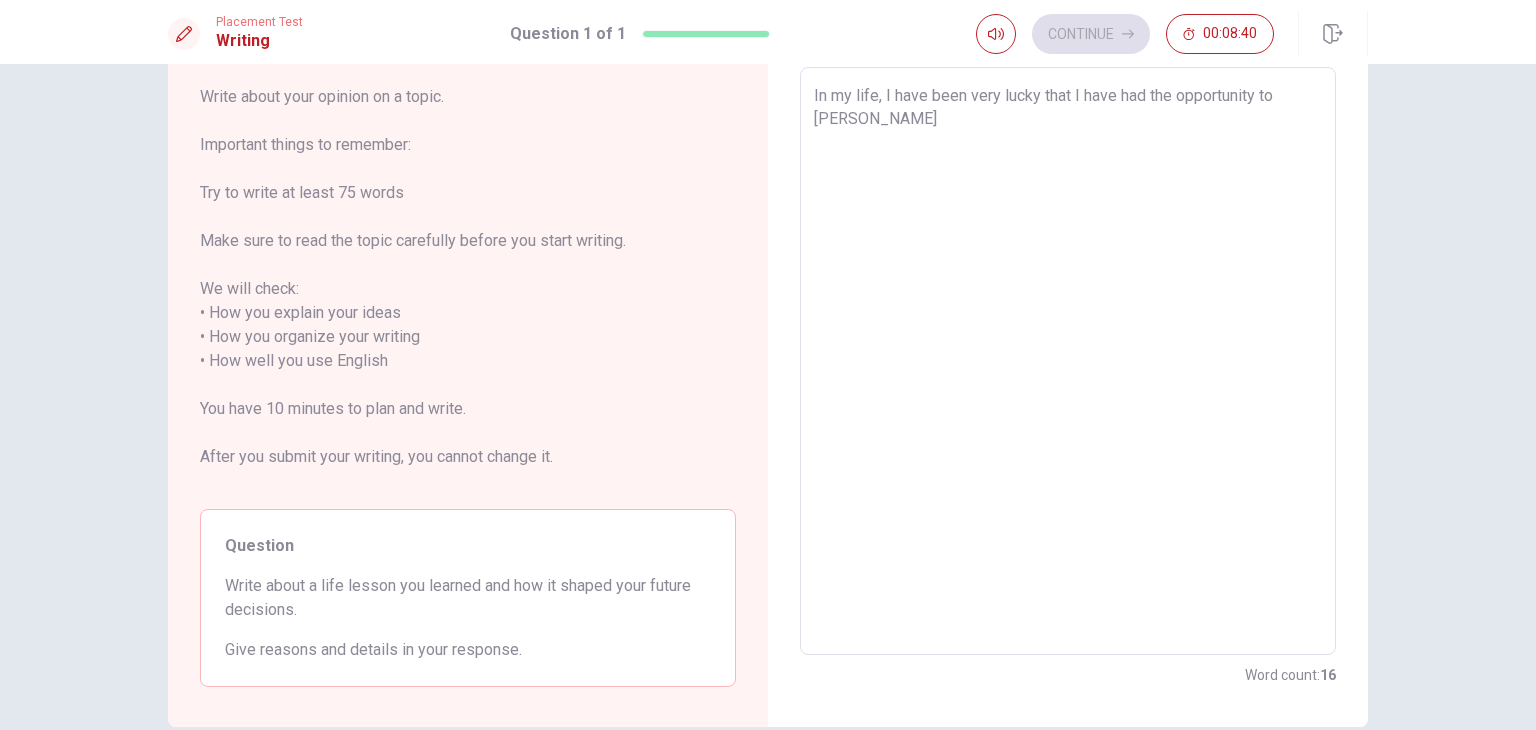 type on "In my life, I have been very lucky that I have had the opportunity to learn" 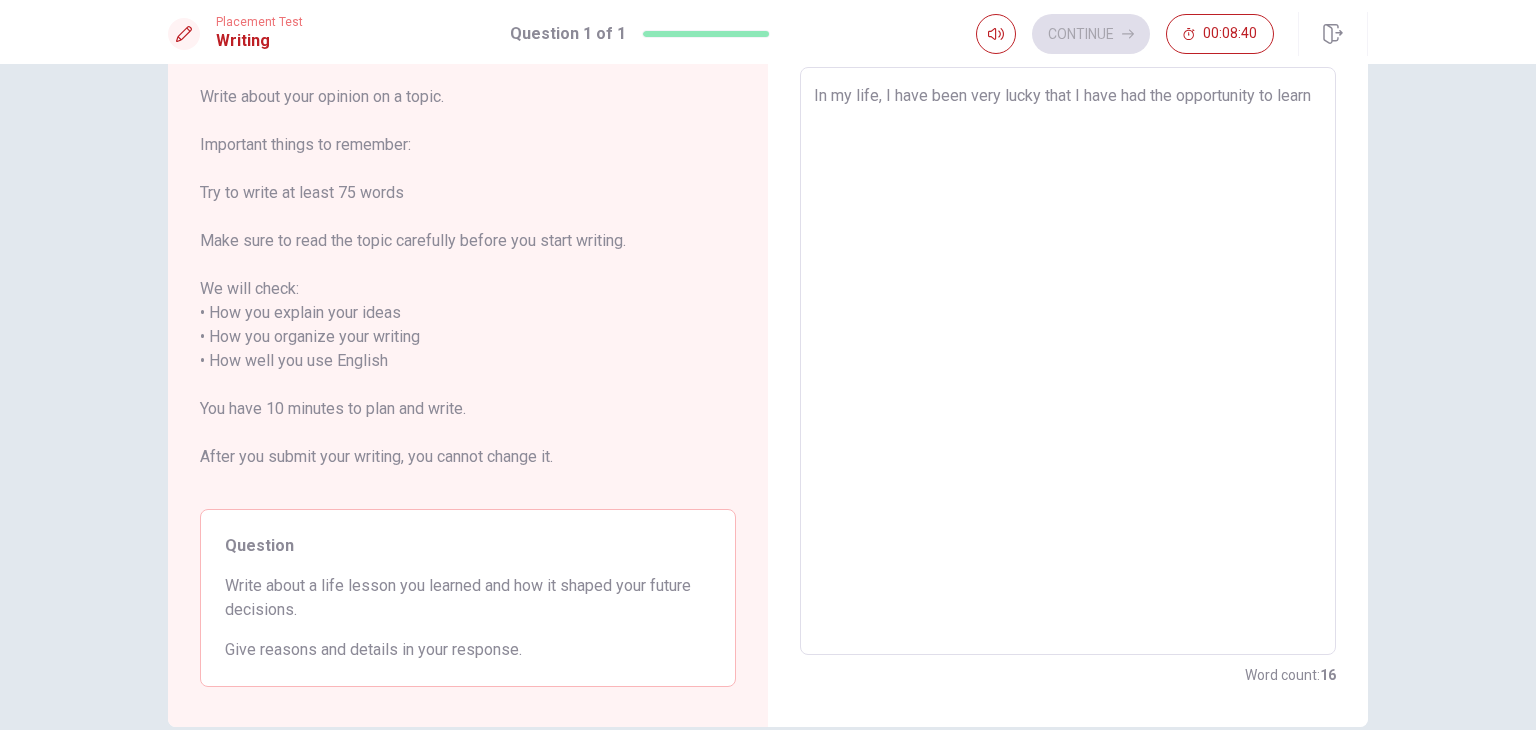 type on "x" 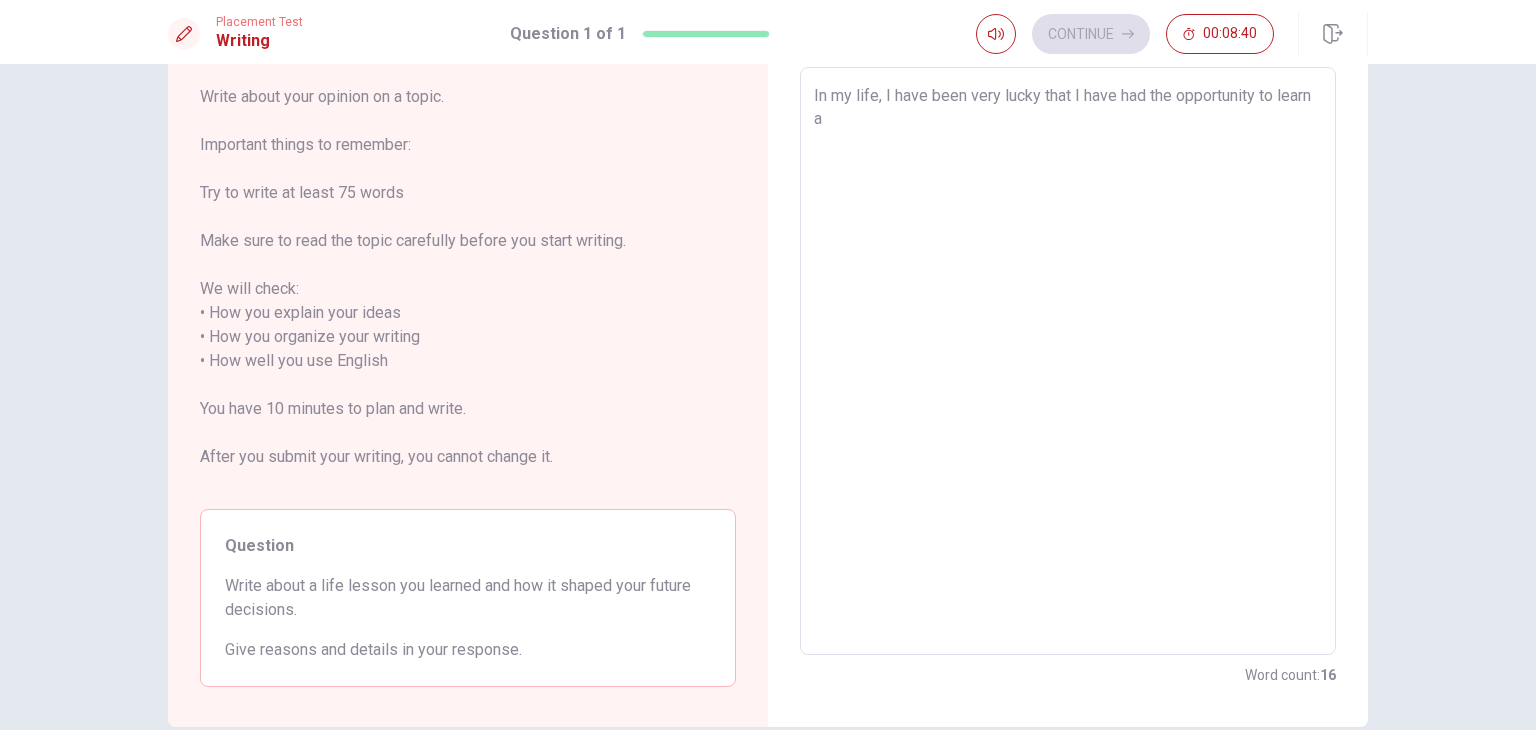 type on "x" 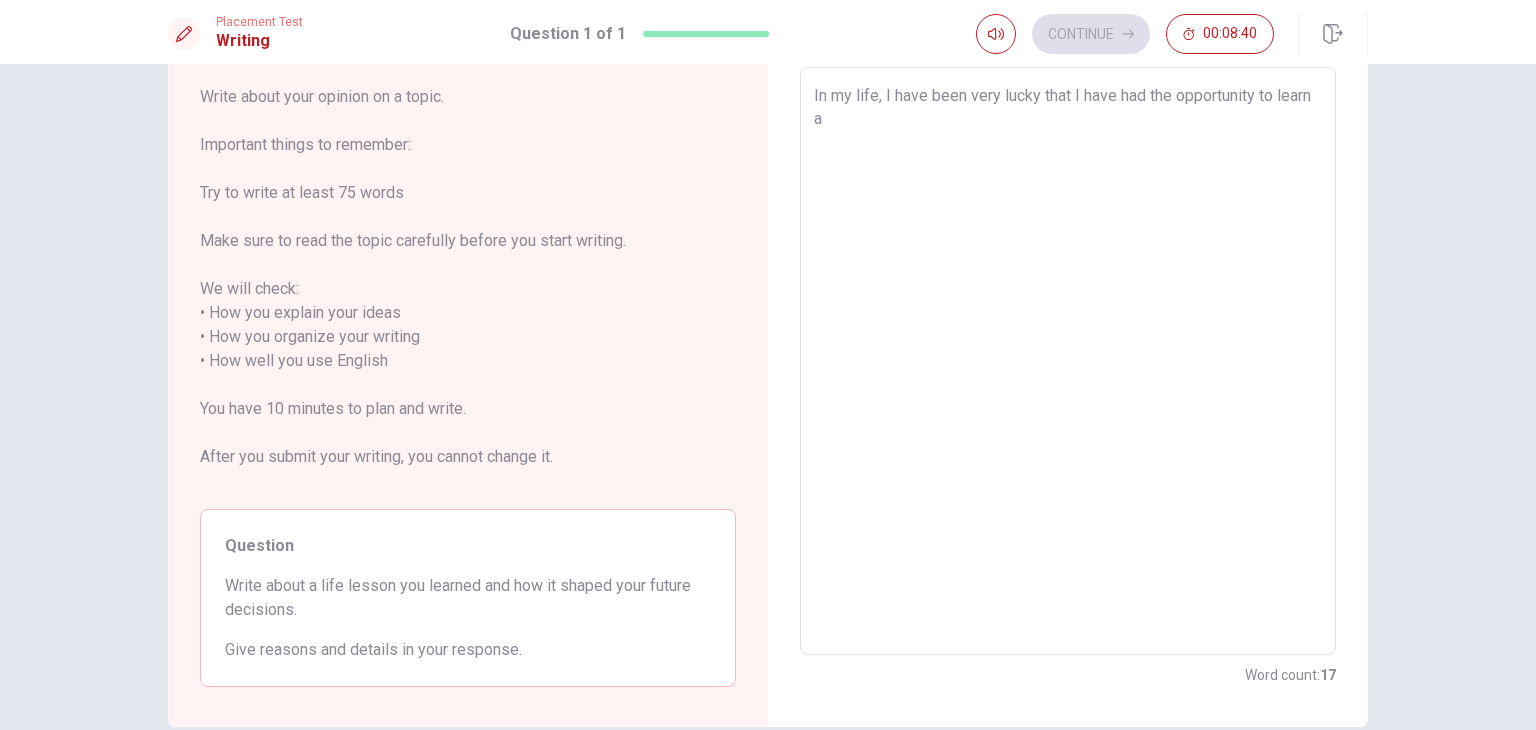 type on "In my life, I have been very lucky that I have had the opportunity to learn a l" 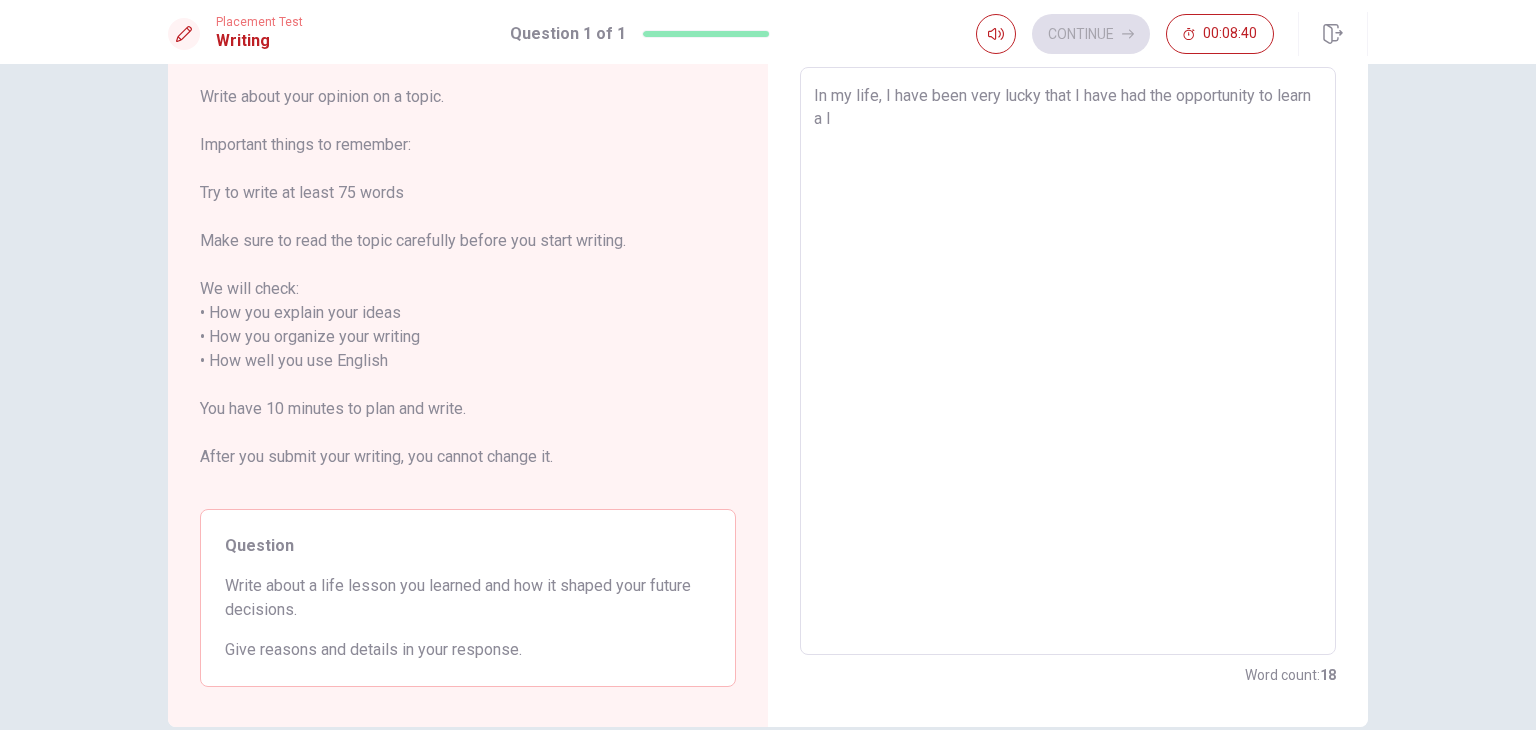 type on "x" 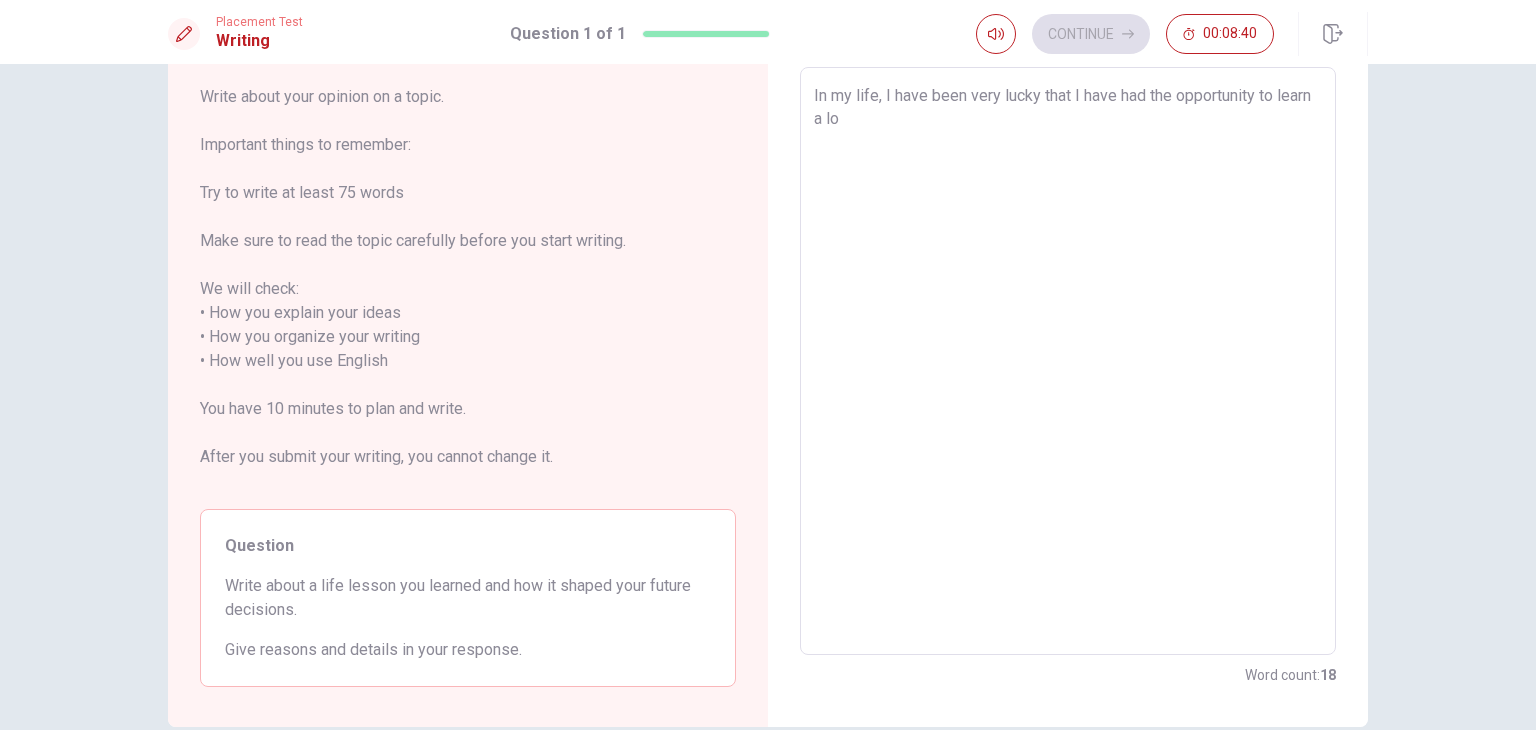 type on "x" 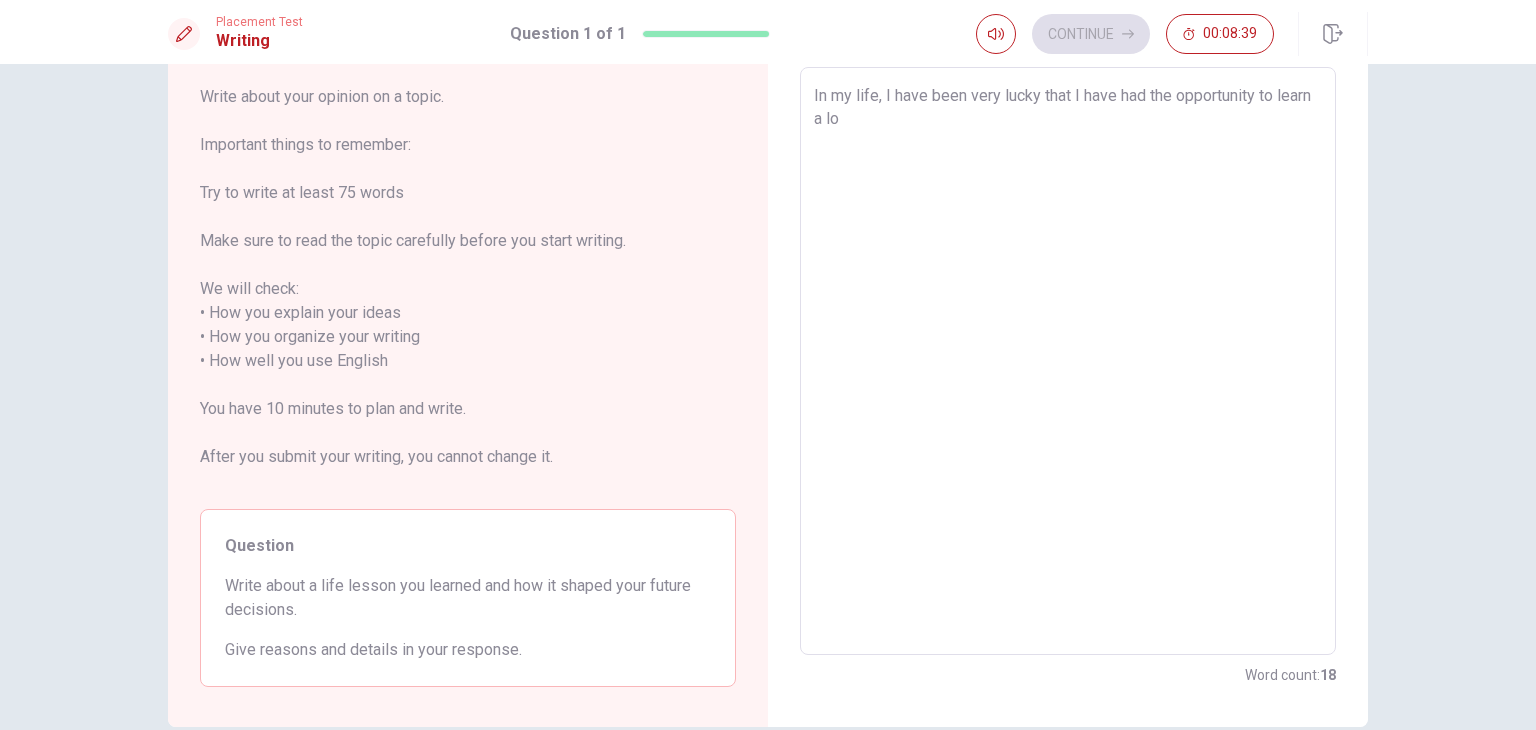 type on "In my life, I have been very lucky that I have had the opportunity to learn a lot" 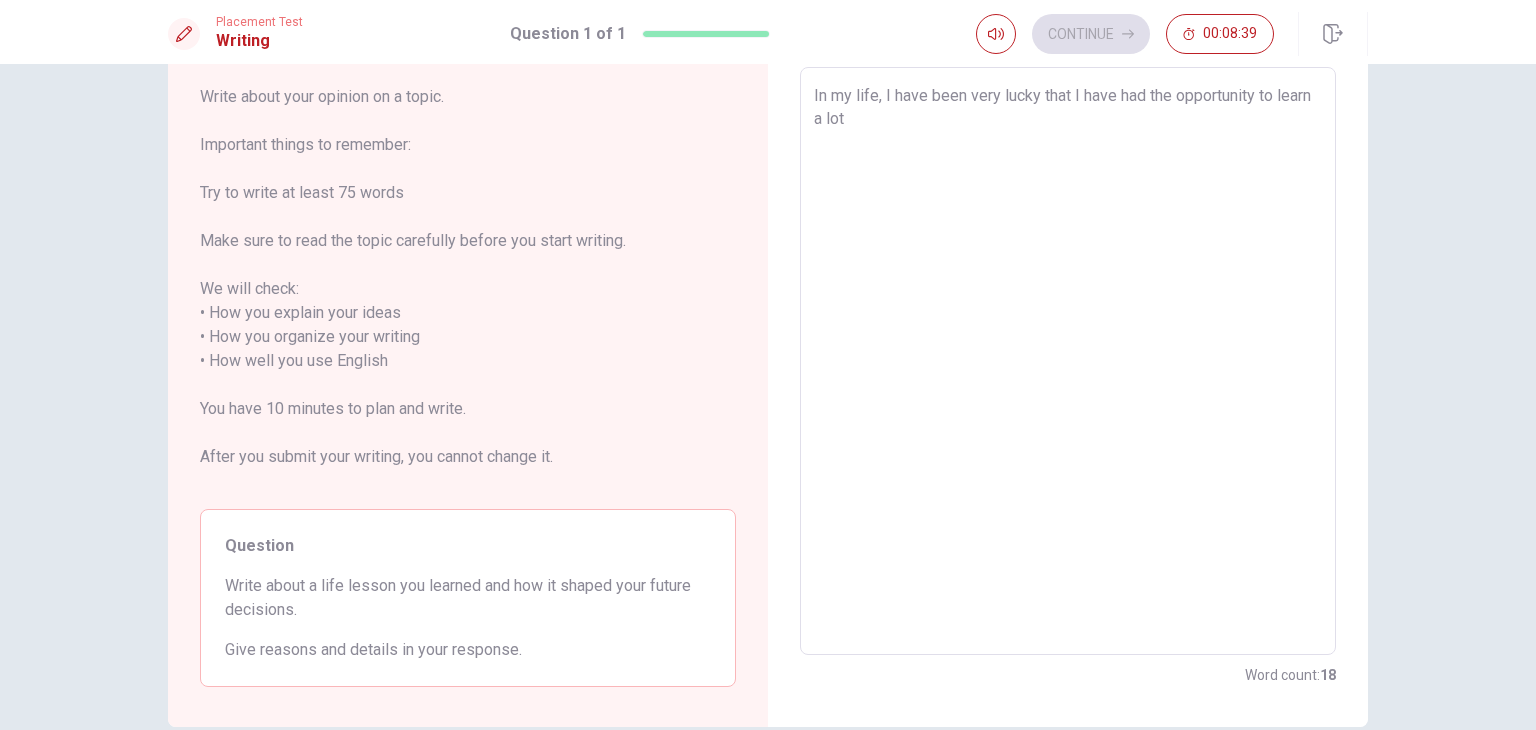 type on "x" 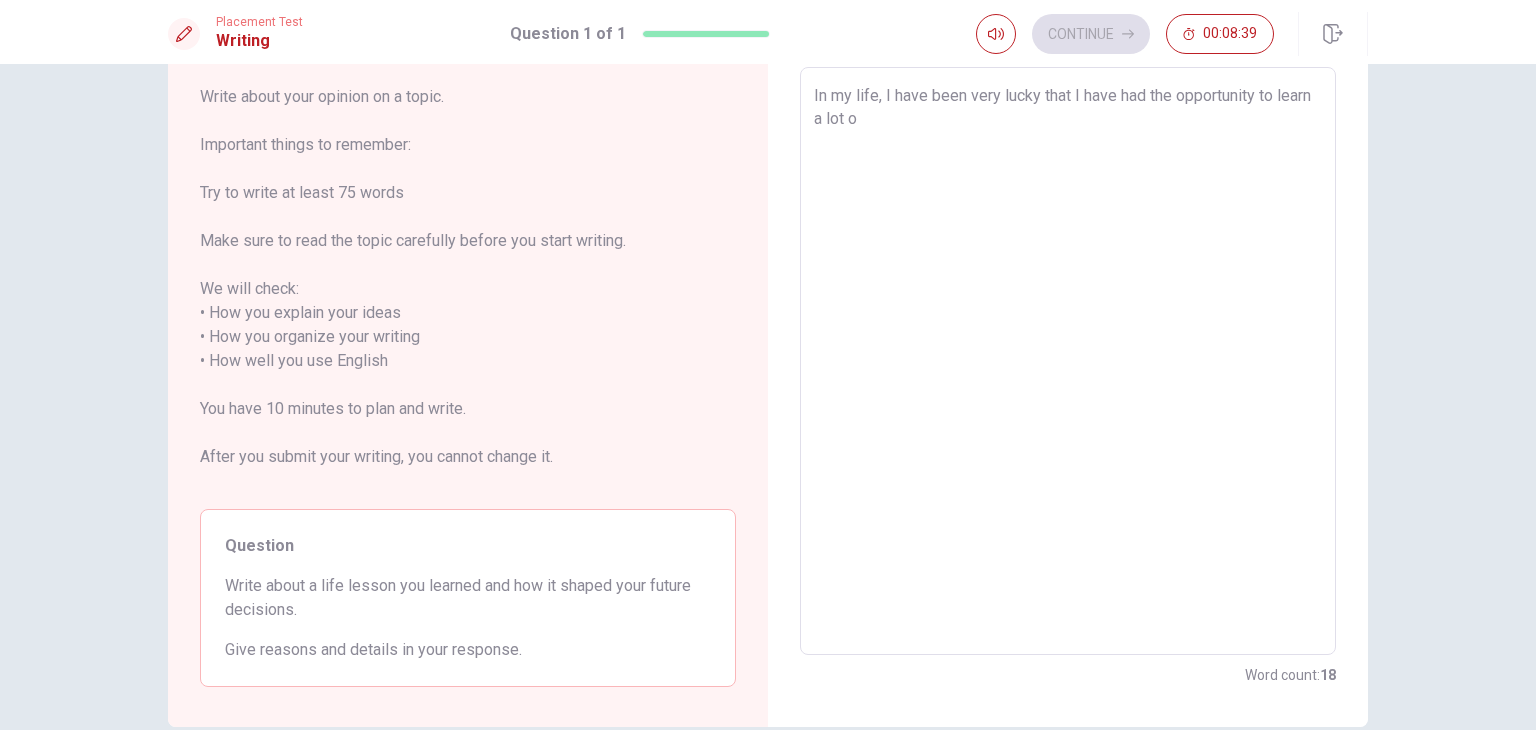 type on "x" 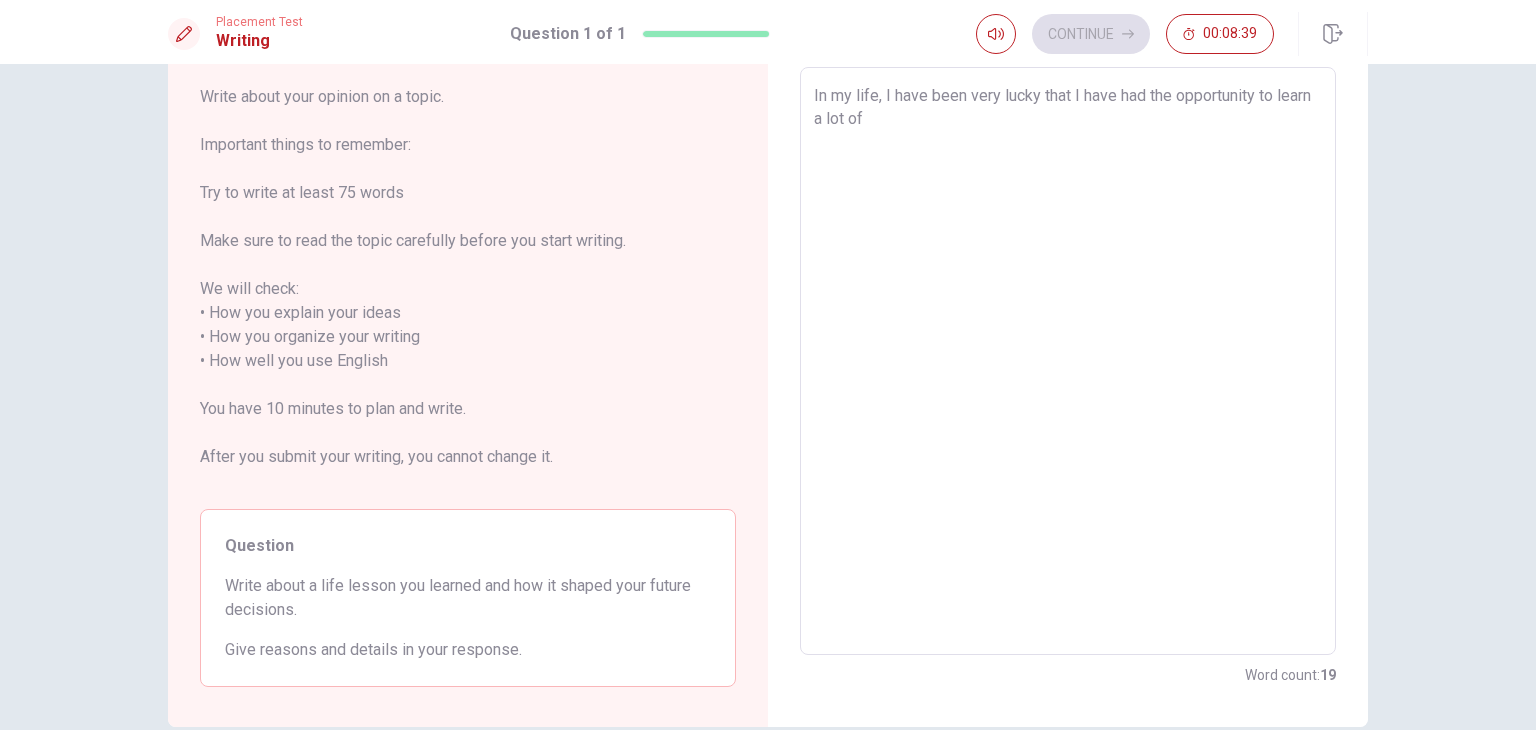 type on "x" 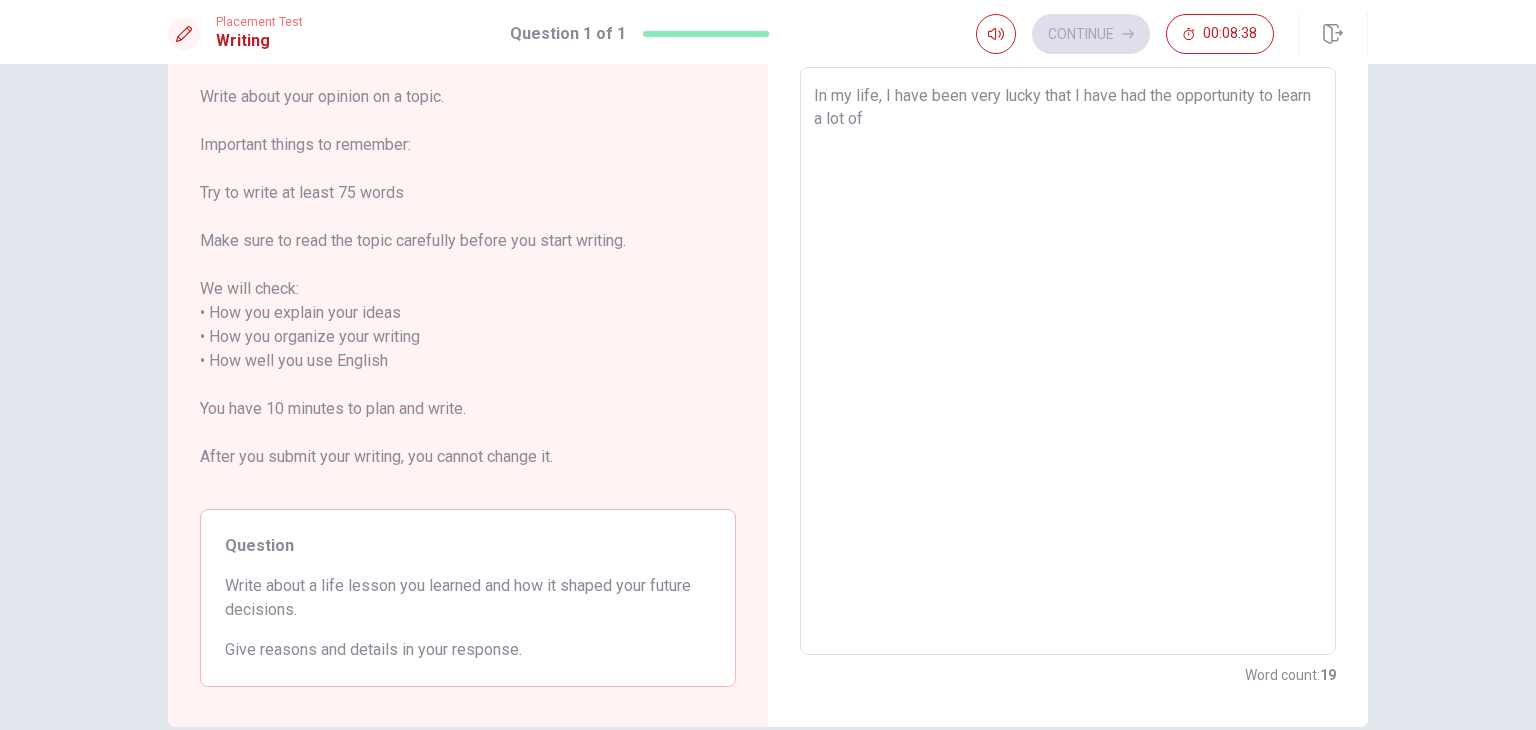 type on "In my life, I have been very lucky that I have had the opportunity to learn a lot of l" 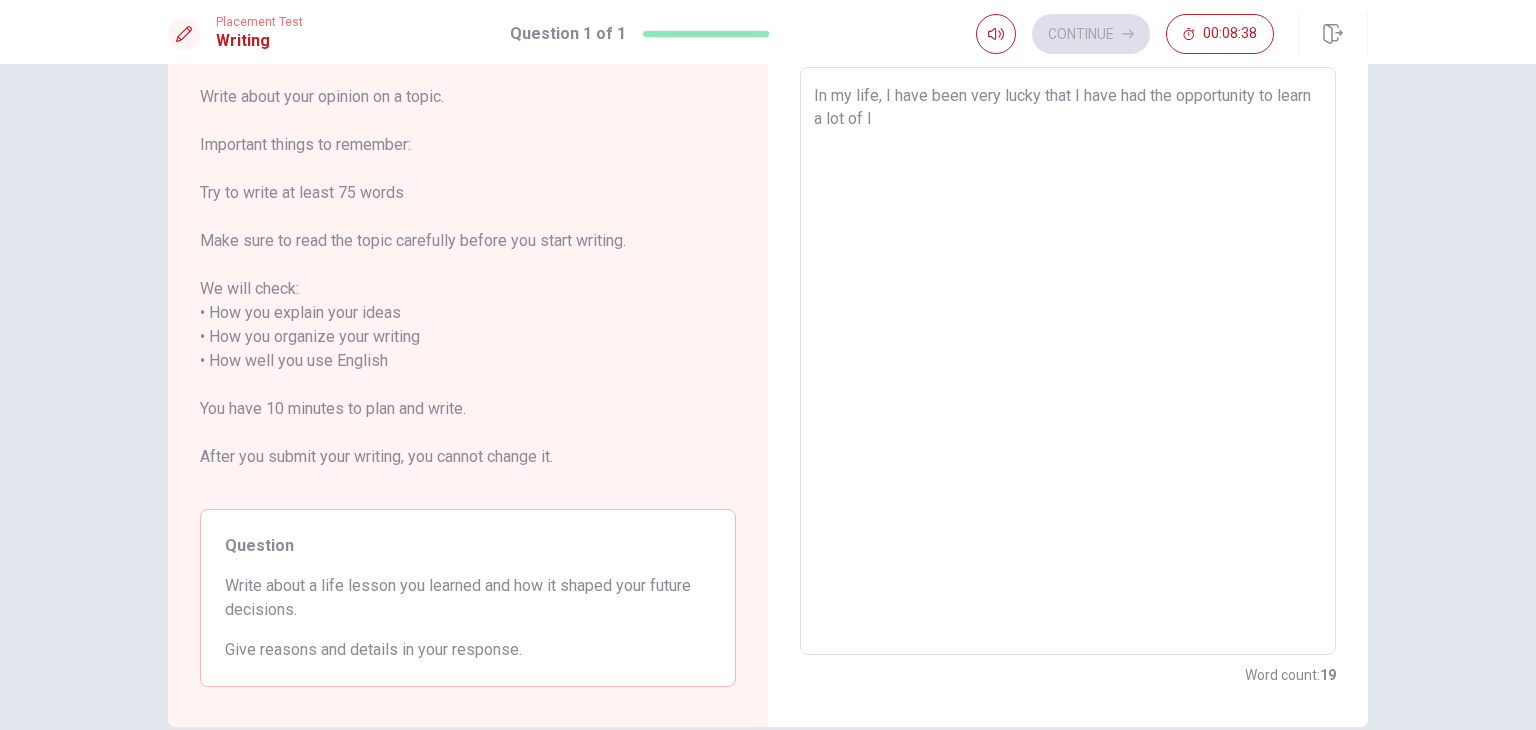 type on "x" 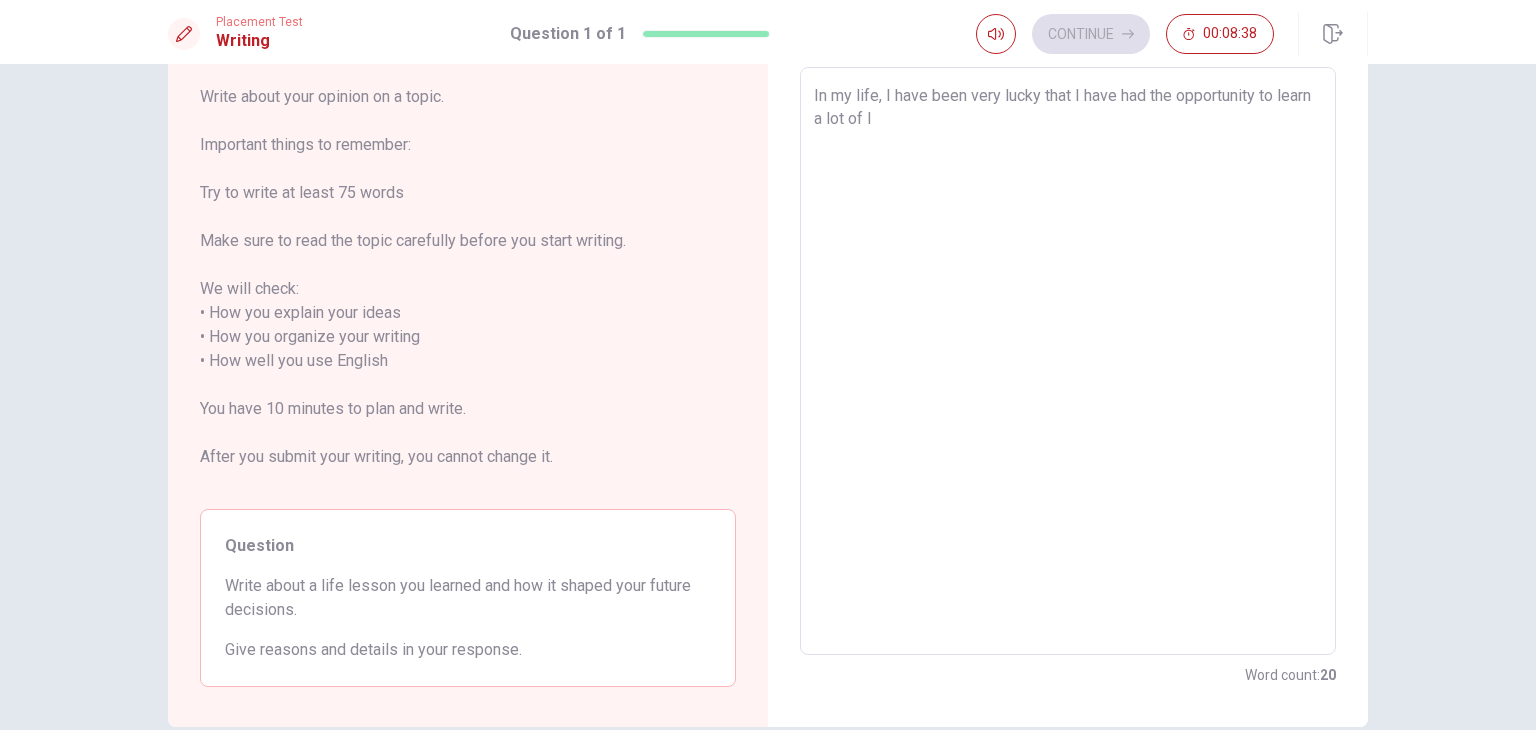 type 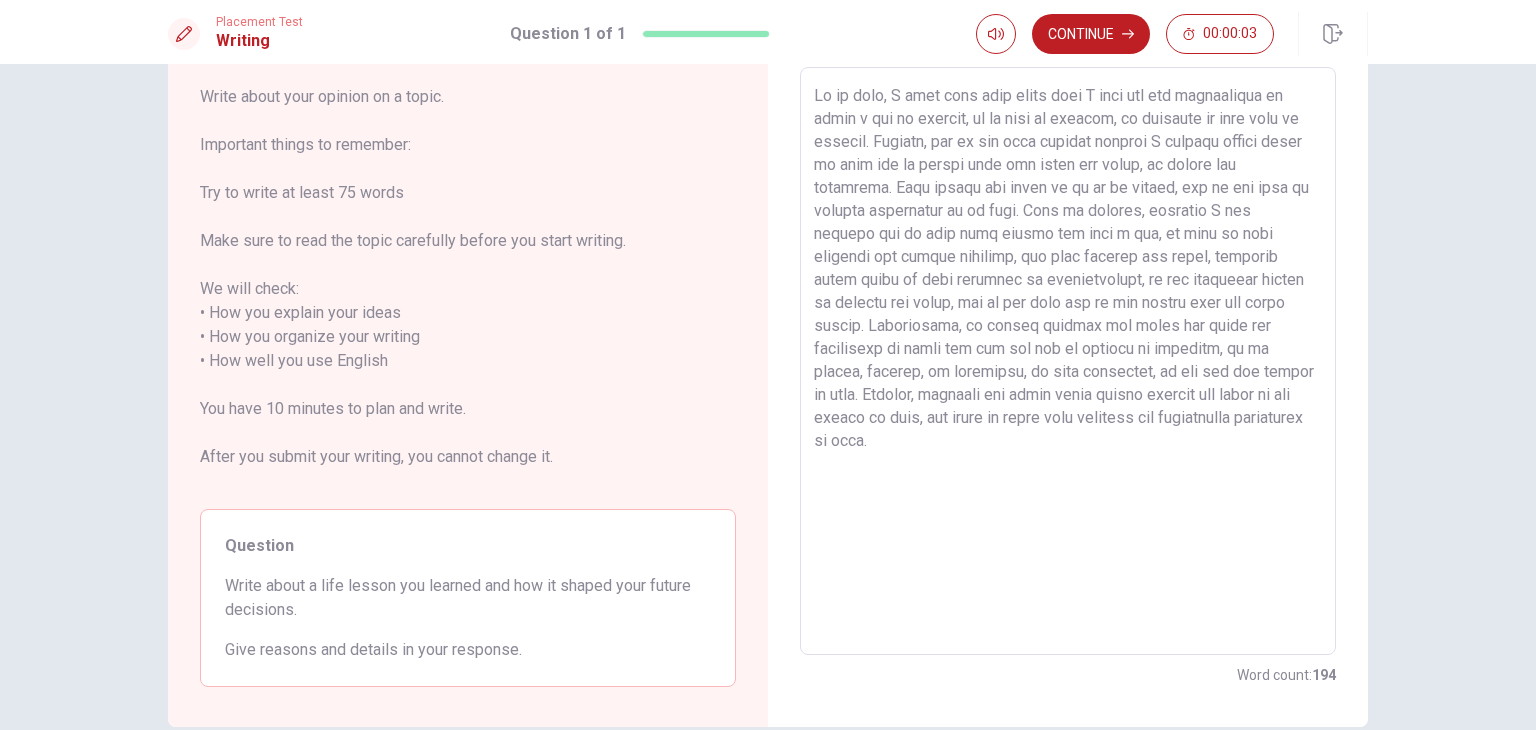click at bounding box center [1068, 361] 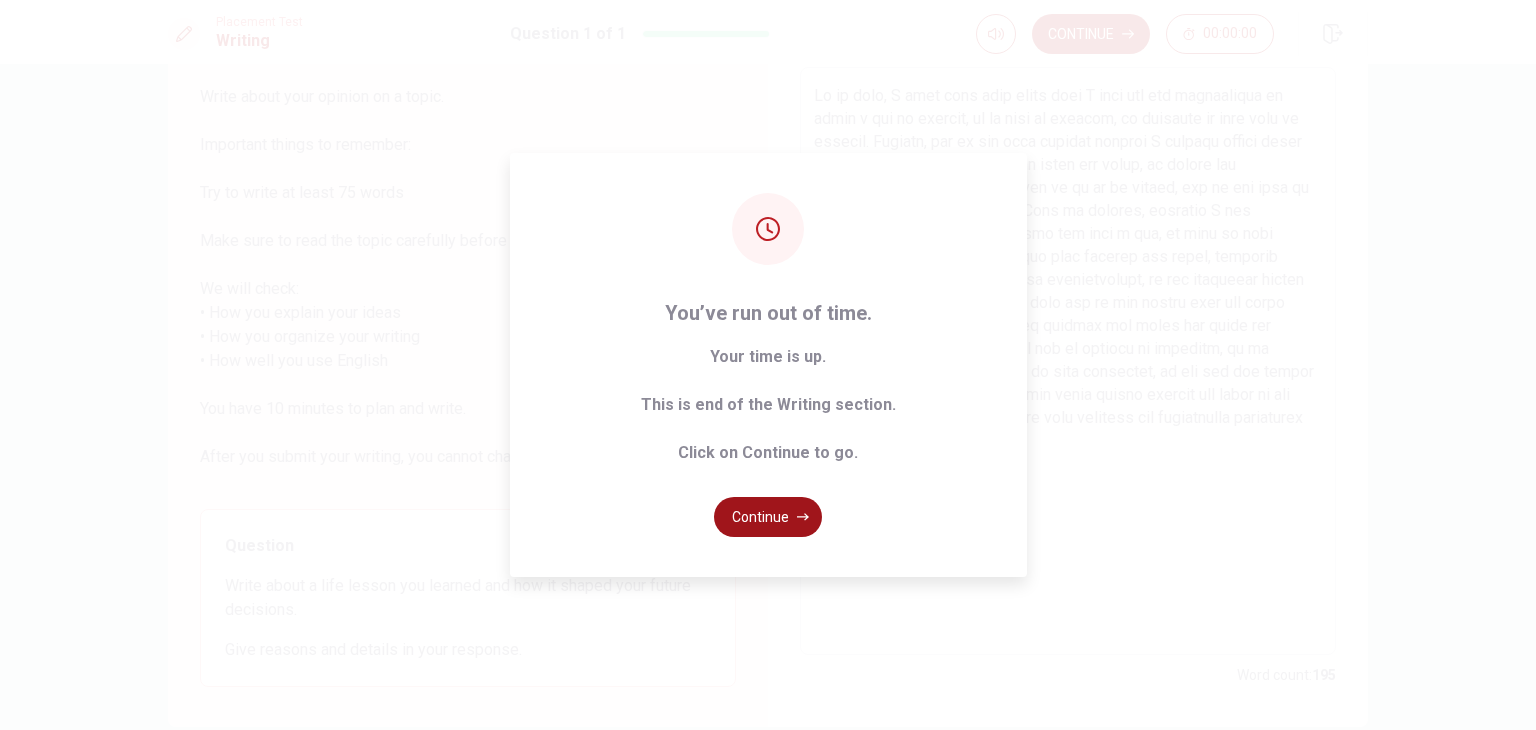click on "Continue" at bounding box center (768, 517) 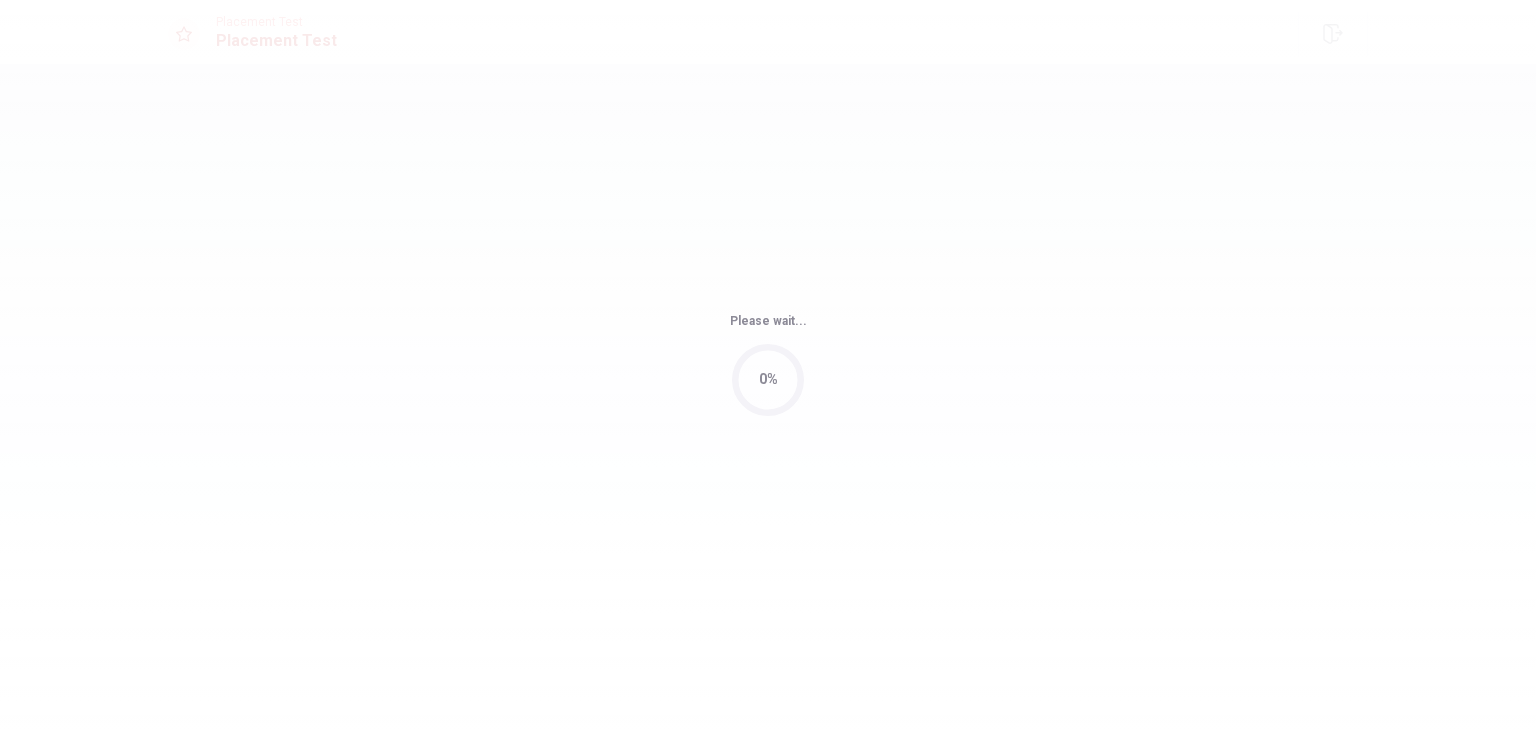 scroll, scrollTop: 0, scrollLeft: 0, axis: both 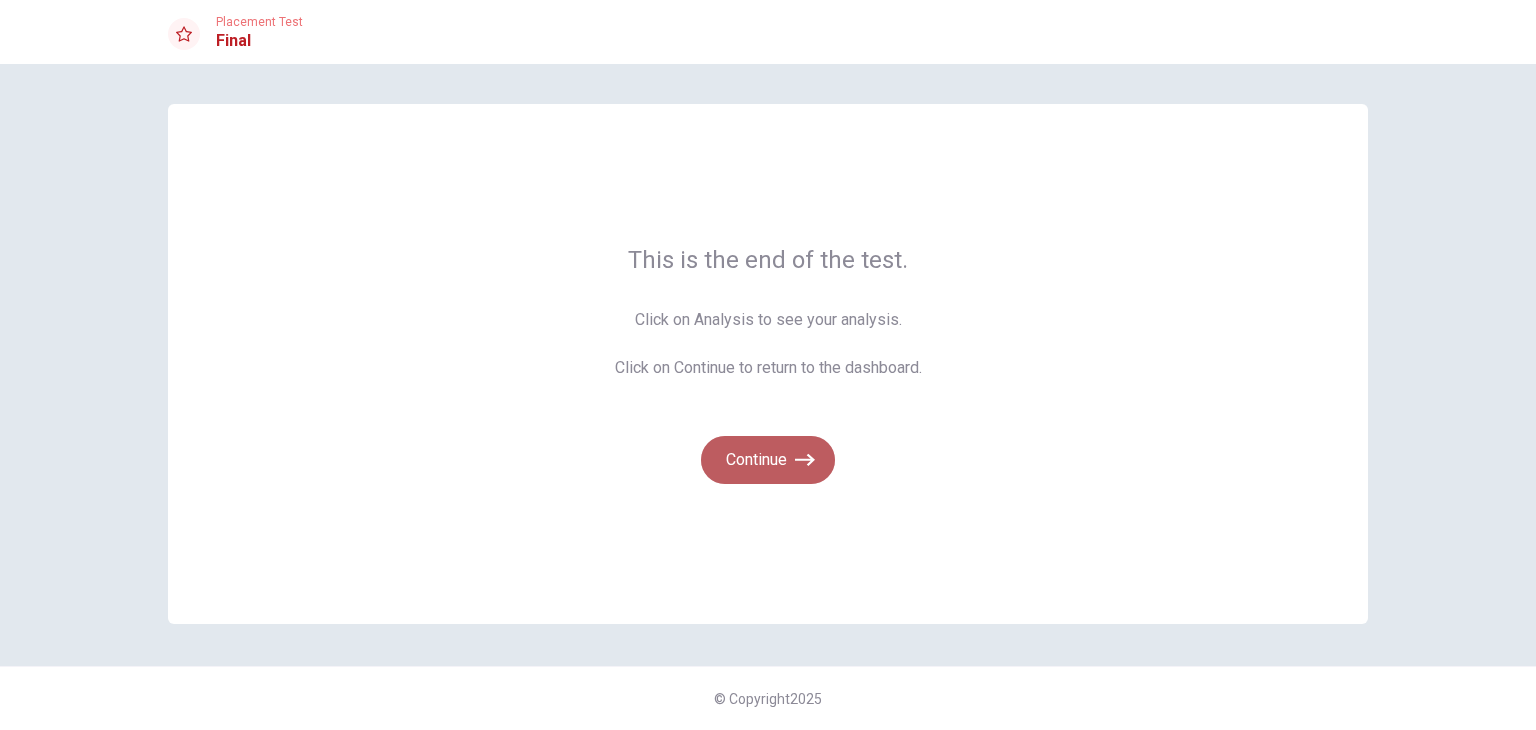 click on "Continue" at bounding box center (768, 460) 